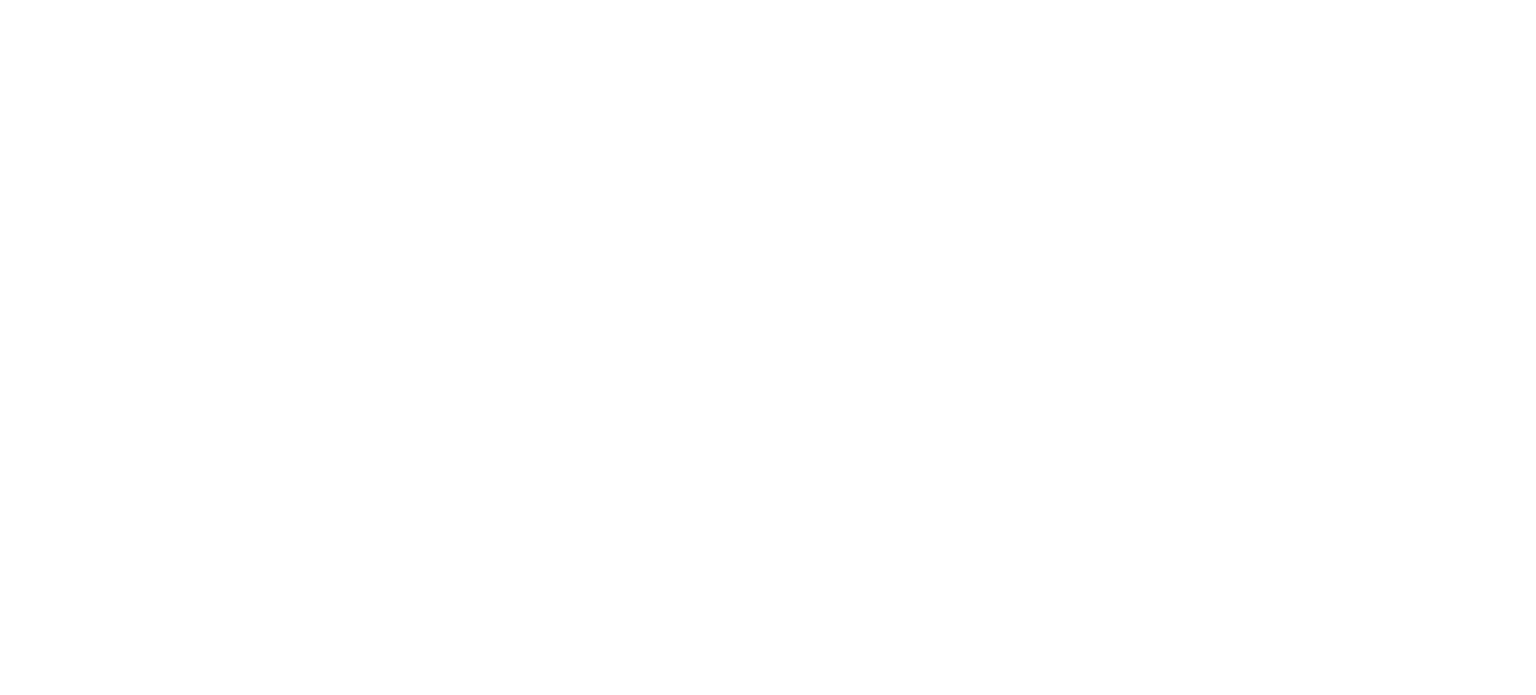 scroll, scrollTop: 0, scrollLeft: 0, axis: both 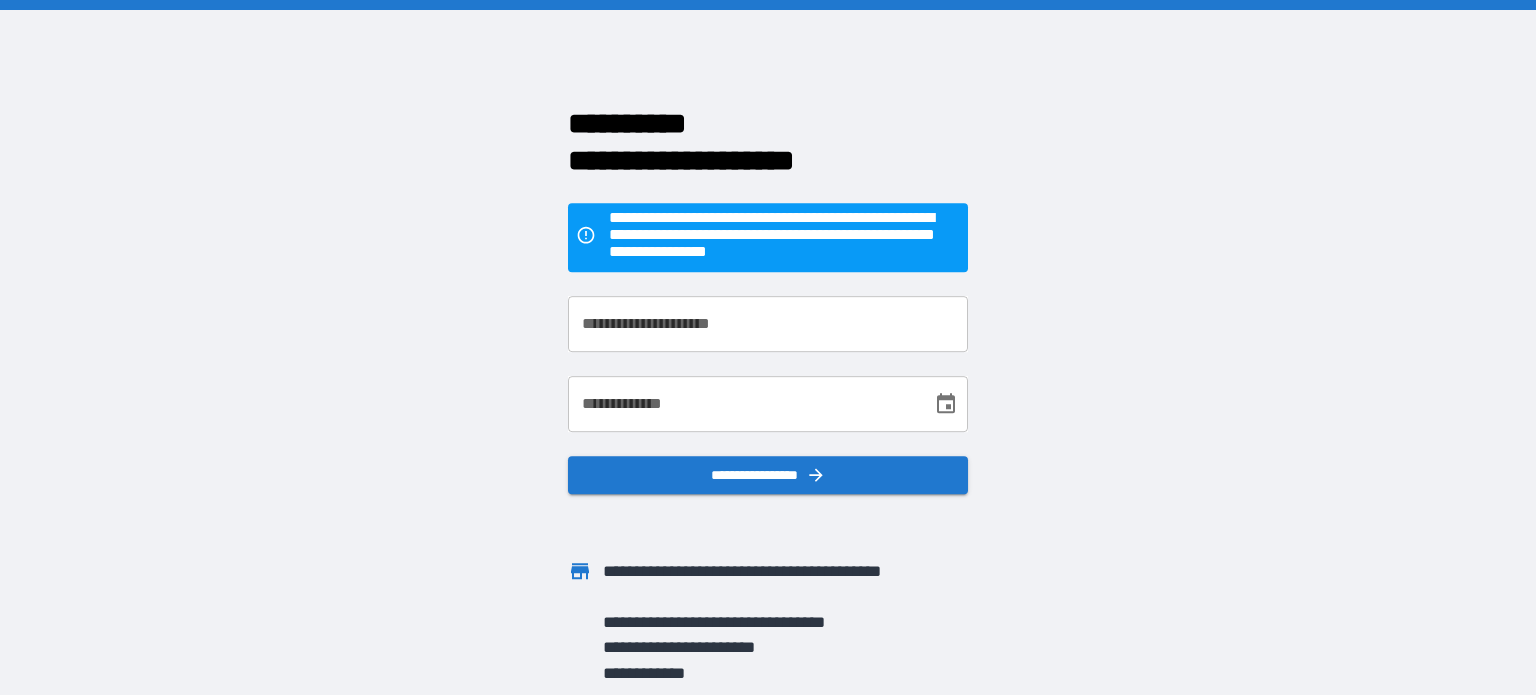 click on "**********" at bounding box center (768, 324) 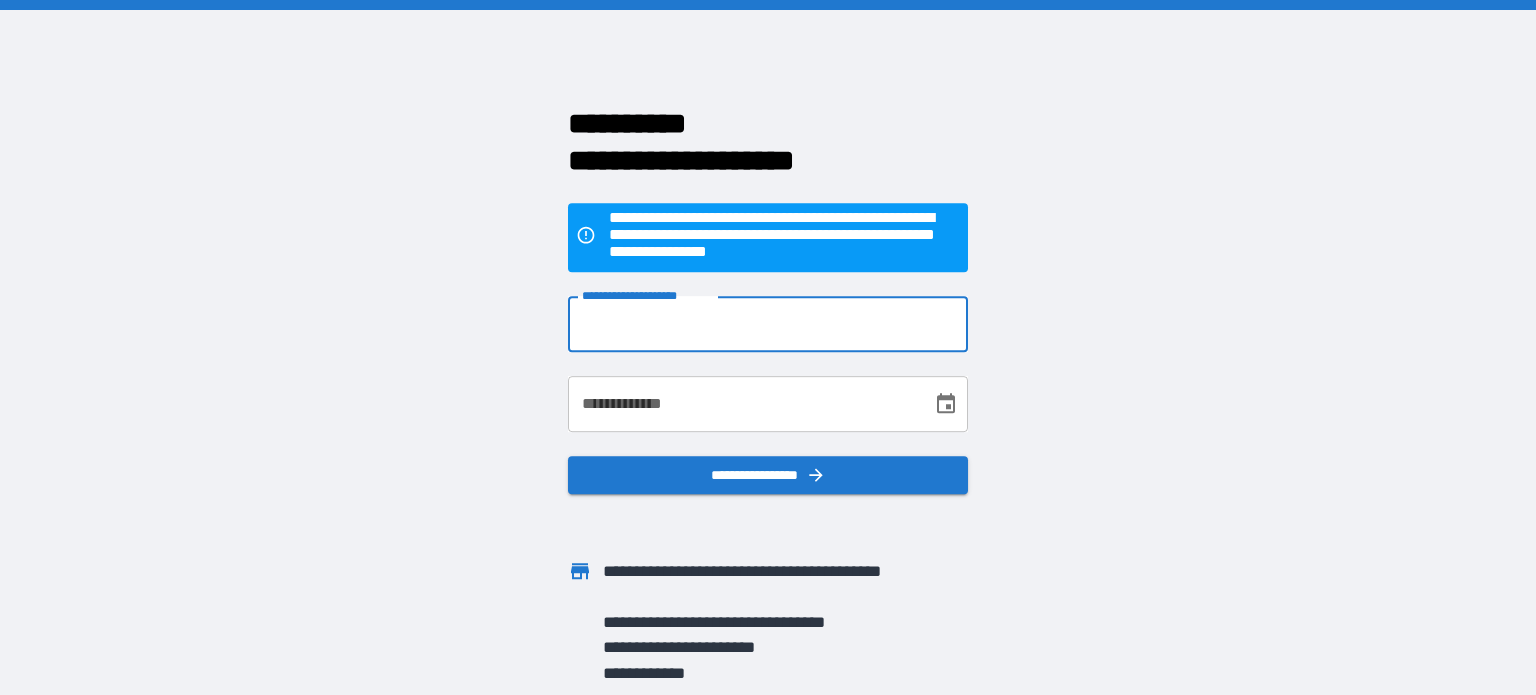 type on "**********" 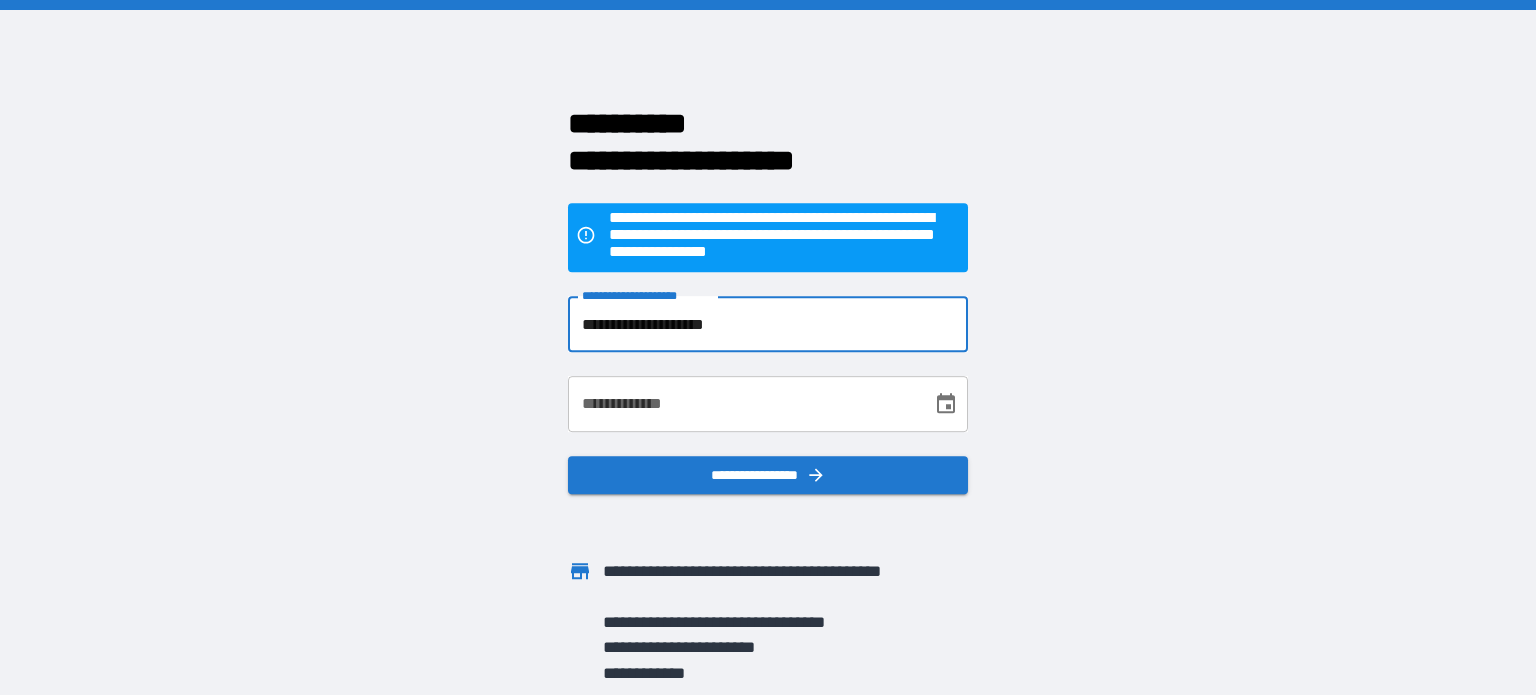 click on "**********" at bounding box center (743, 404) 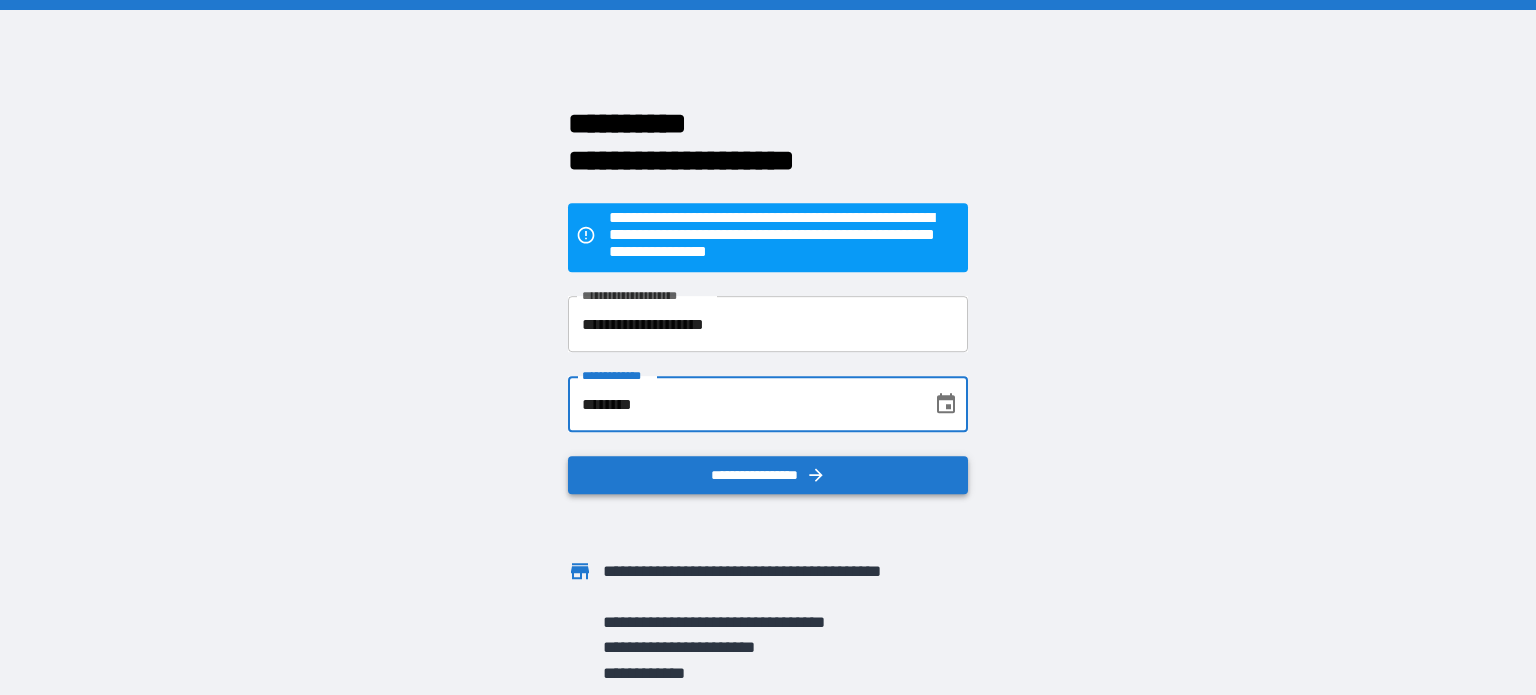 click on "**********" at bounding box center [768, 475] 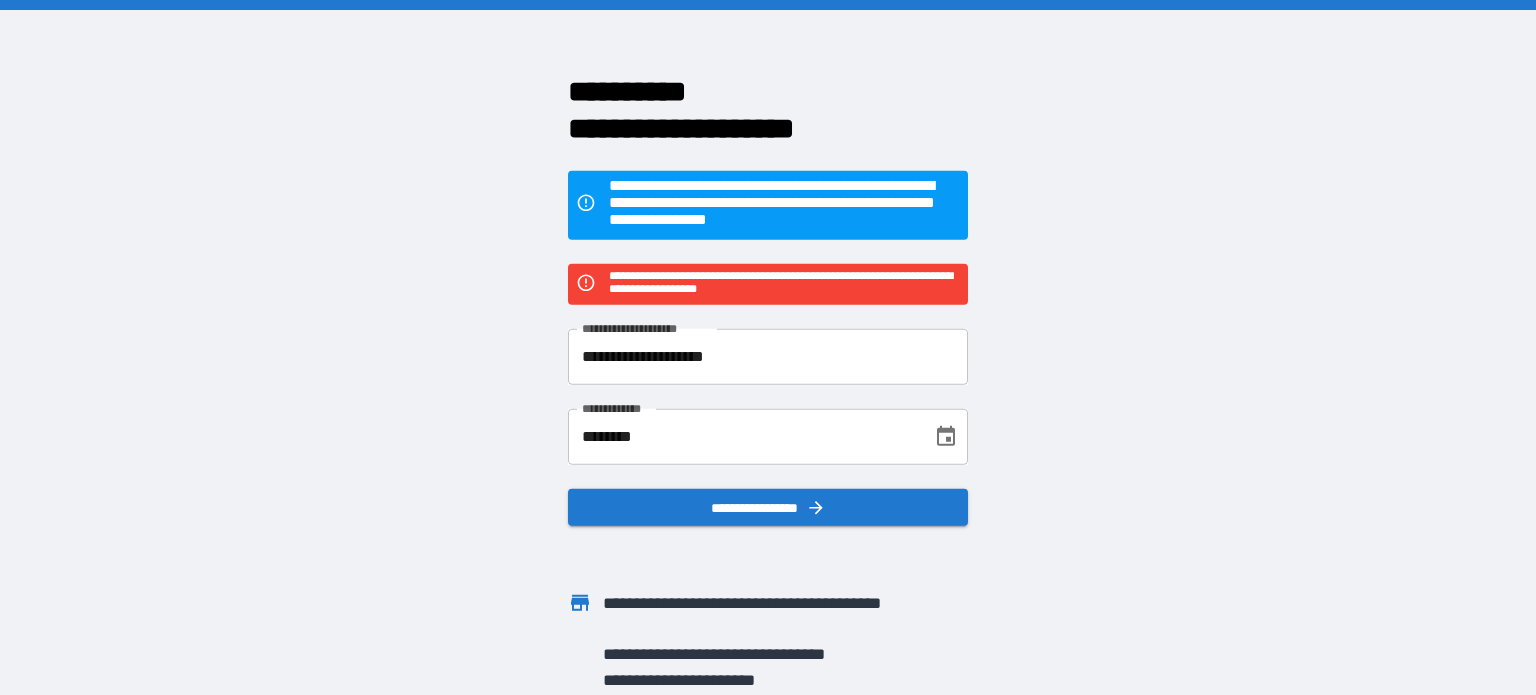 click on "********" at bounding box center [743, 437] 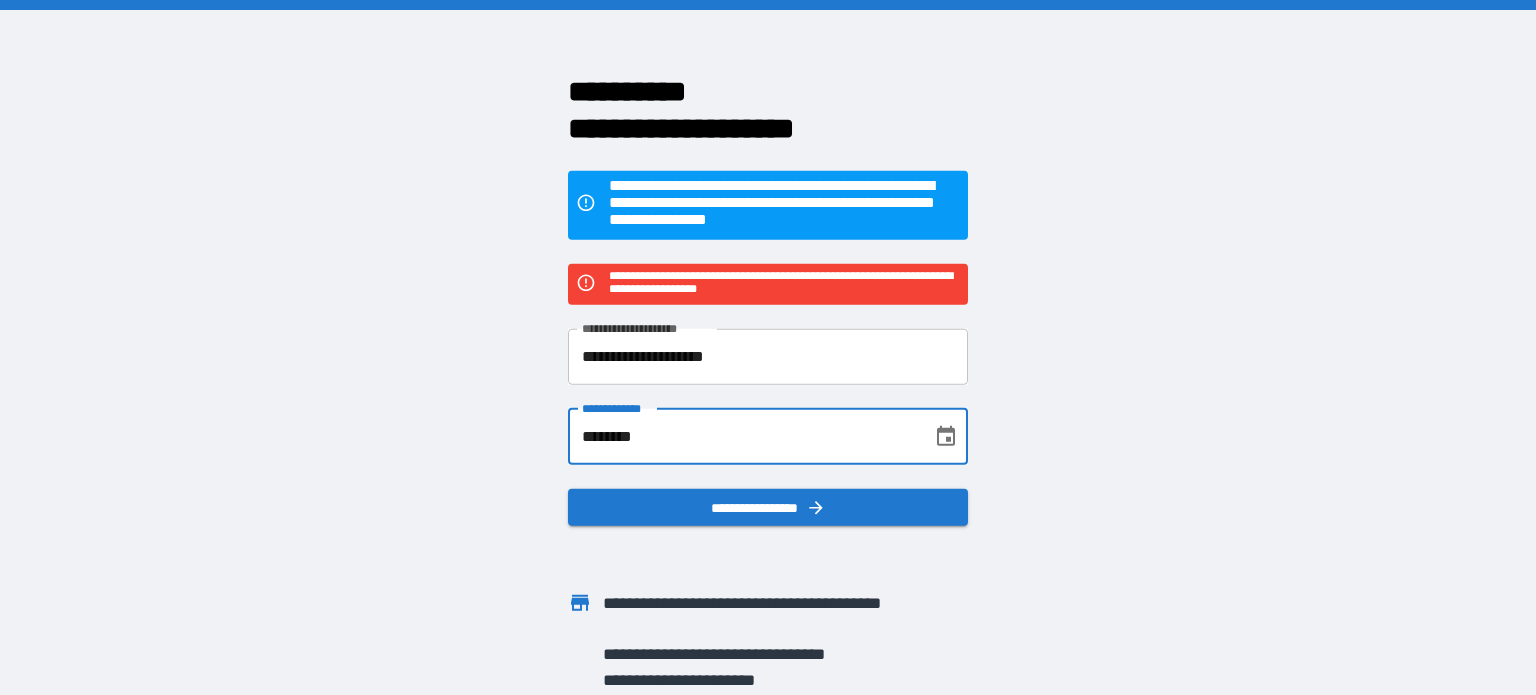 click on "********" at bounding box center [743, 437] 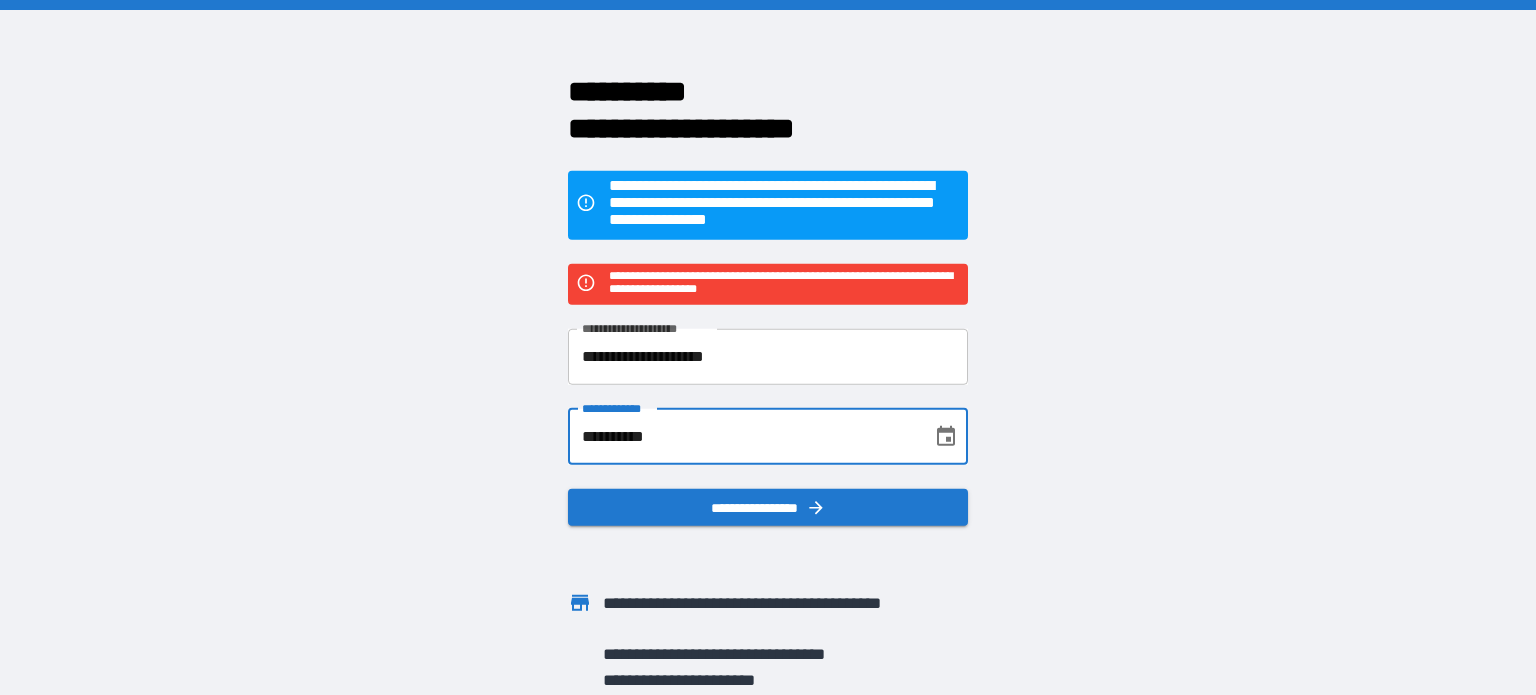 type on "**********" 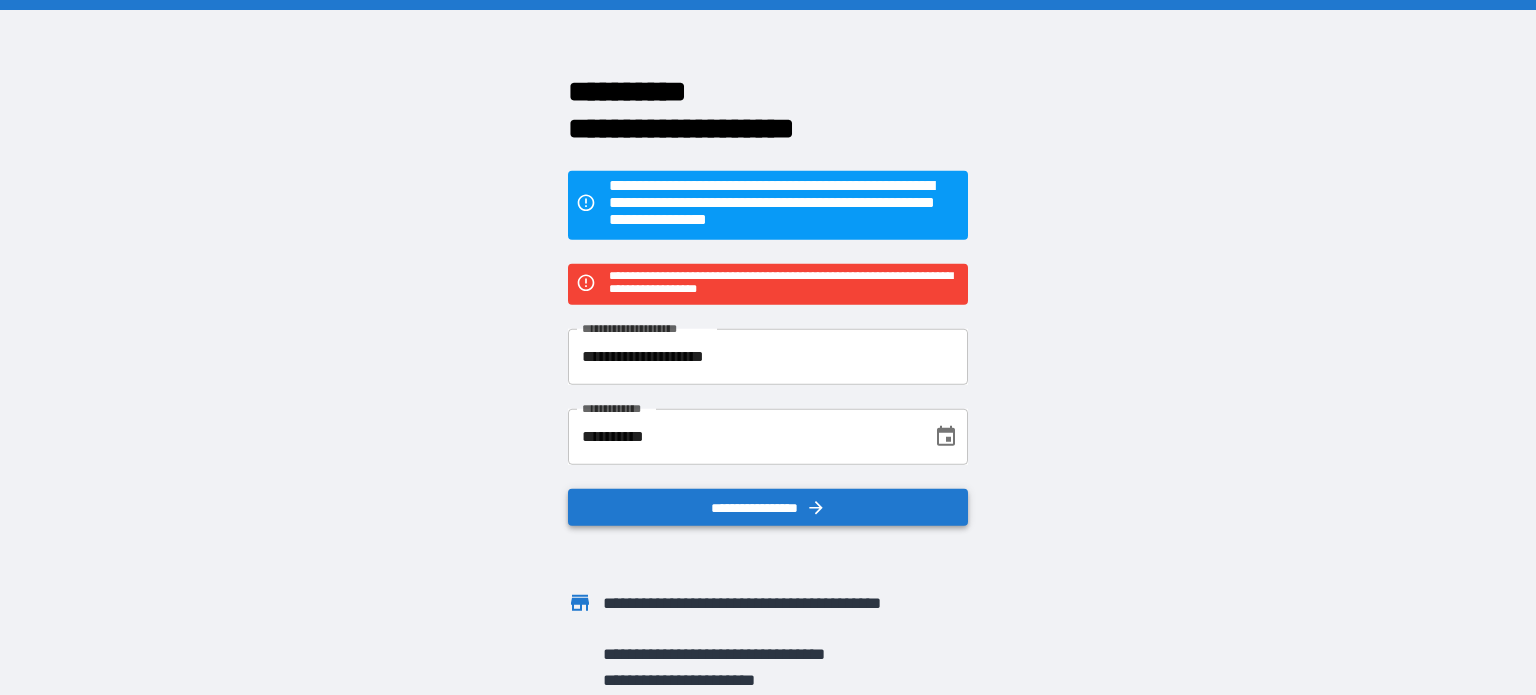 click on "**********" at bounding box center (768, 508) 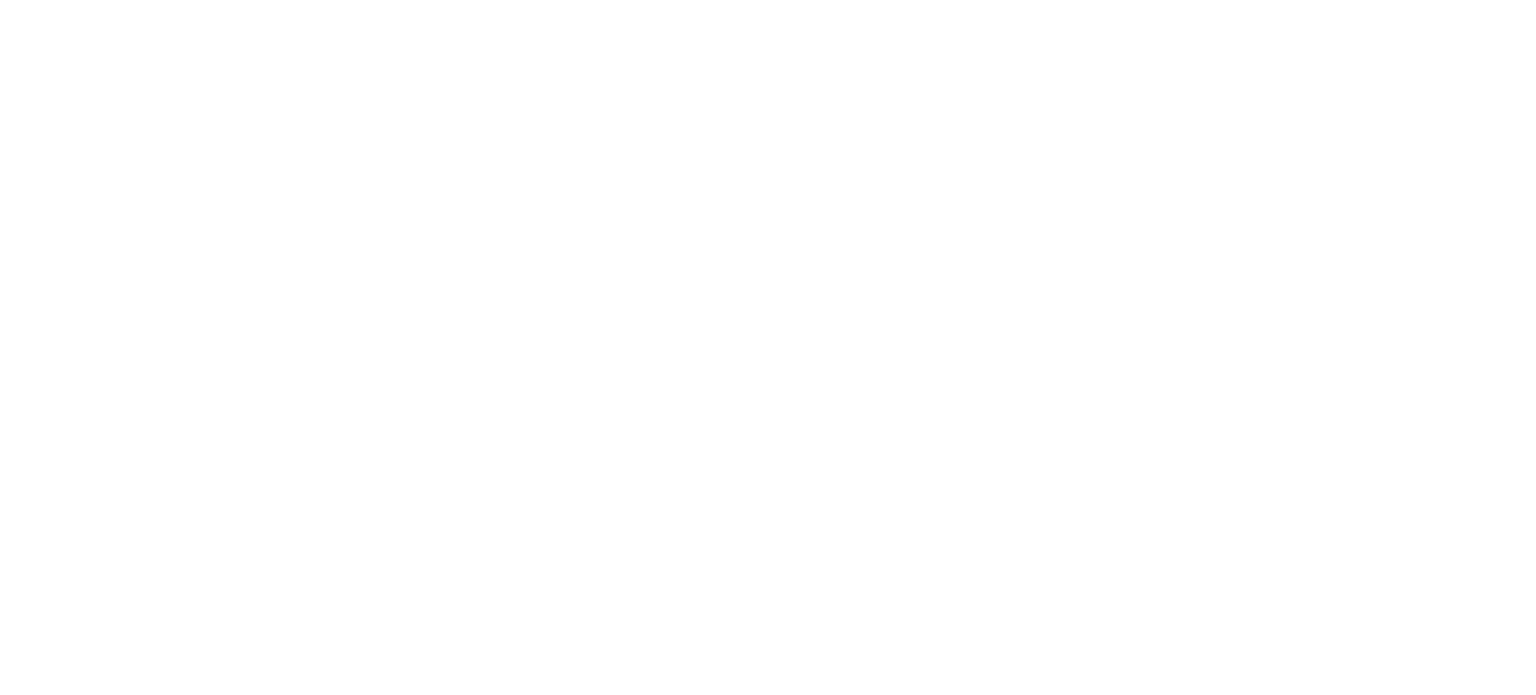scroll, scrollTop: 0, scrollLeft: 0, axis: both 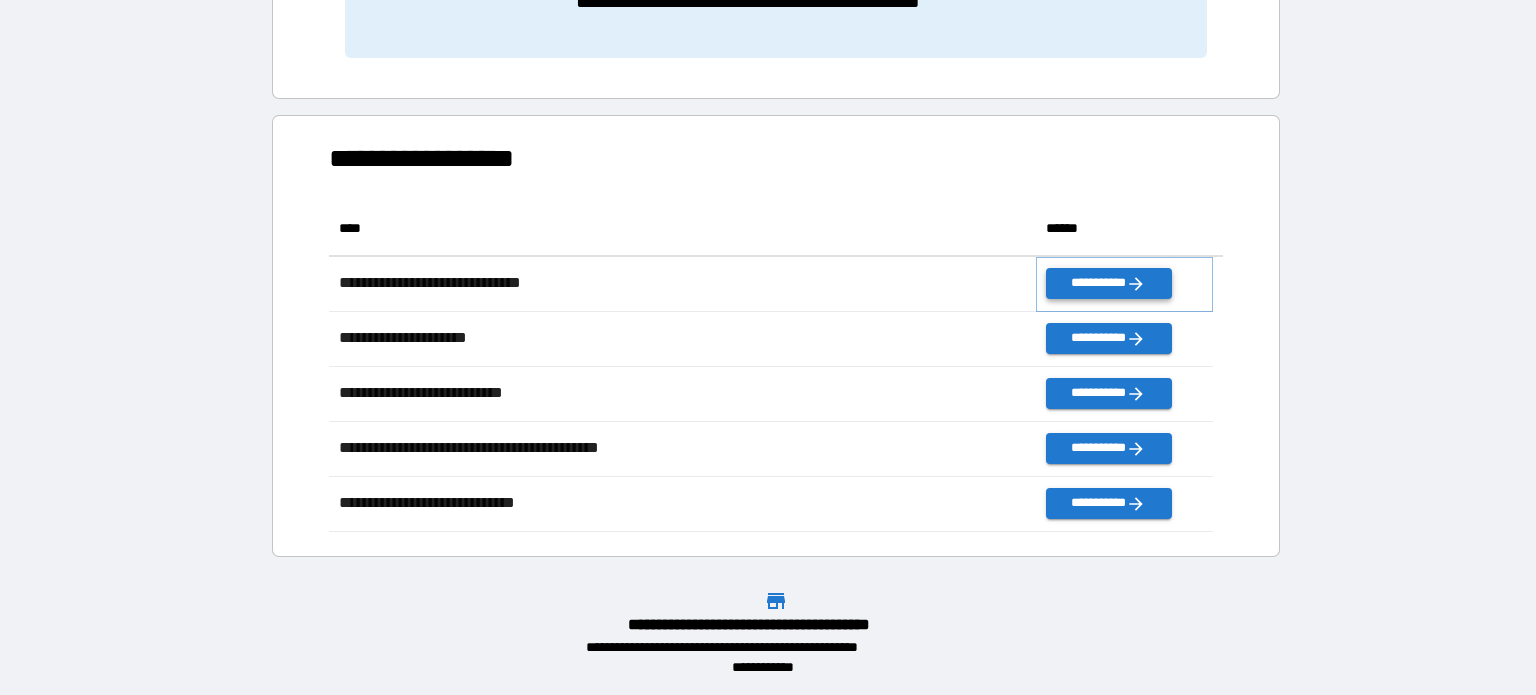 click on "**********" at bounding box center (1108, 283) 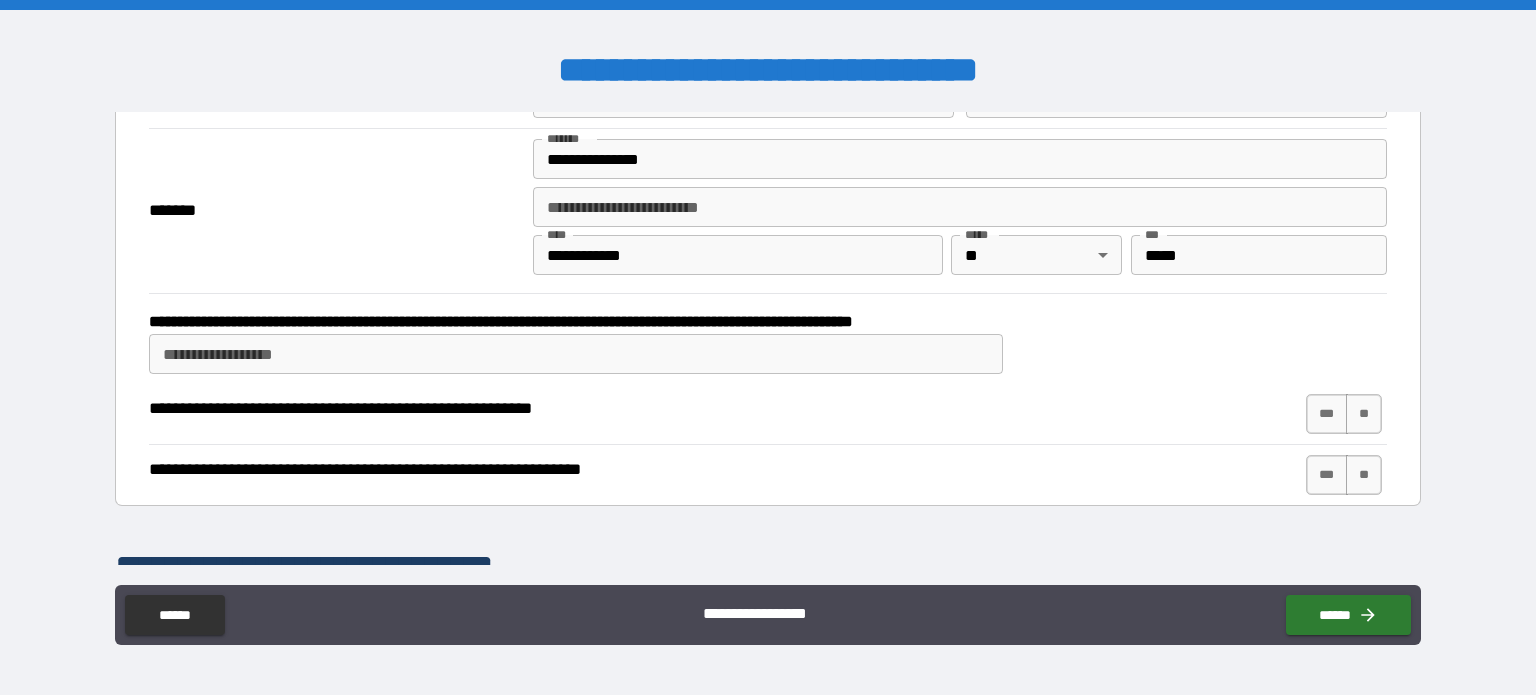 scroll, scrollTop: 400, scrollLeft: 0, axis: vertical 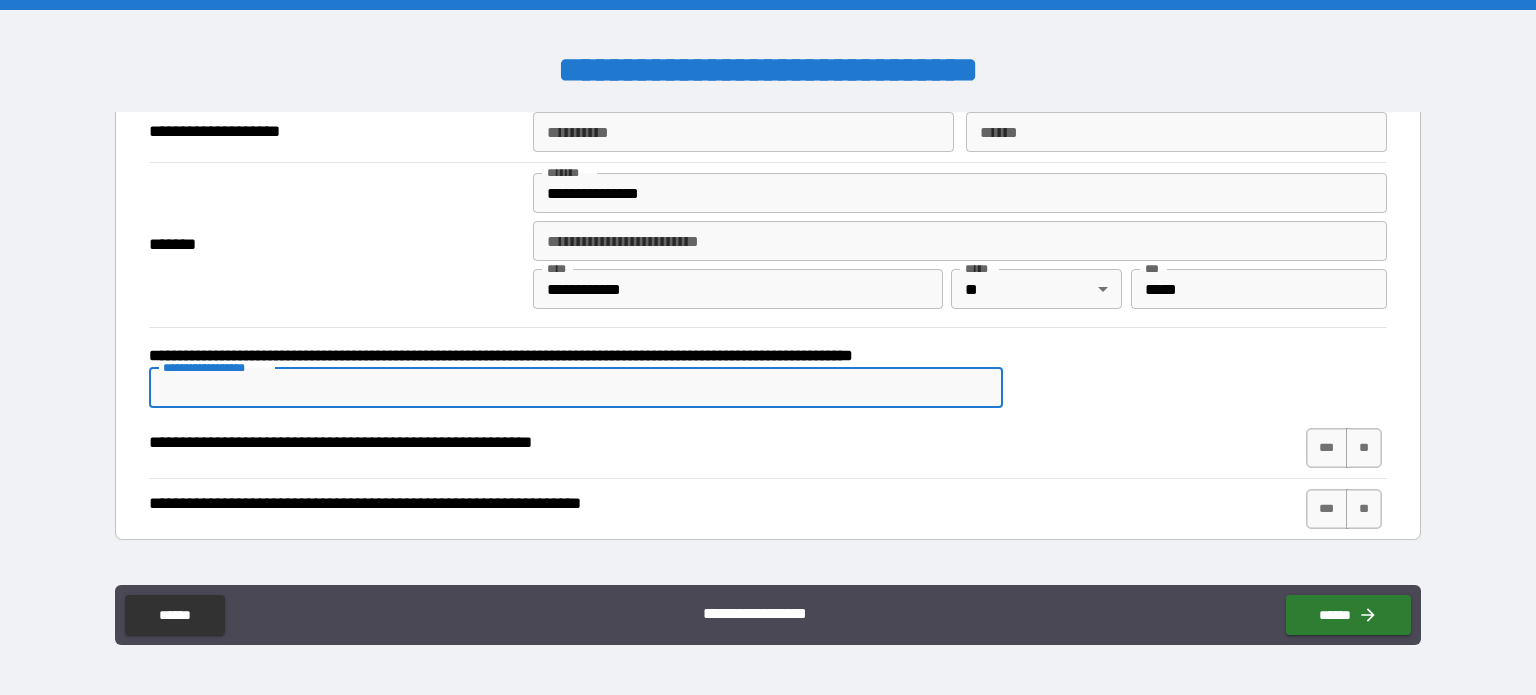 click on "**********" at bounding box center (576, 388) 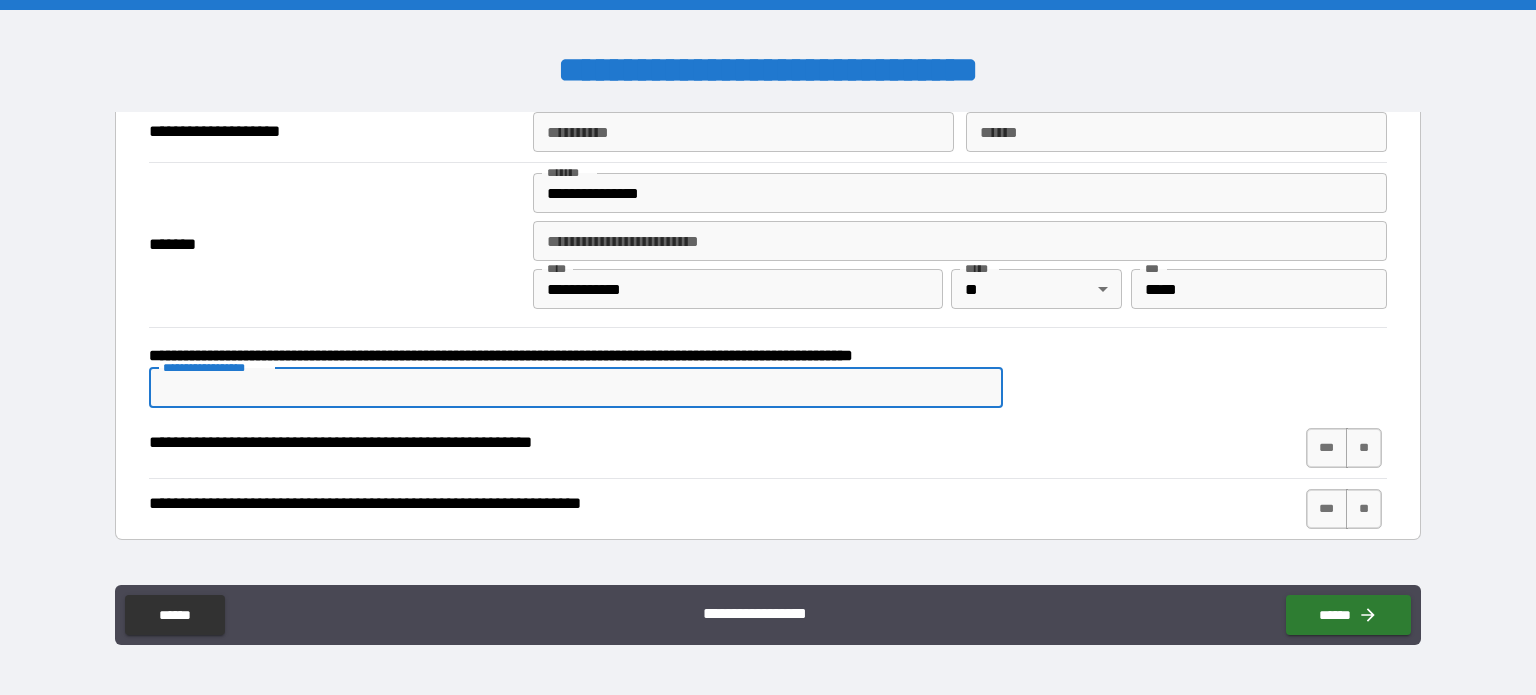 click on "**********" at bounding box center (576, 388) 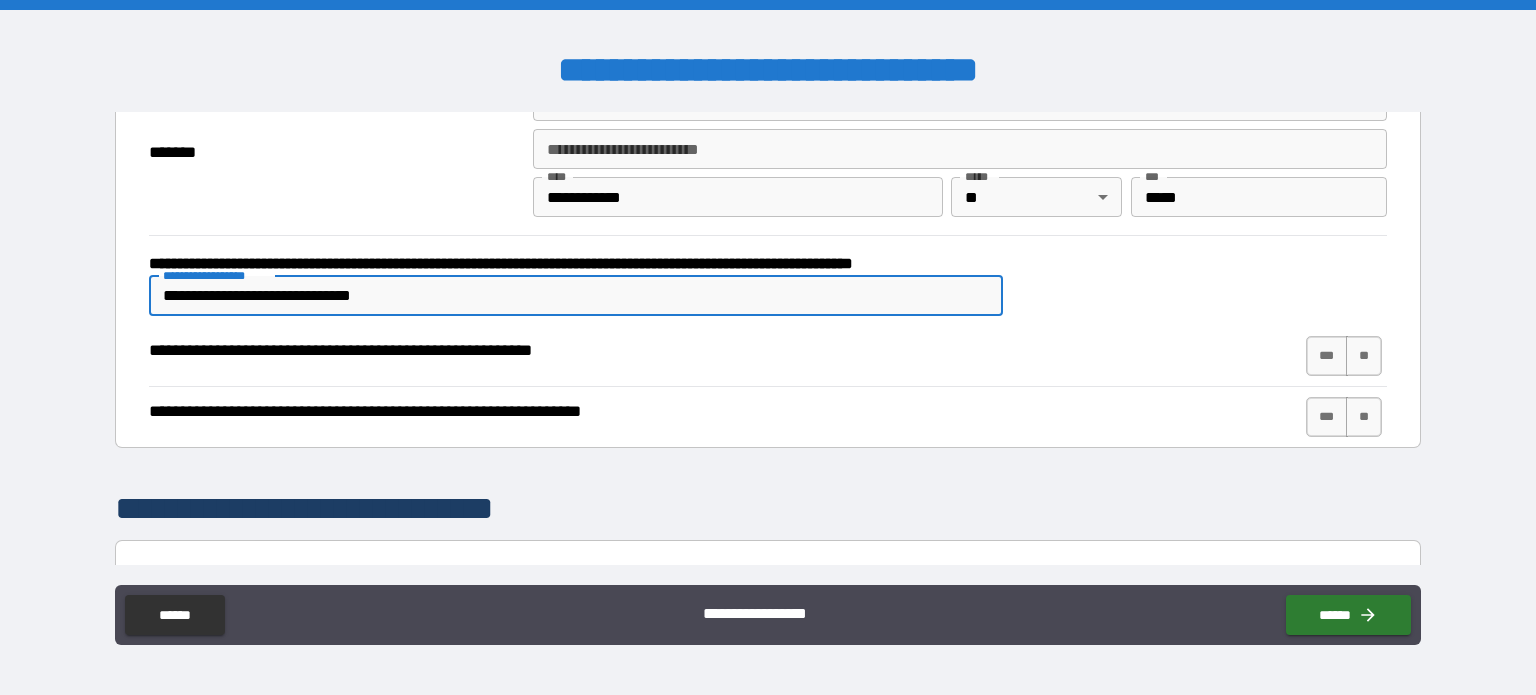scroll, scrollTop: 600, scrollLeft: 0, axis: vertical 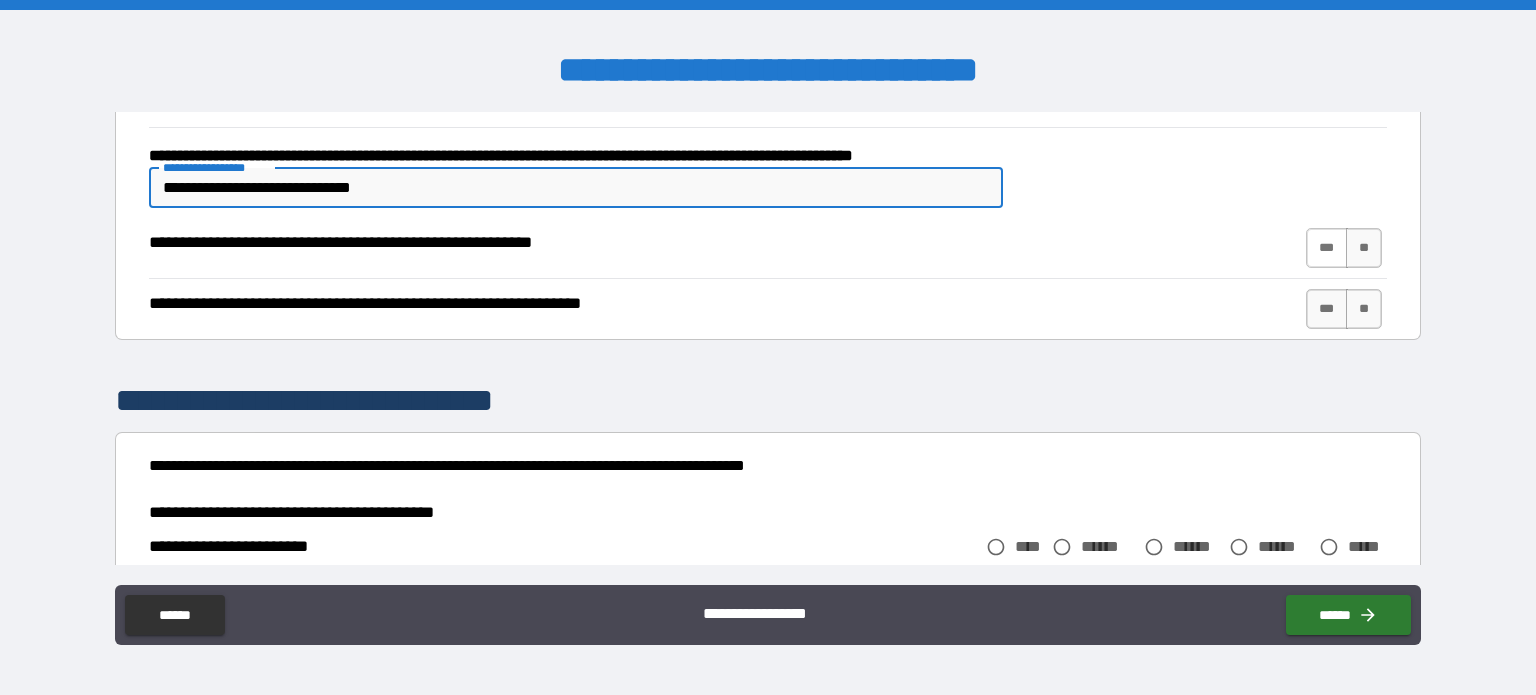 type on "**********" 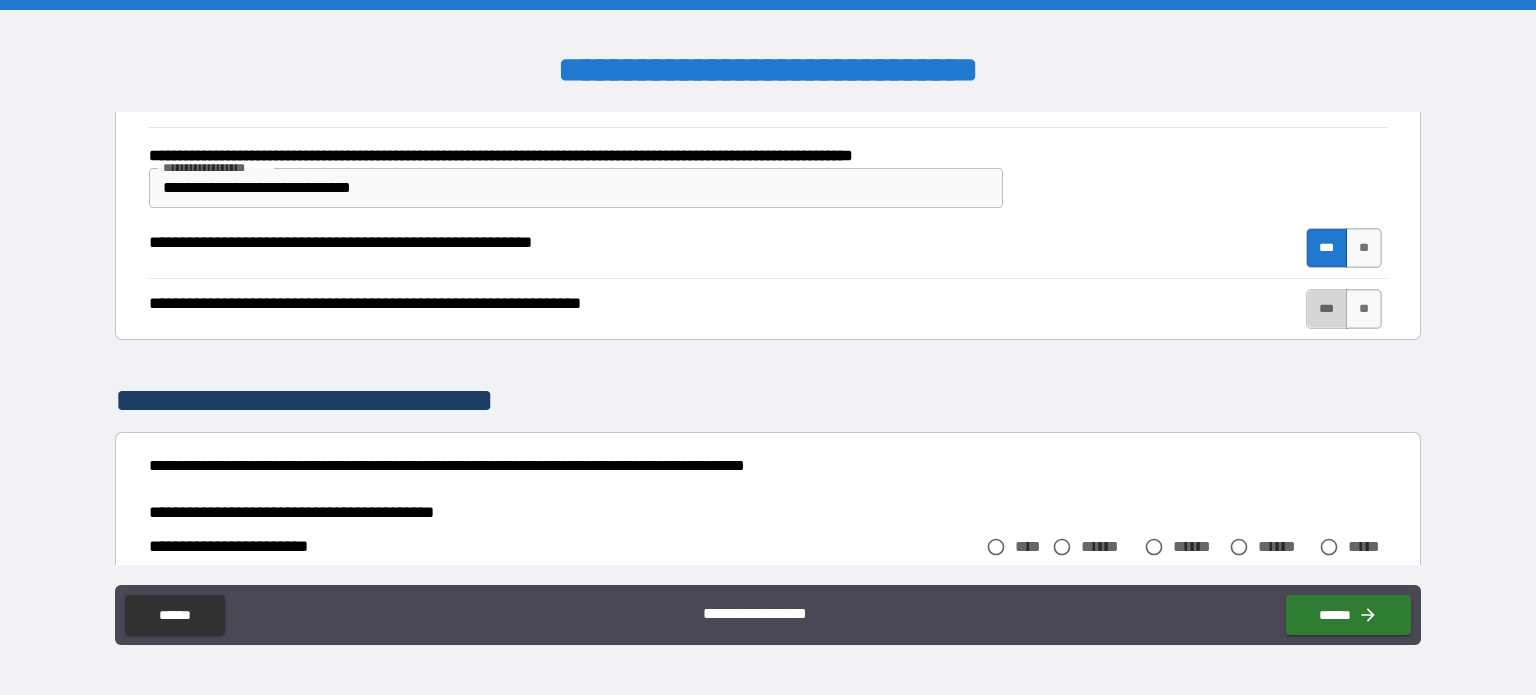 click on "***" at bounding box center (1327, 309) 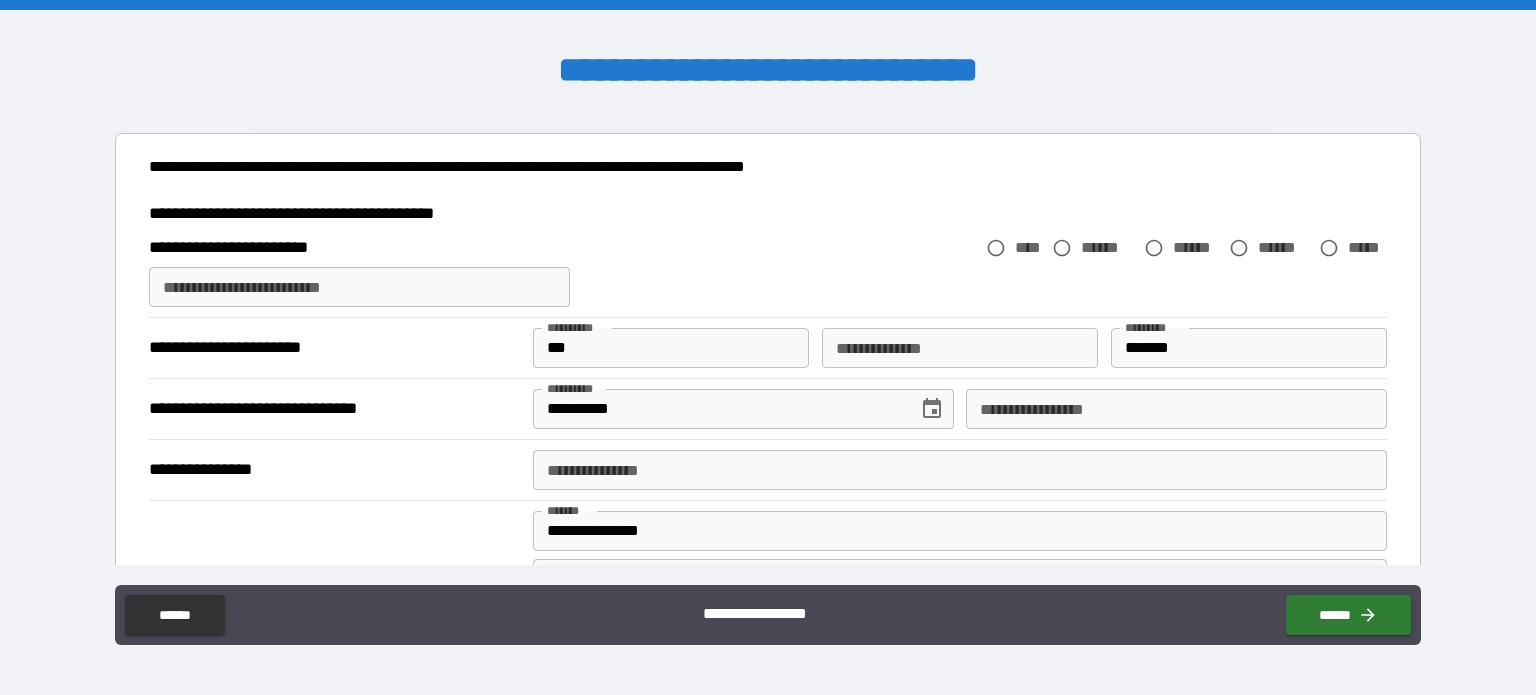 scroll, scrollTop: 900, scrollLeft: 0, axis: vertical 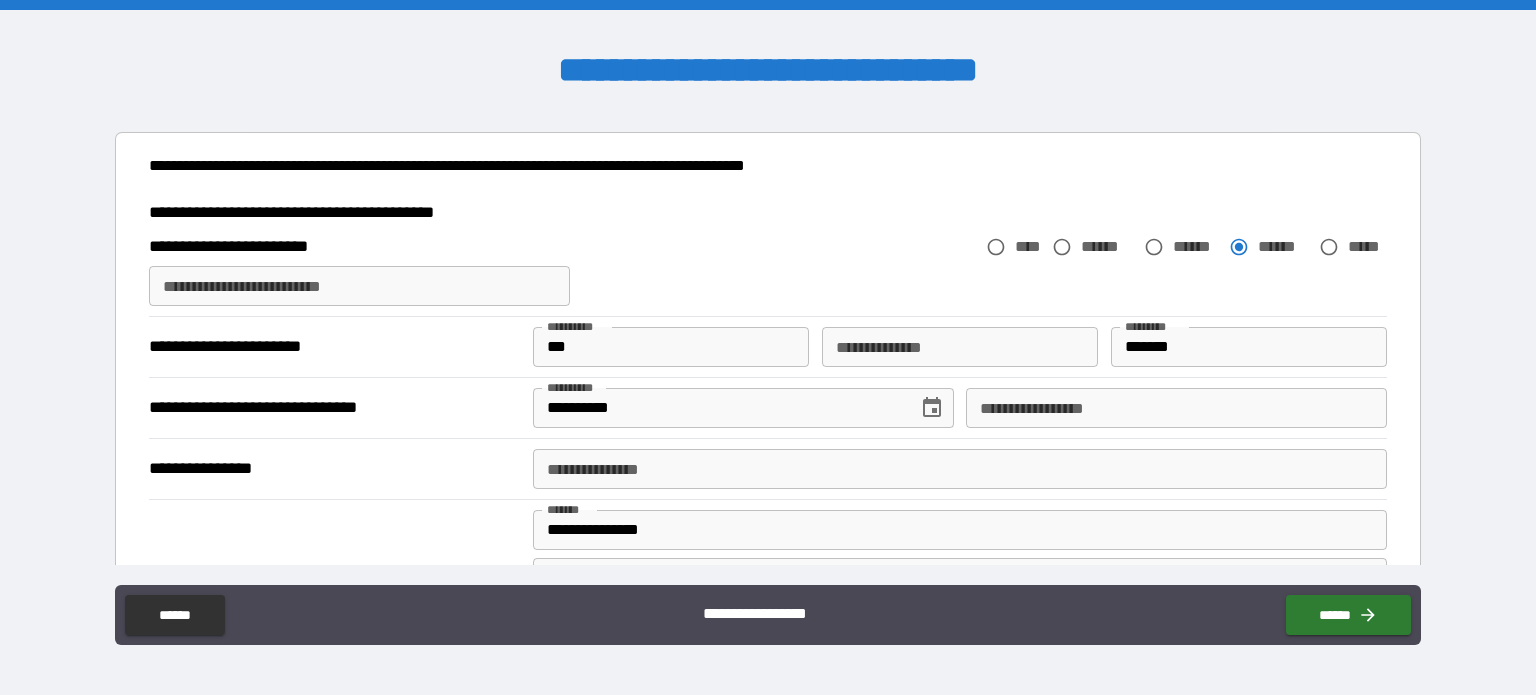 click on "**********" at bounding box center [359, 286] 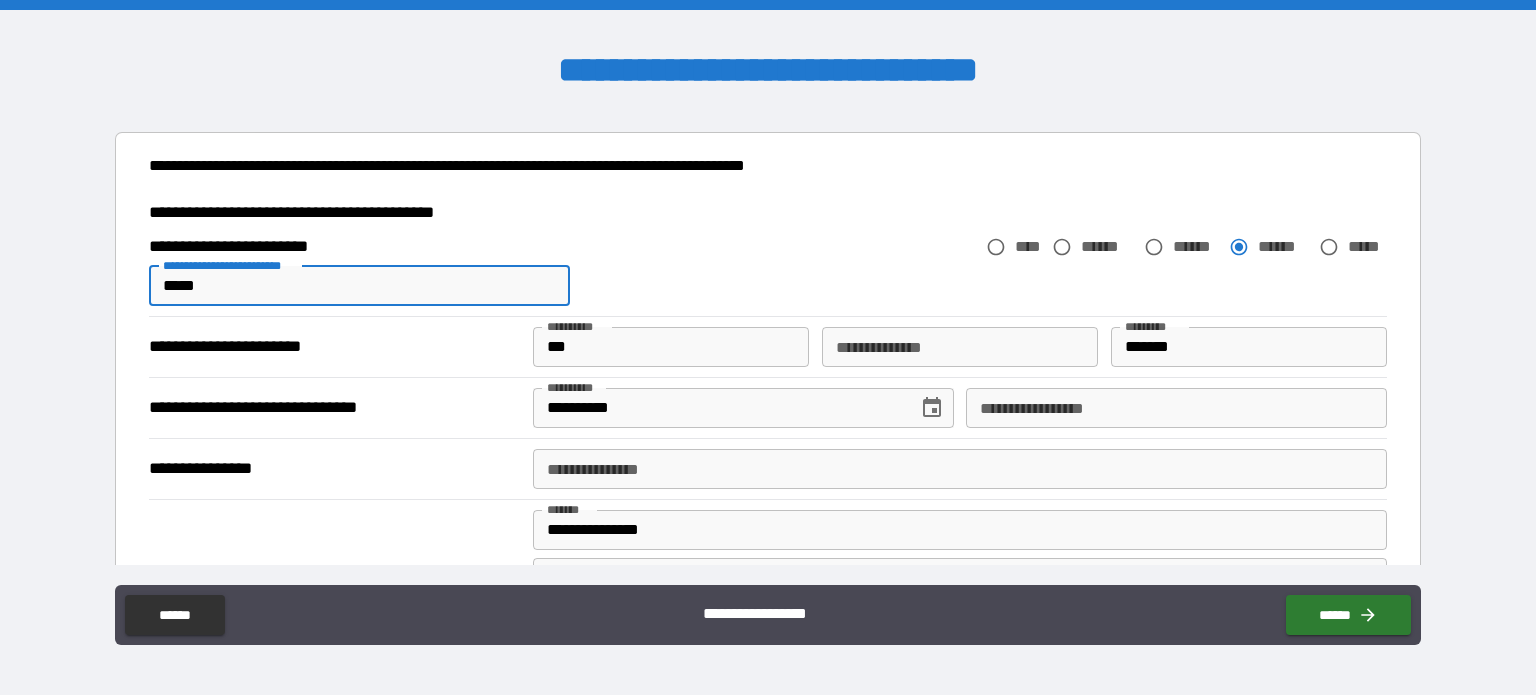 type on "******" 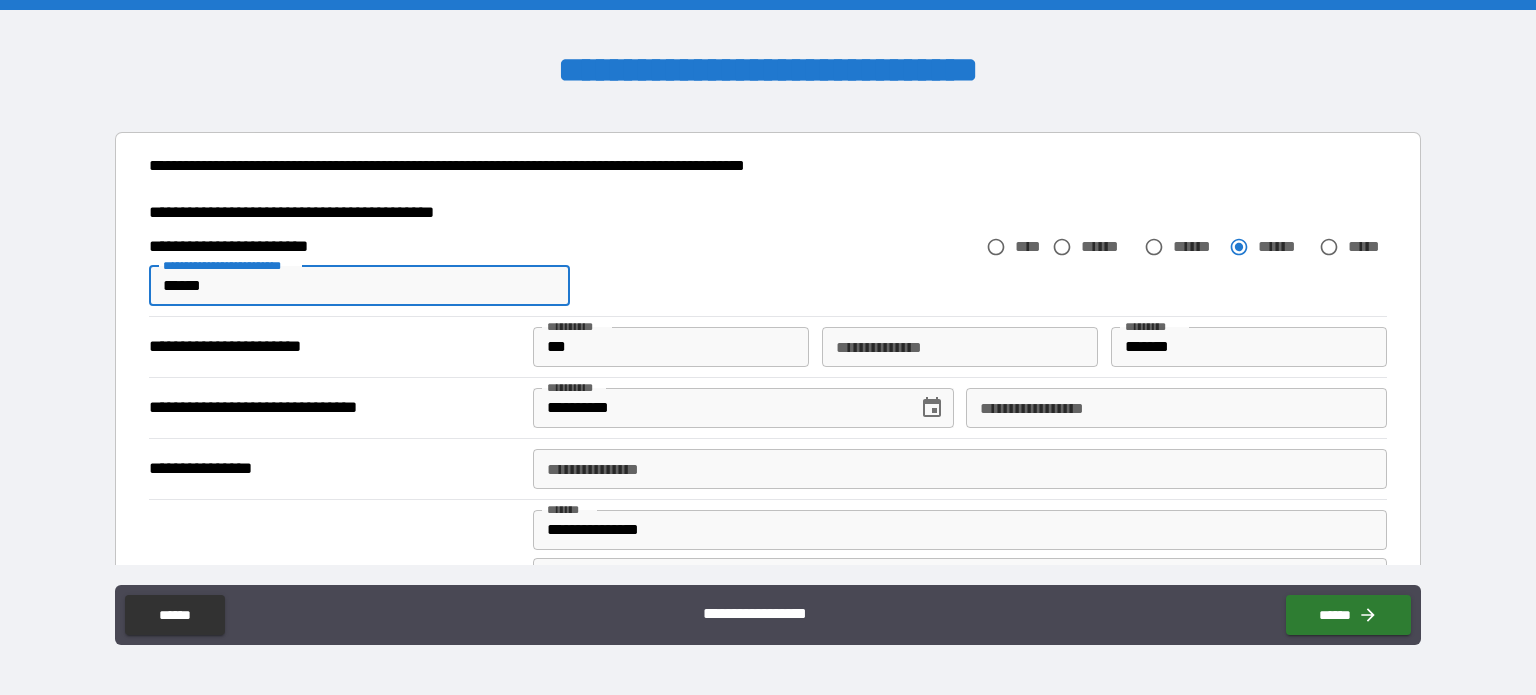 click on "******" at bounding box center [359, 286] 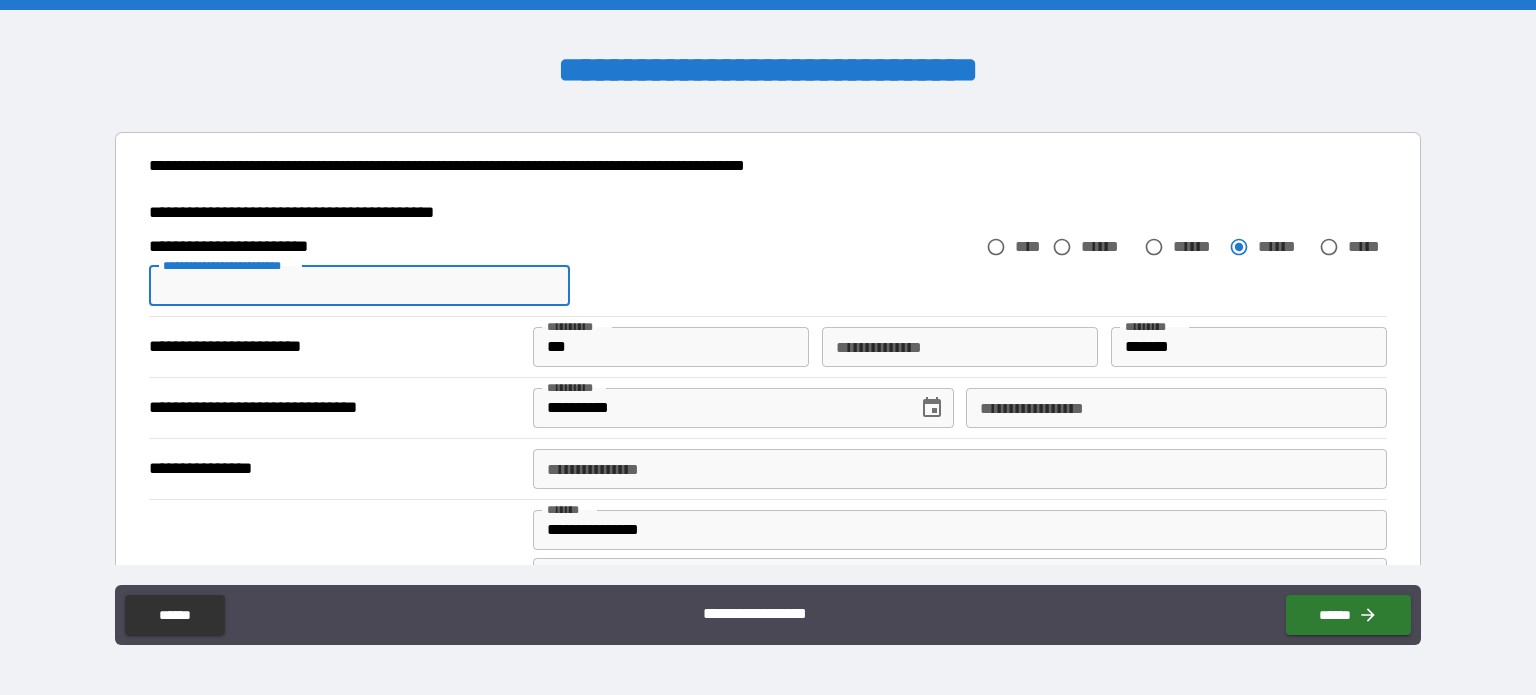 click on "**********" at bounding box center (768, 247) 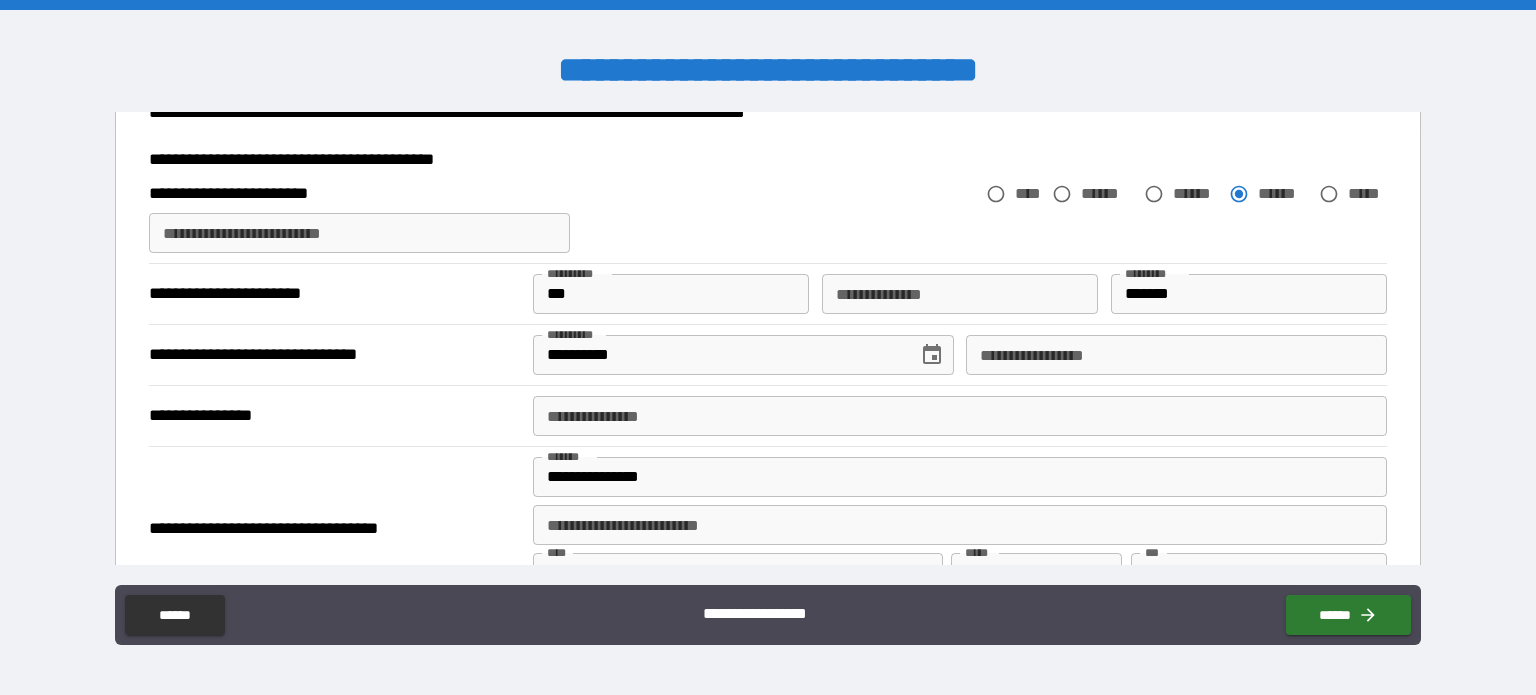 scroll, scrollTop: 1000, scrollLeft: 0, axis: vertical 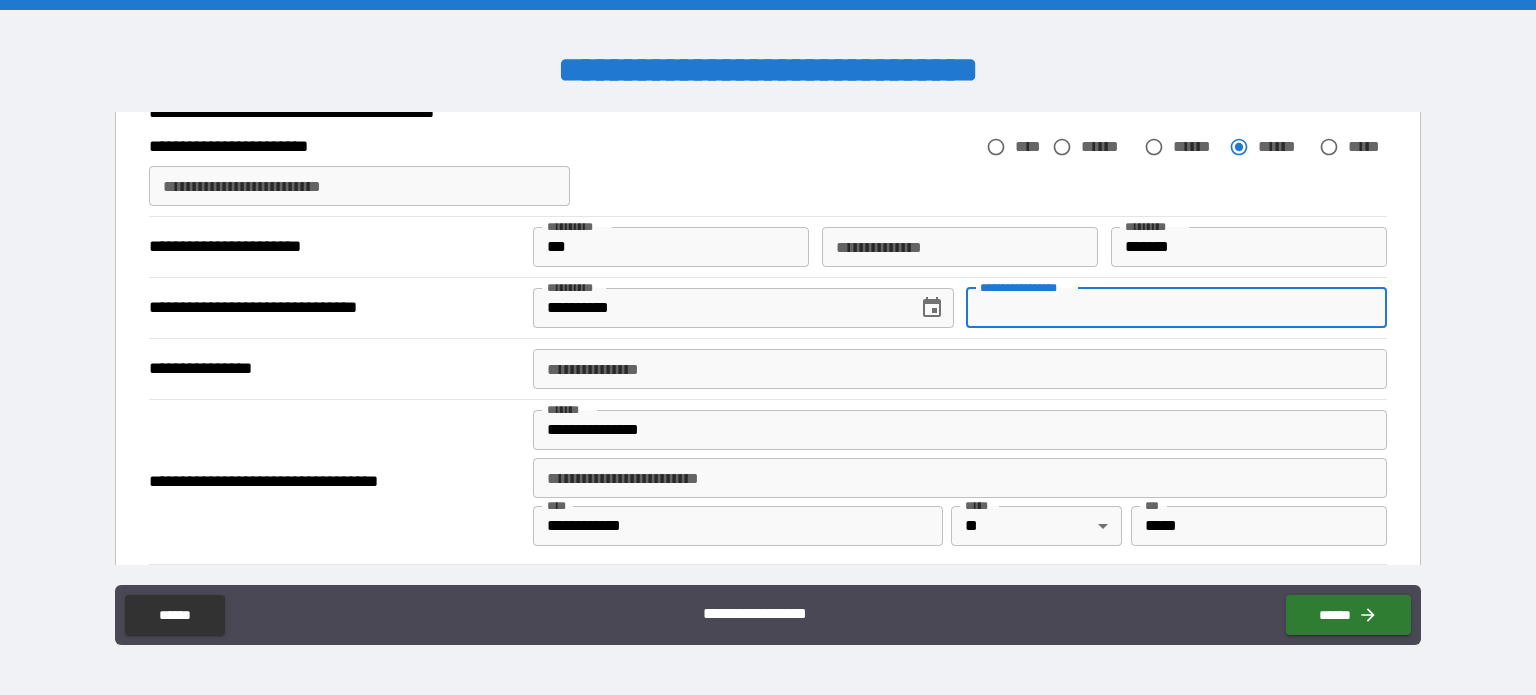 click on "**********" at bounding box center (1176, 308) 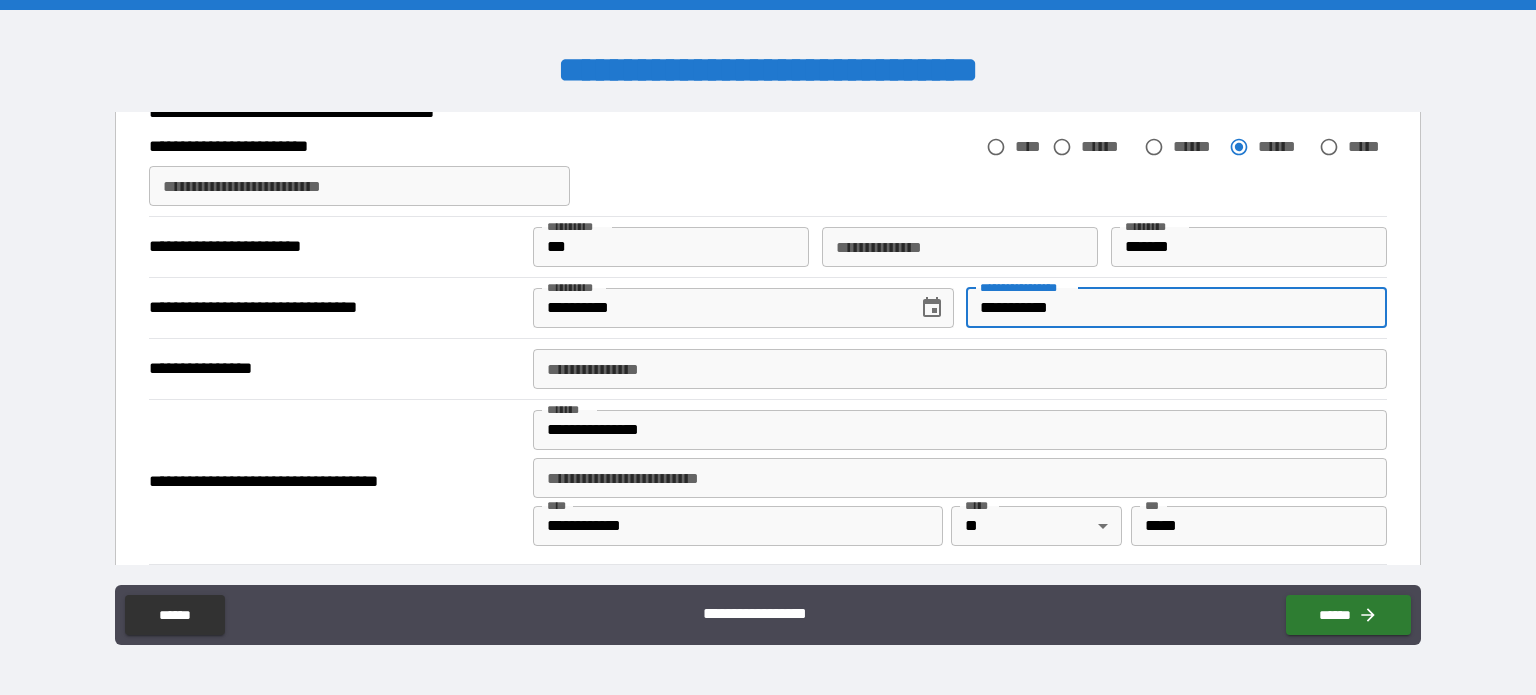 scroll, scrollTop: 1200, scrollLeft: 0, axis: vertical 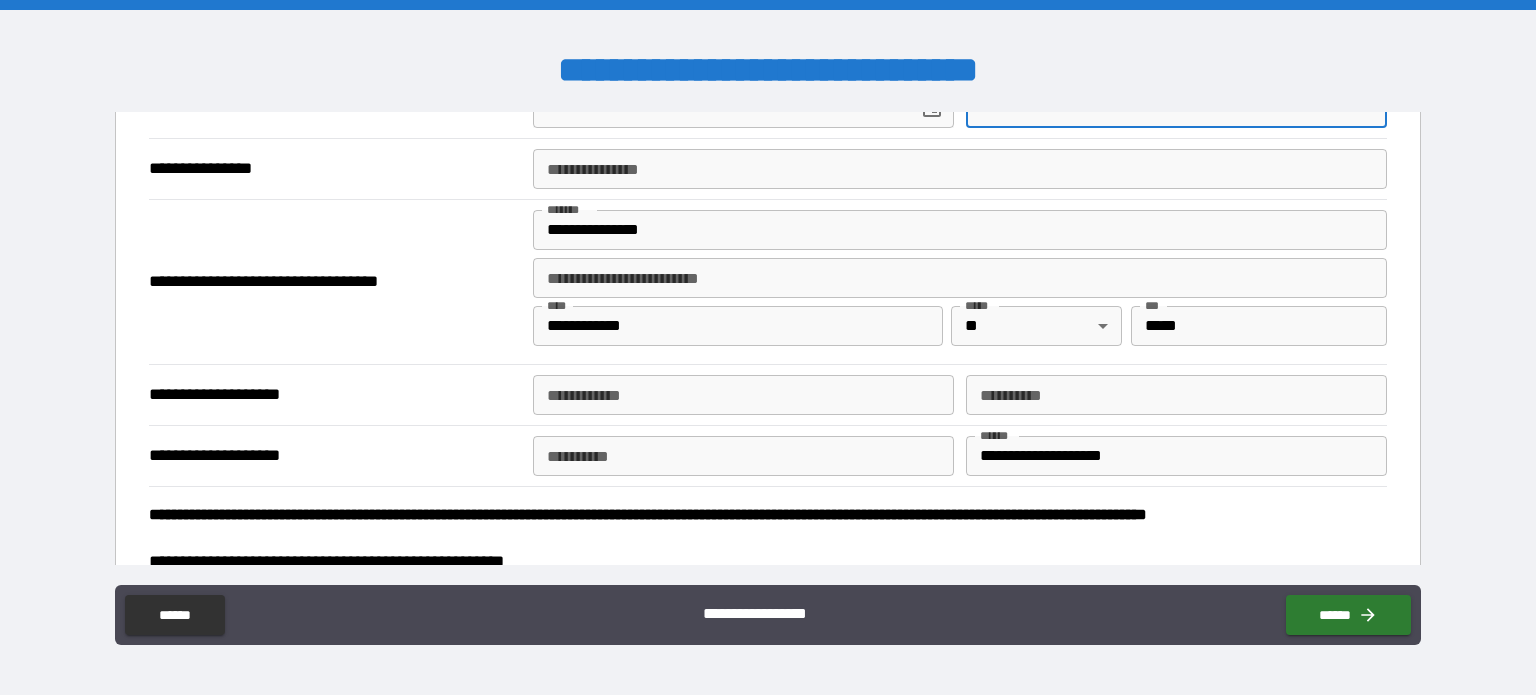 type on "**********" 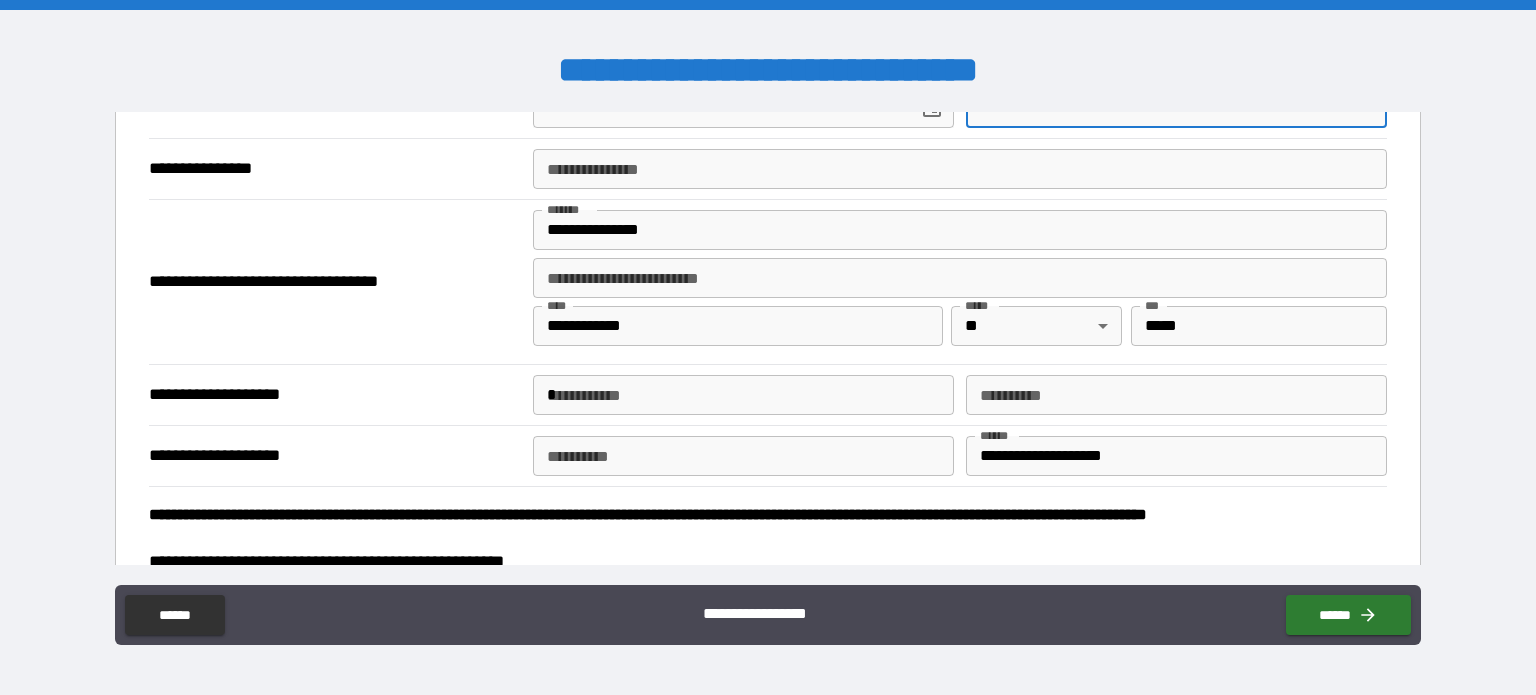 click on "*" at bounding box center (743, 395) 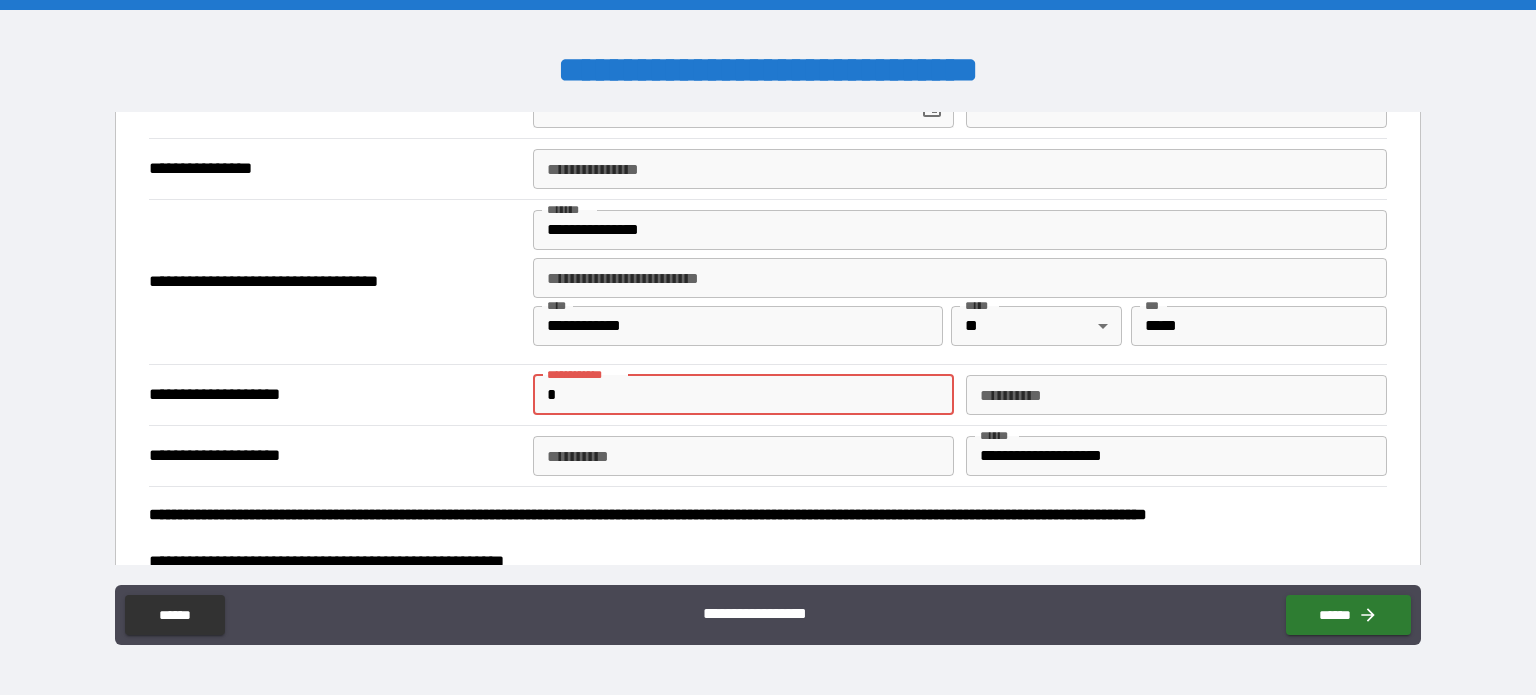 type on "**********" 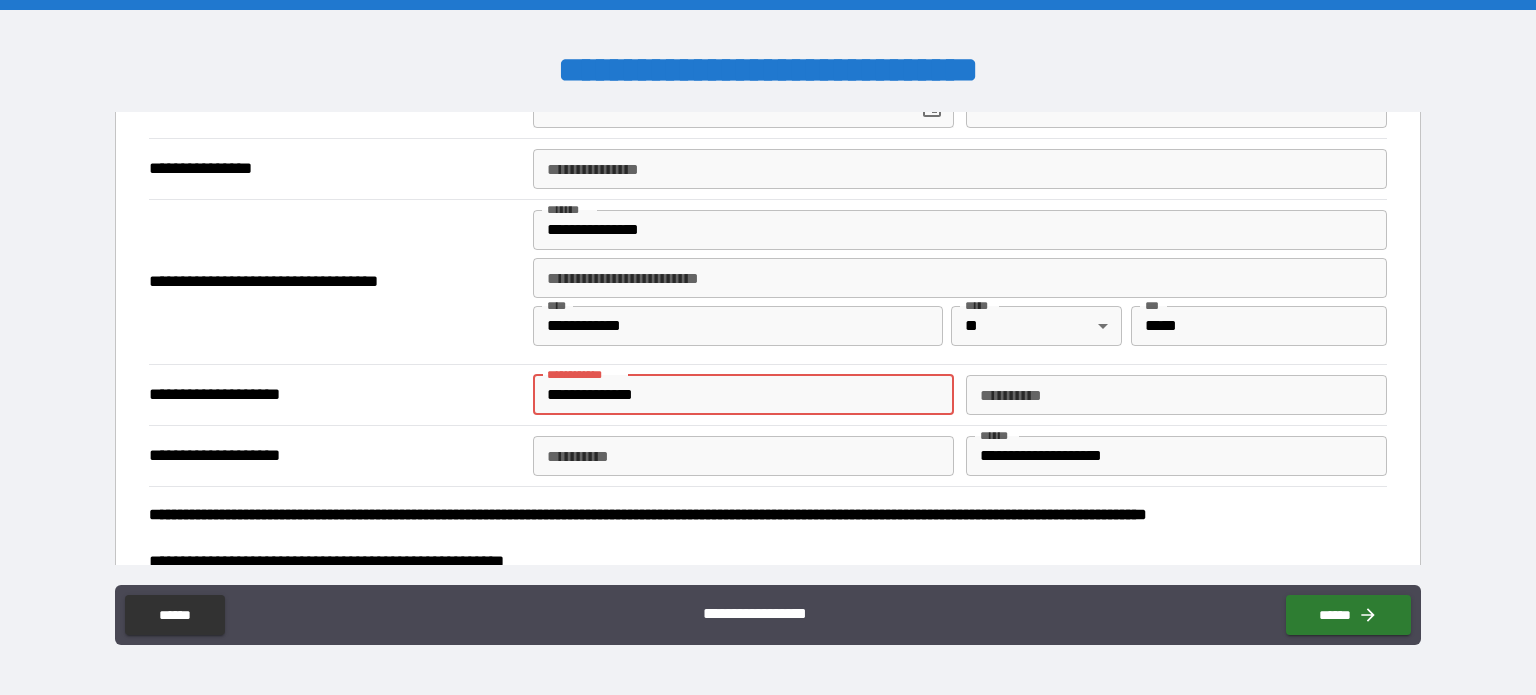 type on "***" 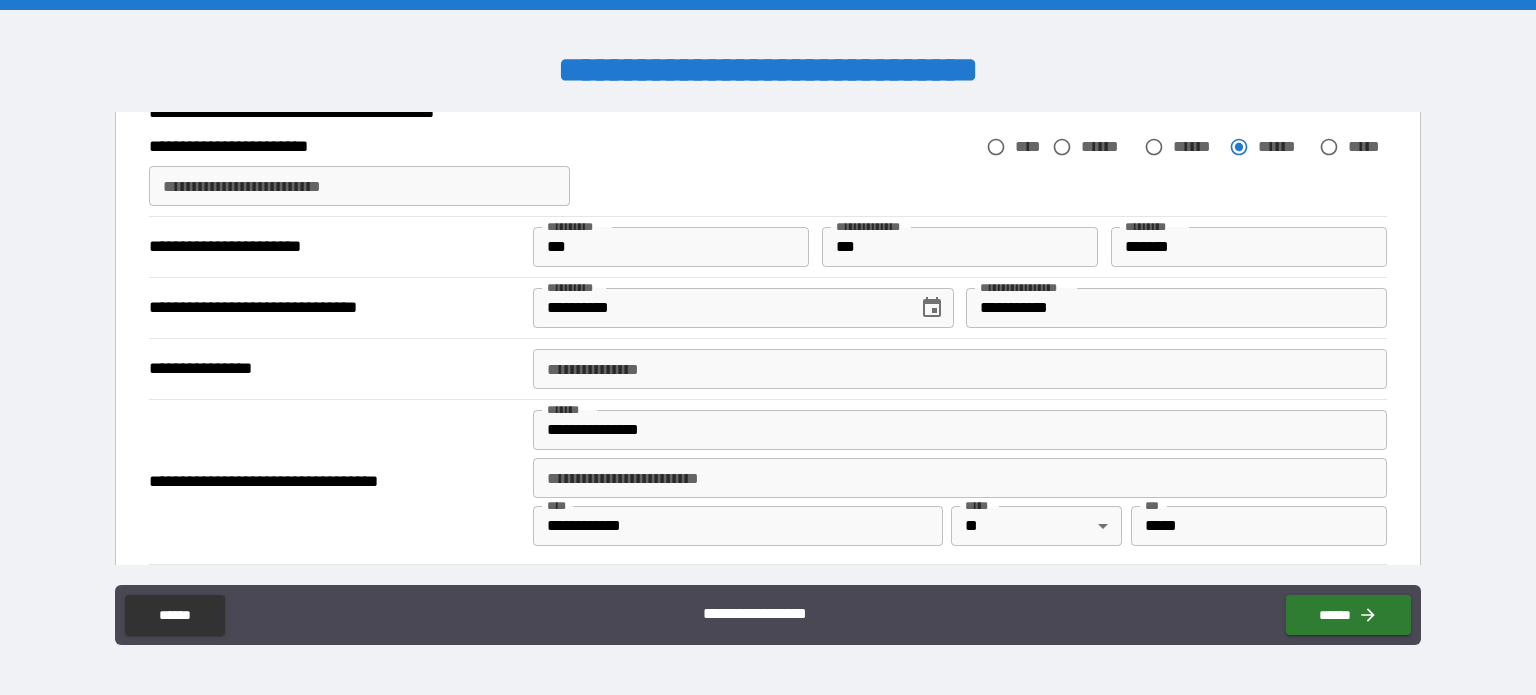 scroll, scrollTop: 800, scrollLeft: 0, axis: vertical 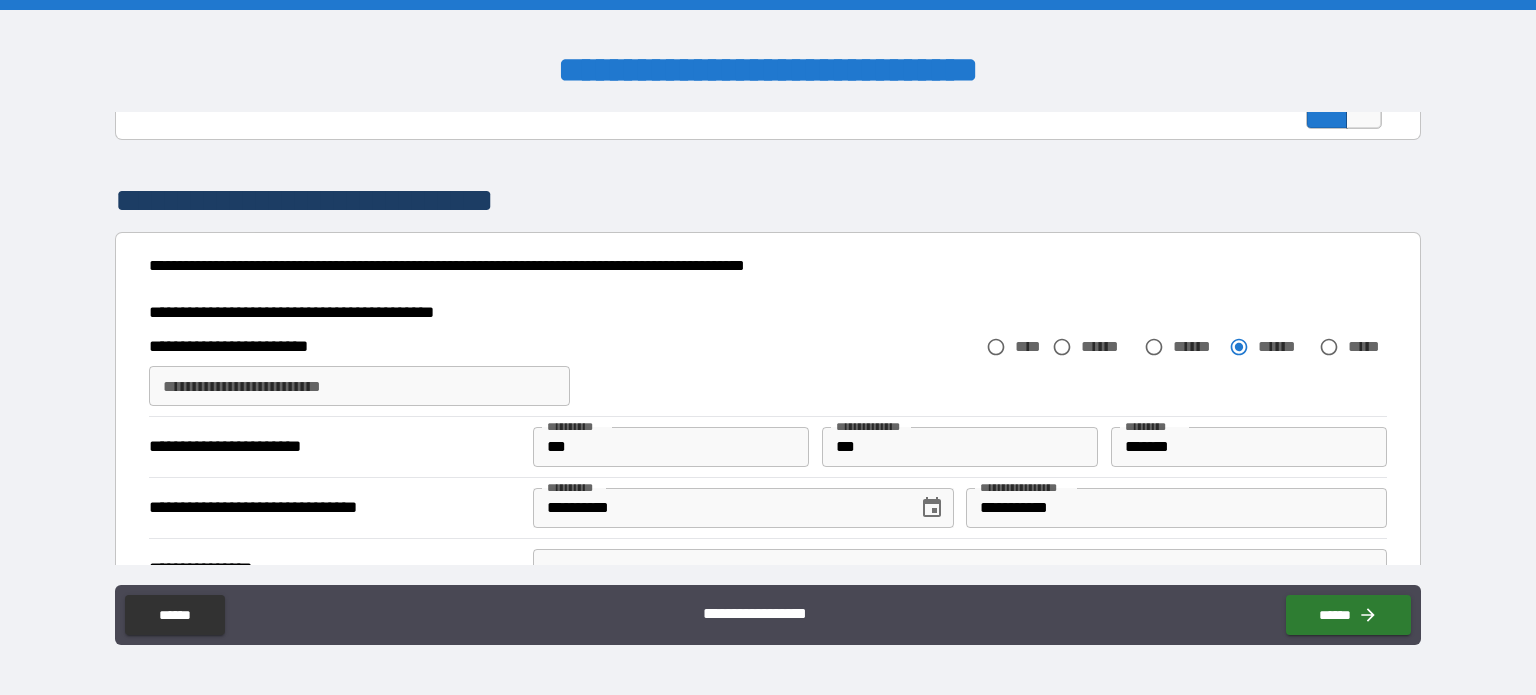 click on "**********" at bounding box center [768, 347] 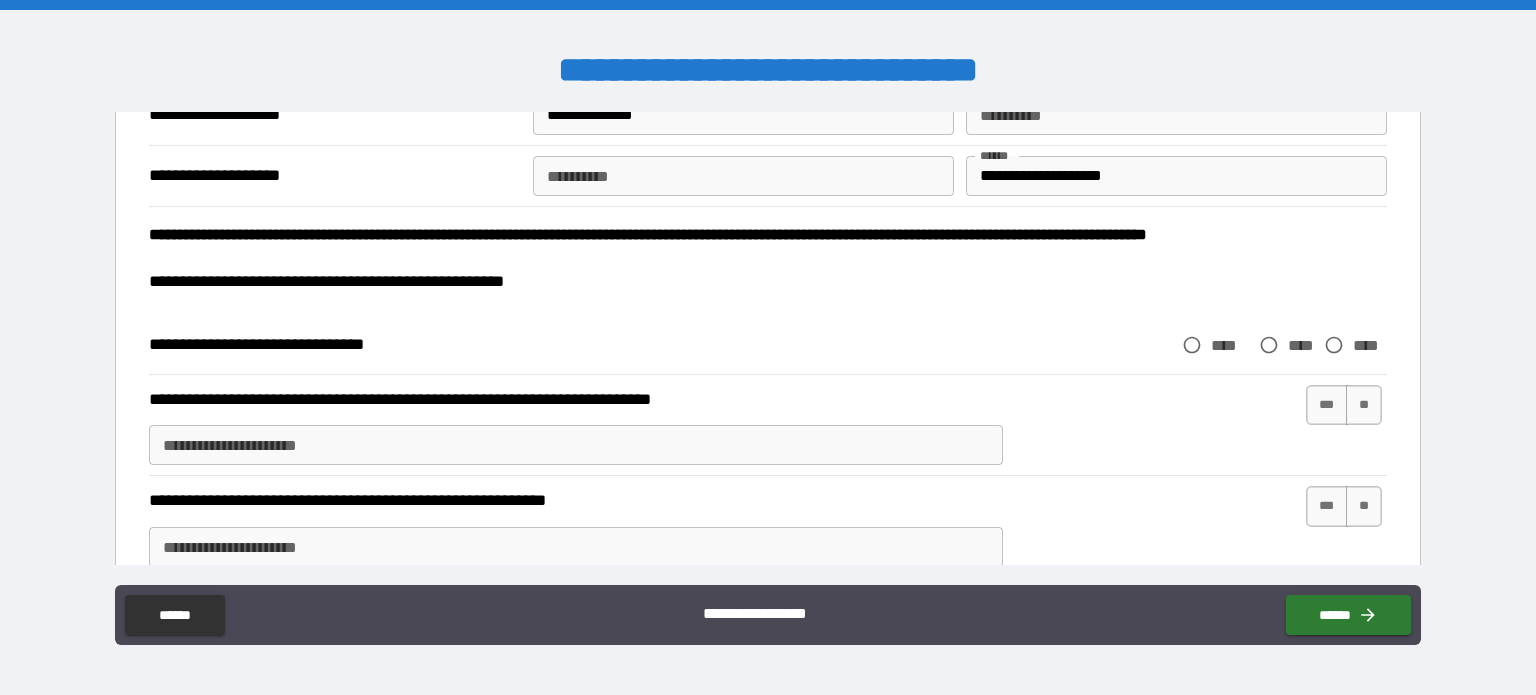 scroll, scrollTop: 1600, scrollLeft: 0, axis: vertical 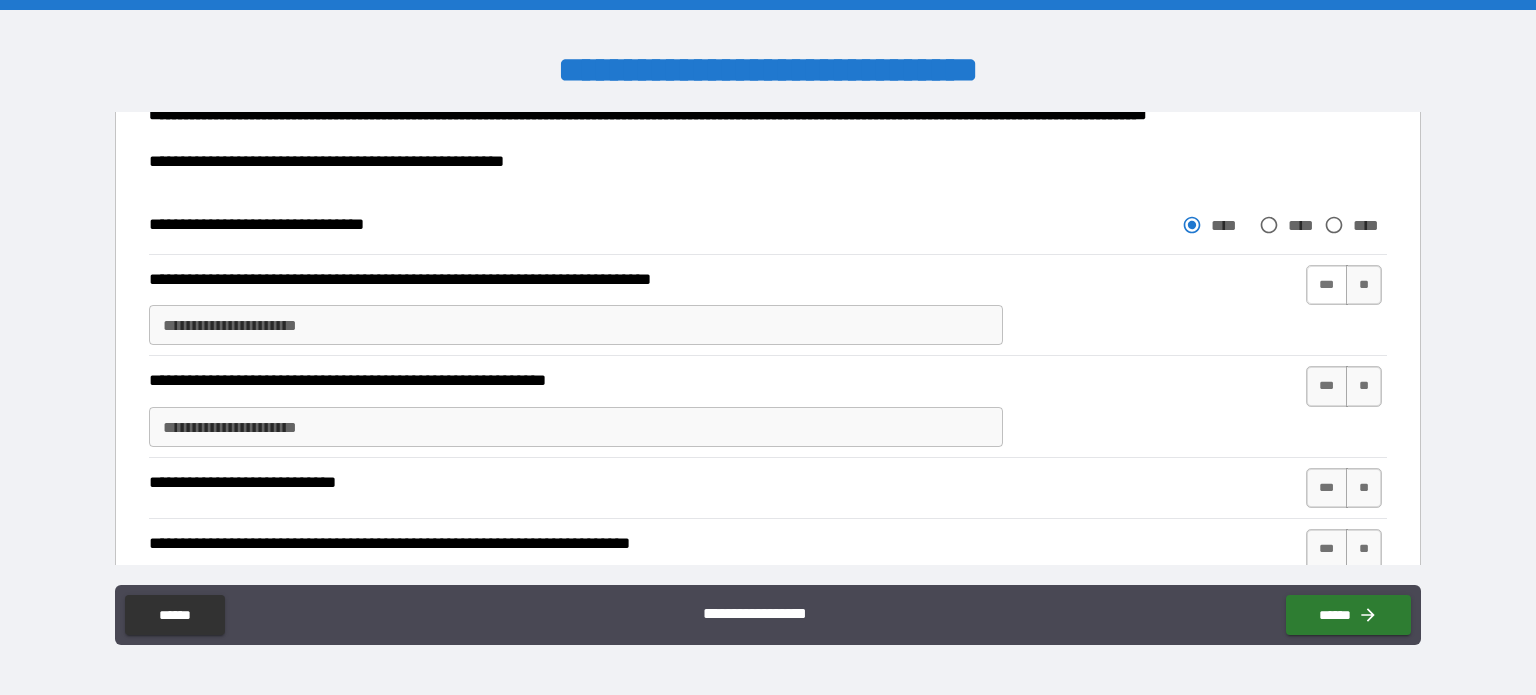 click on "***" at bounding box center [1327, 285] 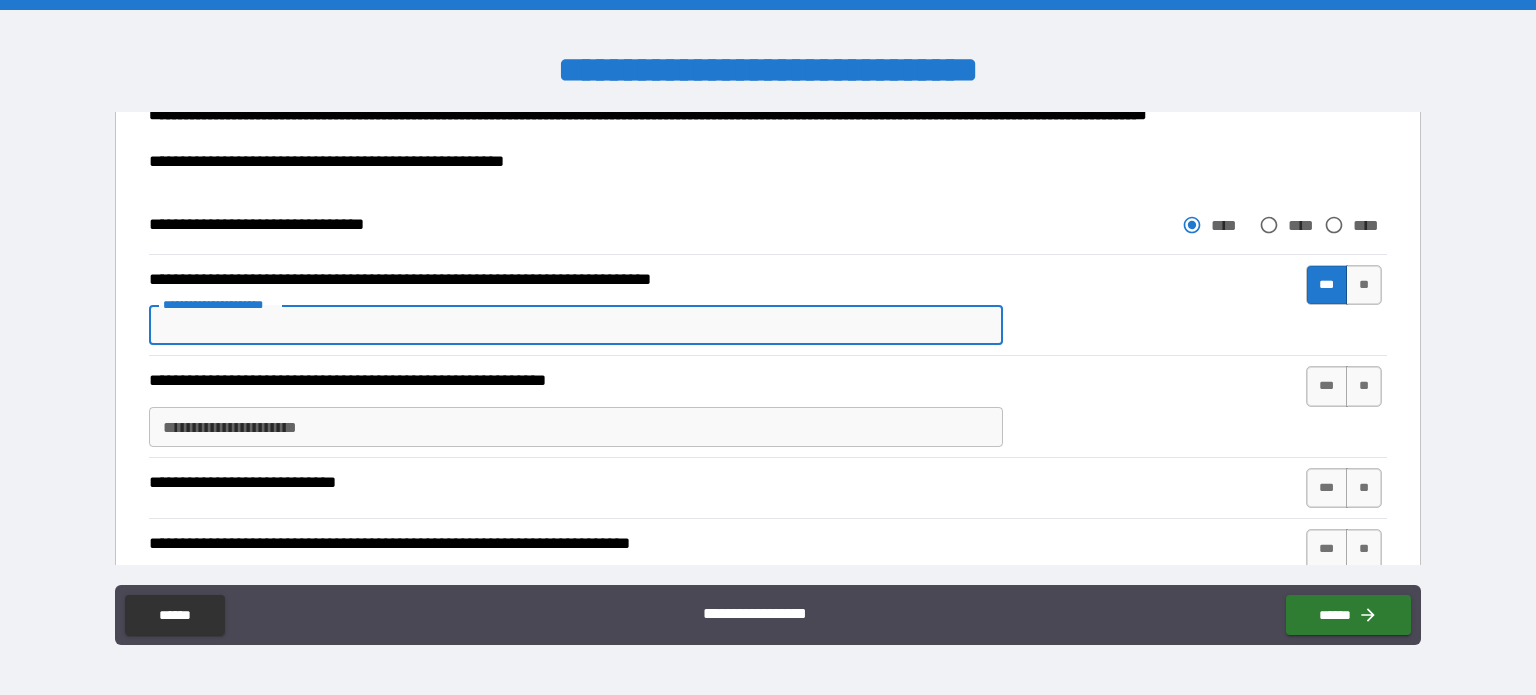 click on "**********" at bounding box center [576, 325] 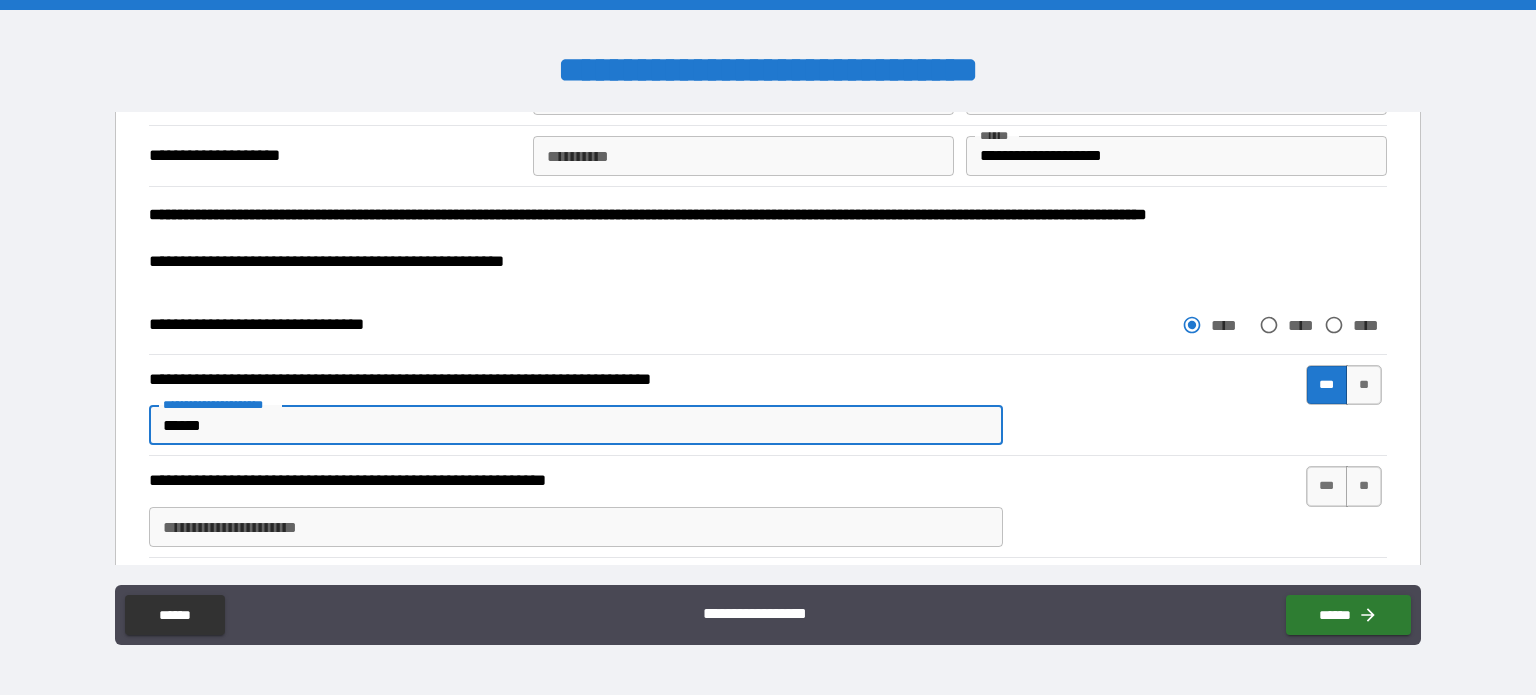 scroll, scrollTop: 1700, scrollLeft: 0, axis: vertical 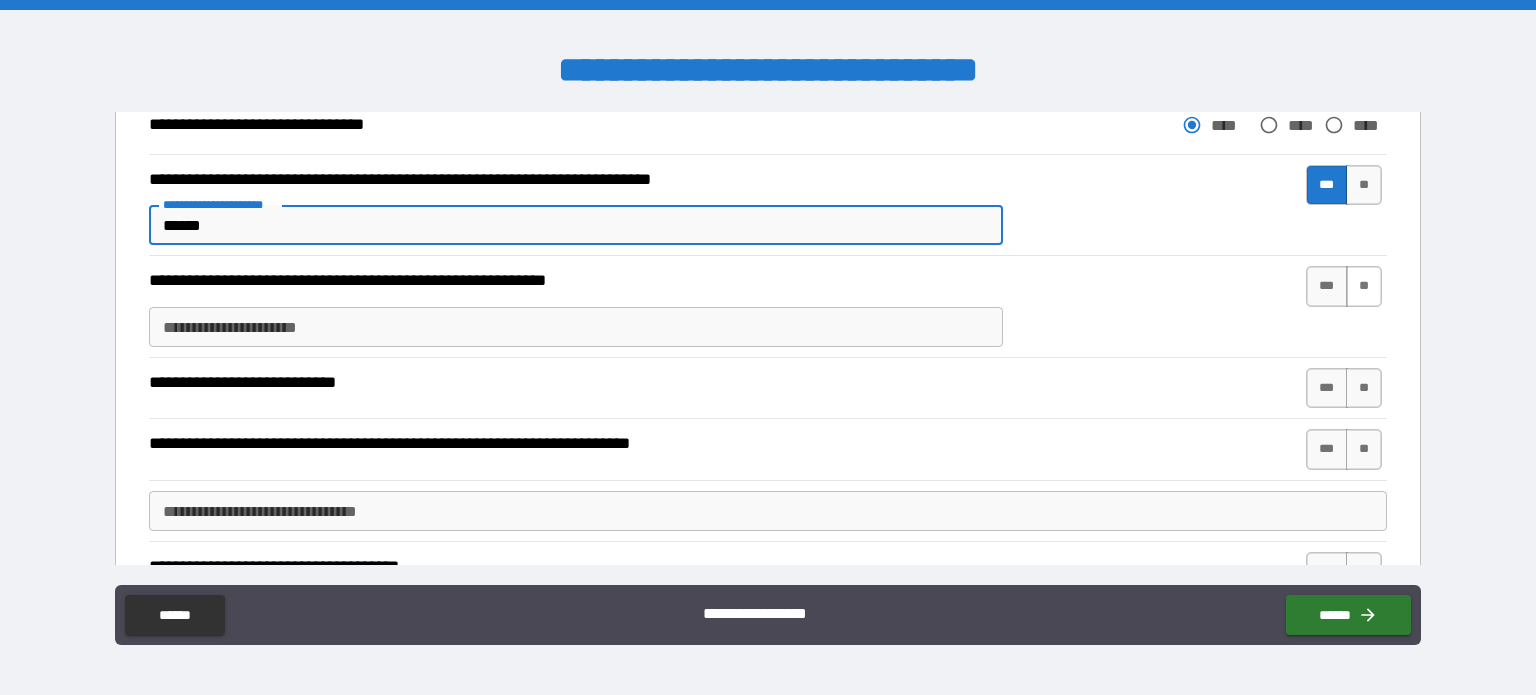 type on "******" 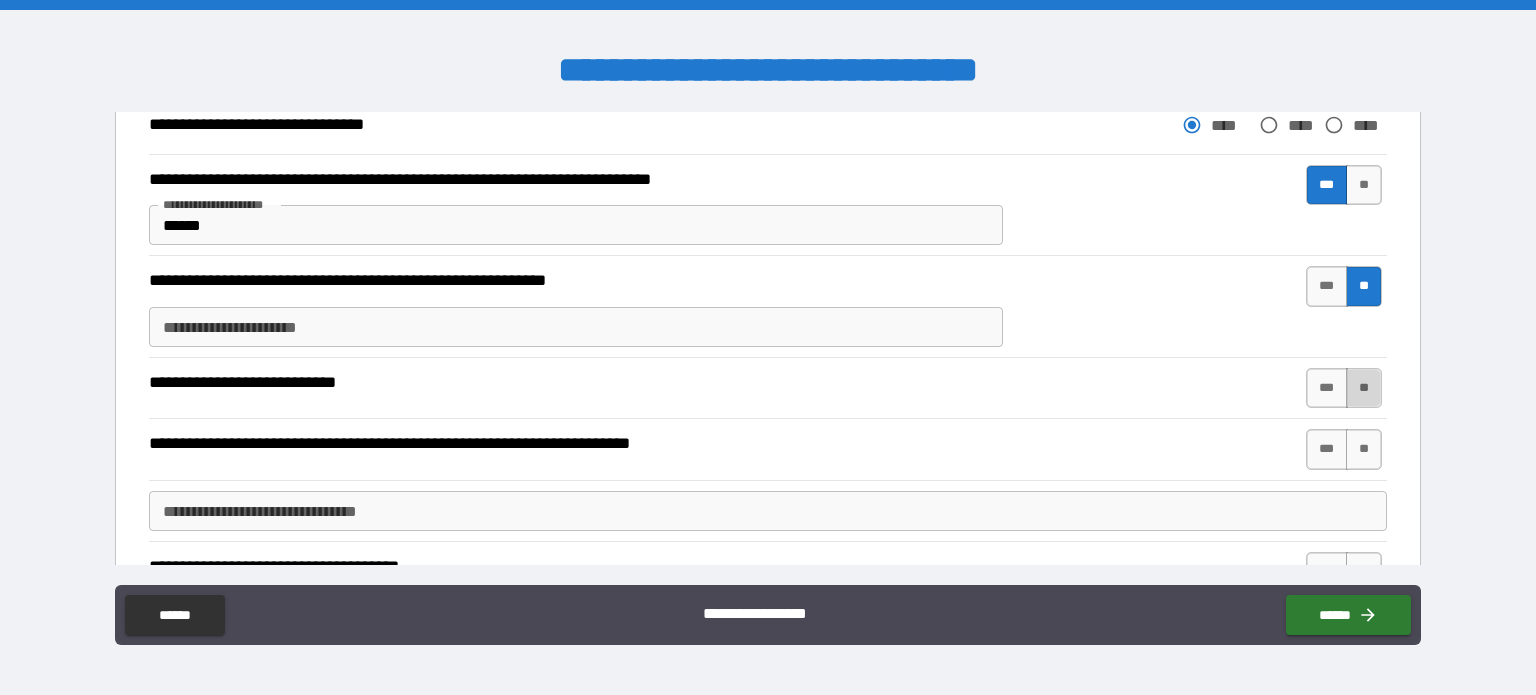 click on "**" at bounding box center [1364, 388] 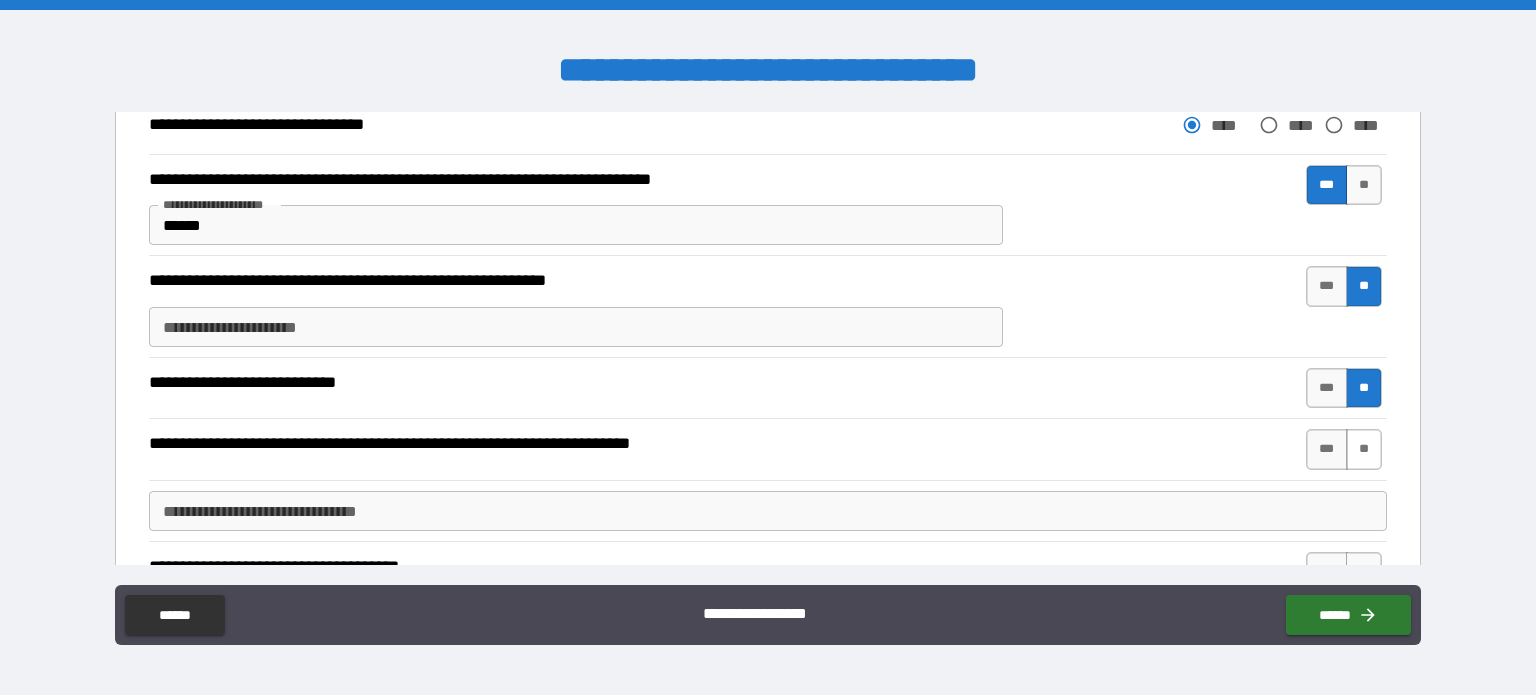 click on "**" at bounding box center (1364, 449) 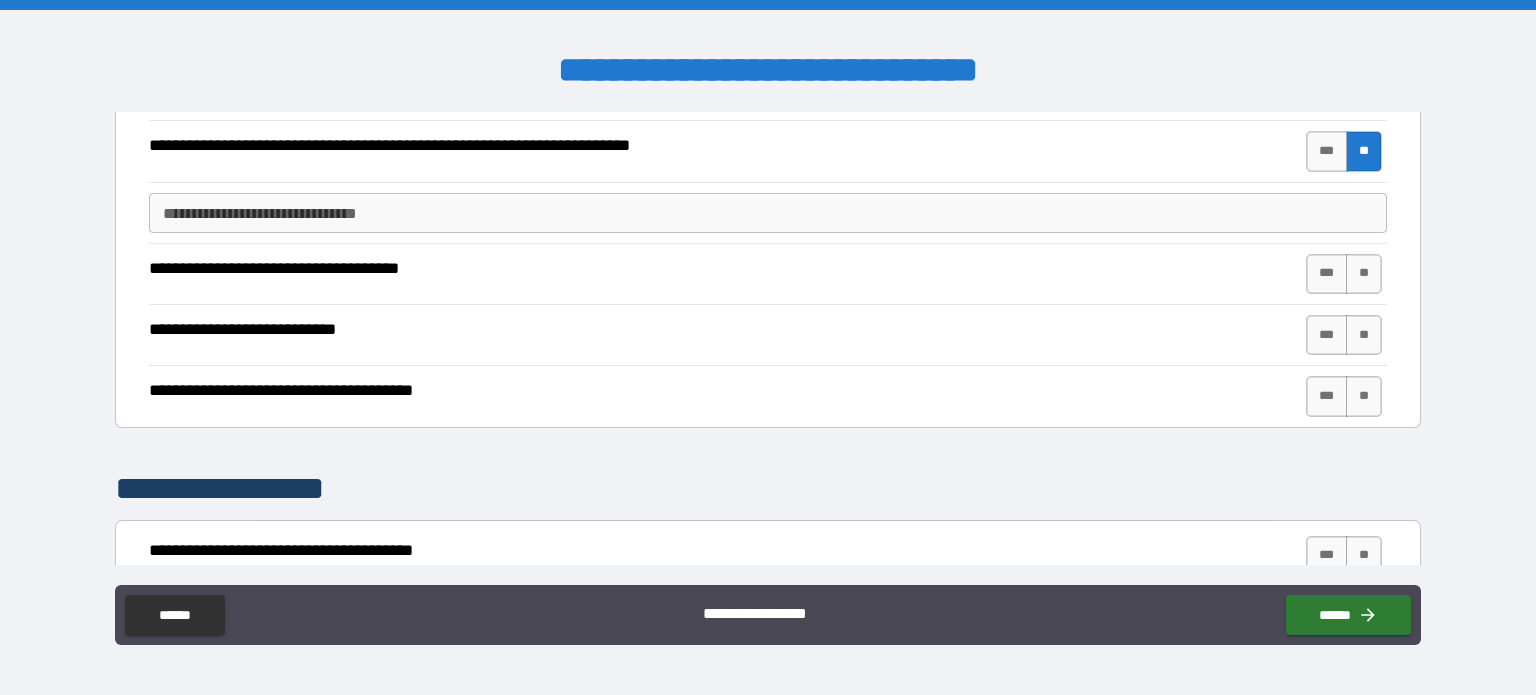 scroll, scrollTop: 2000, scrollLeft: 0, axis: vertical 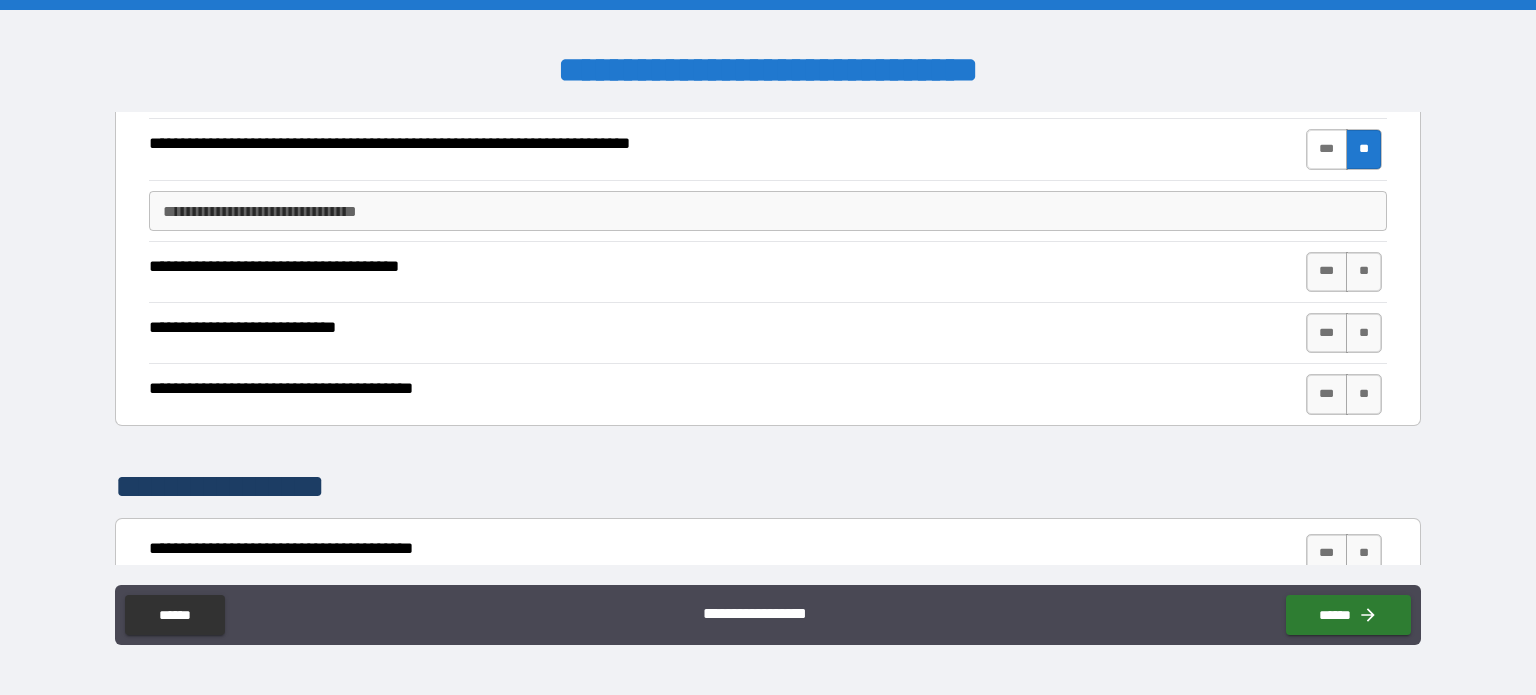 click on "***" at bounding box center (1327, 149) 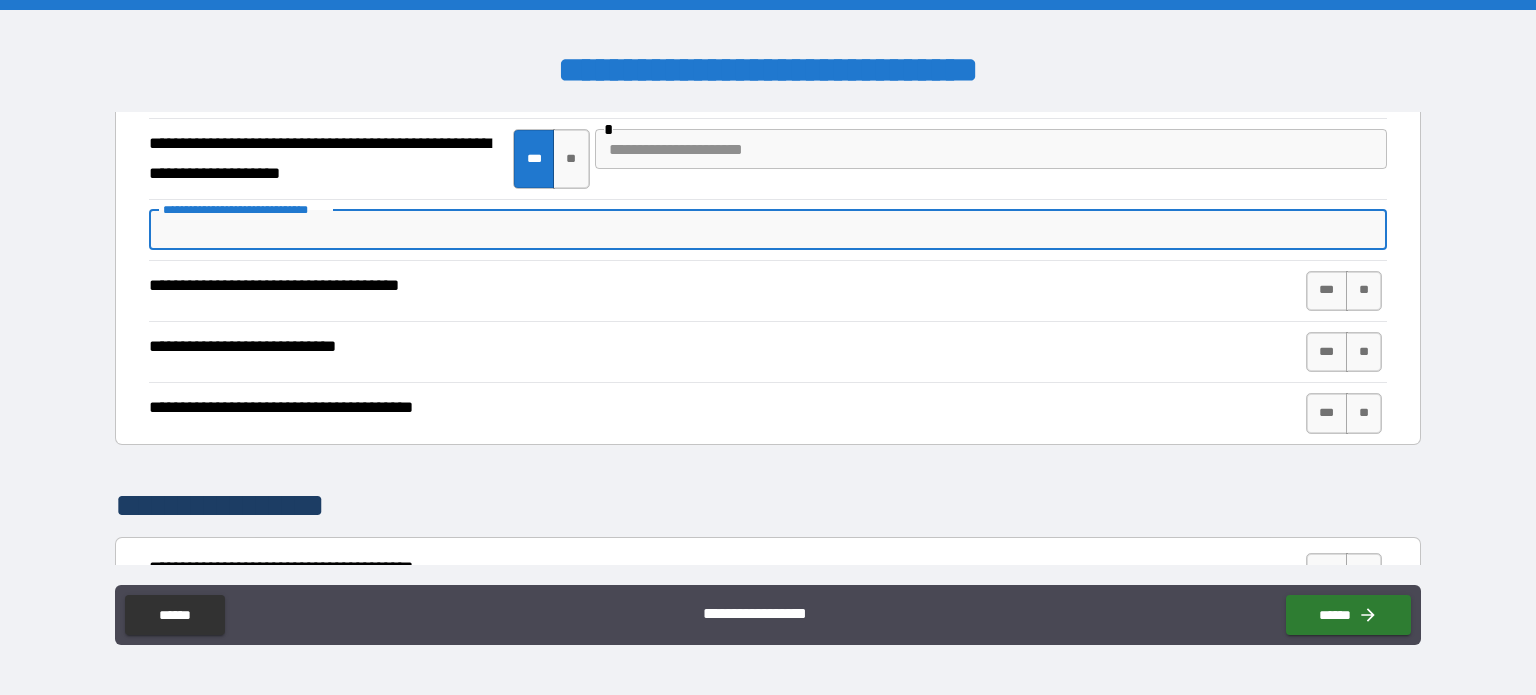 click on "**********" at bounding box center (768, 230) 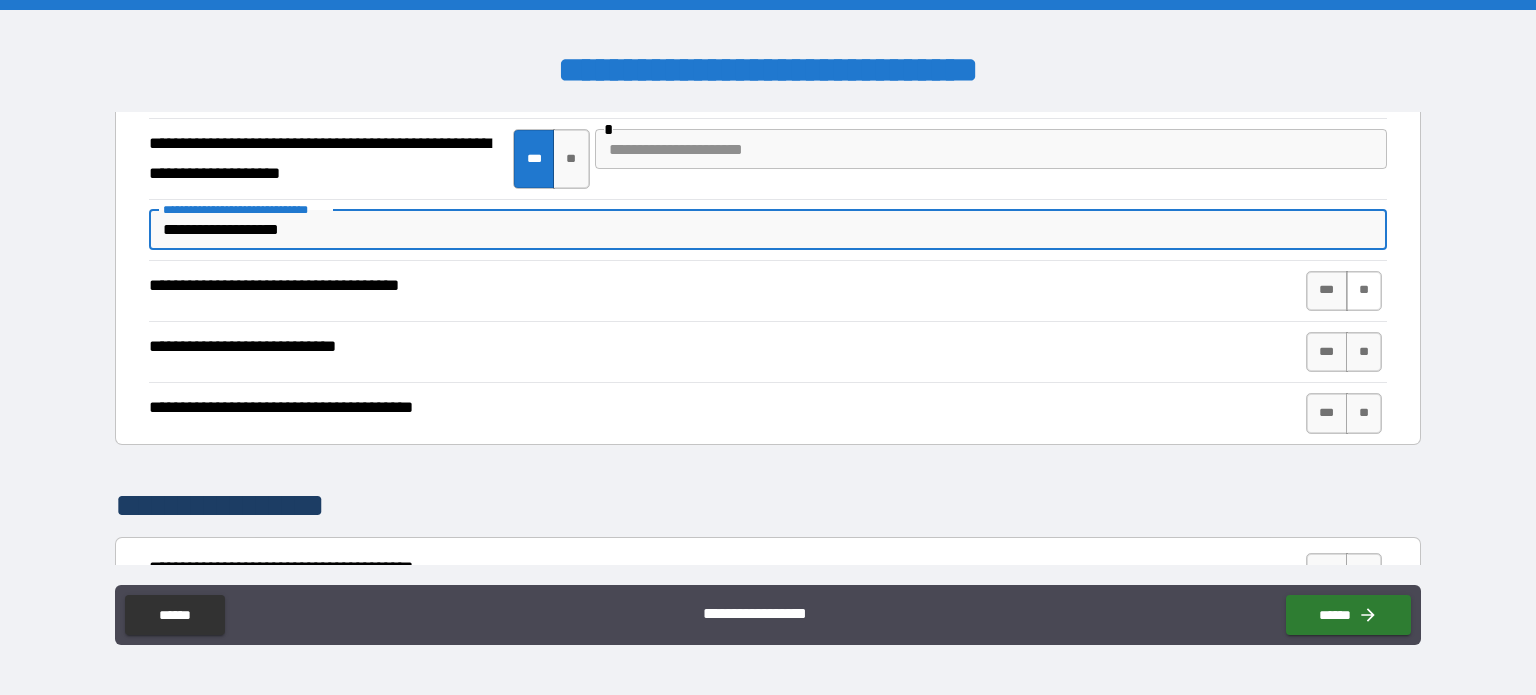 type on "**********" 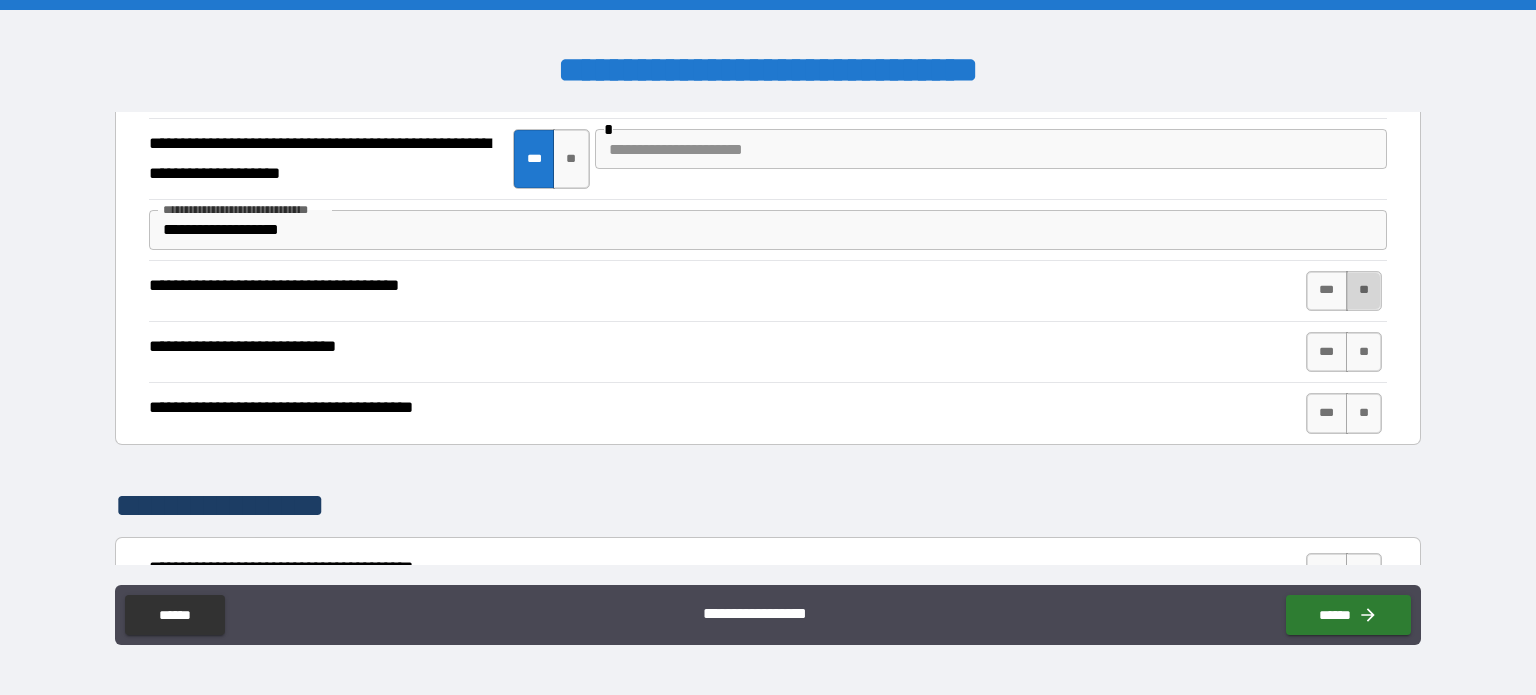 click on "**" at bounding box center [1364, 291] 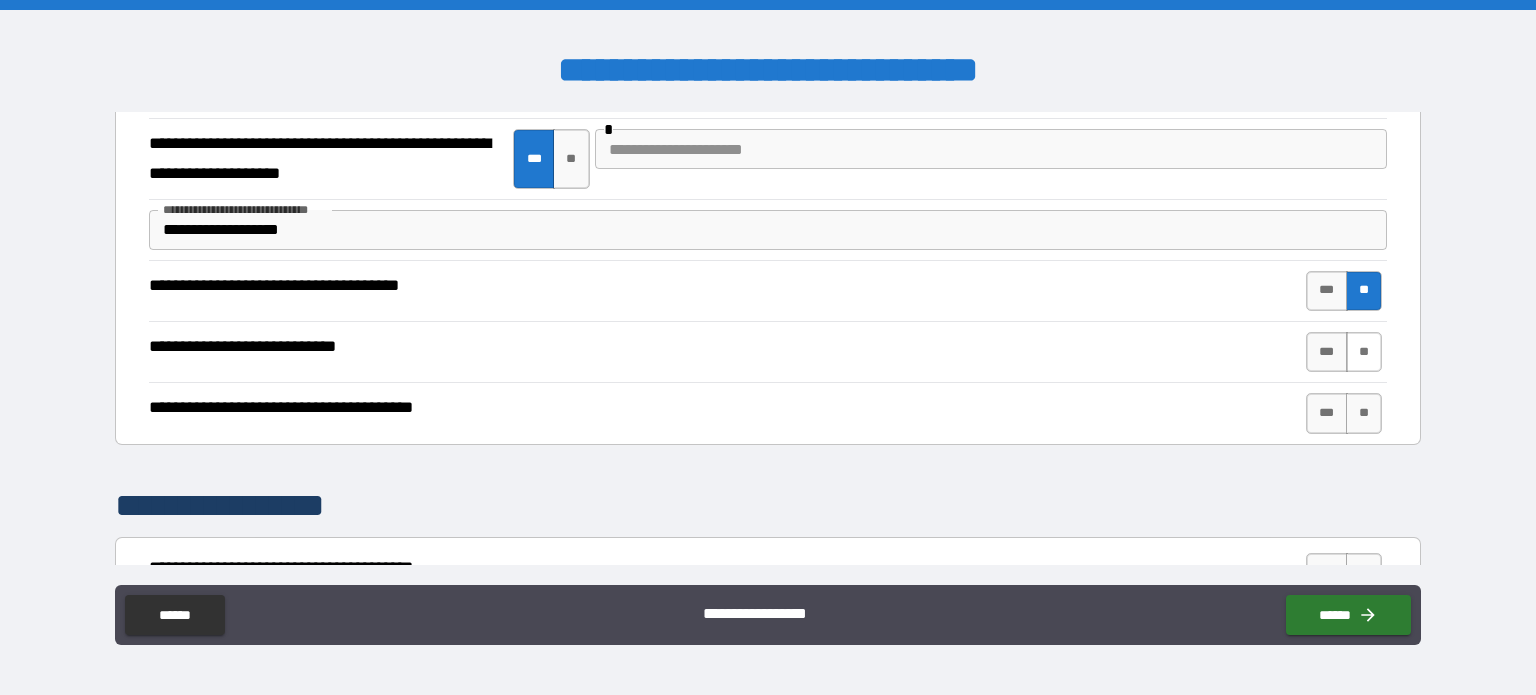 click on "**" at bounding box center (1364, 352) 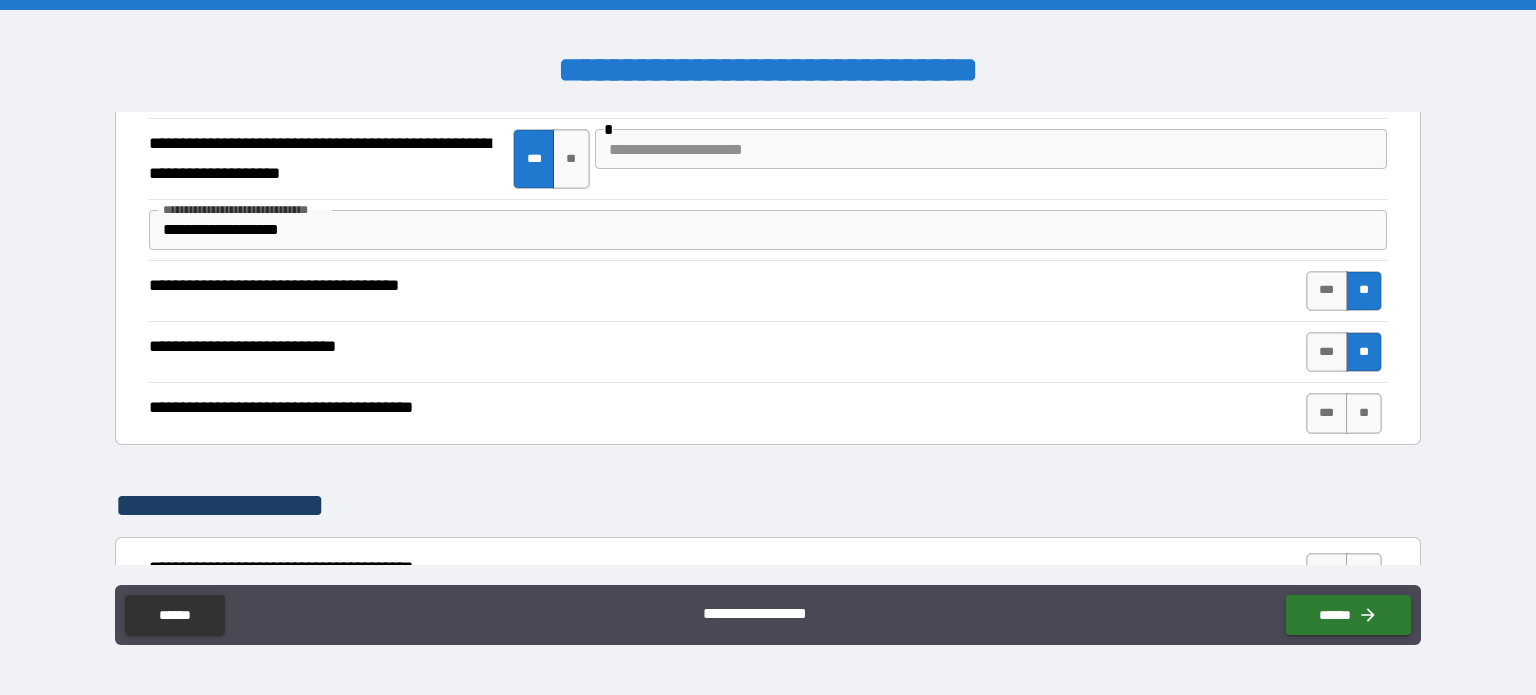 click on "**********" at bounding box center [768, 412] 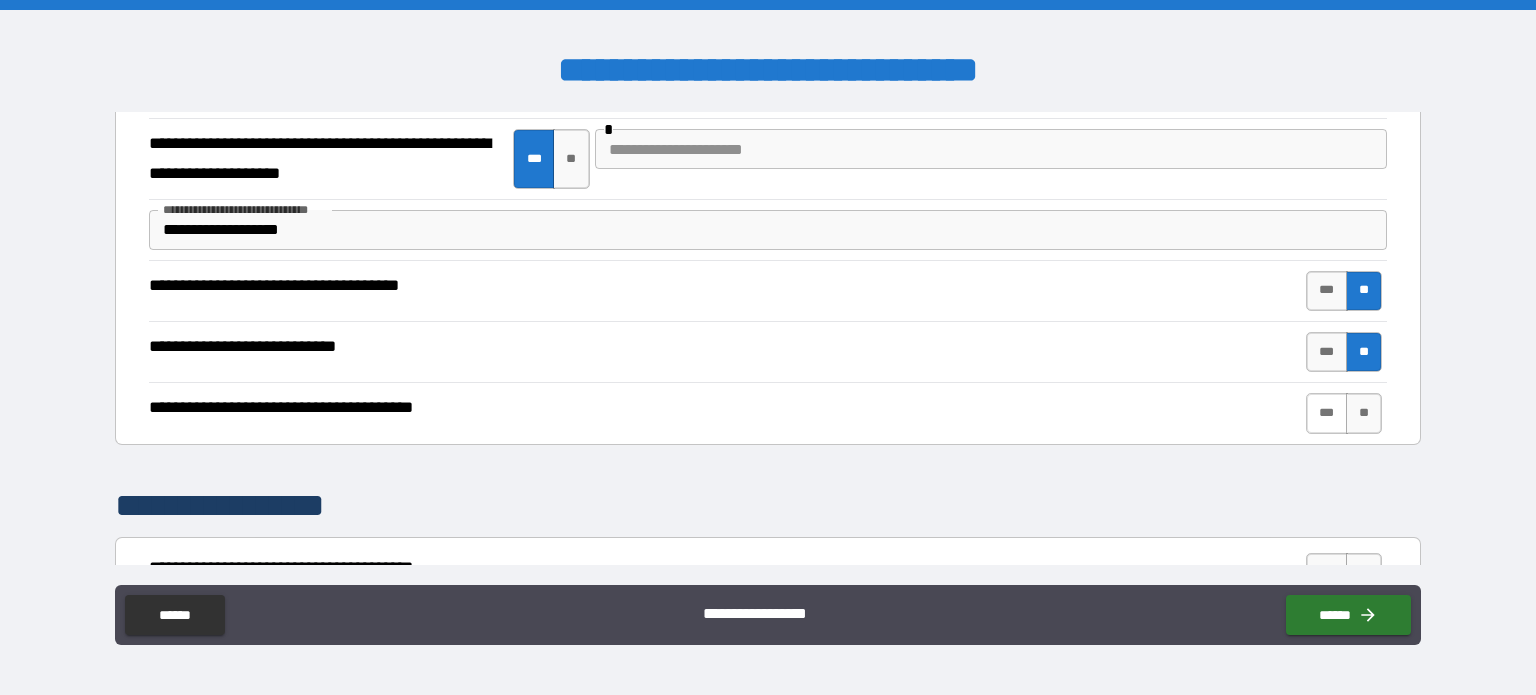 click on "***" at bounding box center (1327, 413) 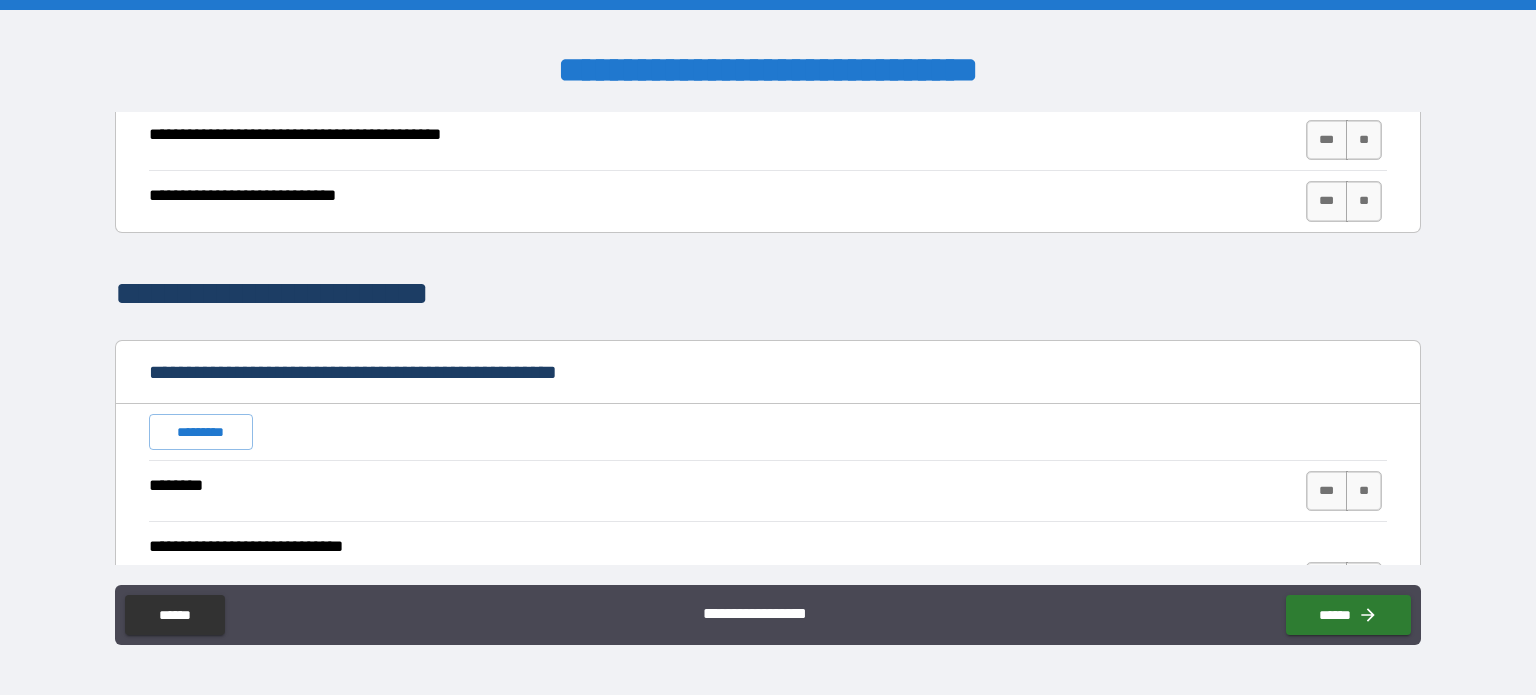 scroll, scrollTop: 2700, scrollLeft: 0, axis: vertical 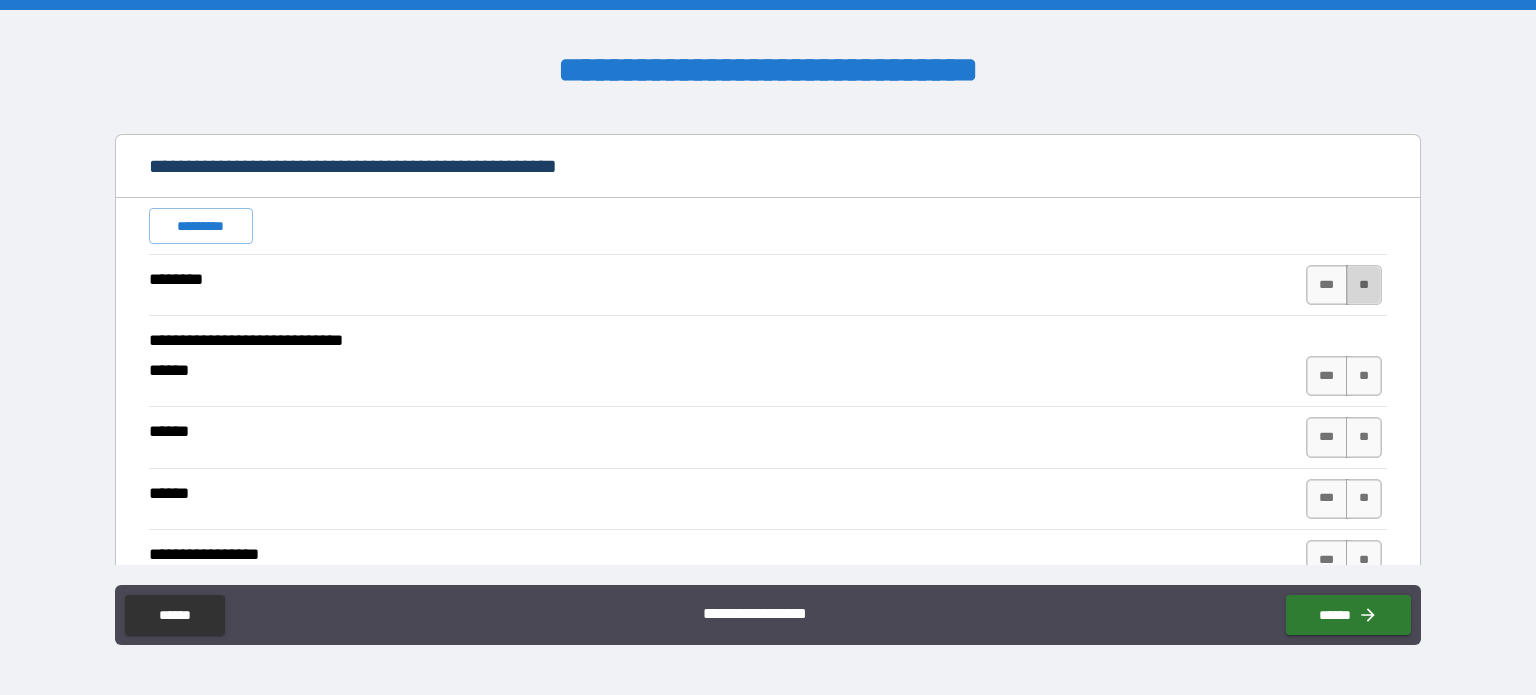 click on "**" at bounding box center [1364, 285] 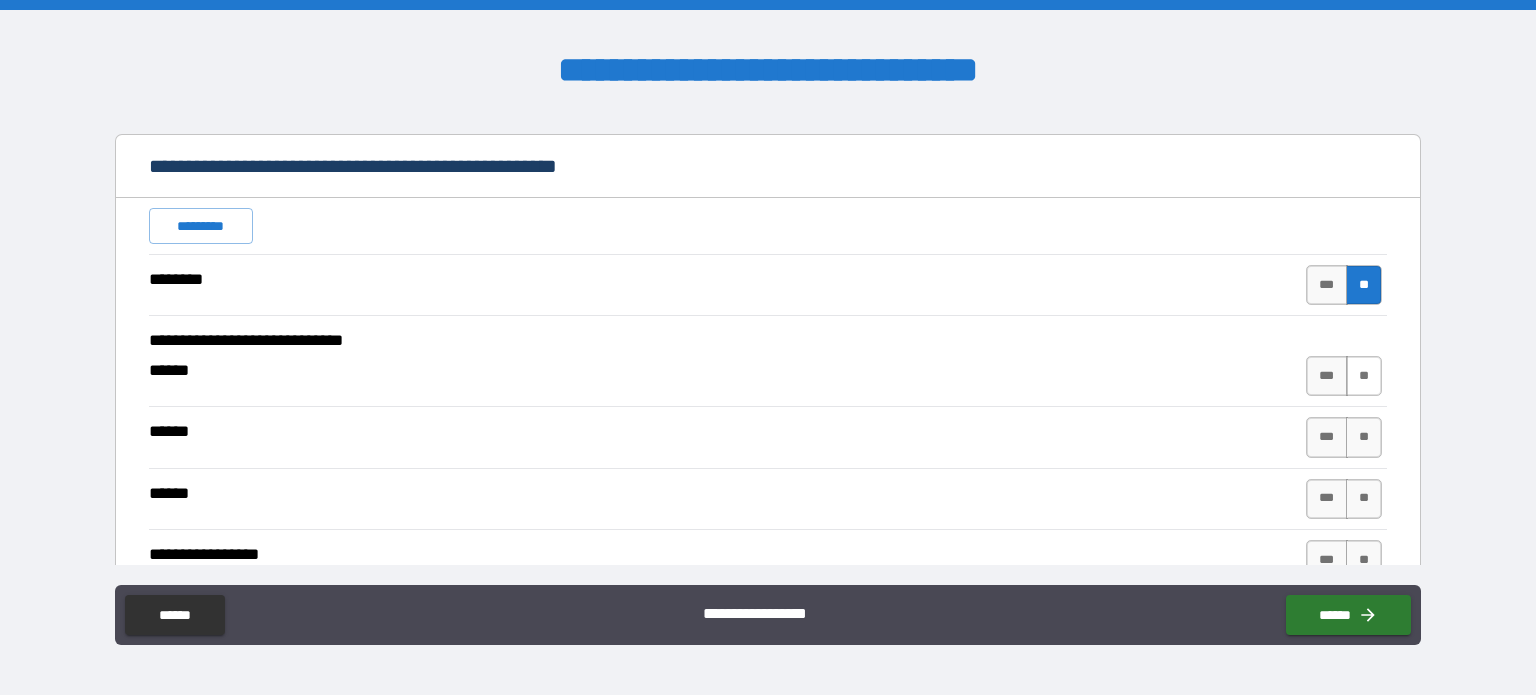 click on "**" at bounding box center [1364, 376] 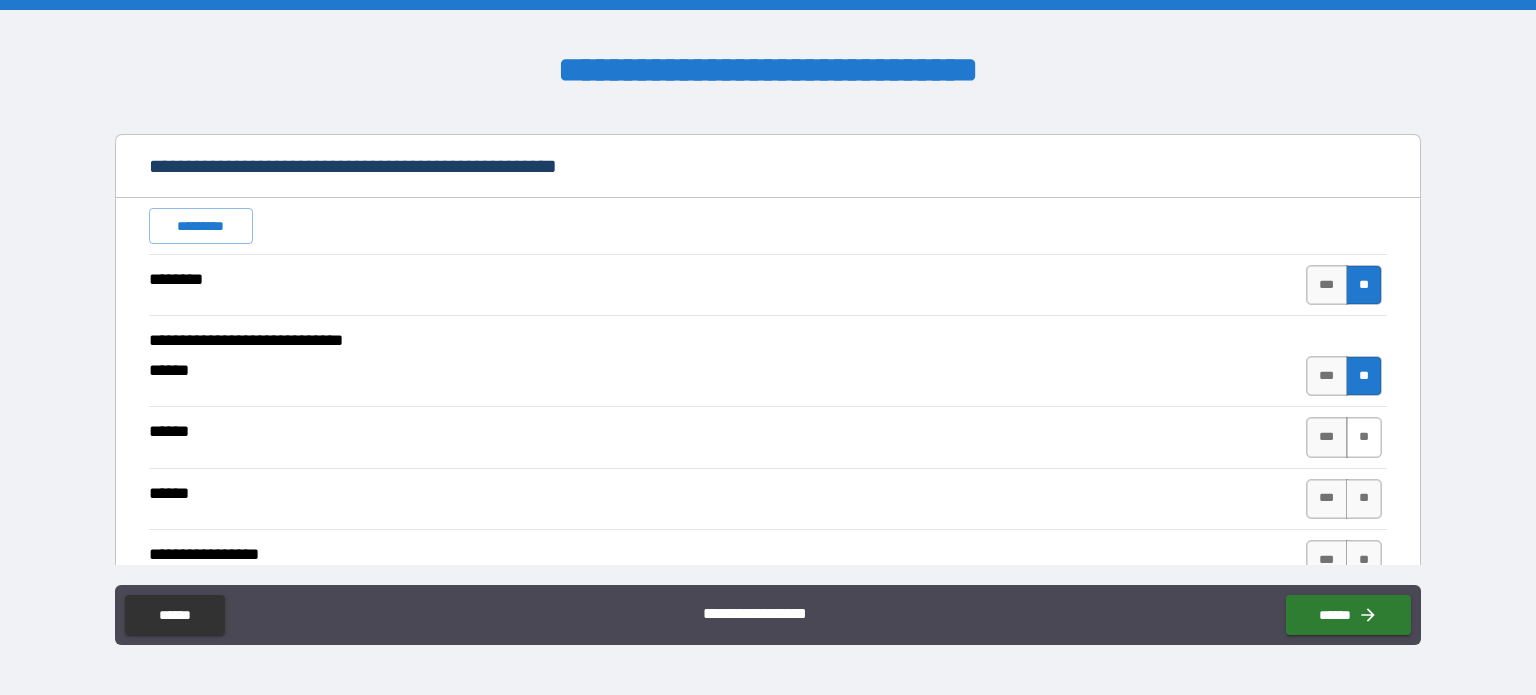 click on "**" at bounding box center (1364, 437) 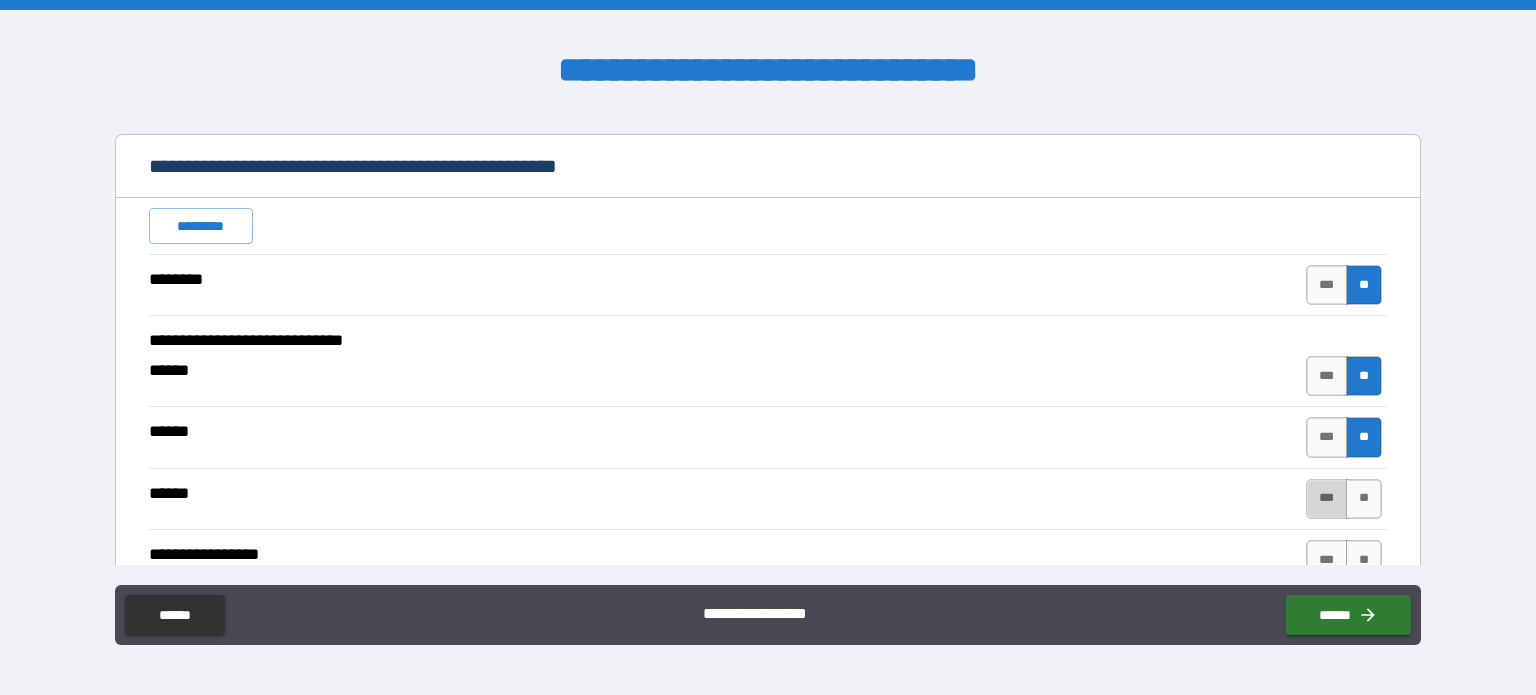click on "***" at bounding box center [1327, 499] 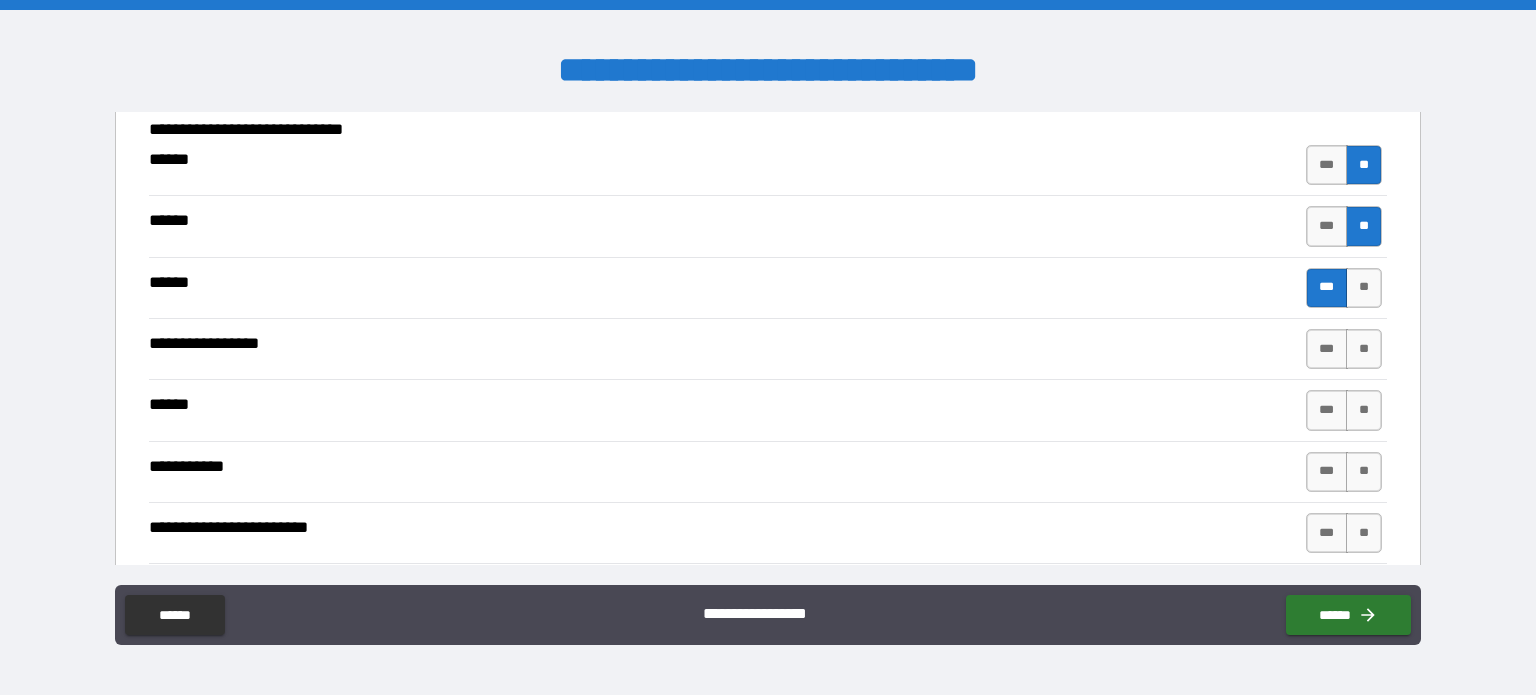 scroll, scrollTop: 3000, scrollLeft: 0, axis: vertical 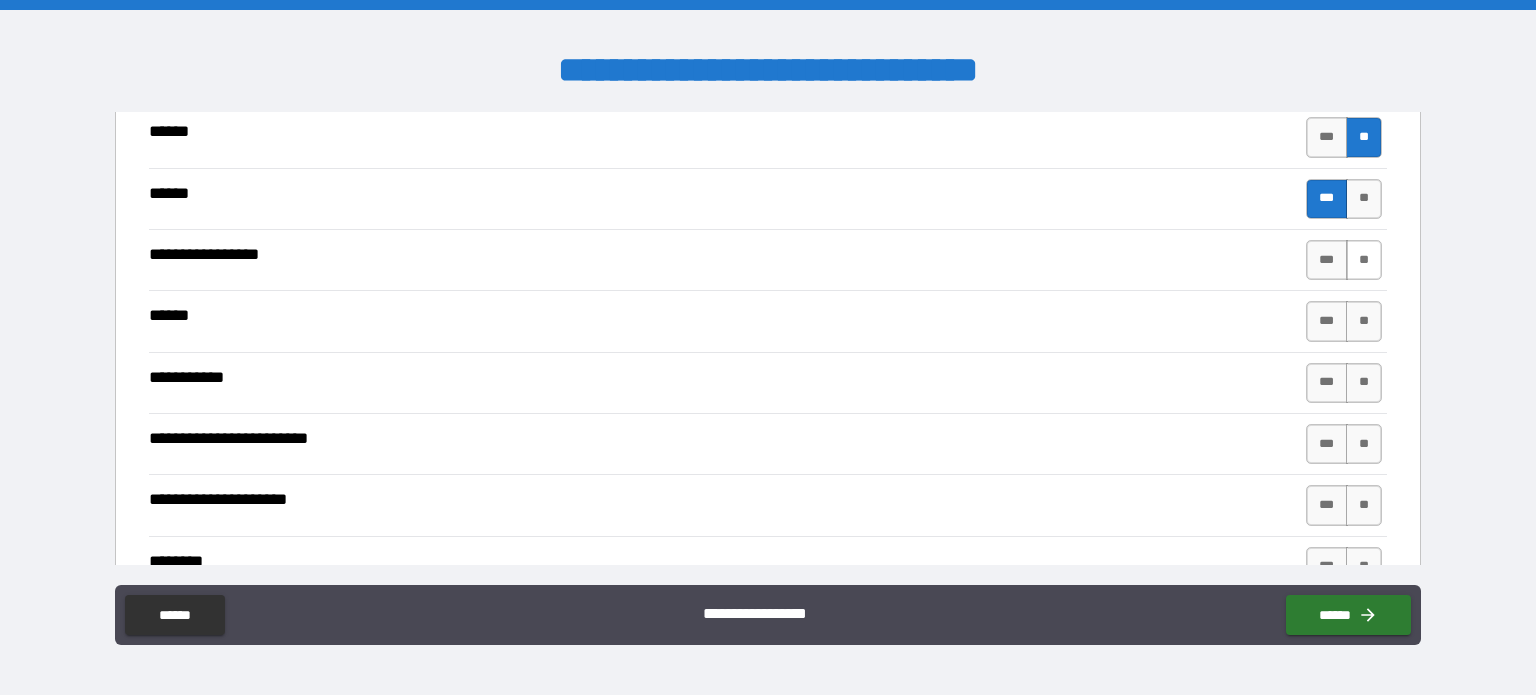 click on "**" at bounding box center (1364, 260) 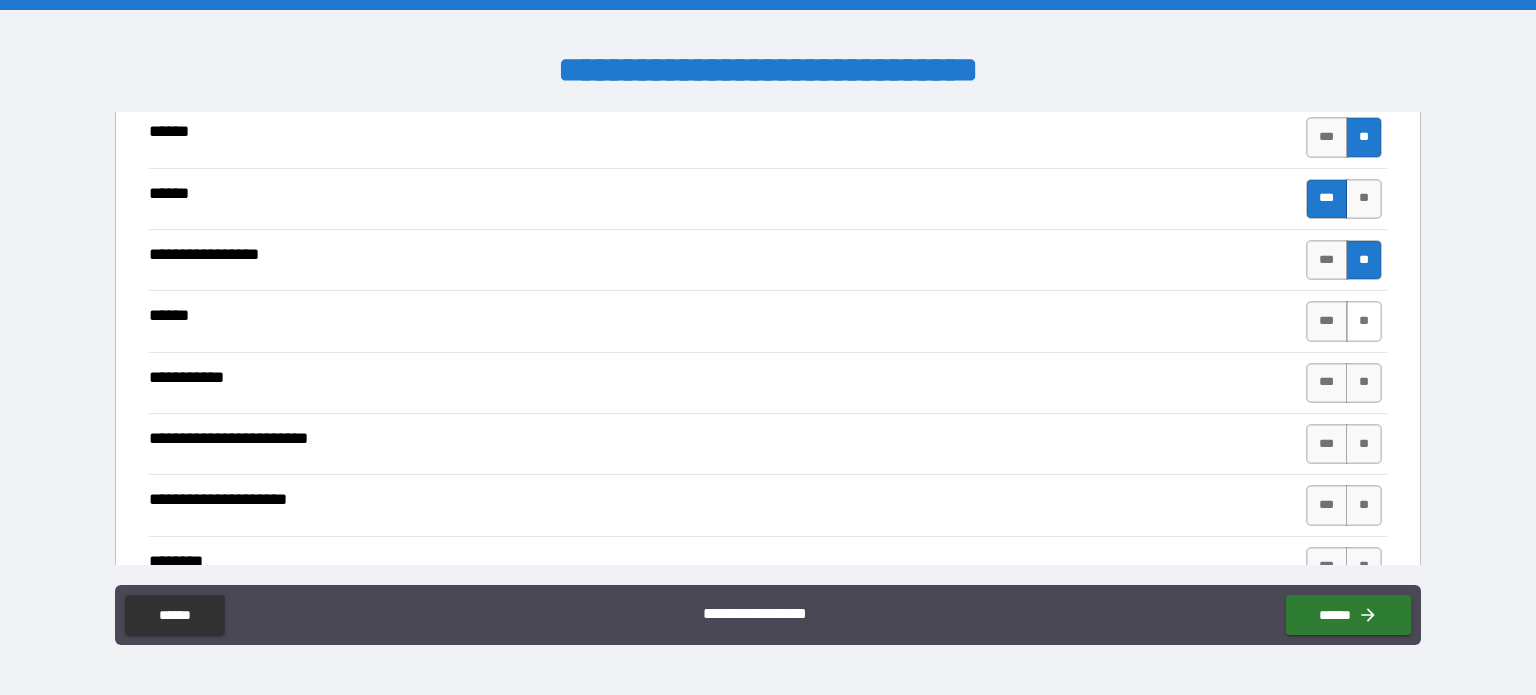 click on "**" at bounding box center (1364, 321) 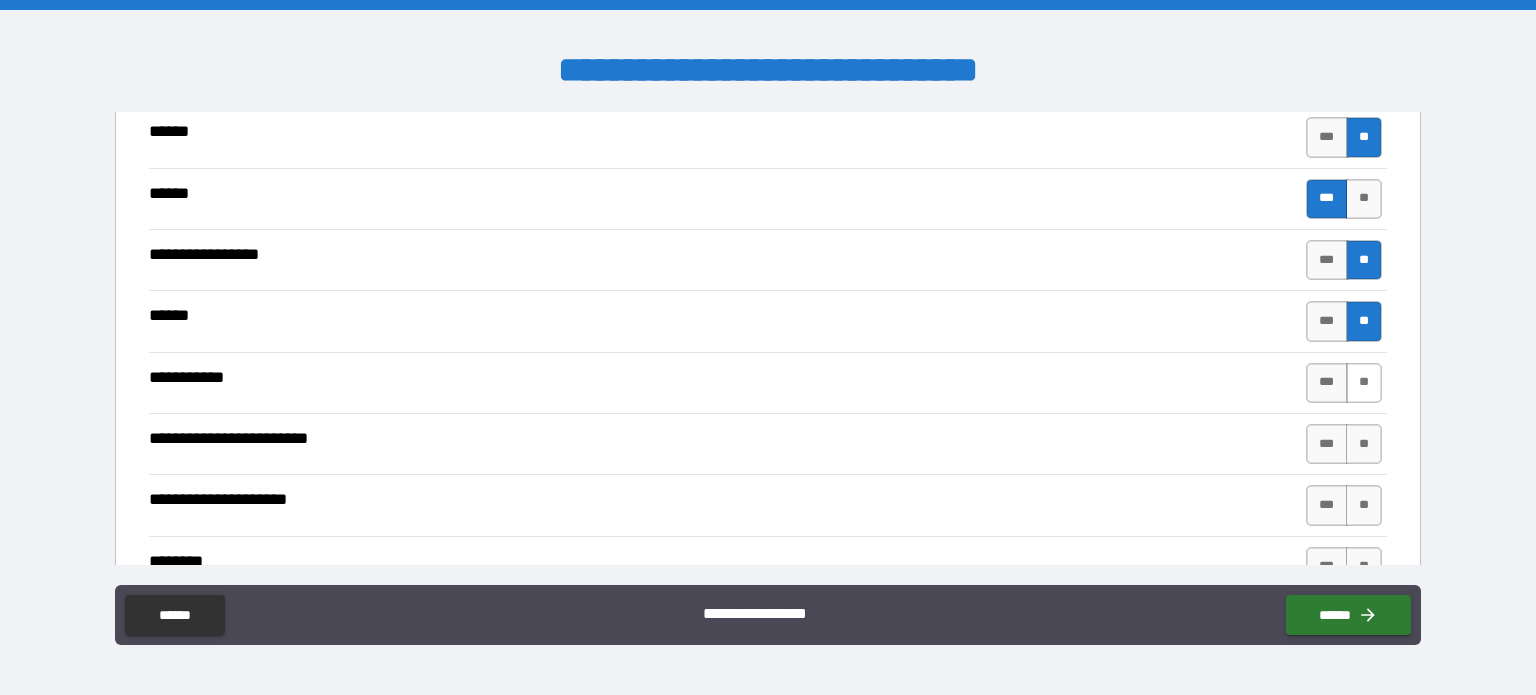 click on "**" at bounding box center (1364, 383) 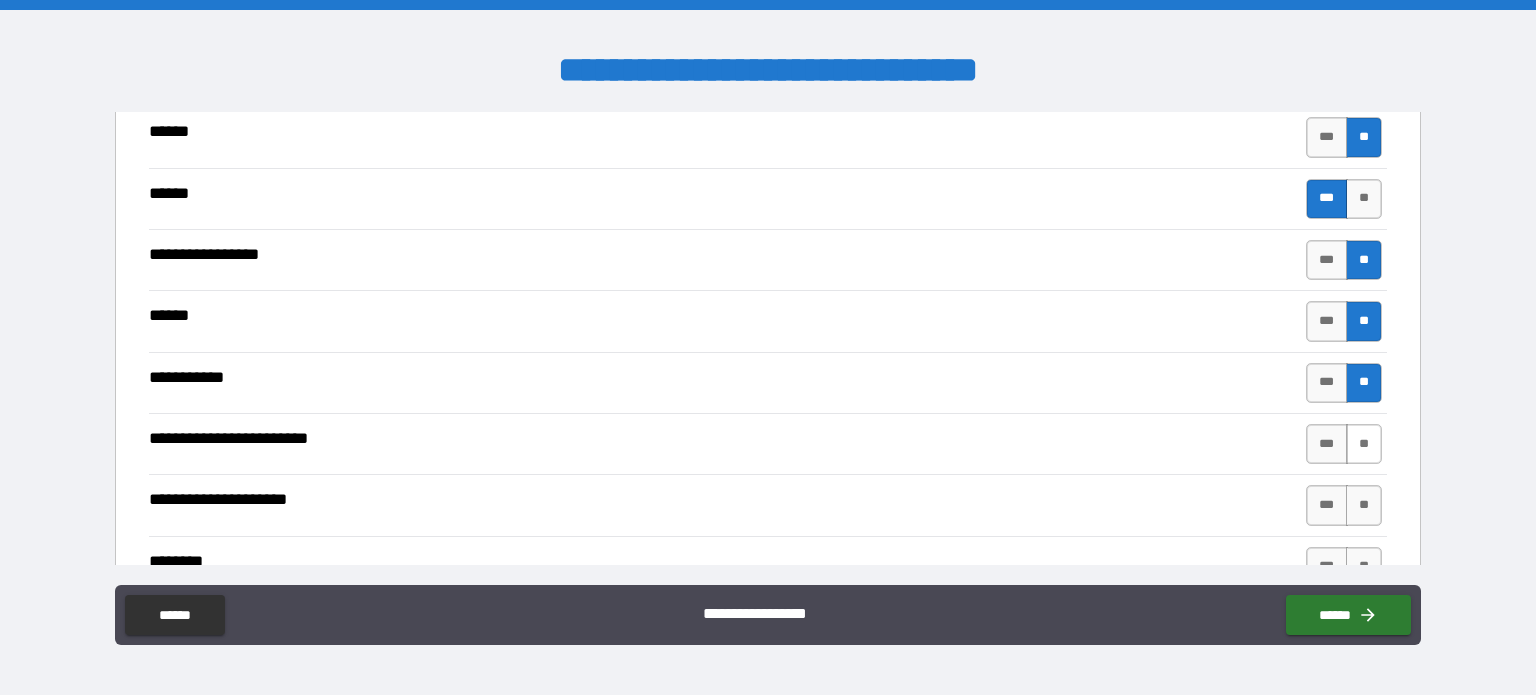 click on "**" at bounding box center [1364, 444] 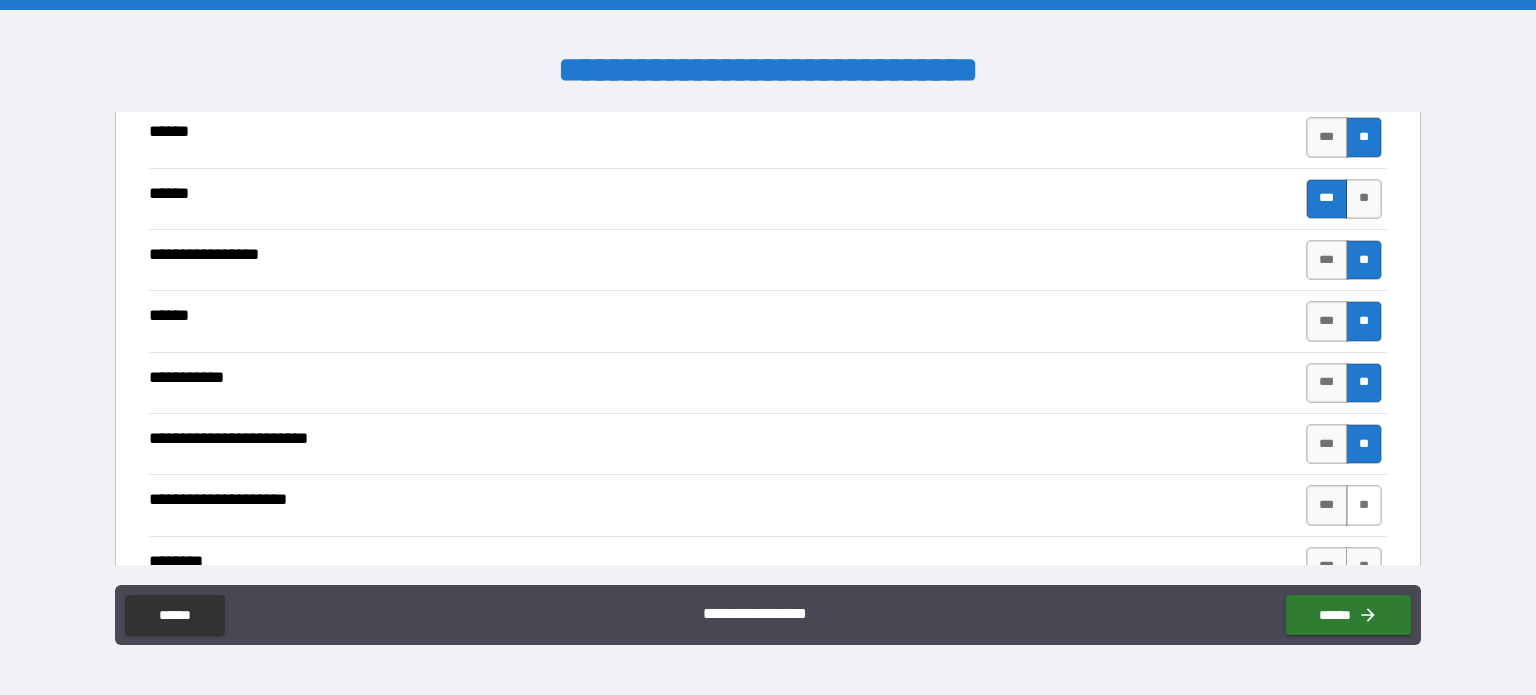 click on "**" at bounding box center (1364, 505) 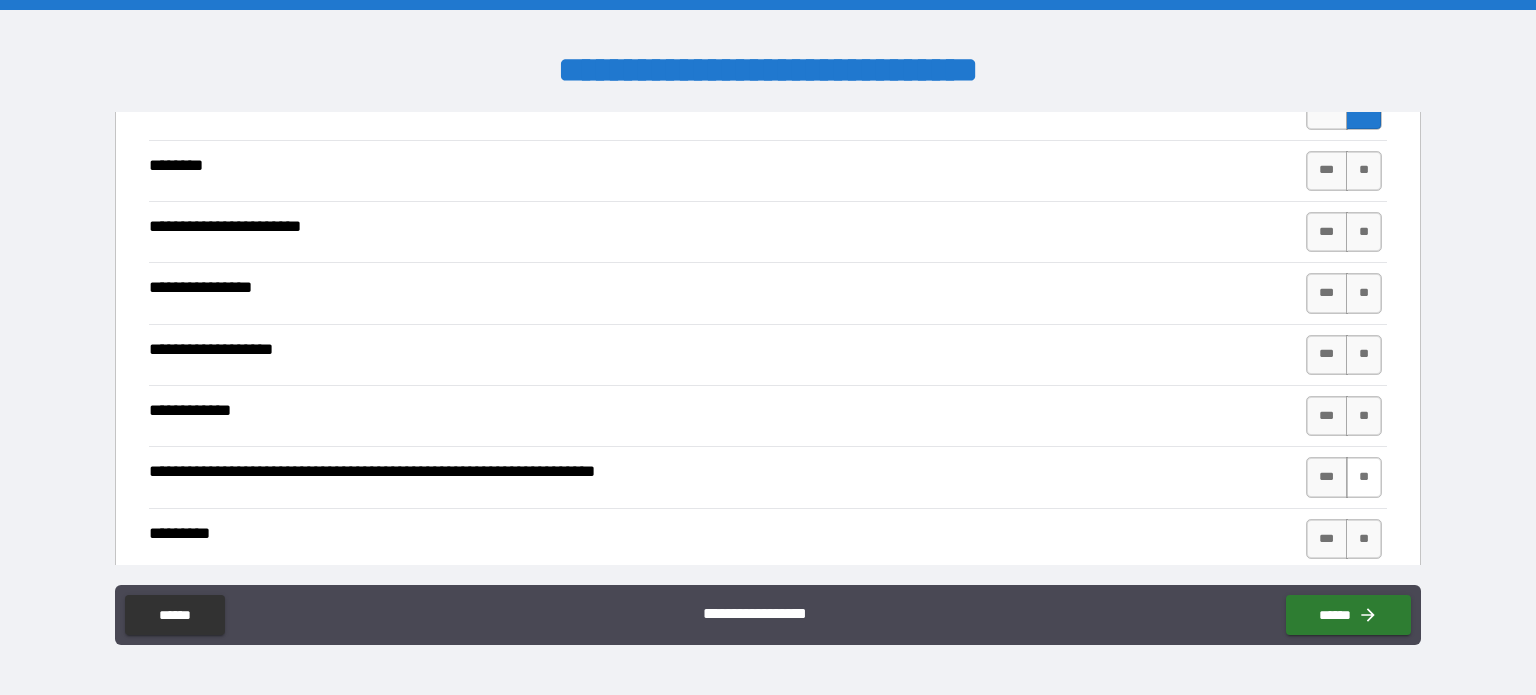 scroll, scrollTop: 3400, scrollLeft: 0, axis: vertical 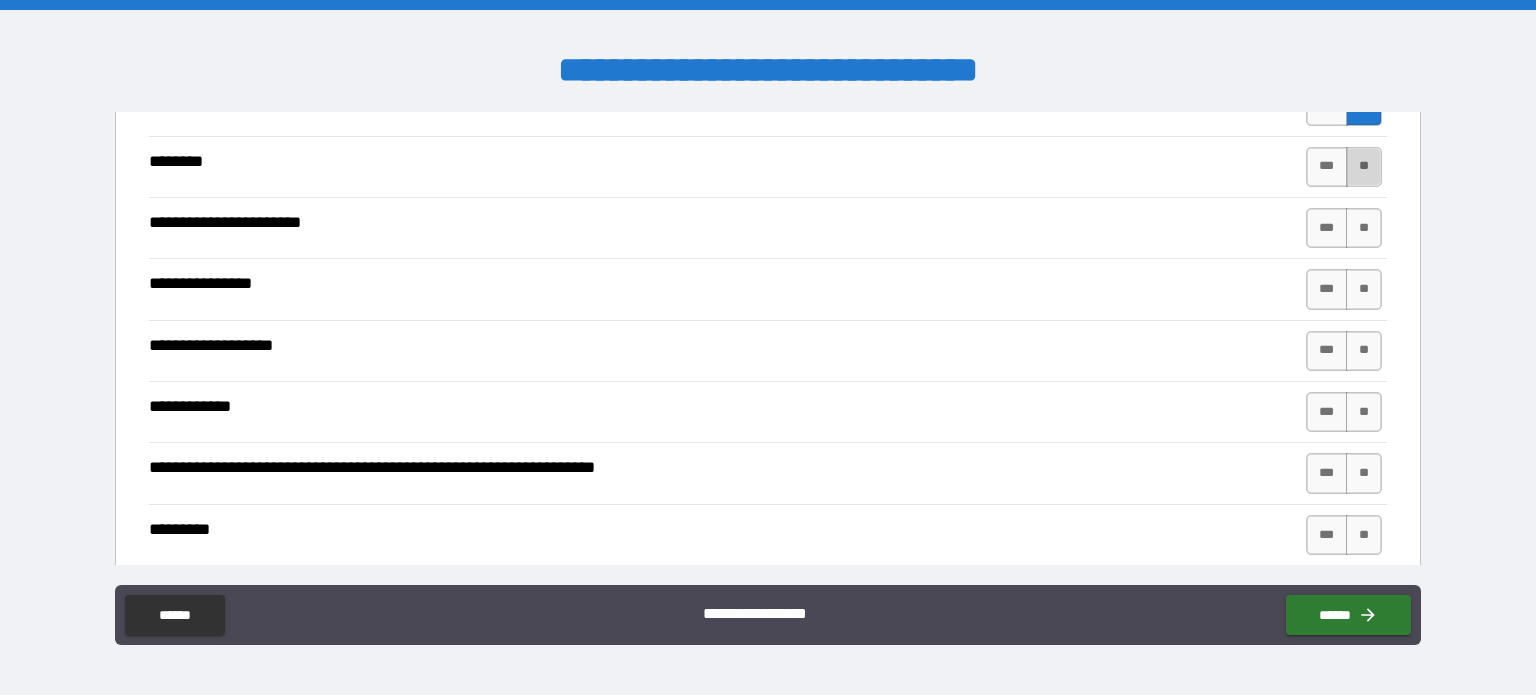 click on "**" at bounding box center (1364, 167) 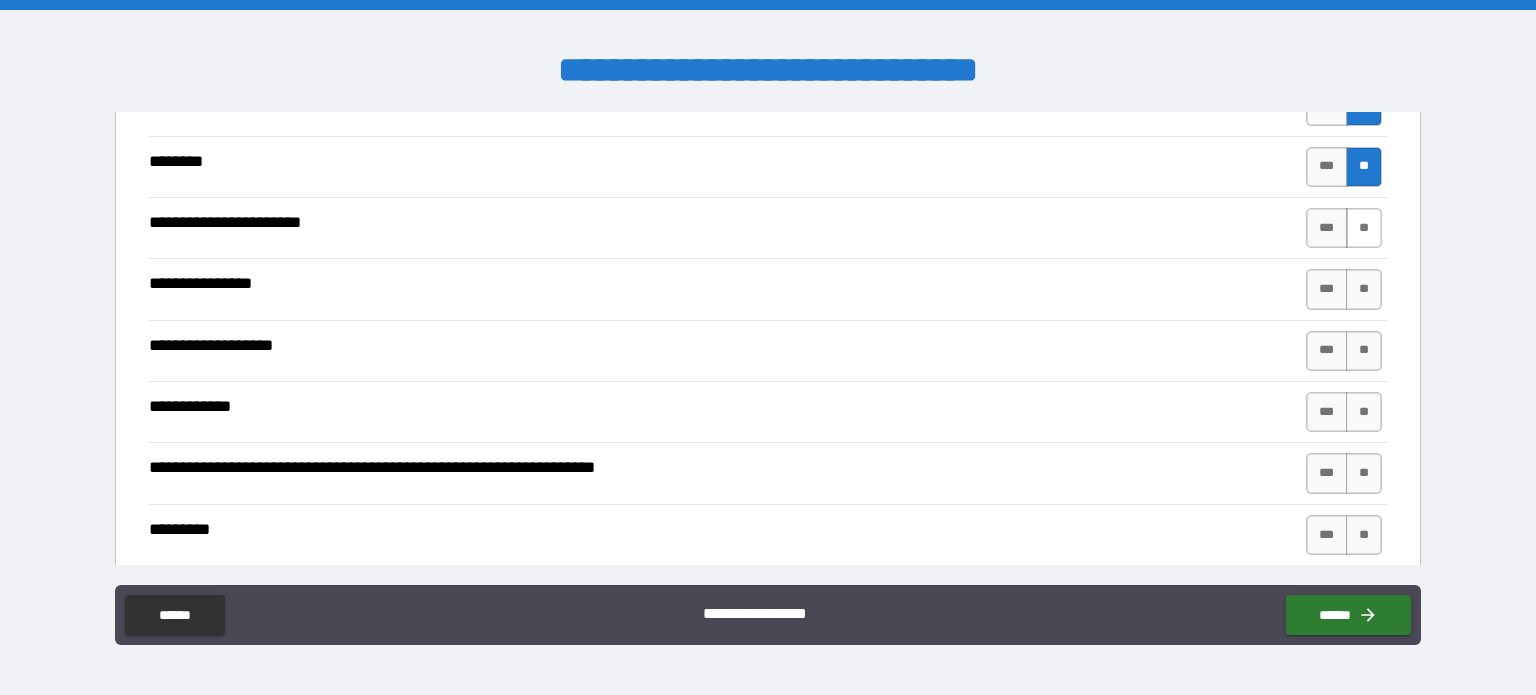 click on "**" at bounding box center [1364, 228] 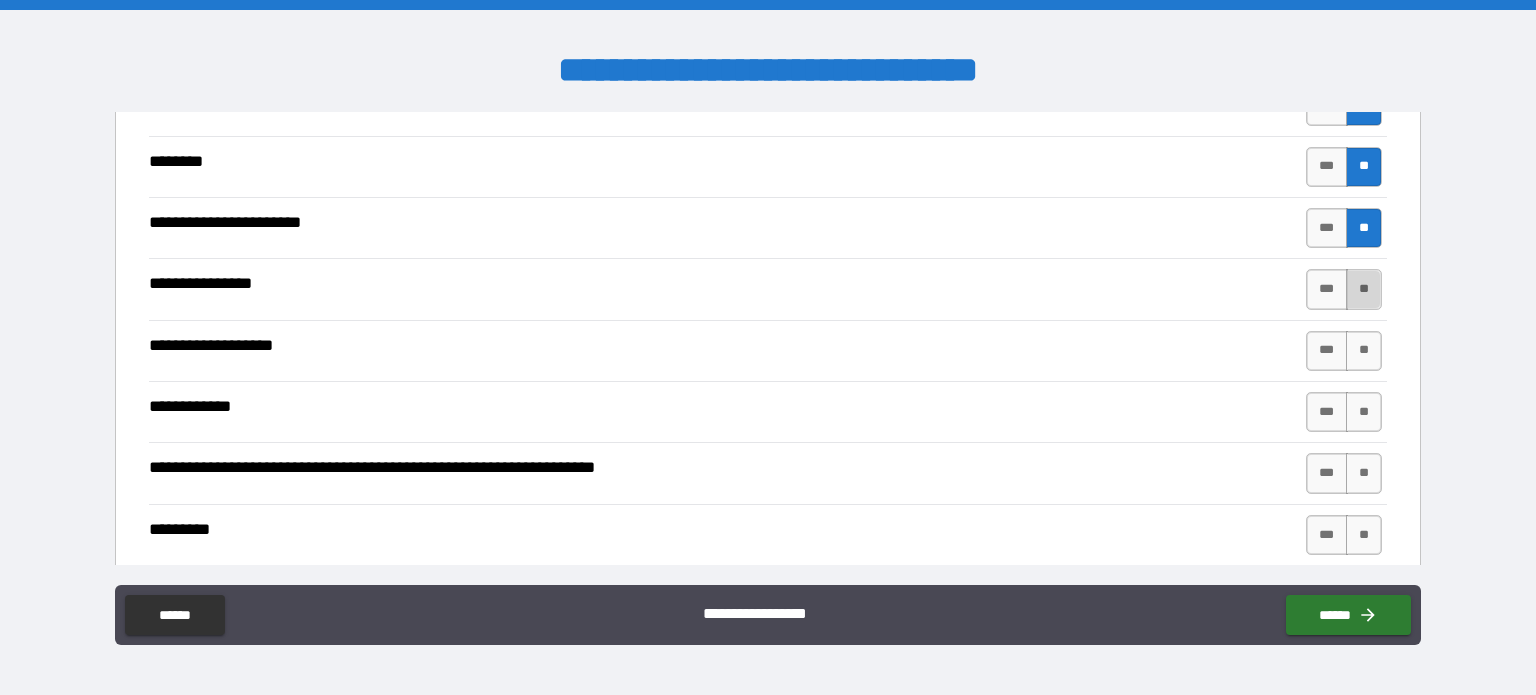 click on "**" at bounding box center [1364, 289] 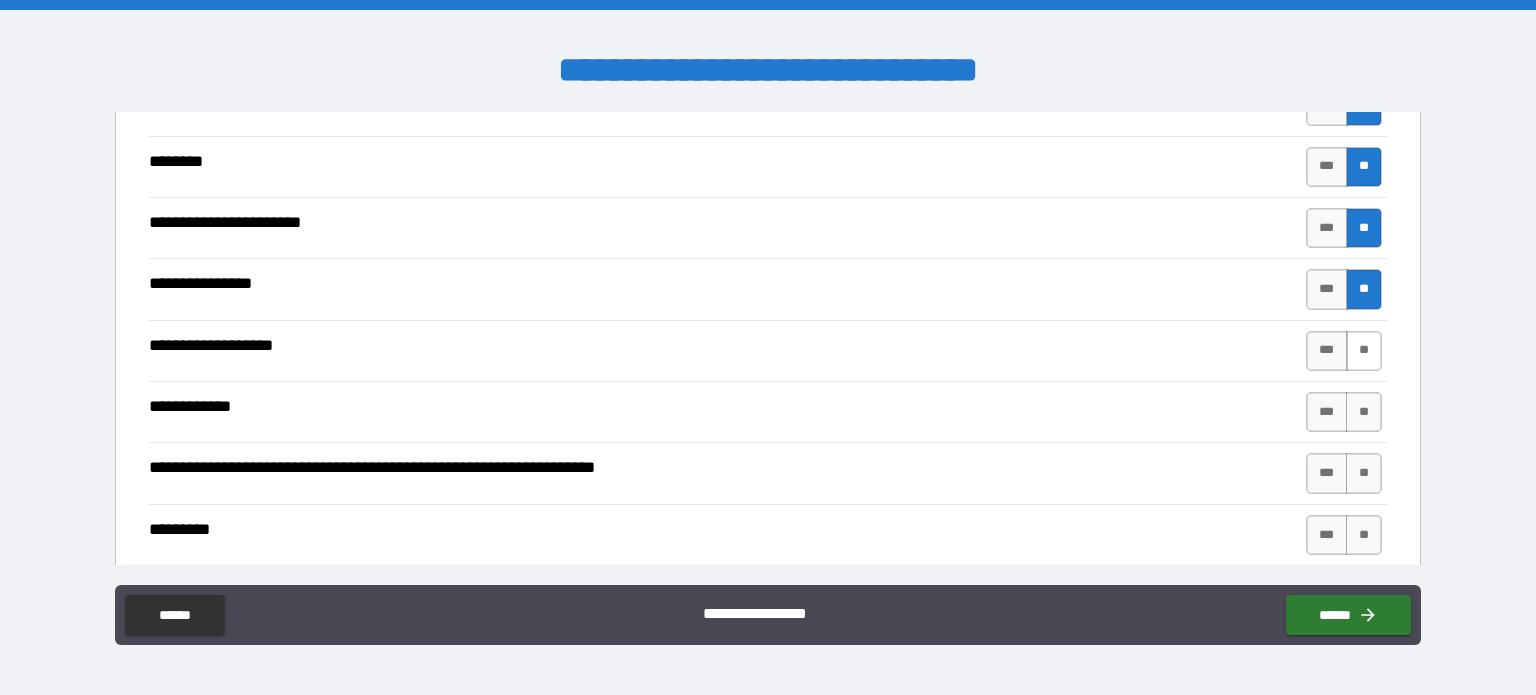 click on "**" at bounding box center (1364, 351) 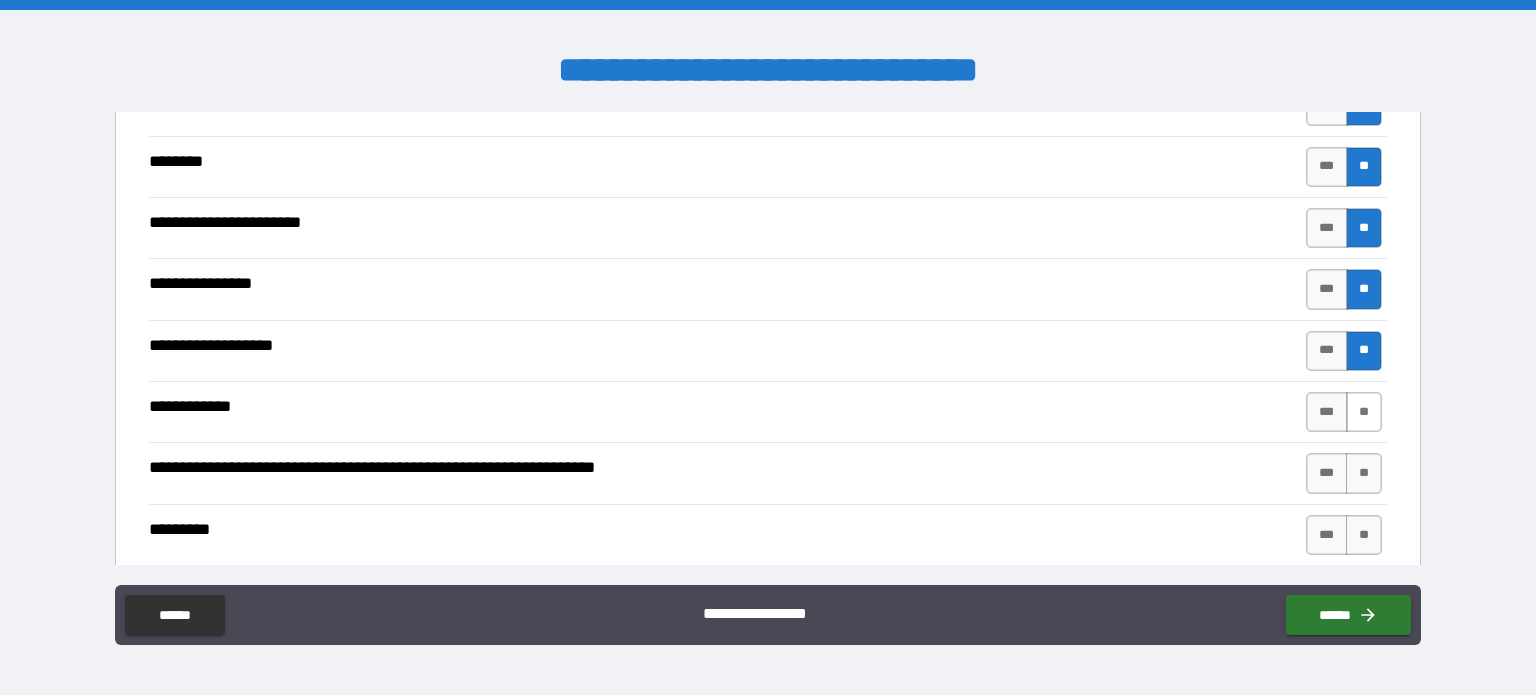 click on "**" at bounding box center (1364, 412) 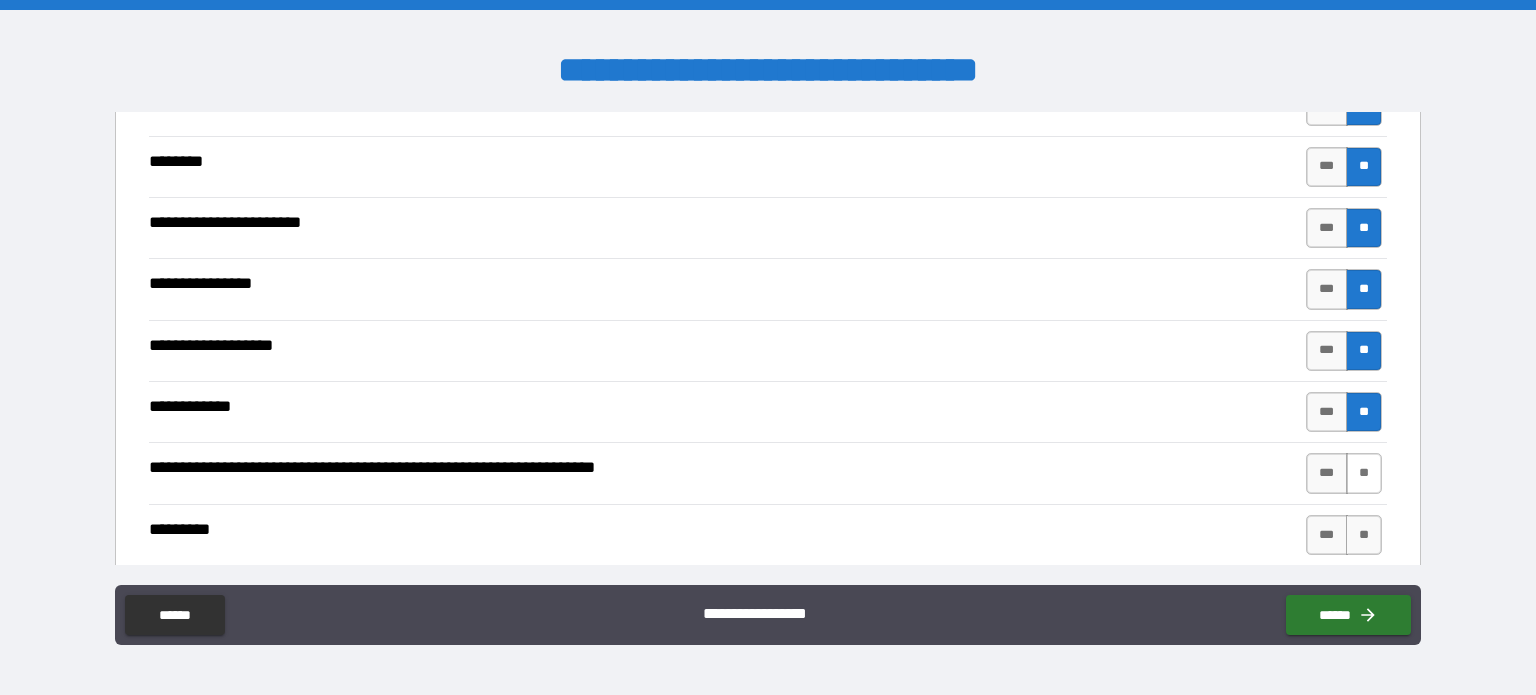 click on "**" at bounding box center (1364, 473) 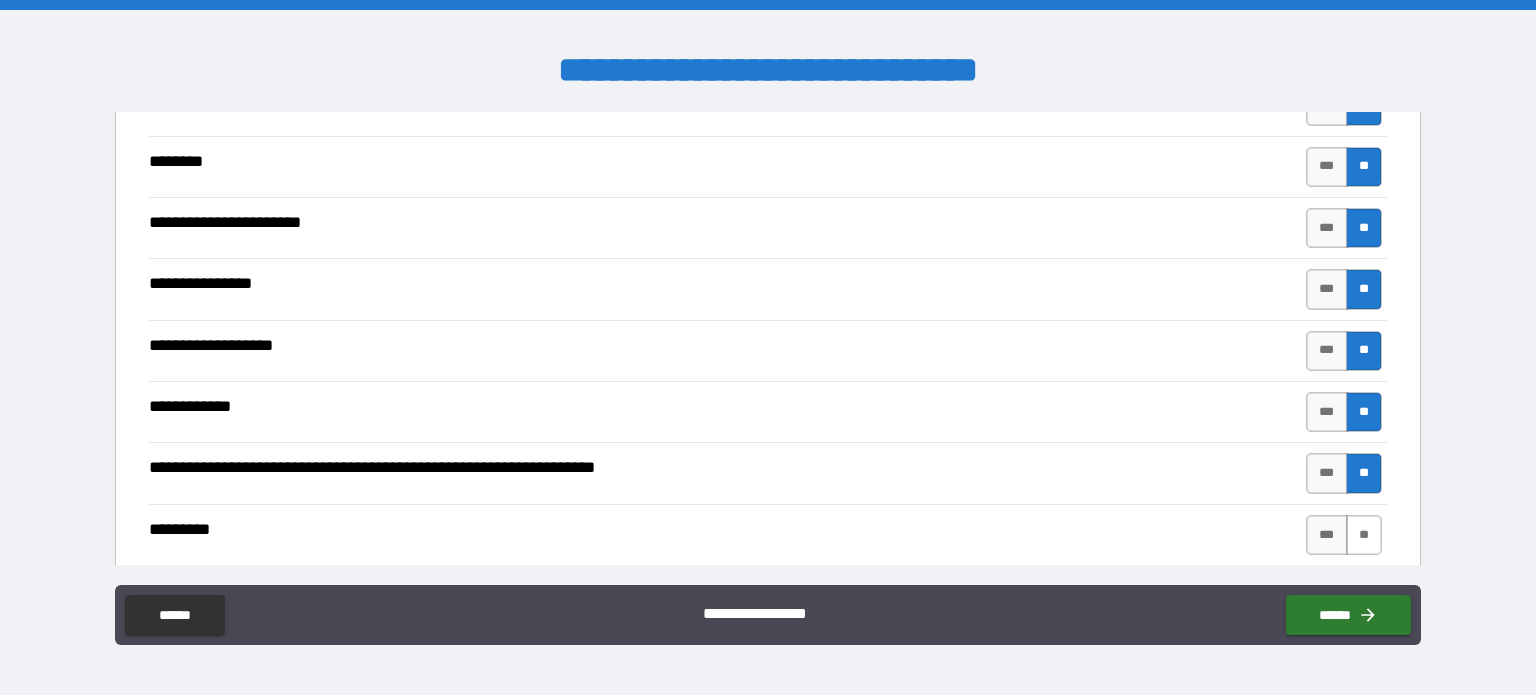 click on "**" at bounding box center (1364, 535) 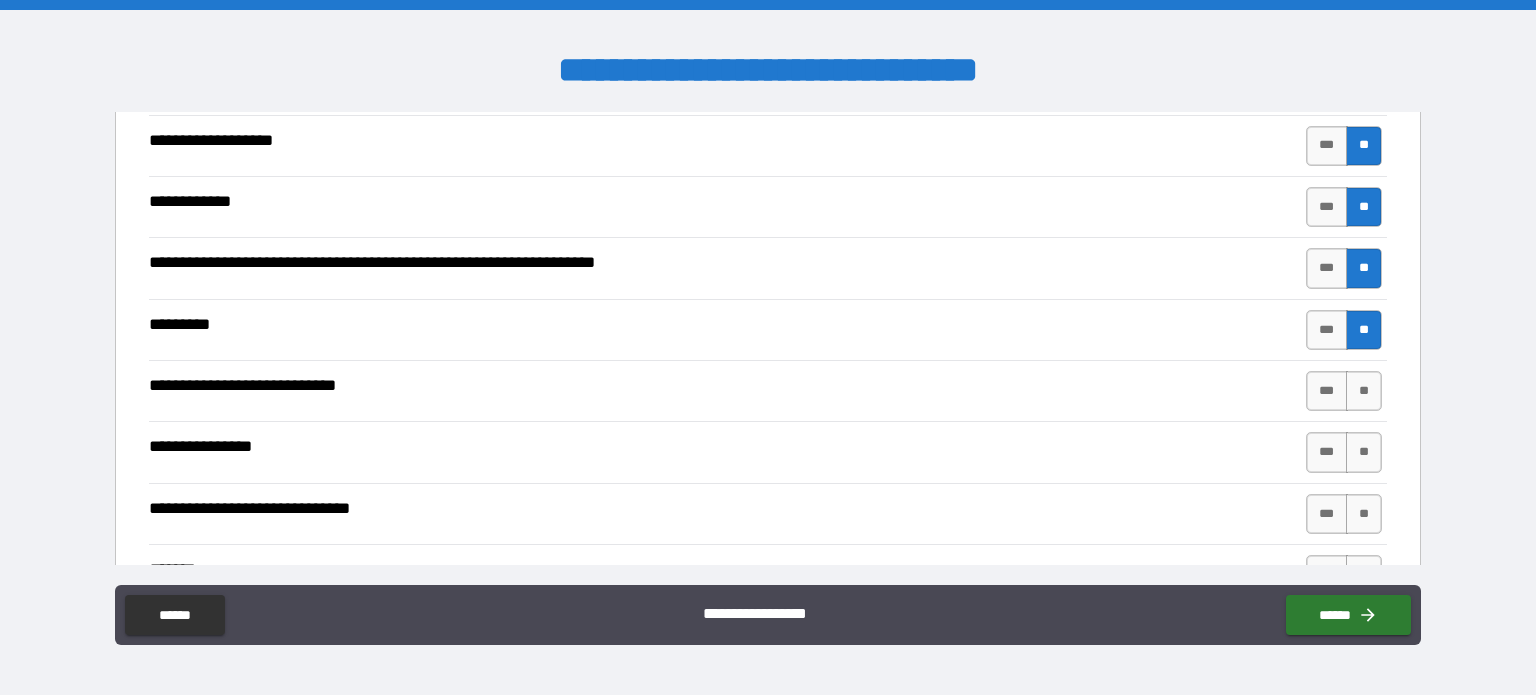 scroll, scrollTop: 3700, scrollLeft: 0, axis: vertical 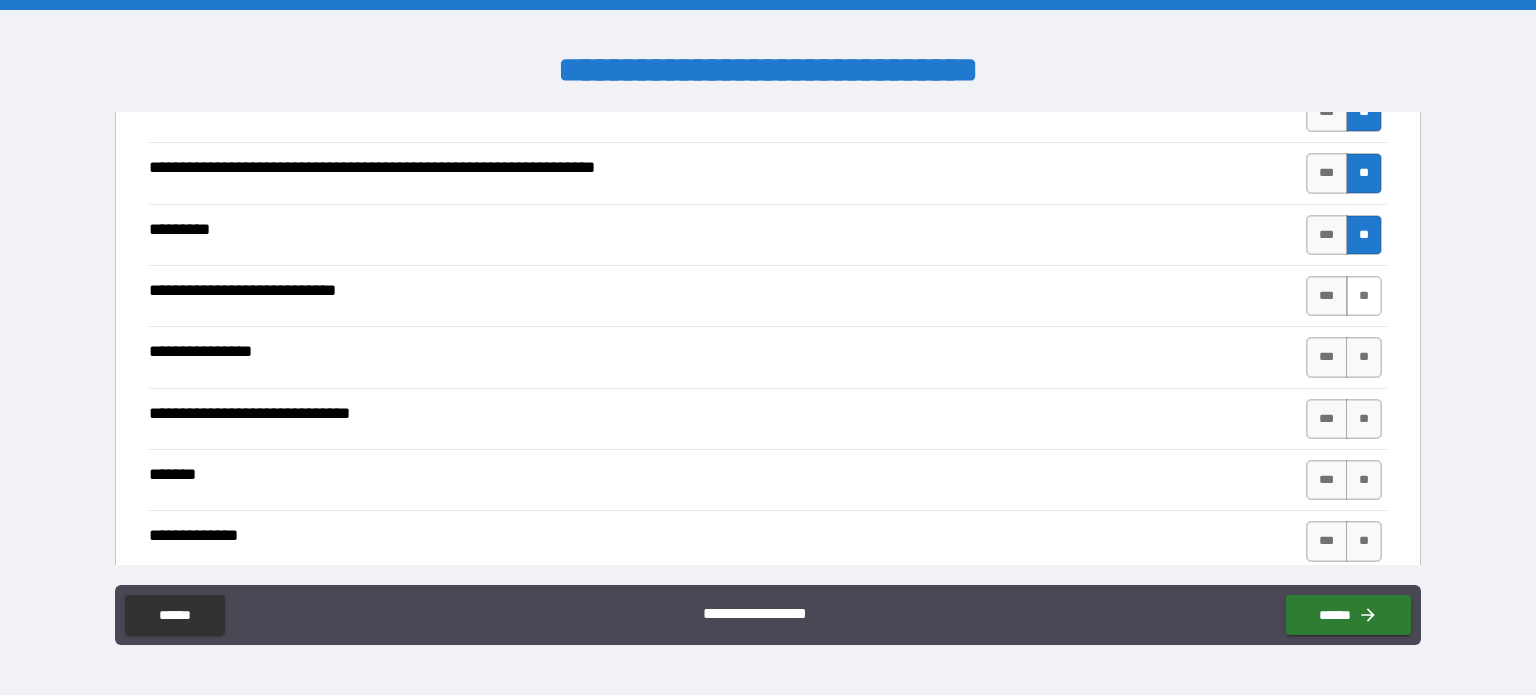 click on "**" at bounding box center (1364, 296) 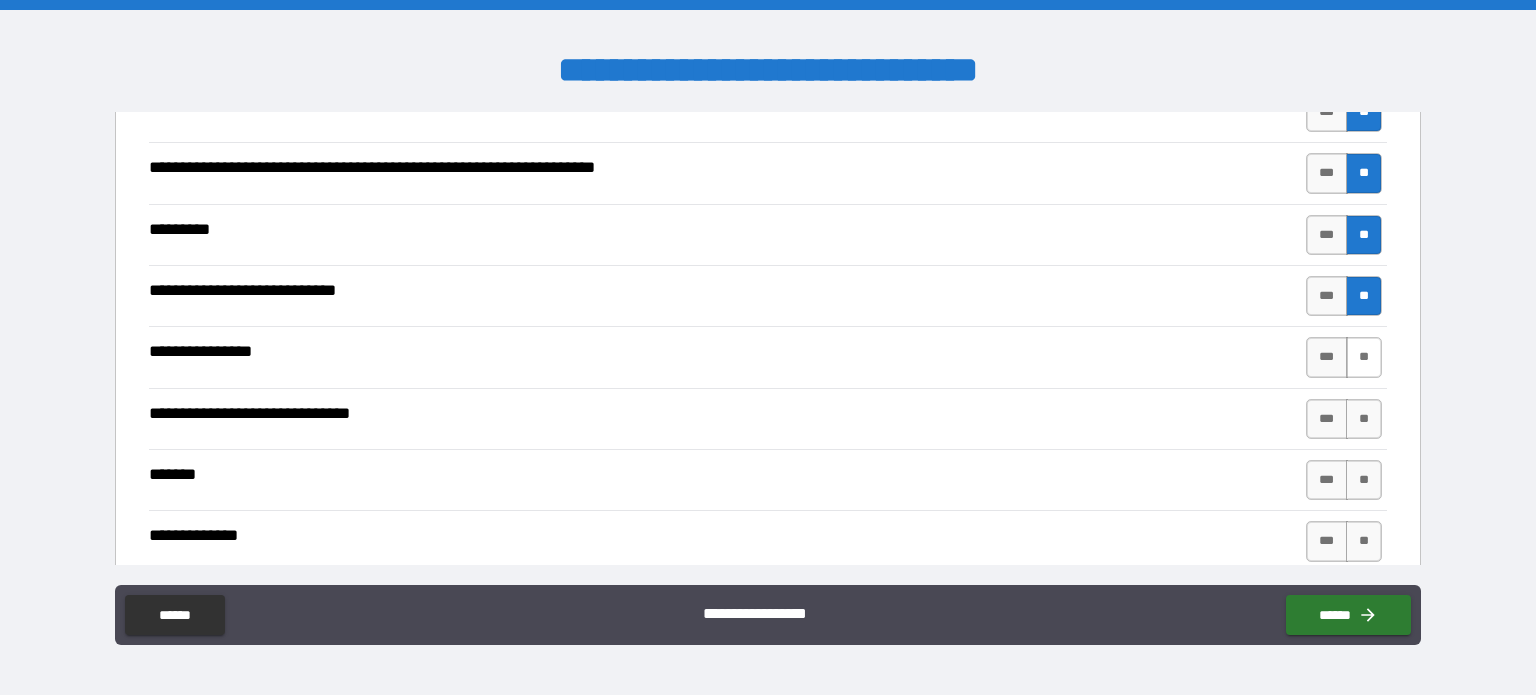 click on "**" at bounding box center (1364, 357) 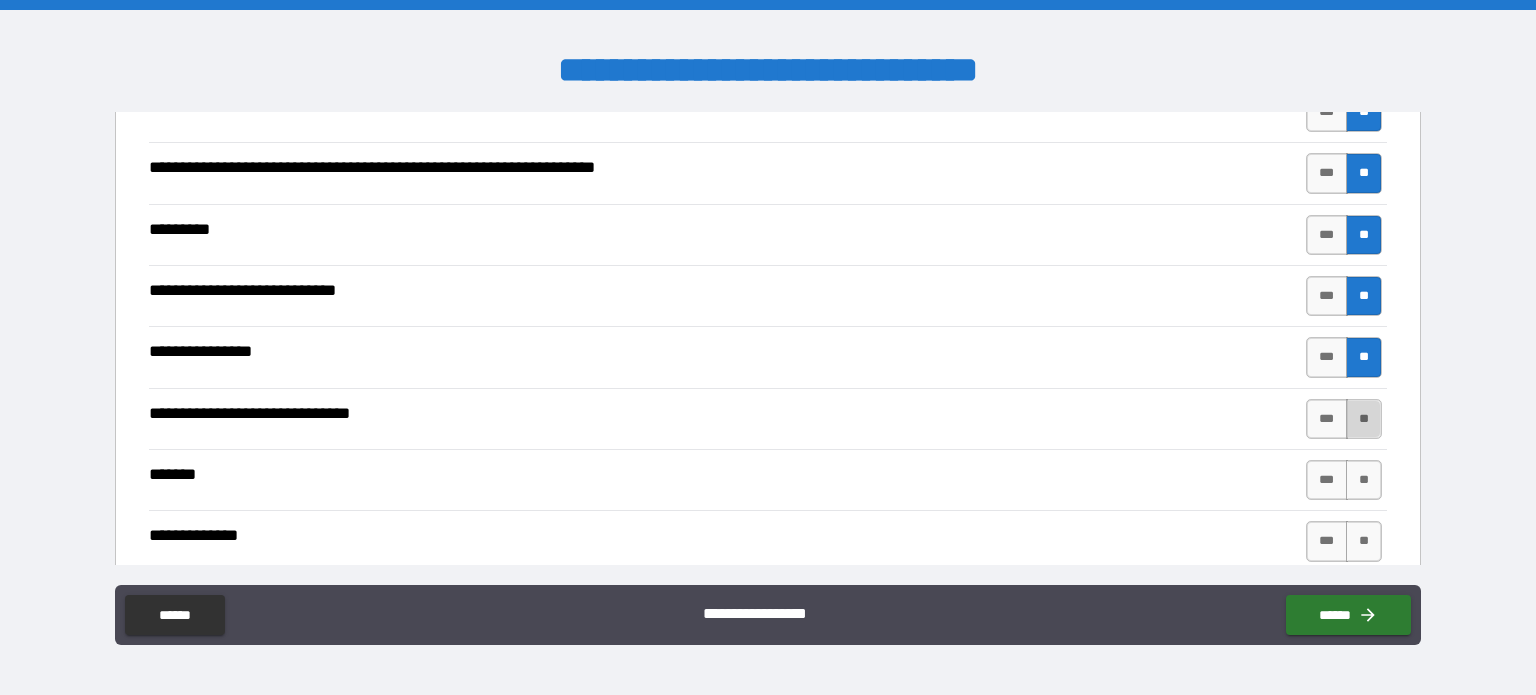 click on "**" at bounding box center [1364, 419] 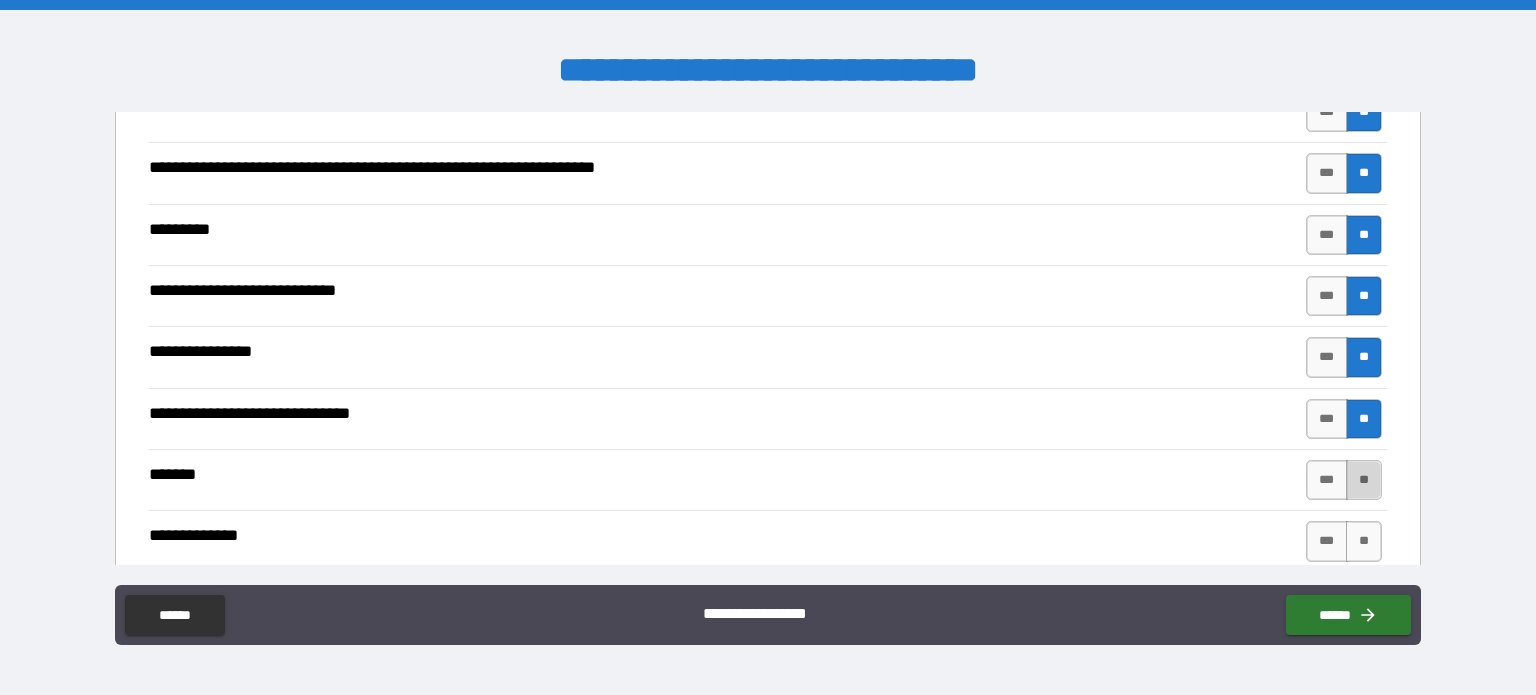 click on "**" at bounding box center [1364, 480] 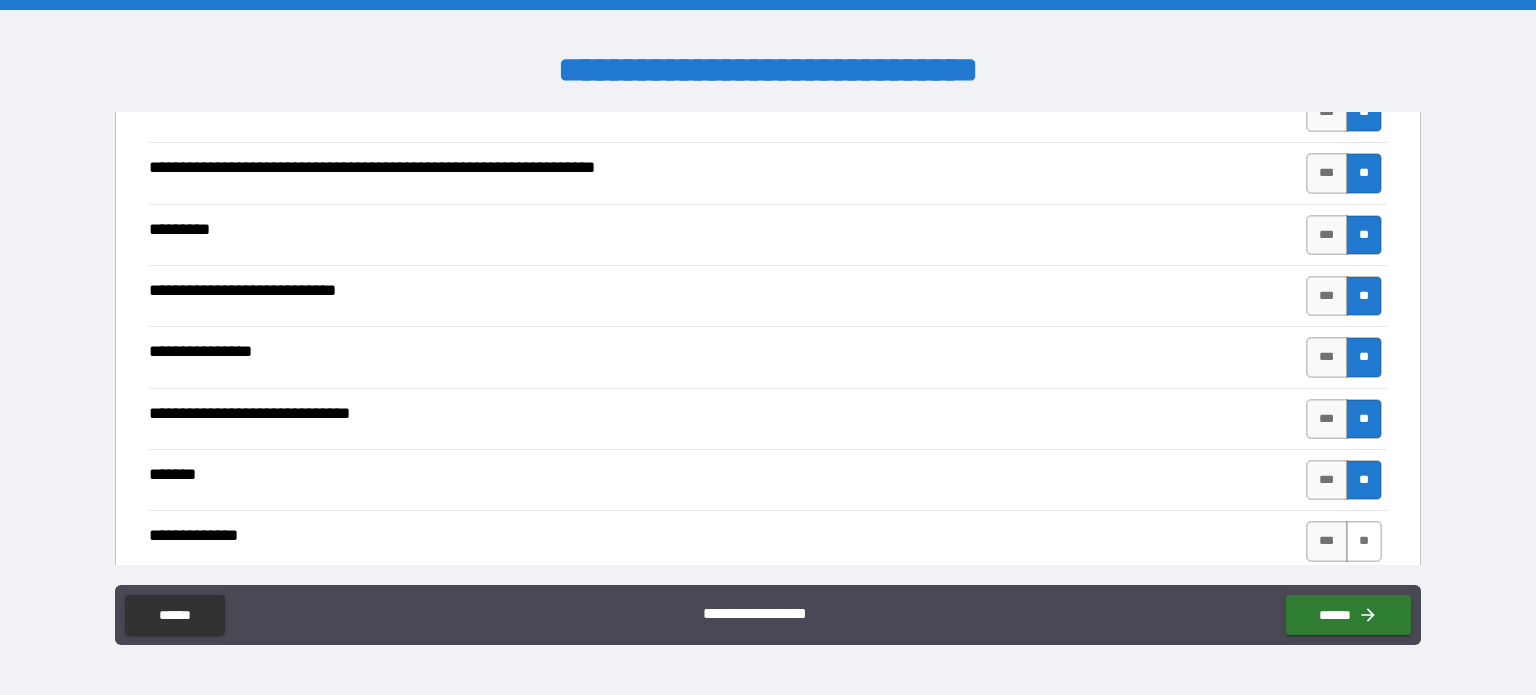 click on "**" at bounding box center [1364, 541] 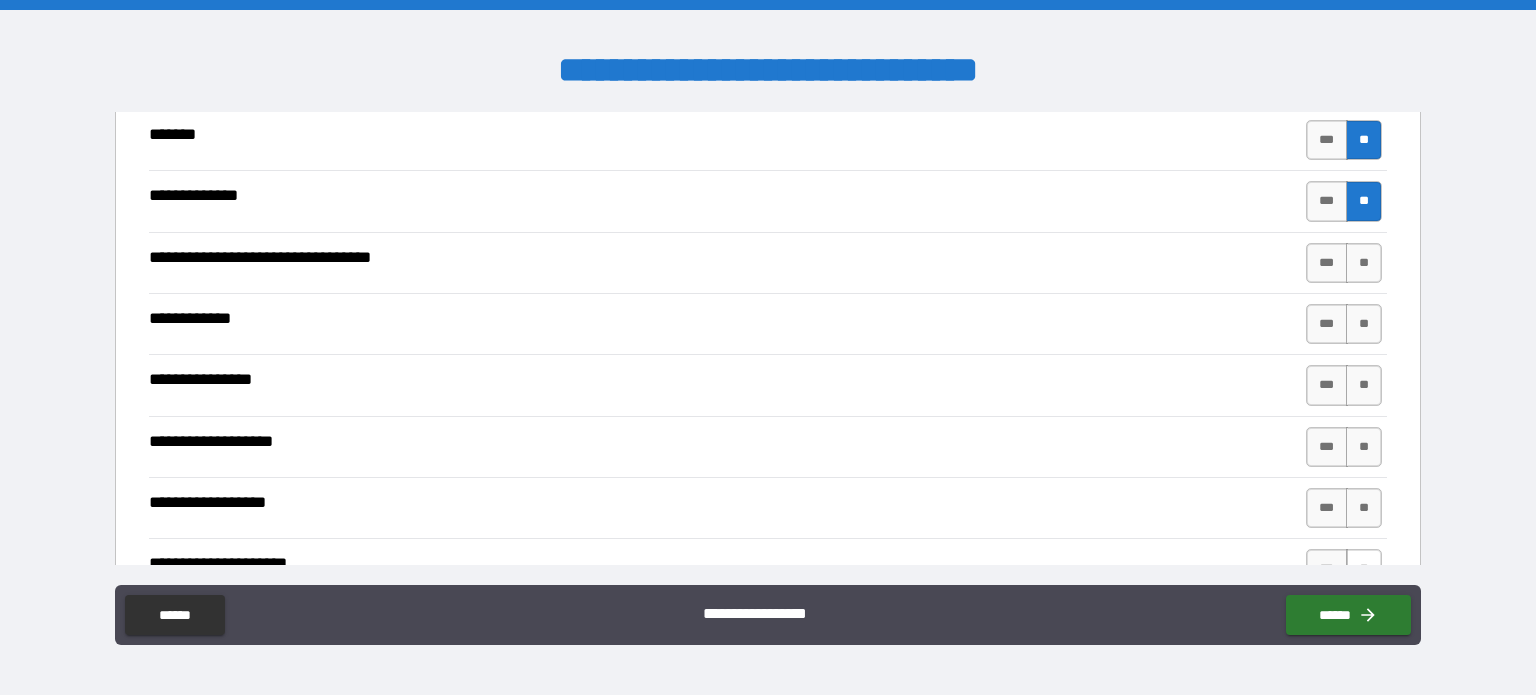 scroll, scrollTop: 4100, scrollLeft: 0, axis: vertical 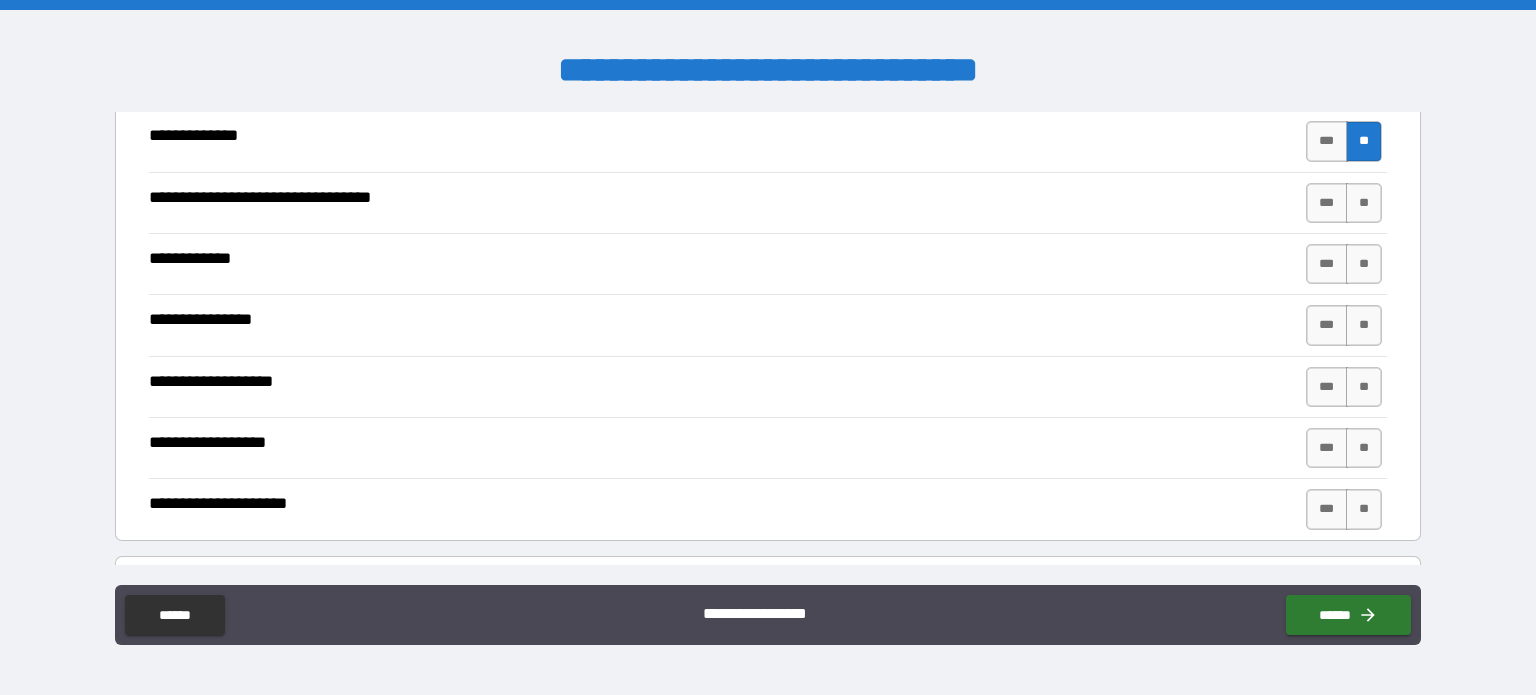 click on "*** **" at bounding box center (1344, 203) 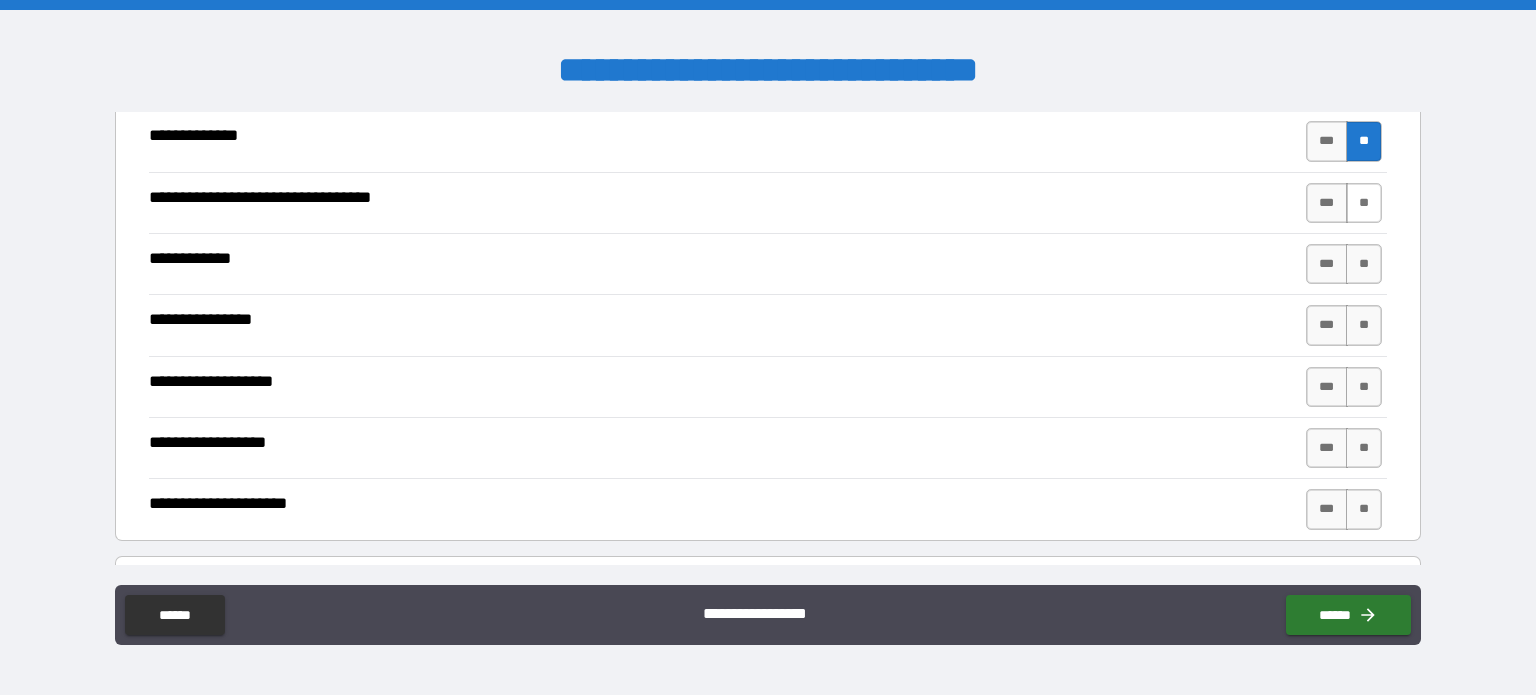 click on "**" at bounding box center [1364, 203] 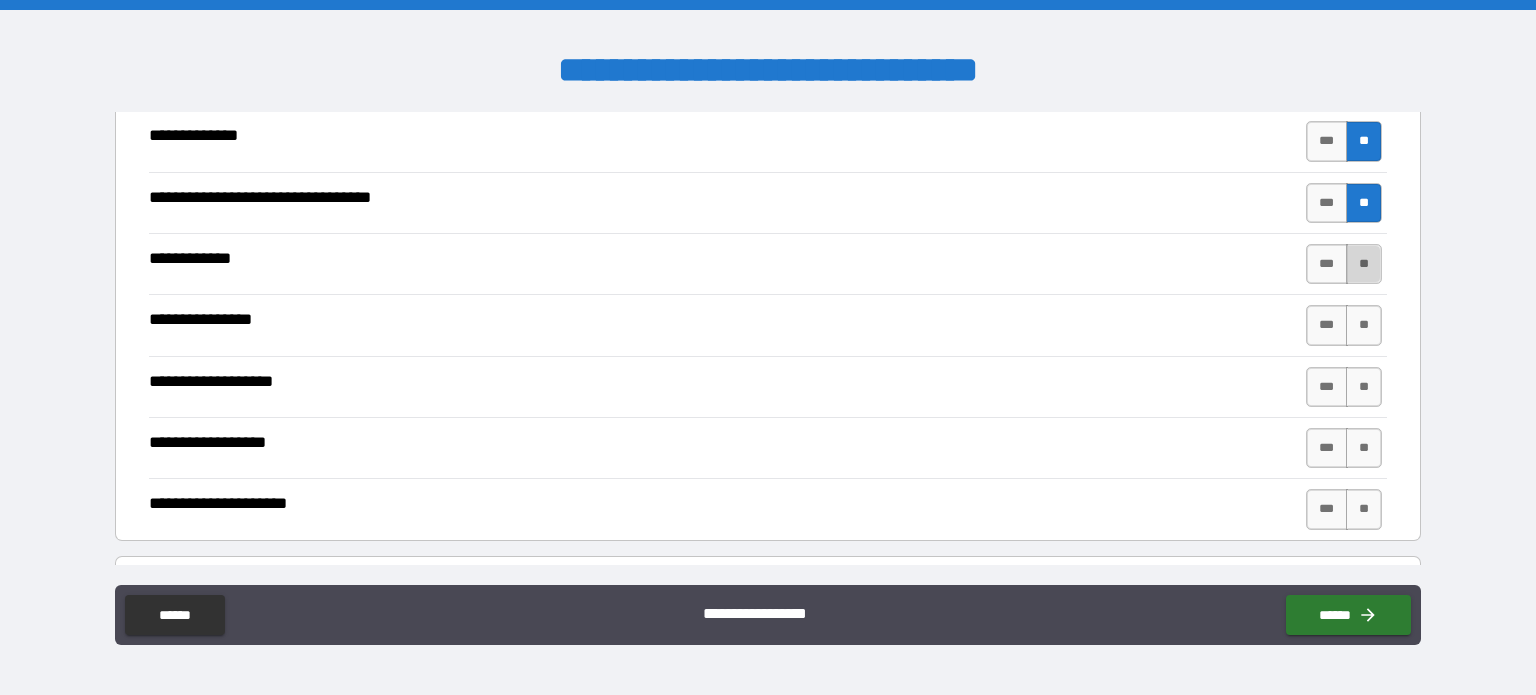 click on "**" at bounding box center [1364, 264] 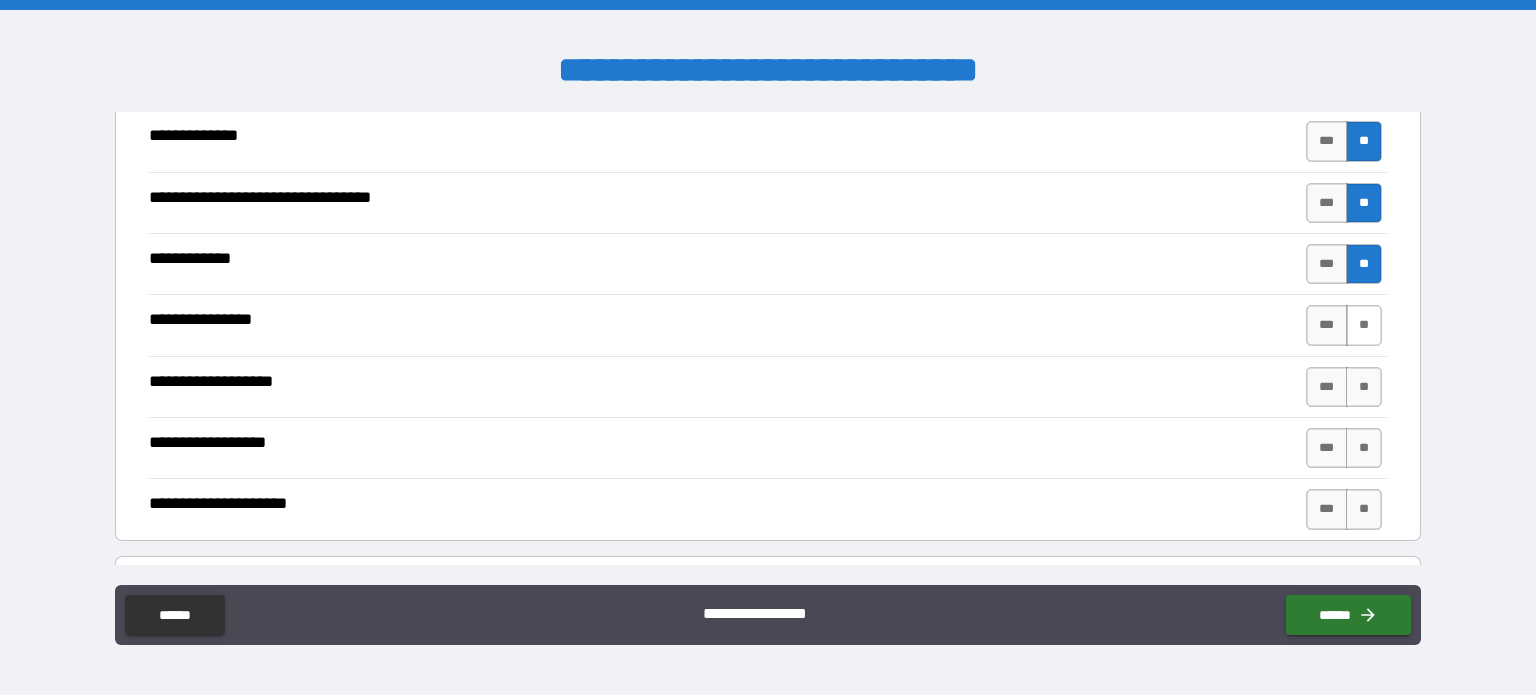 click on "**" at bounding box center [1364, 325] 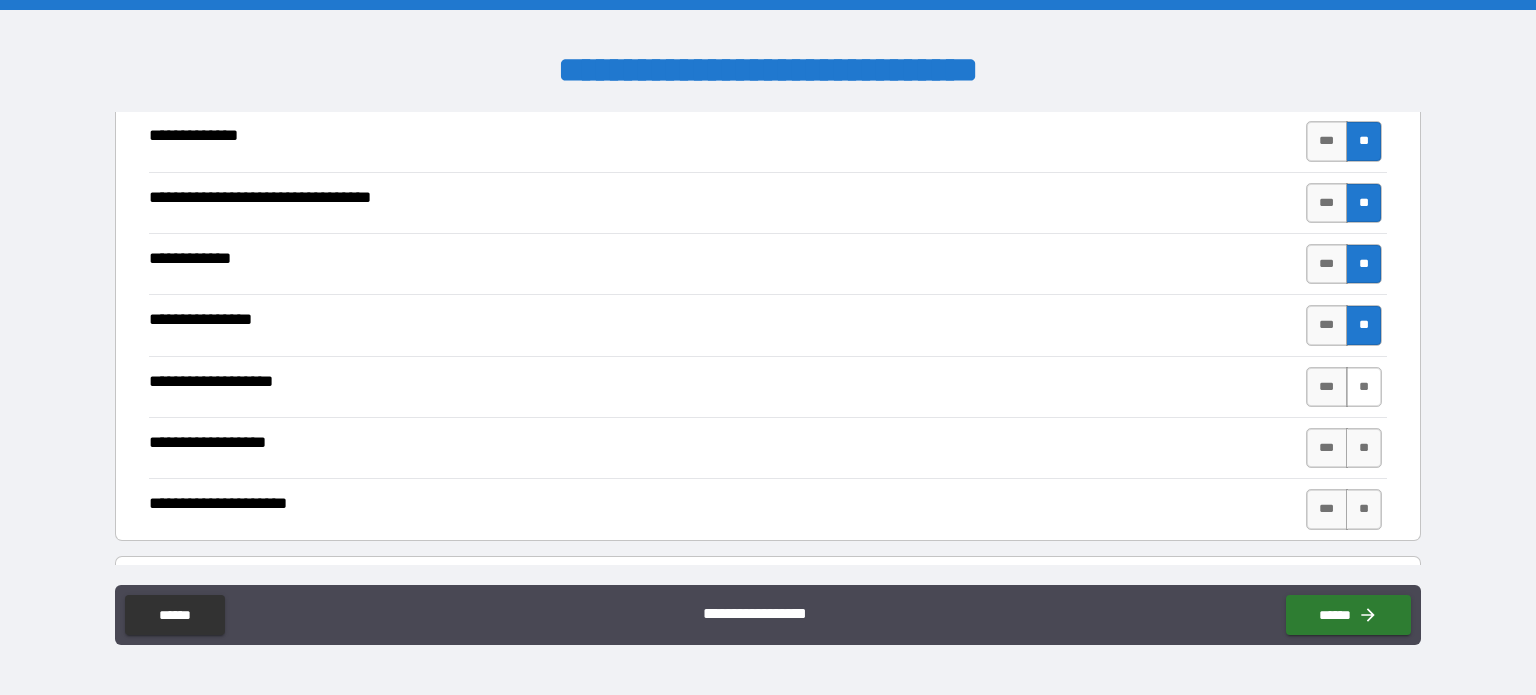click on "**" at bounding box center [1364, 387] 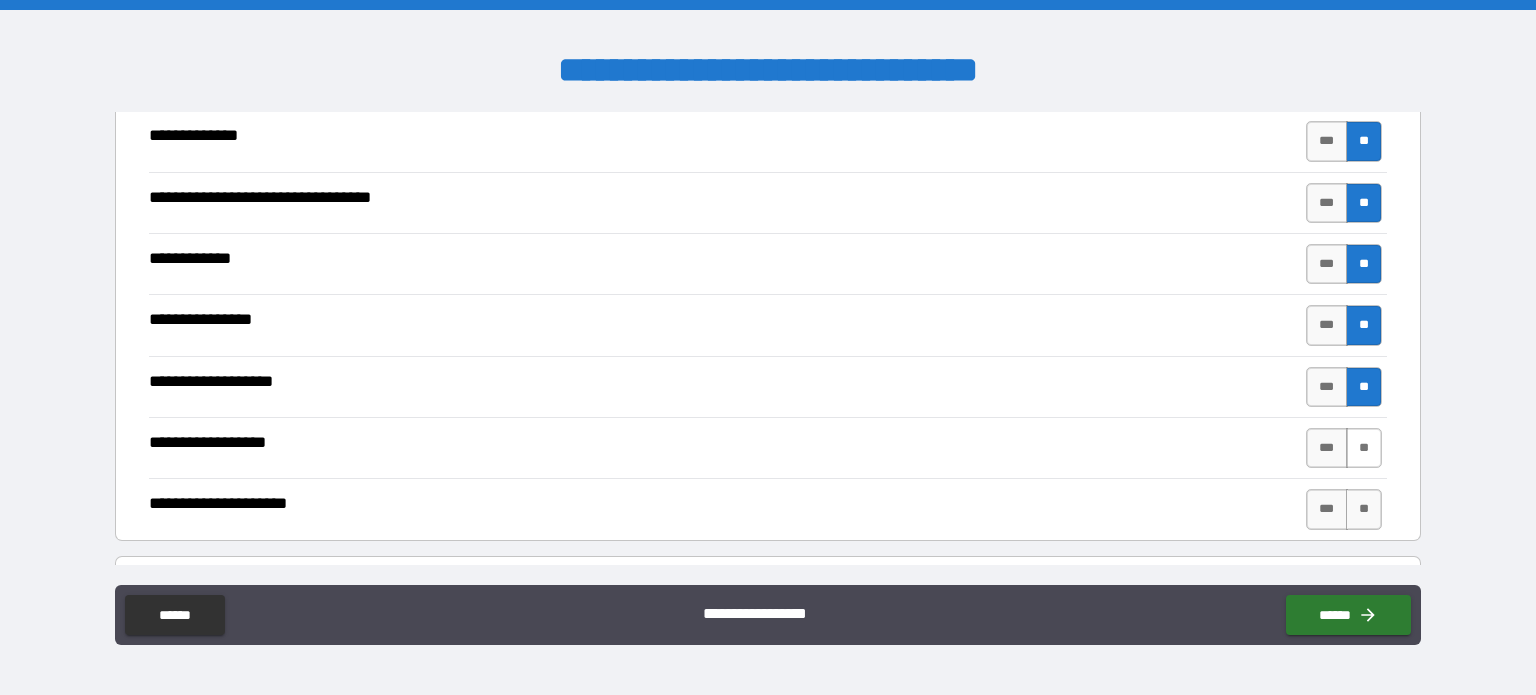 click on "**" at bounding box center (1364, 448) 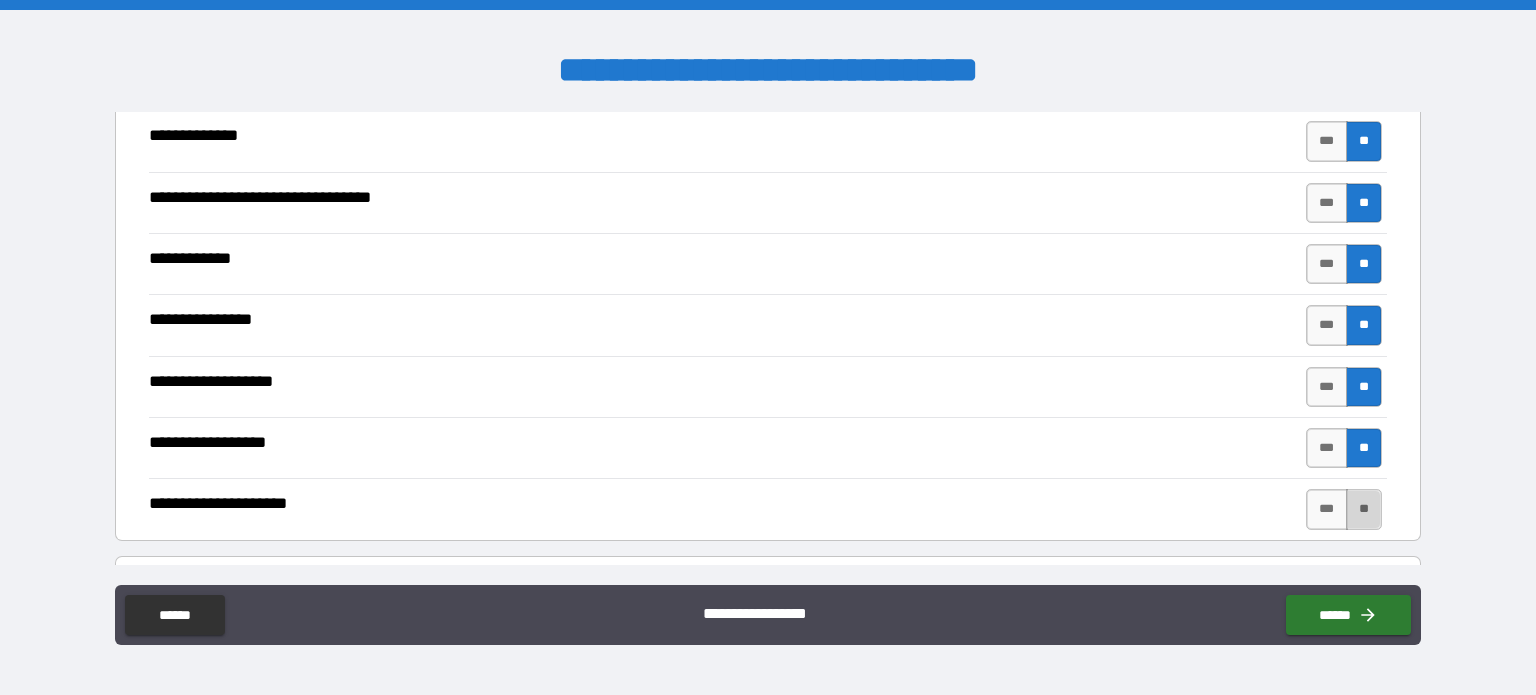 click on "**" at bounding box center (1364, 509) 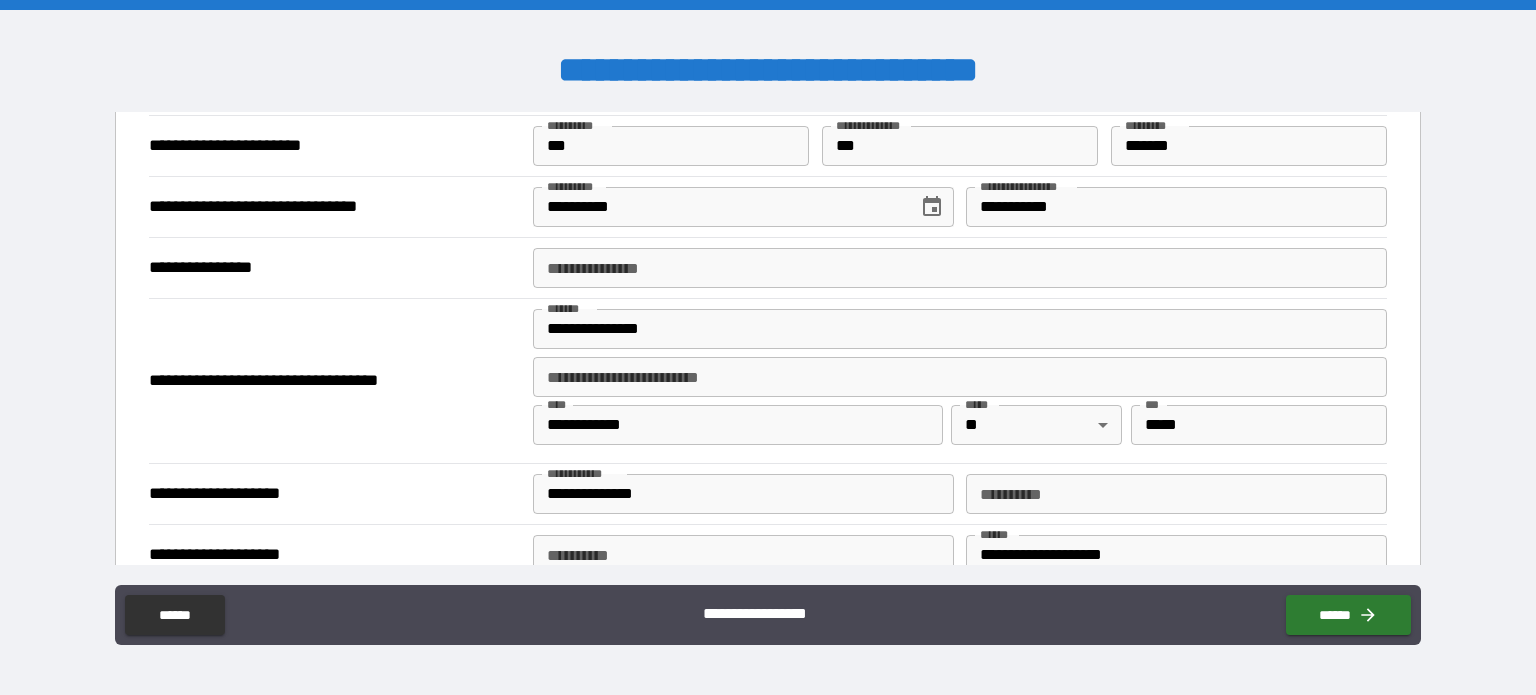 scroll, scrollTop: 1100, scrollLeft: 0, axis: vertical 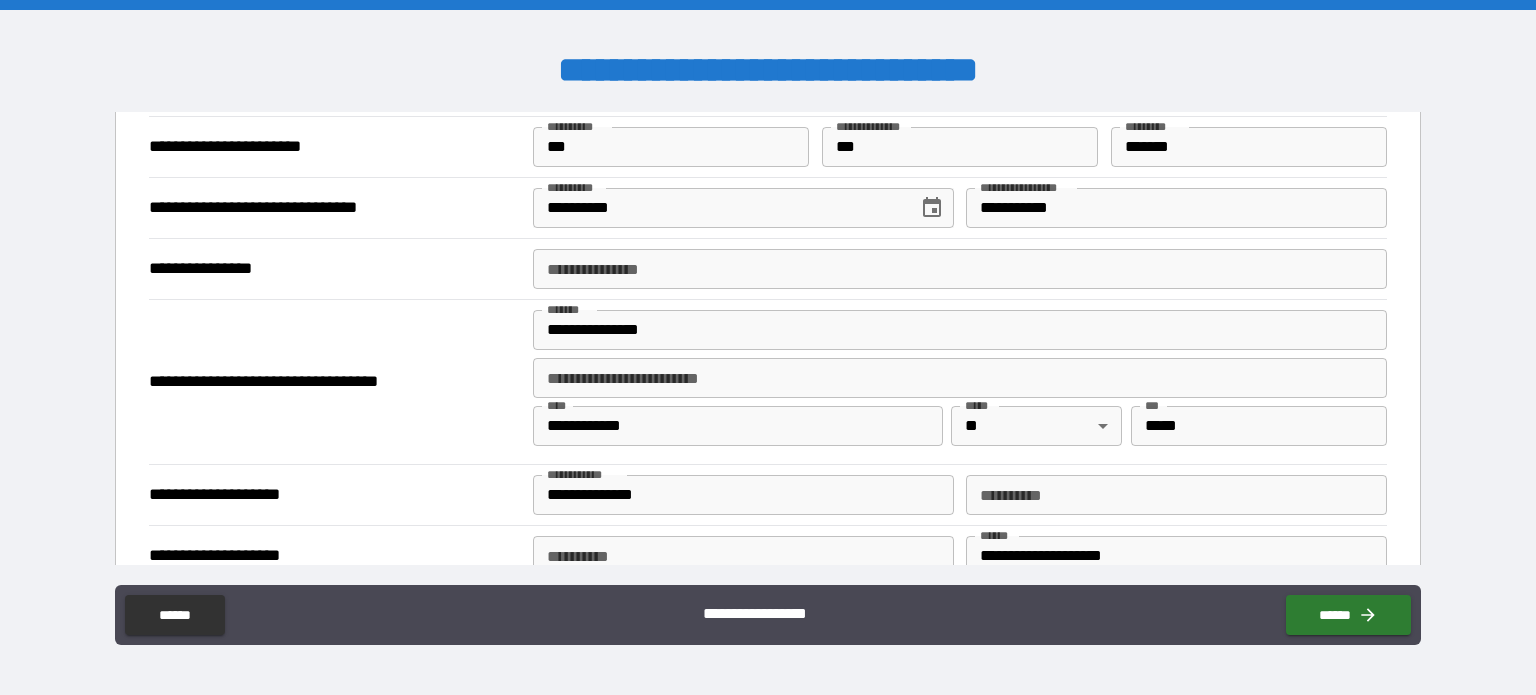 click on "**********" at bounding box center (960, 269) 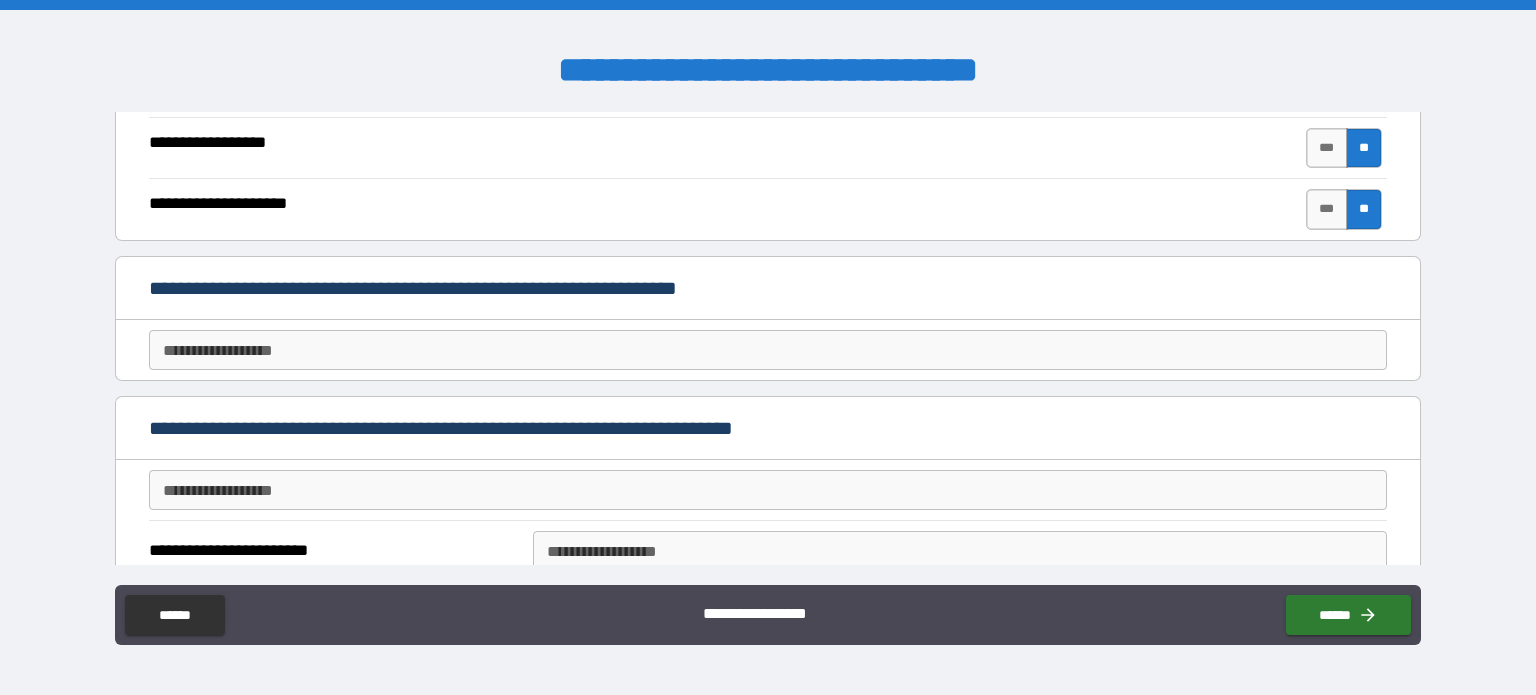 scroll, scrollTop: 4500, scrollLeft: 0, axis: vertical 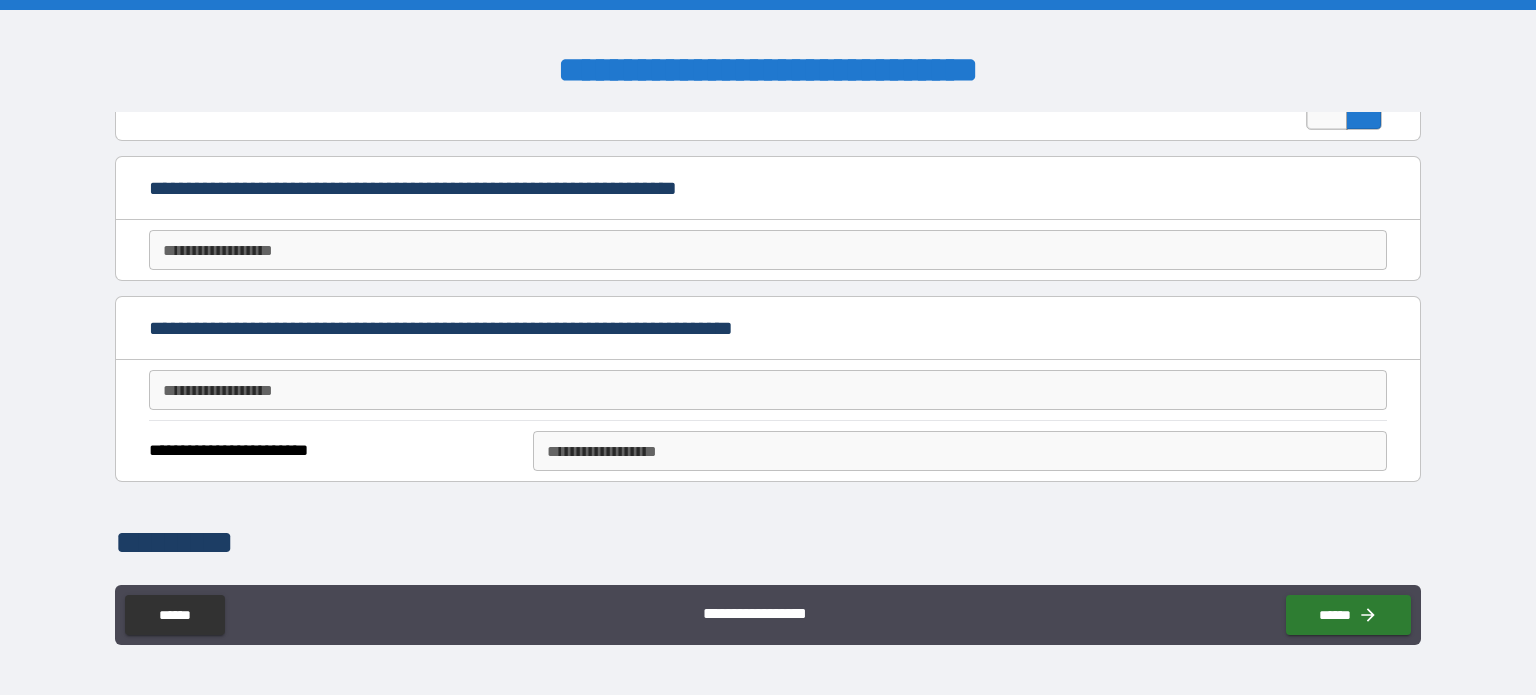 type on "**********" 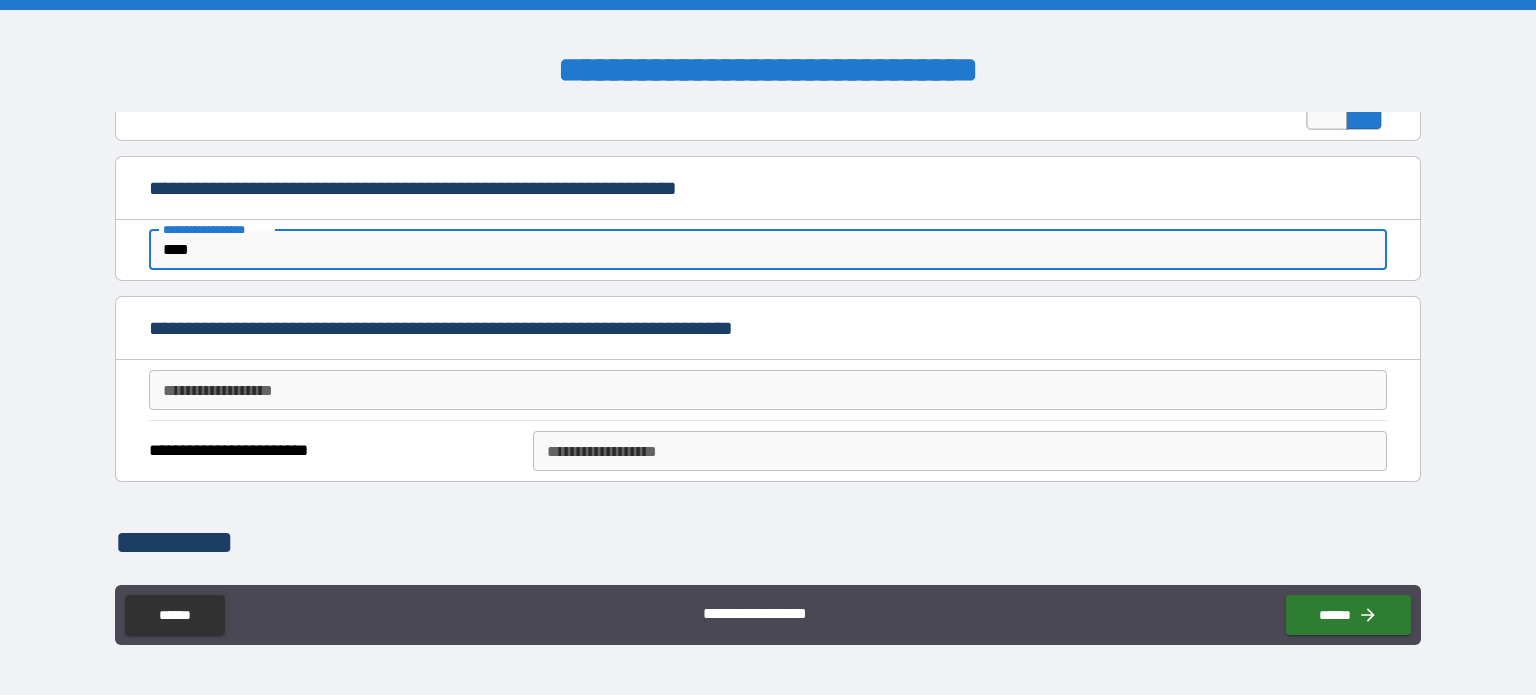 type on "****" 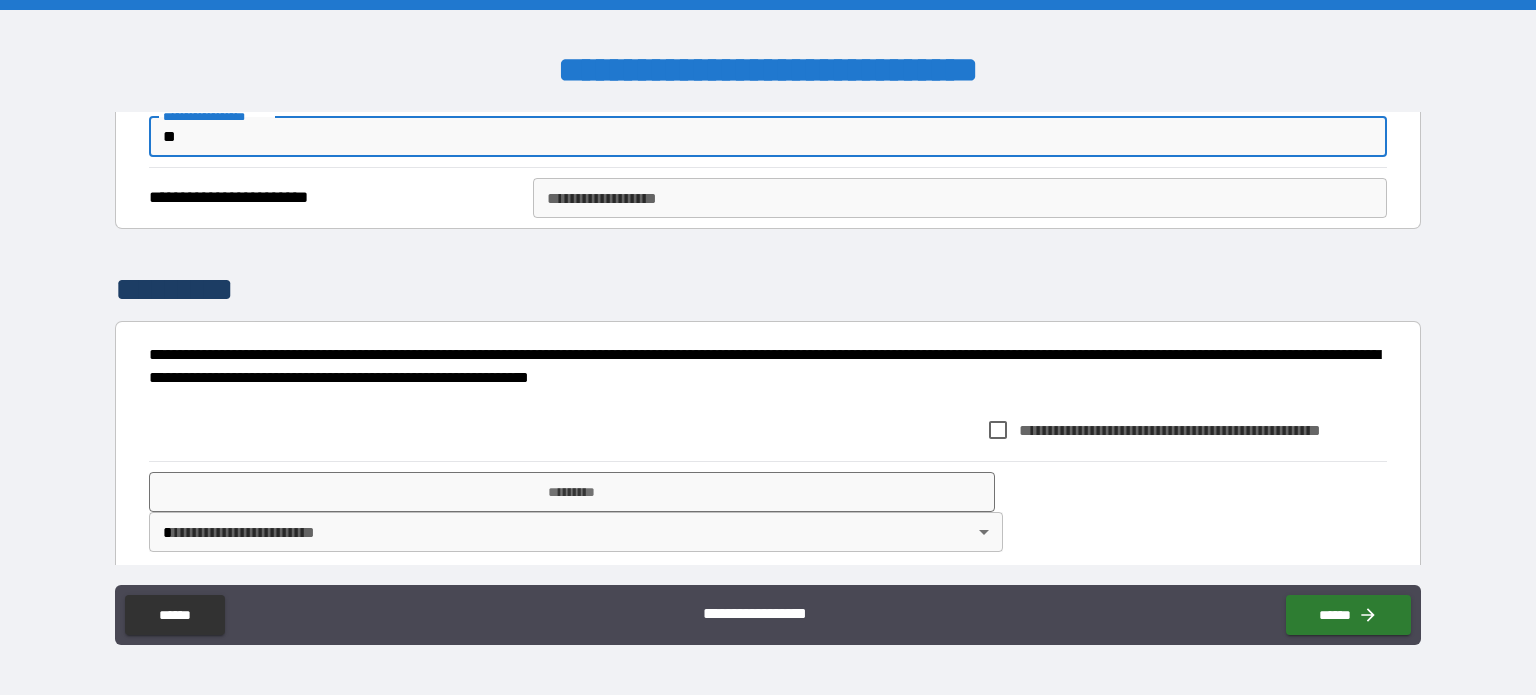 scroll, scrollTop: 4780, scrollLeft: 0, axis: vertical 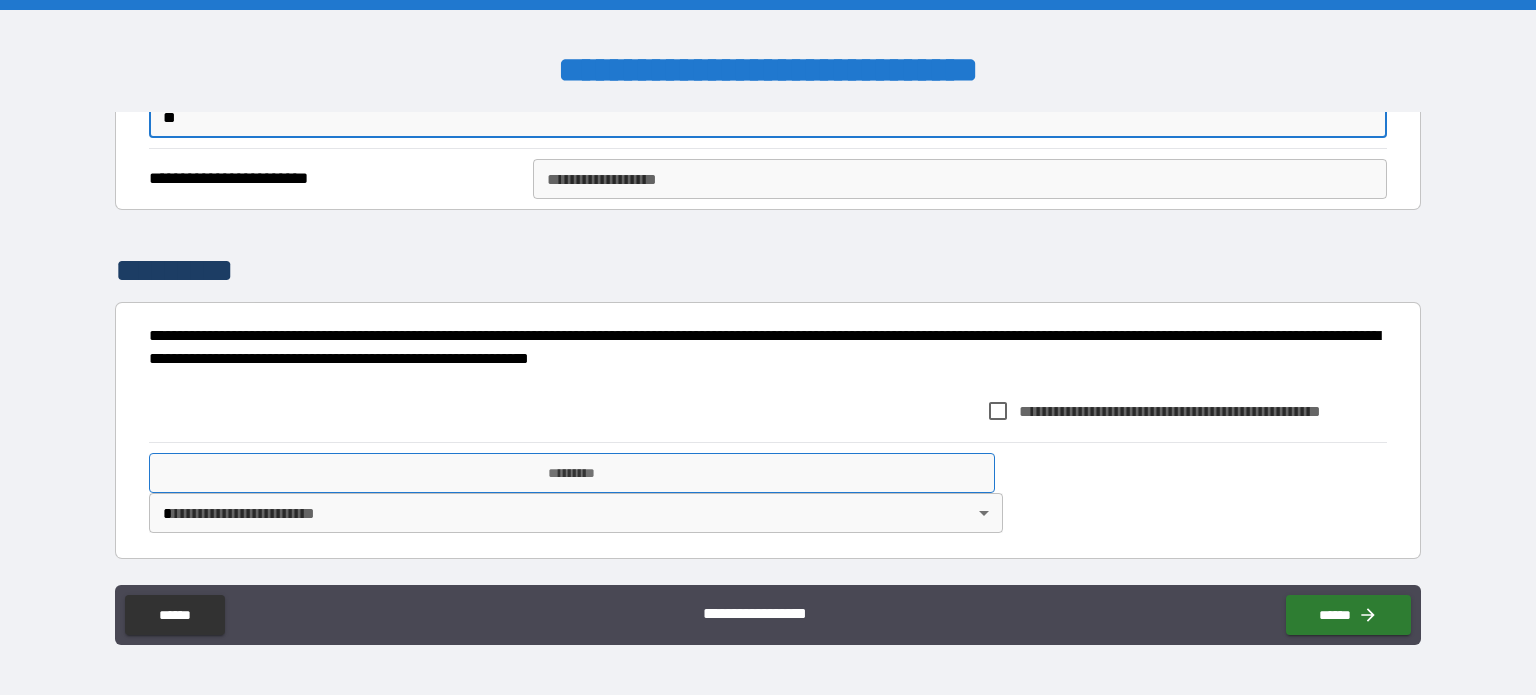 type on "**" 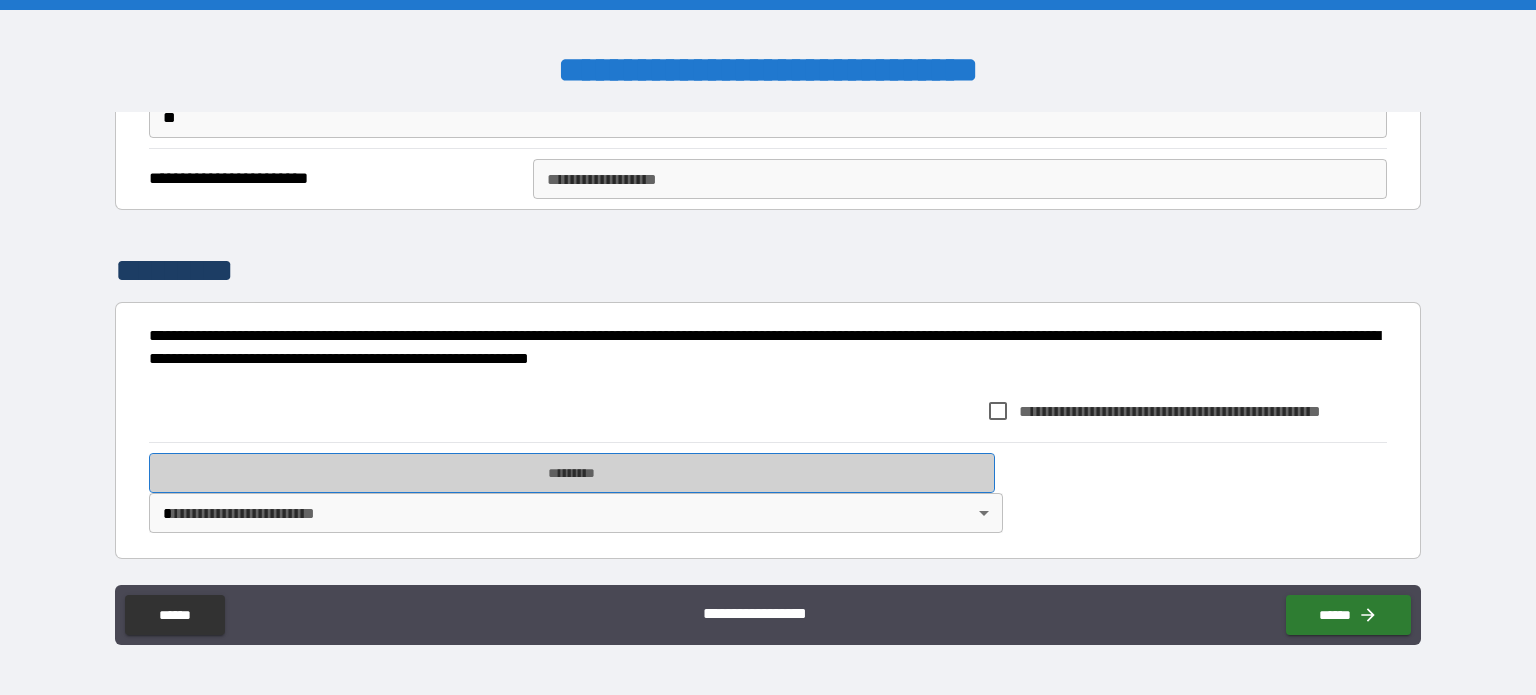 click on "*********" at bounding box center [572, 473] 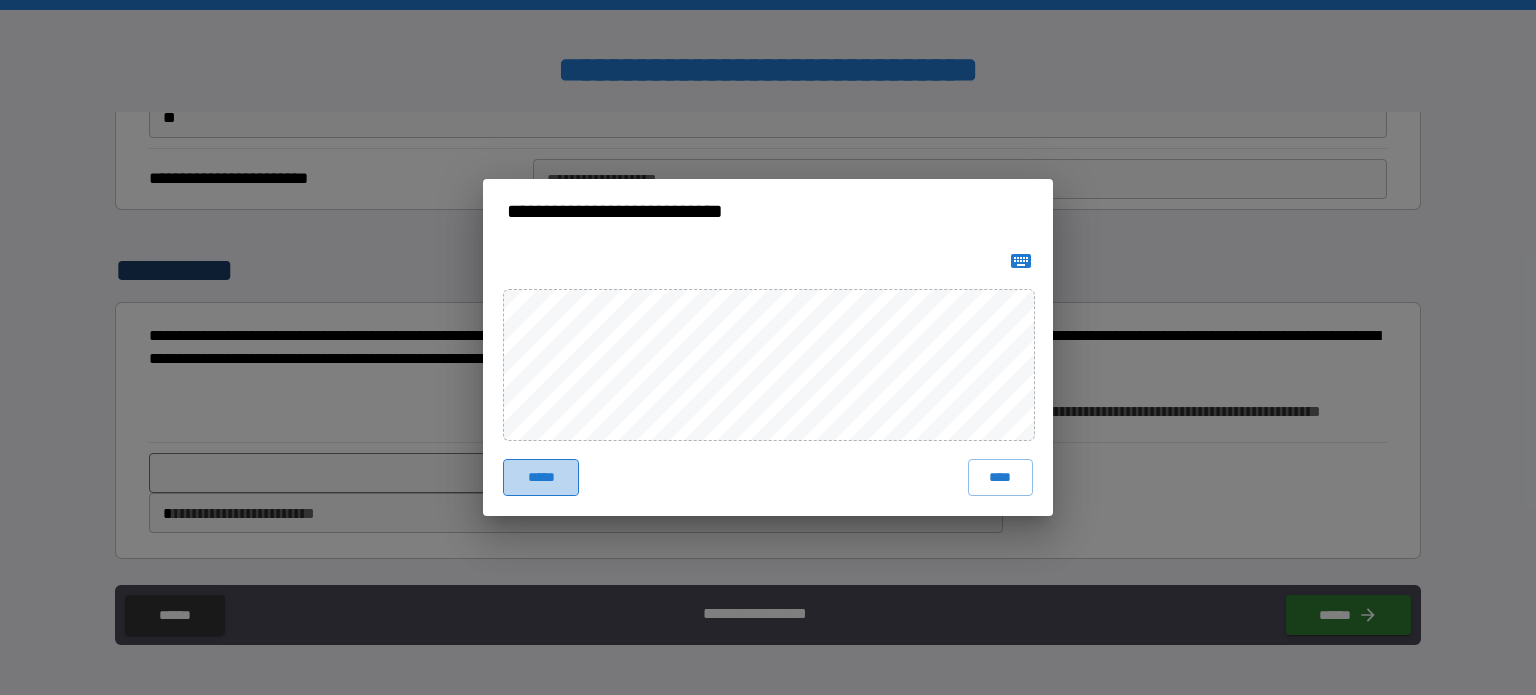 click on "*****" at bounding box center [541, 477] 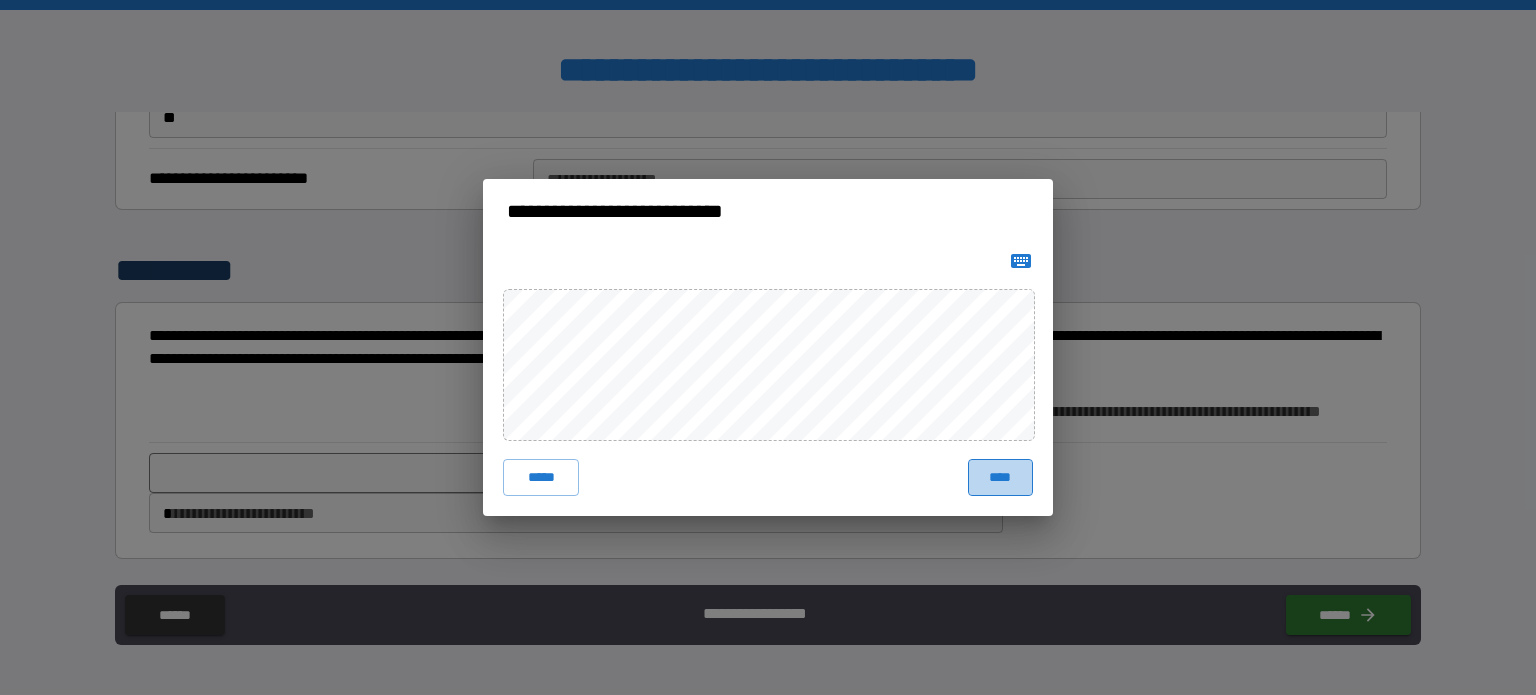 click on "****" at bounding box center (1000, 477) 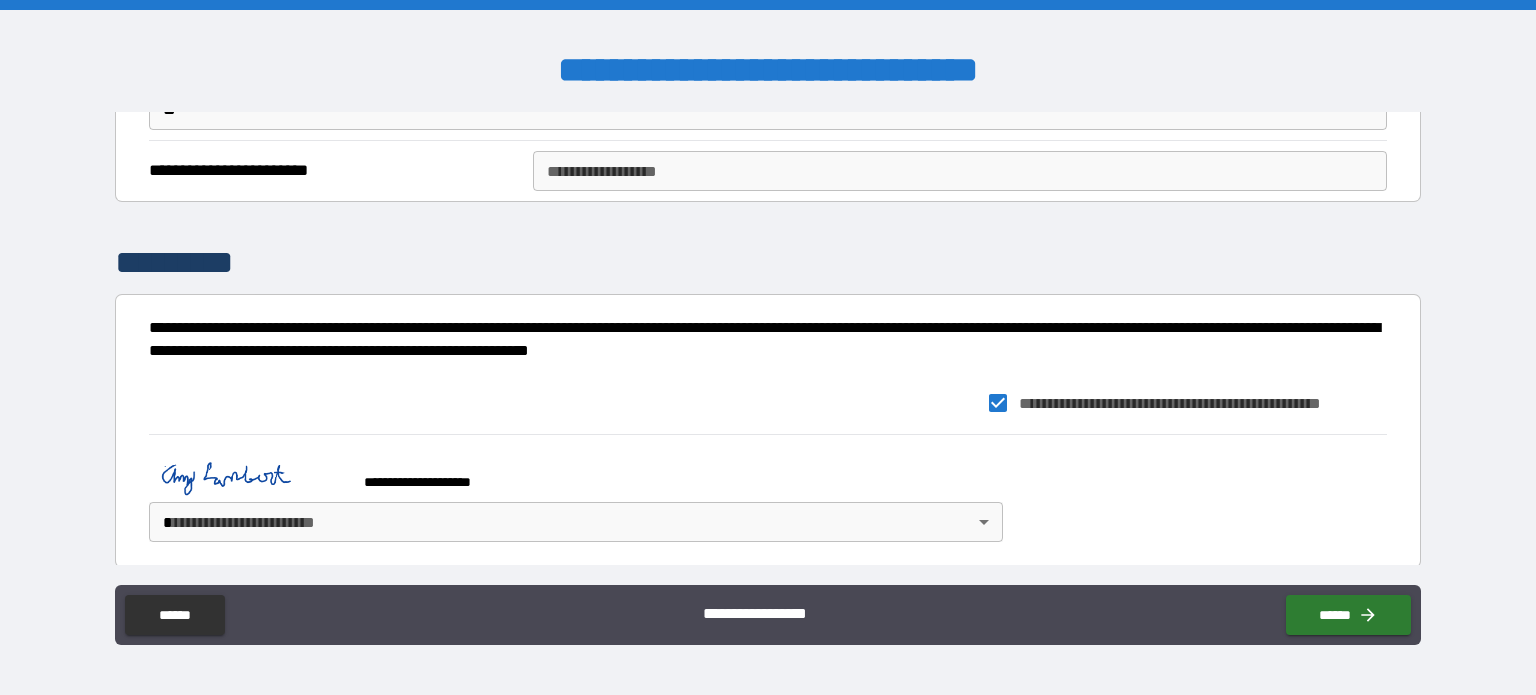 scroll, scrollTop: 4797, scrollLeft: 0, axis: vertical 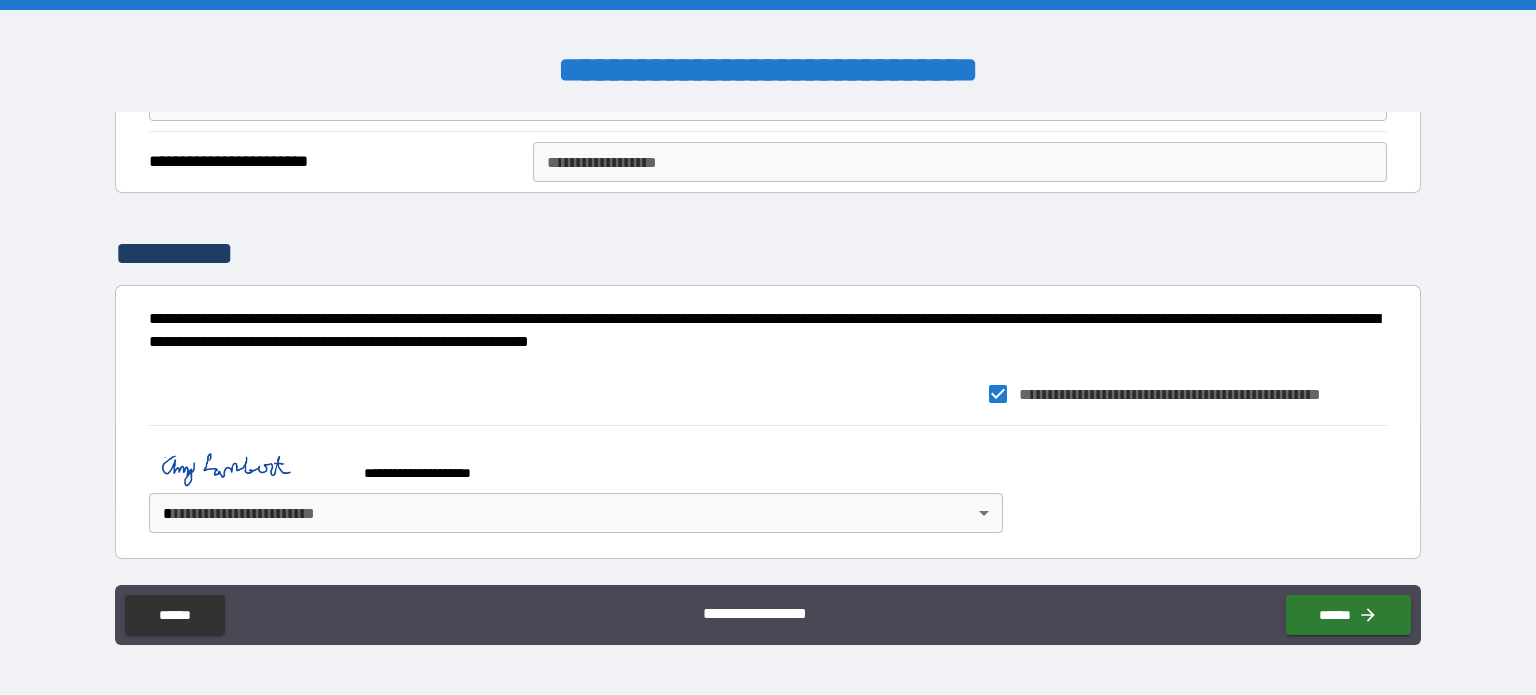 click on "**********" at bounding box center (768, 347) 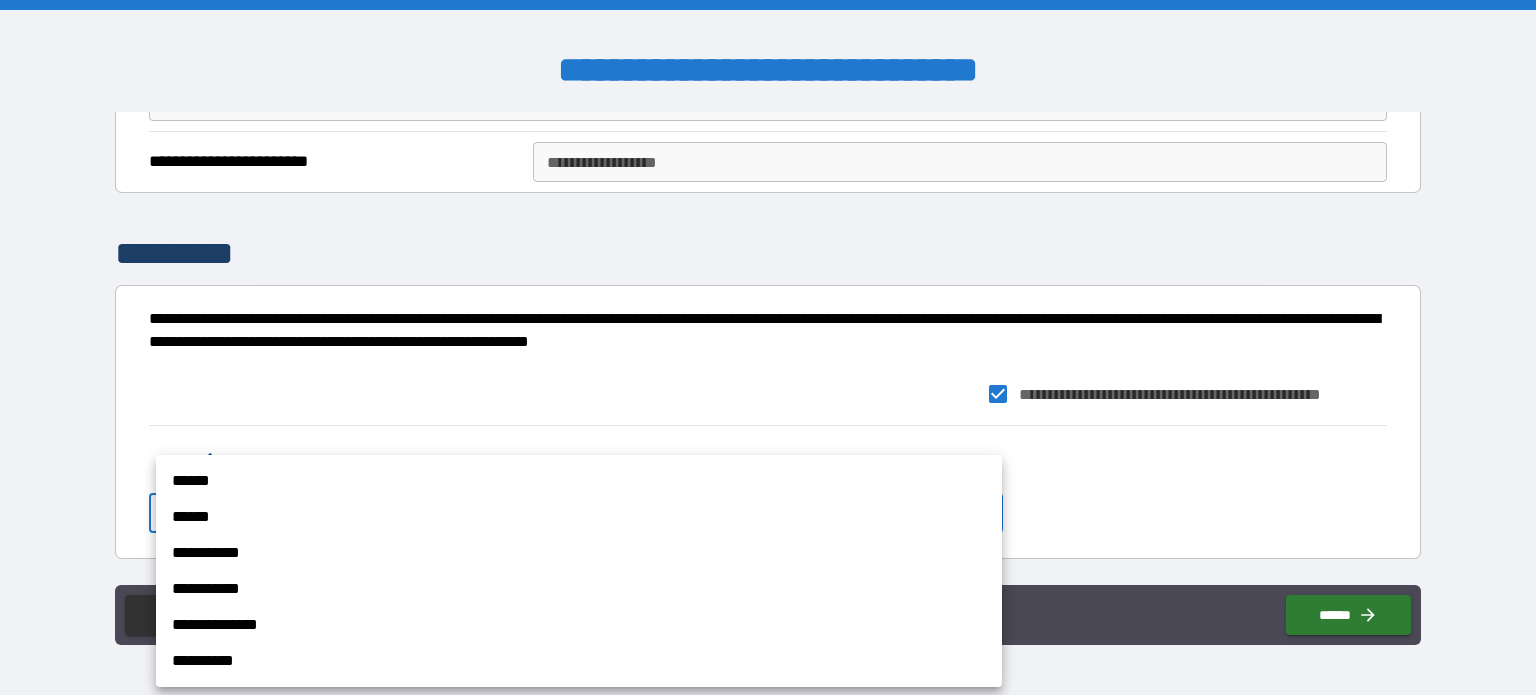 click on "******" at bounding box center [579, 481] 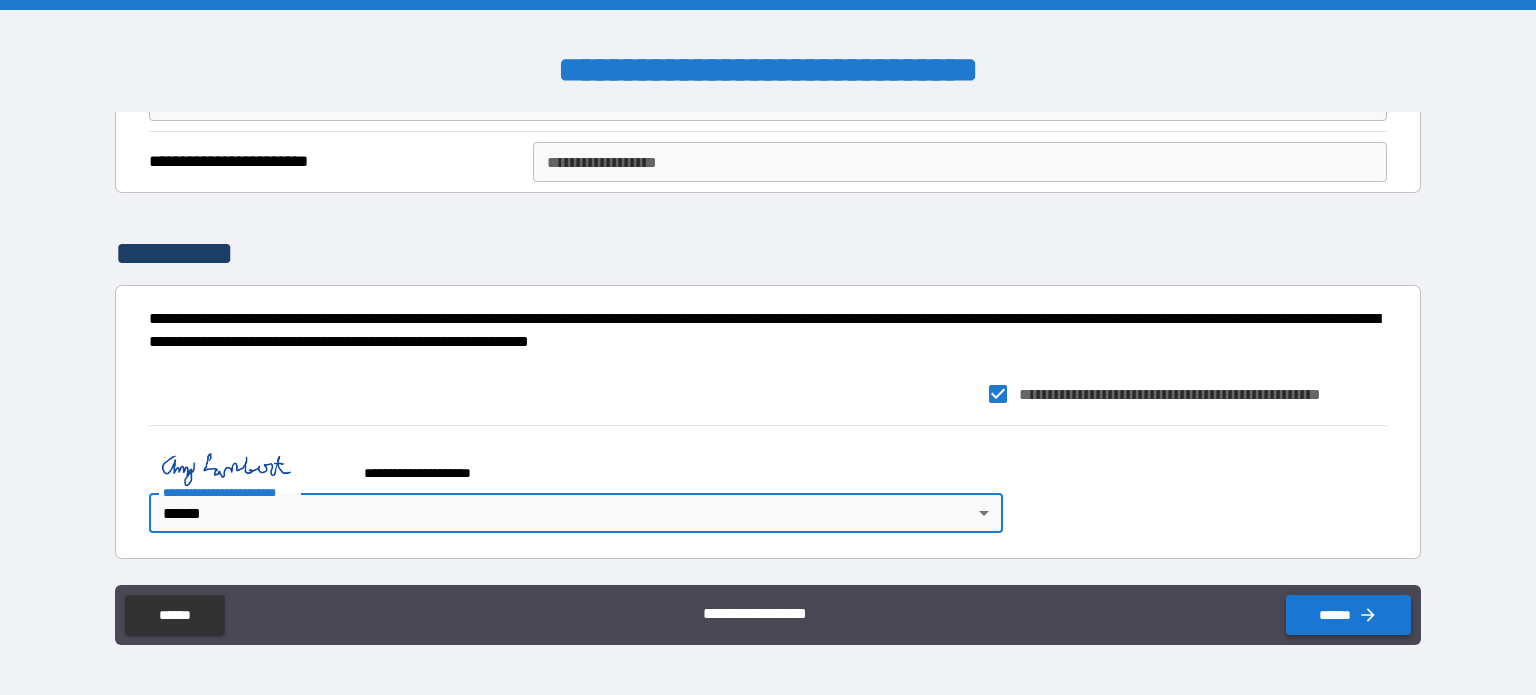 click 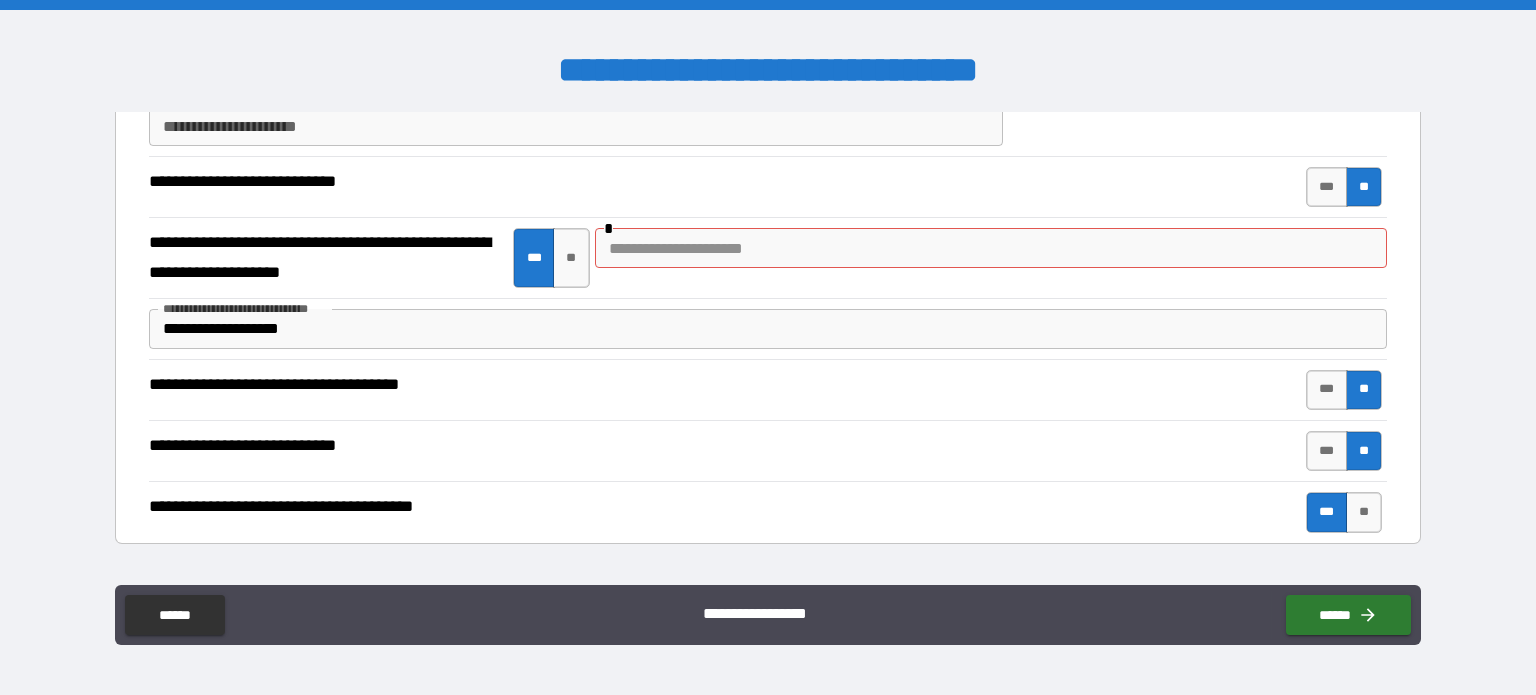 scroll, scrollTop: 1897, scrollLeft: 0, axis: vertical 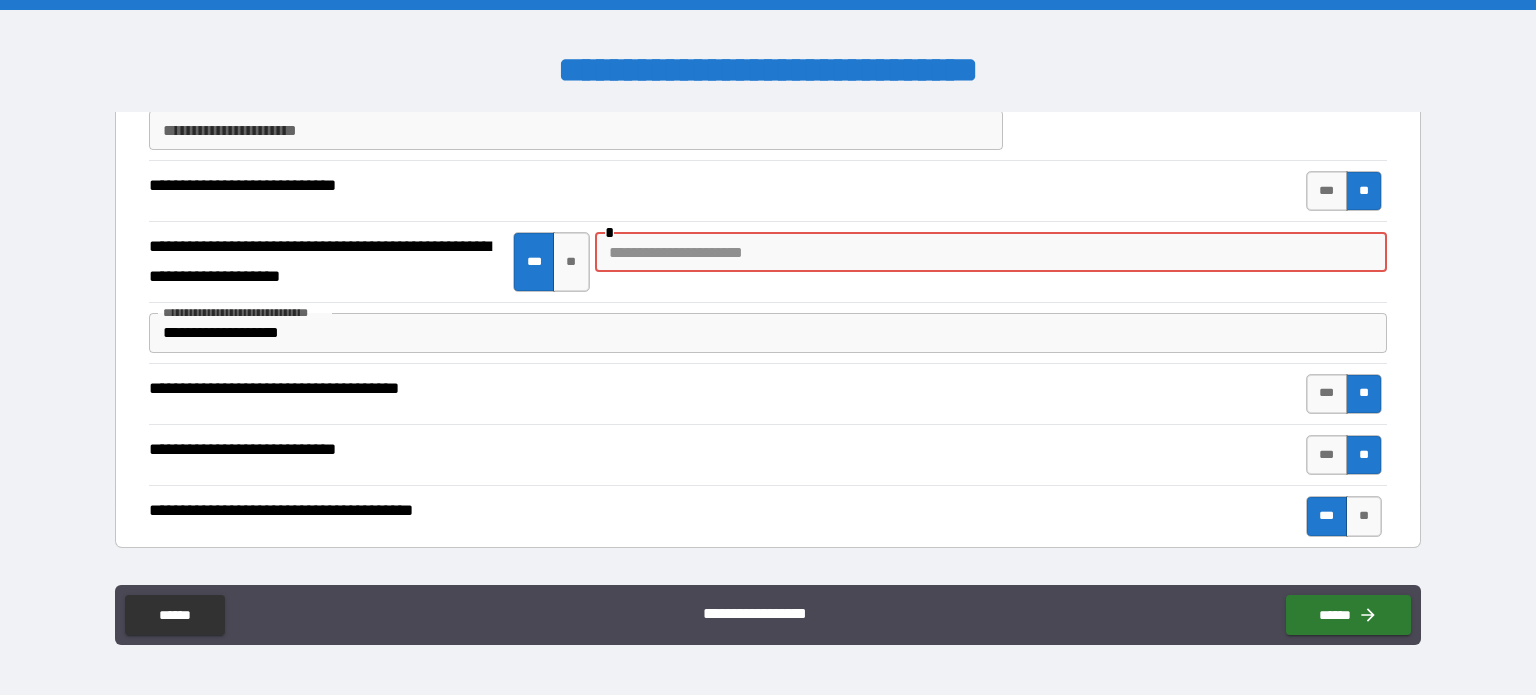 click at bounding box center (991, 252) 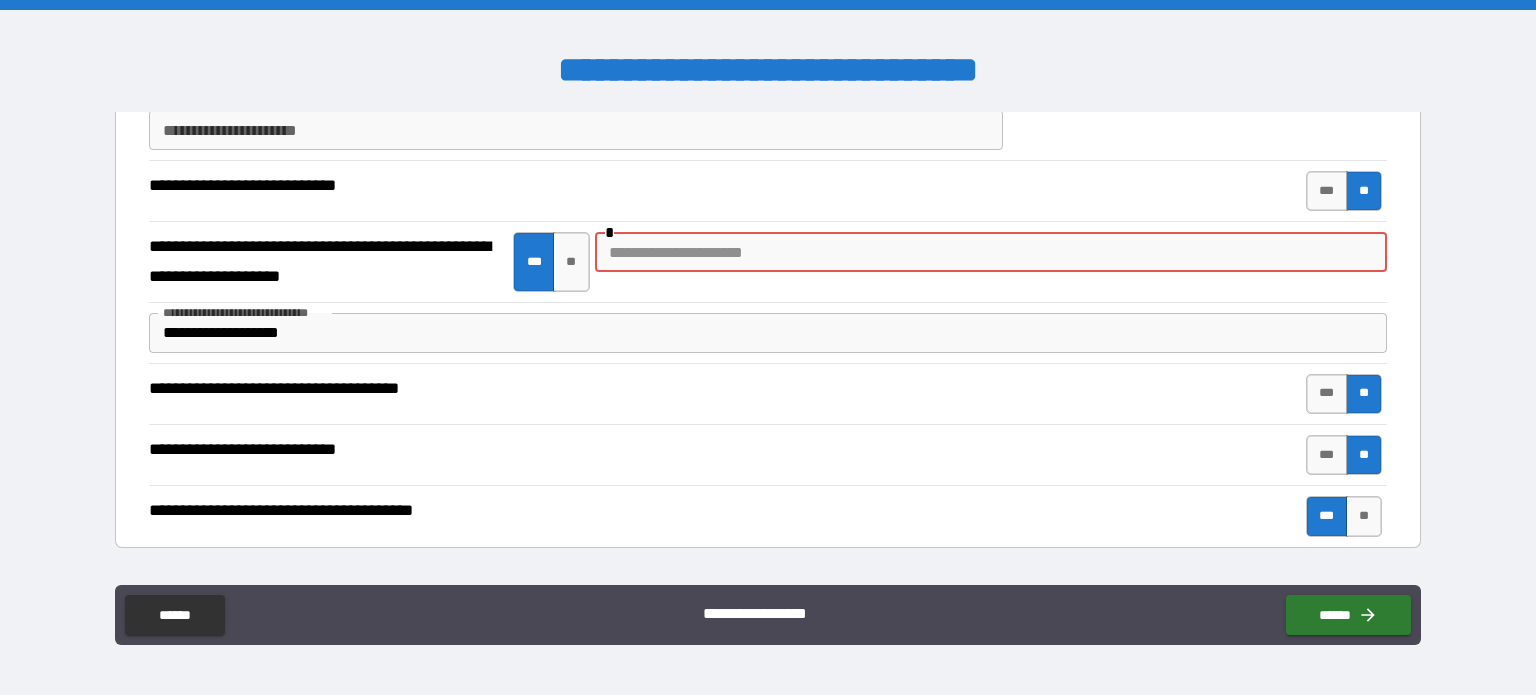click on "**********" at bounding box center (768, 333) 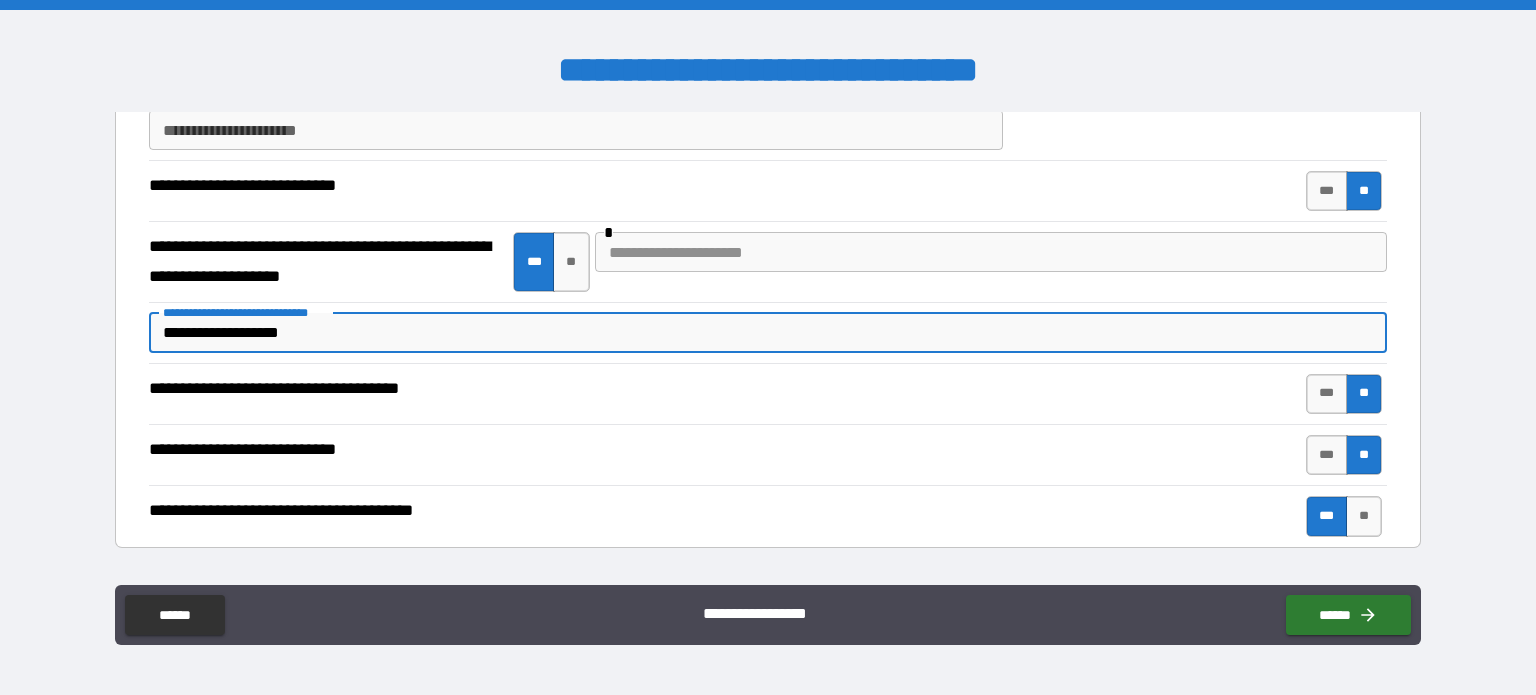 click on "**********" at bounding box center [768, 333] 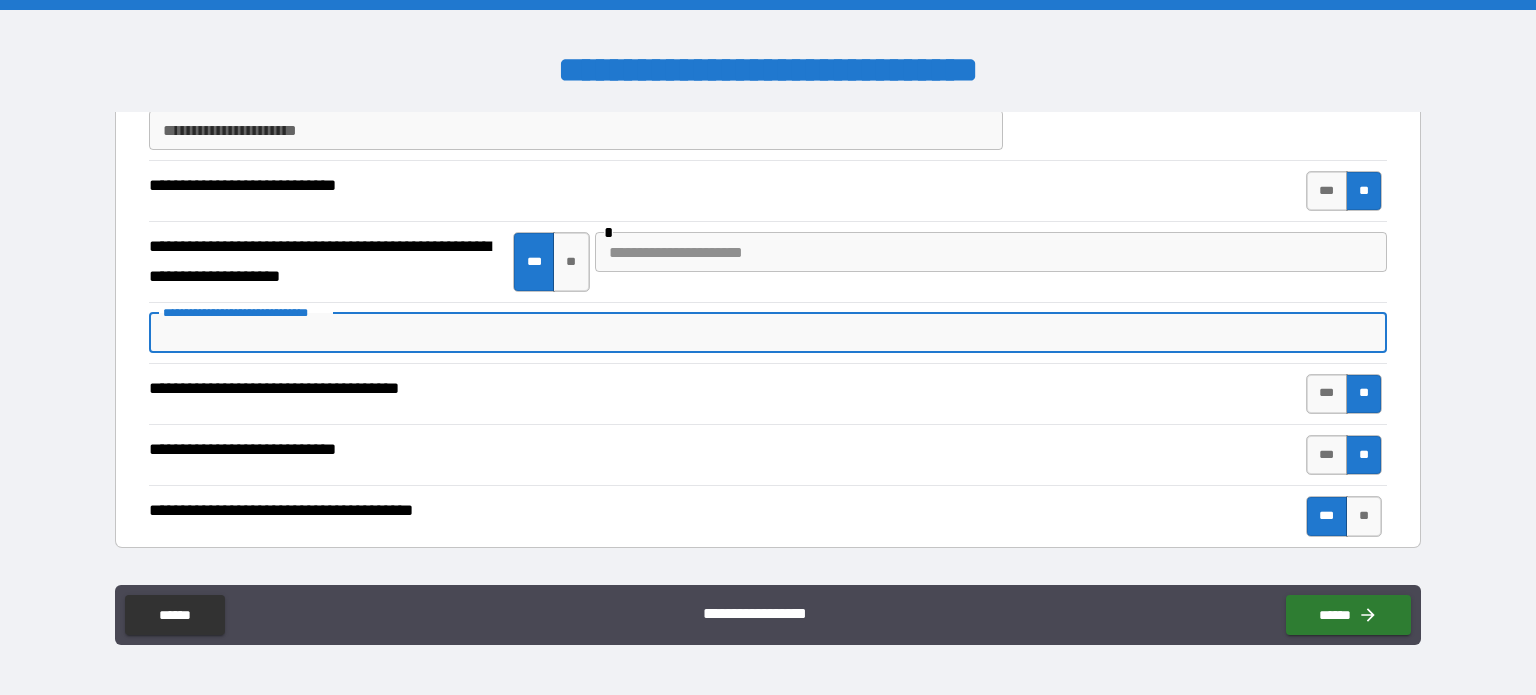 type 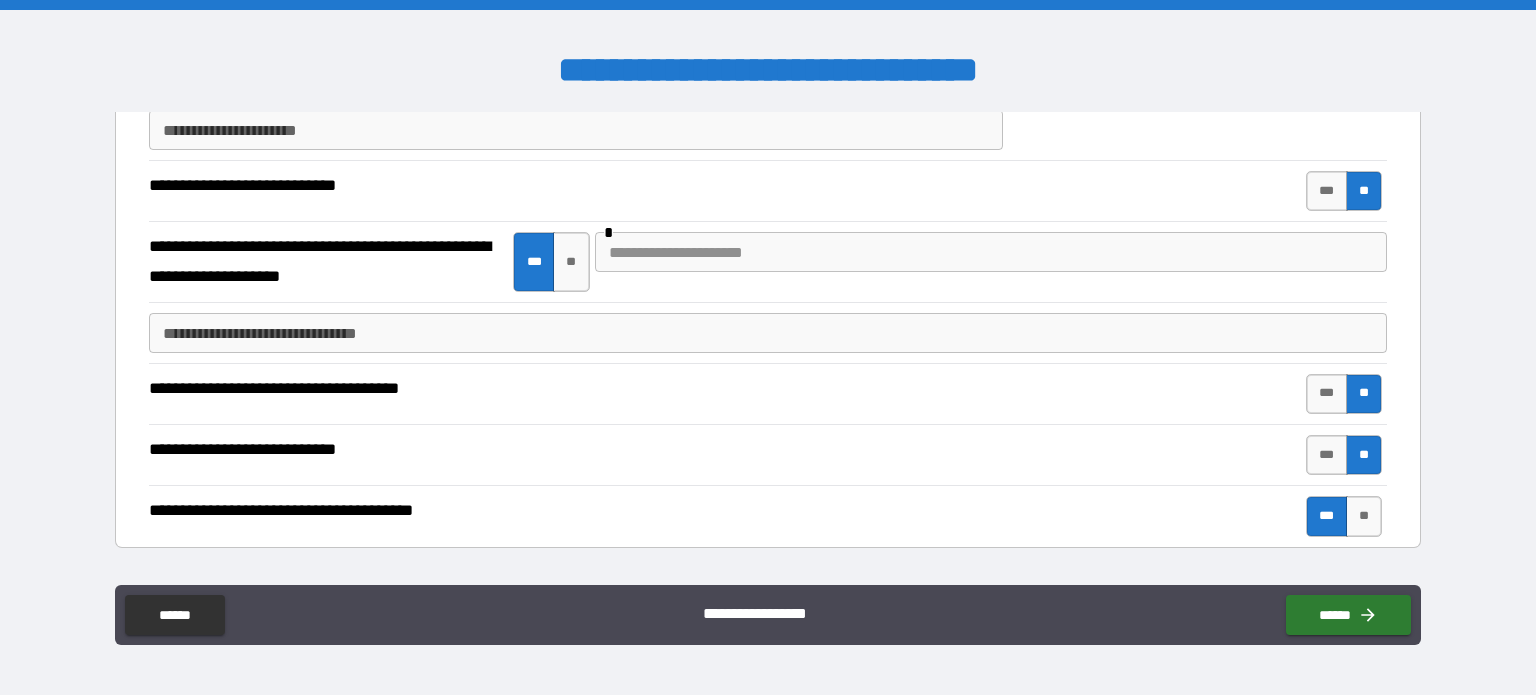 click at bounding box center (991, 252) 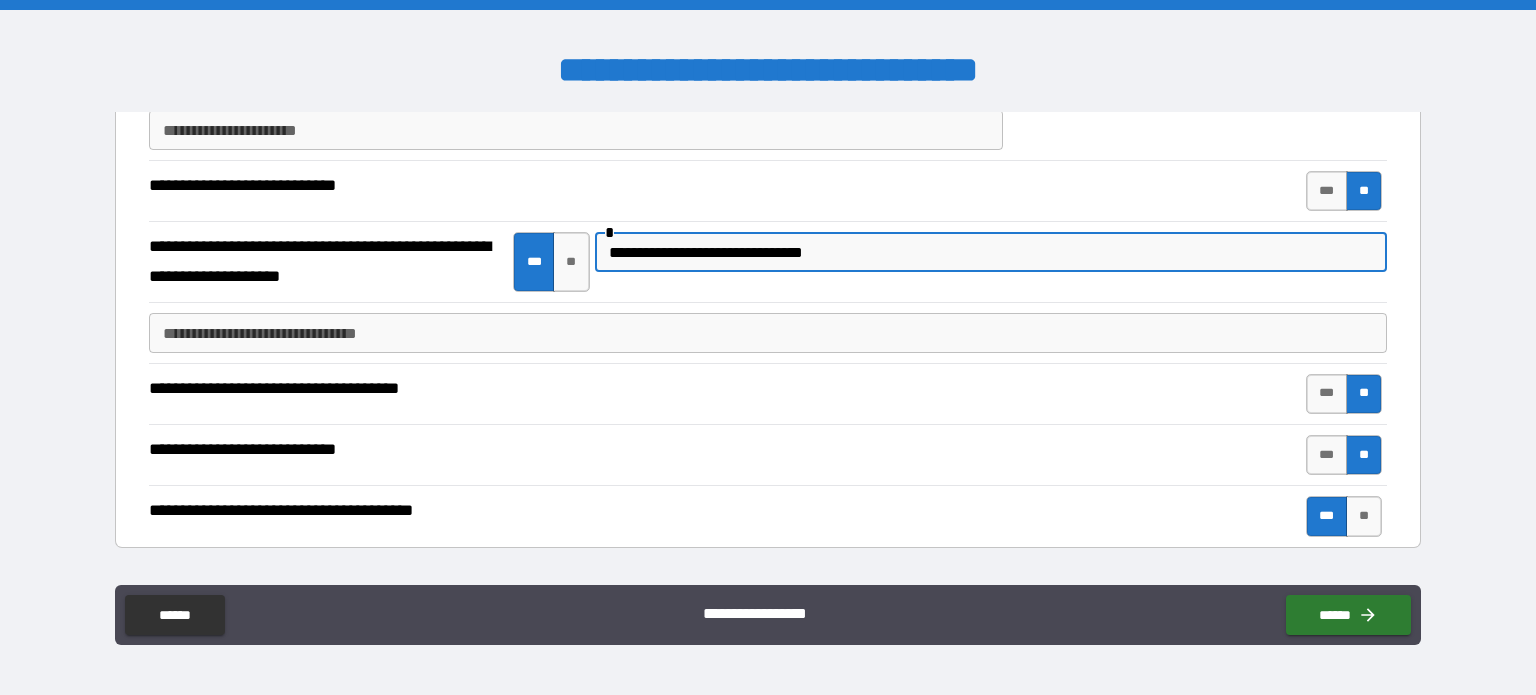 type on "**********" 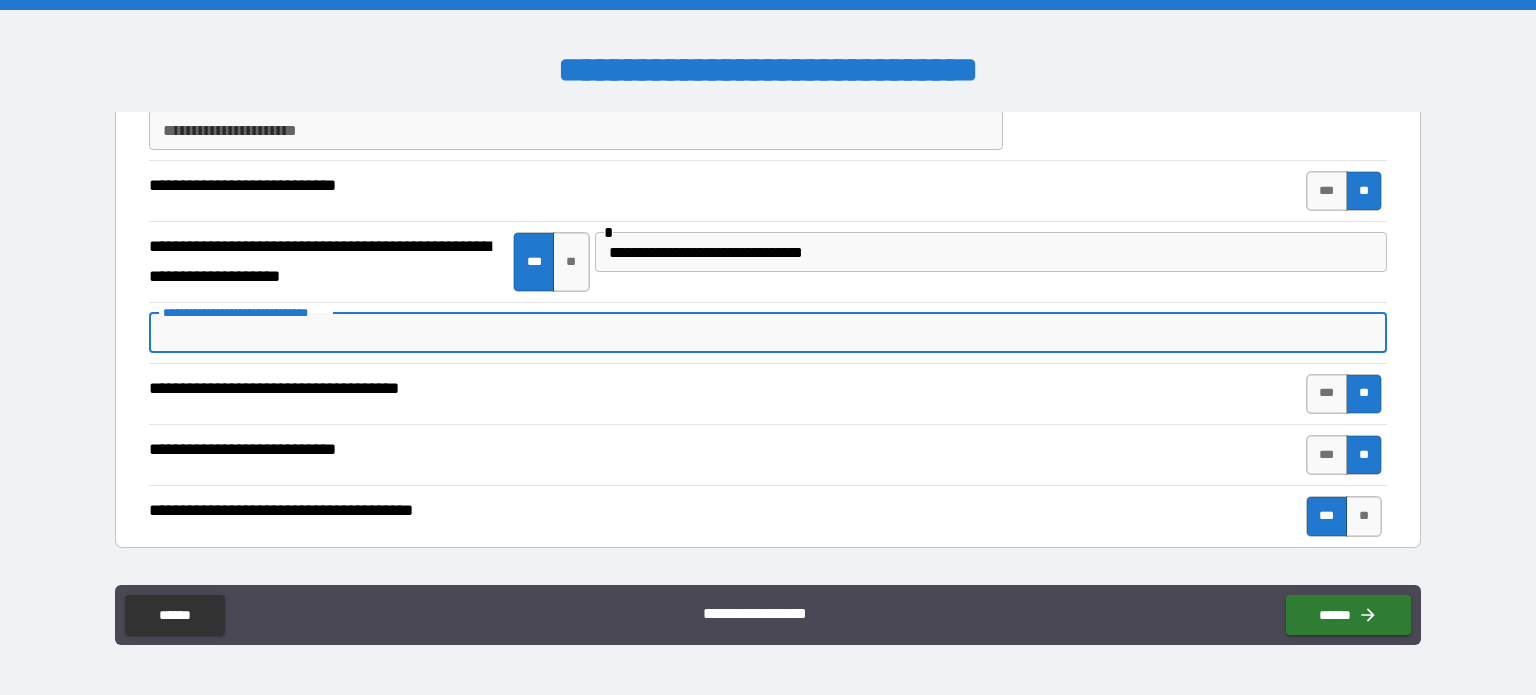 click on "**********" at bounding box center (768, 333) 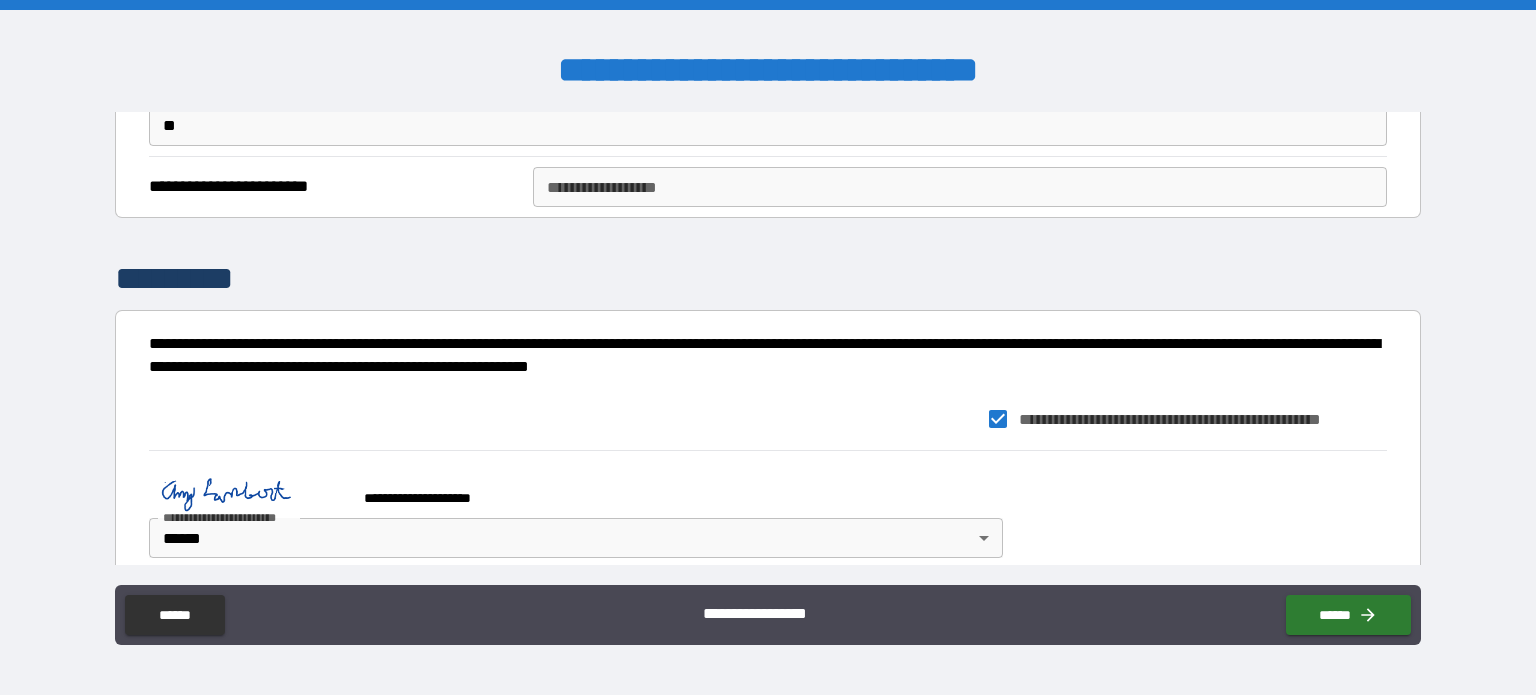 scroll, scrollTop: 4797, scrollLeft: 0, axis: vertical 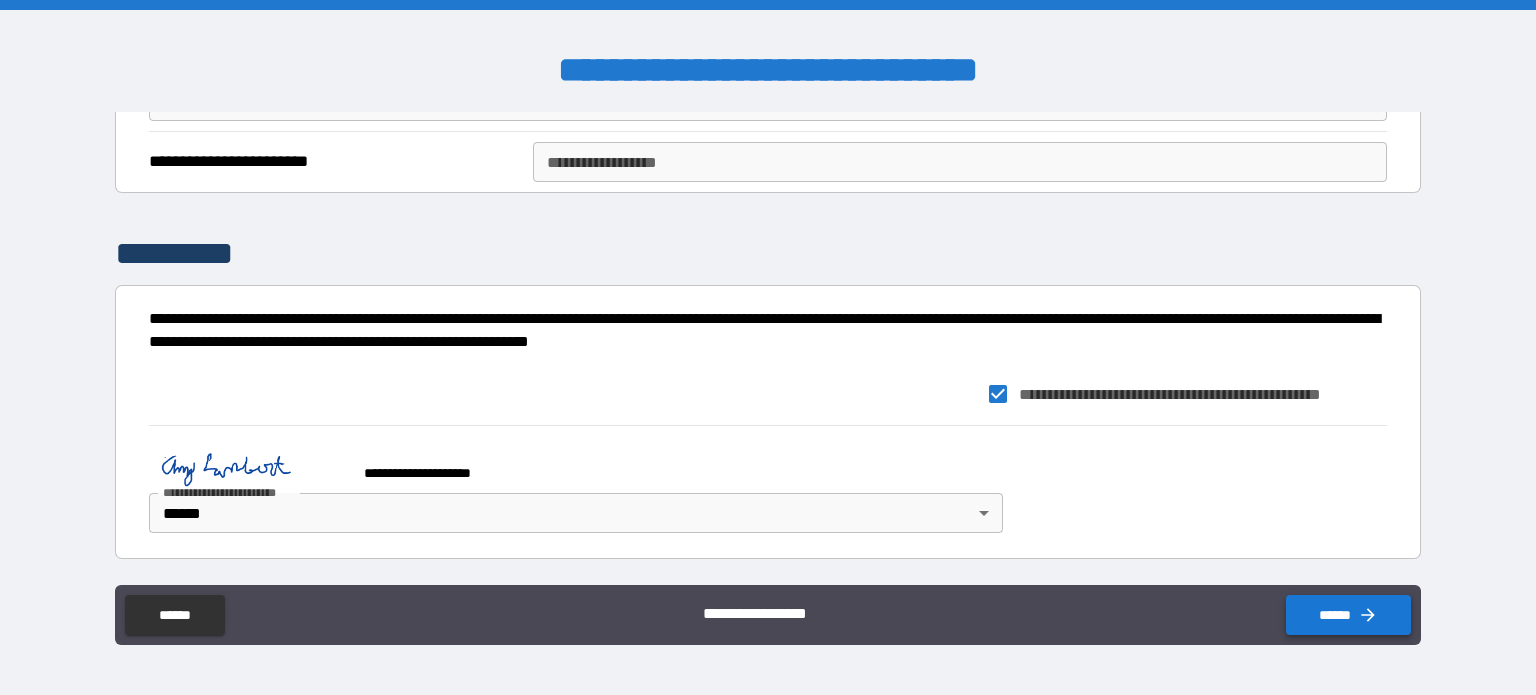 type on "**********" 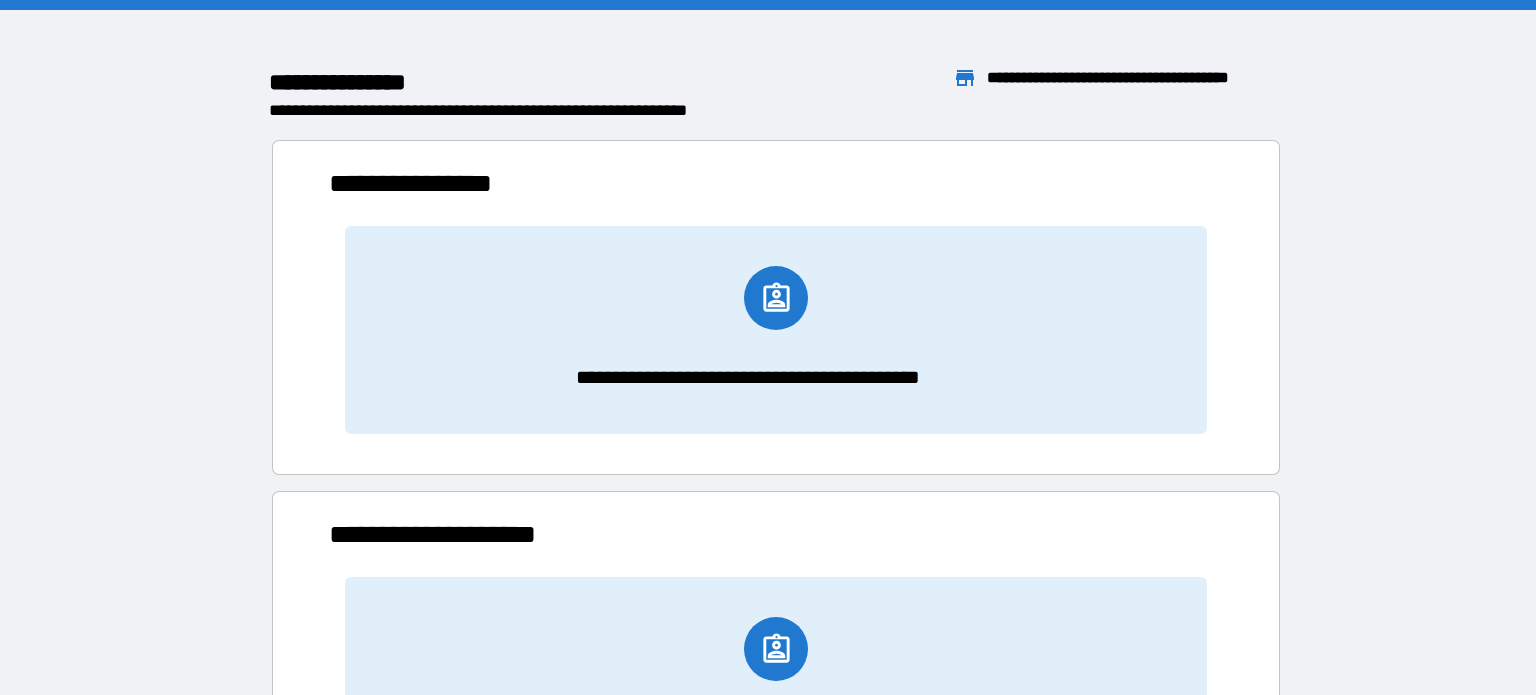 scroll, scrollTop: 16, scrollLeft: 16, axis: both 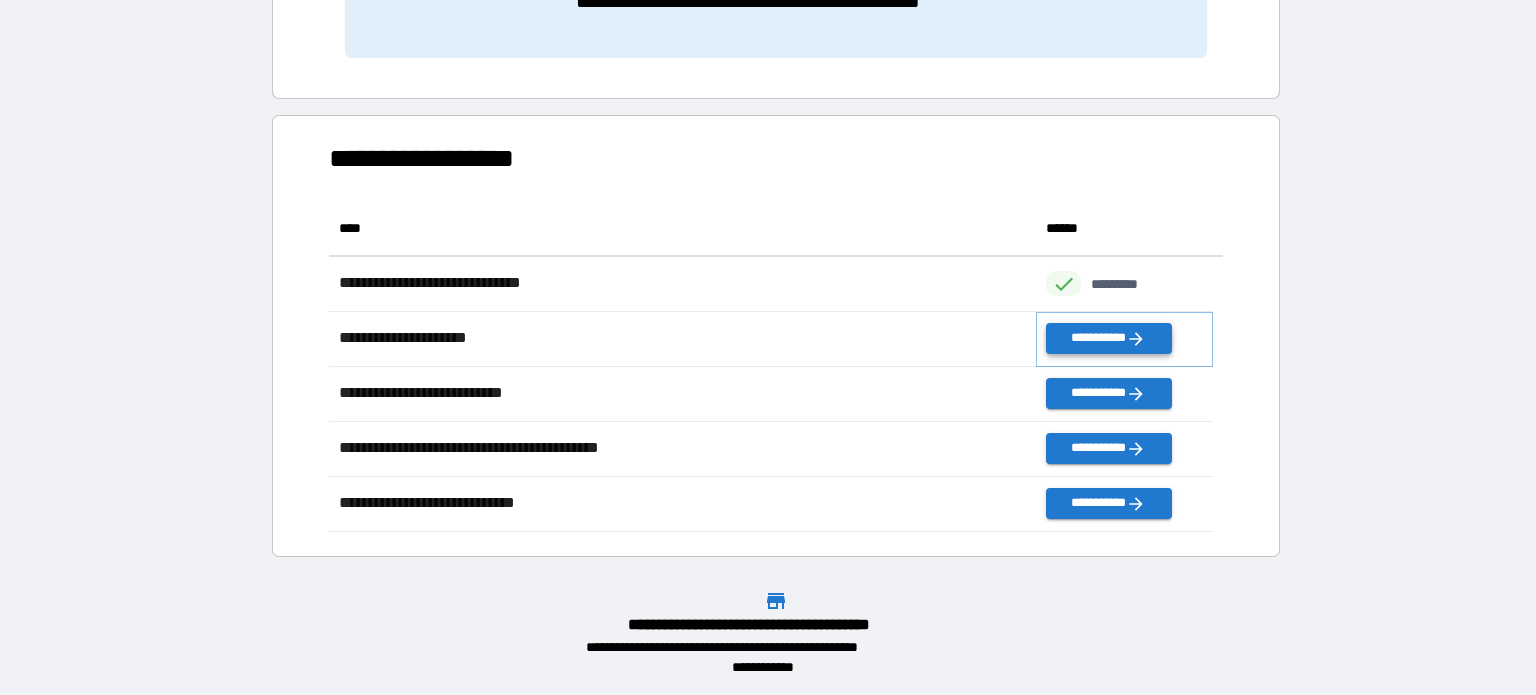 click on "**********" at bounding box center [1108, 338] 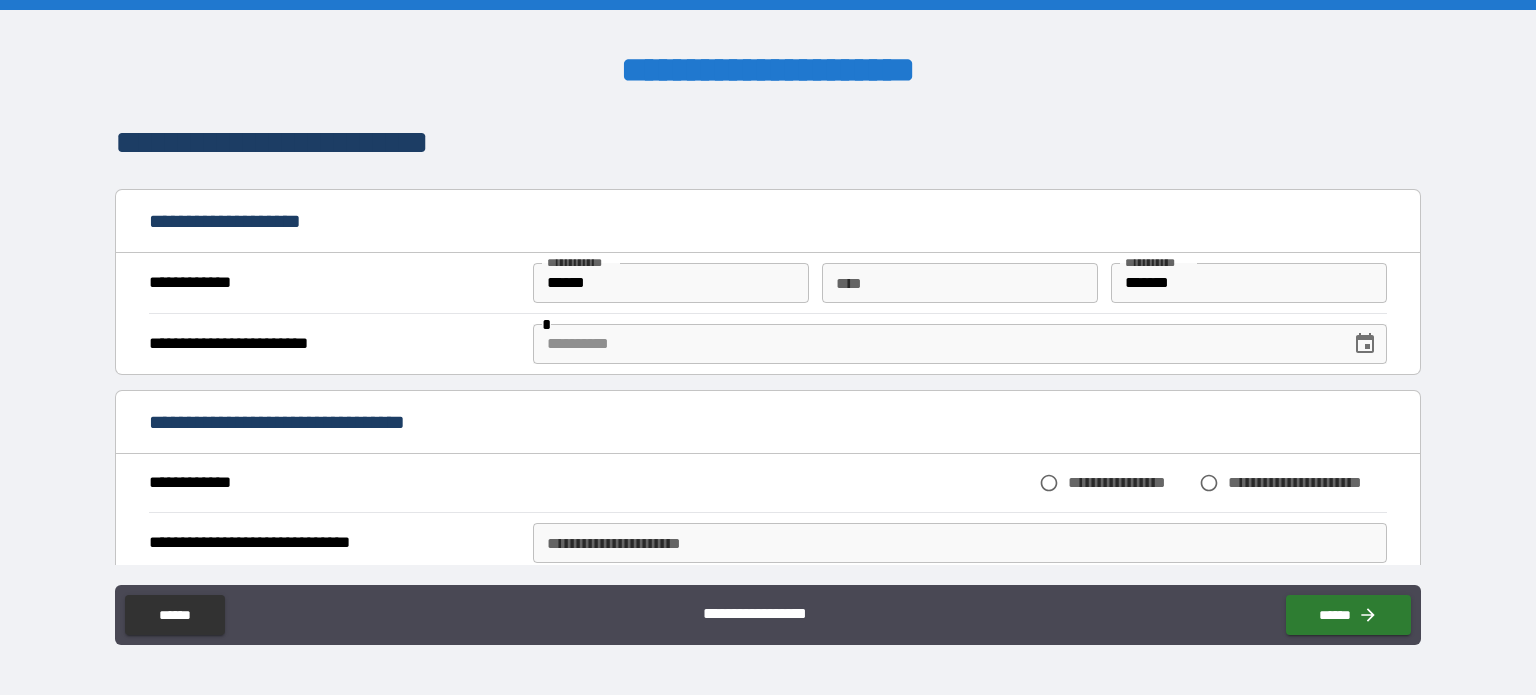 click at bounding box center [935, 344] 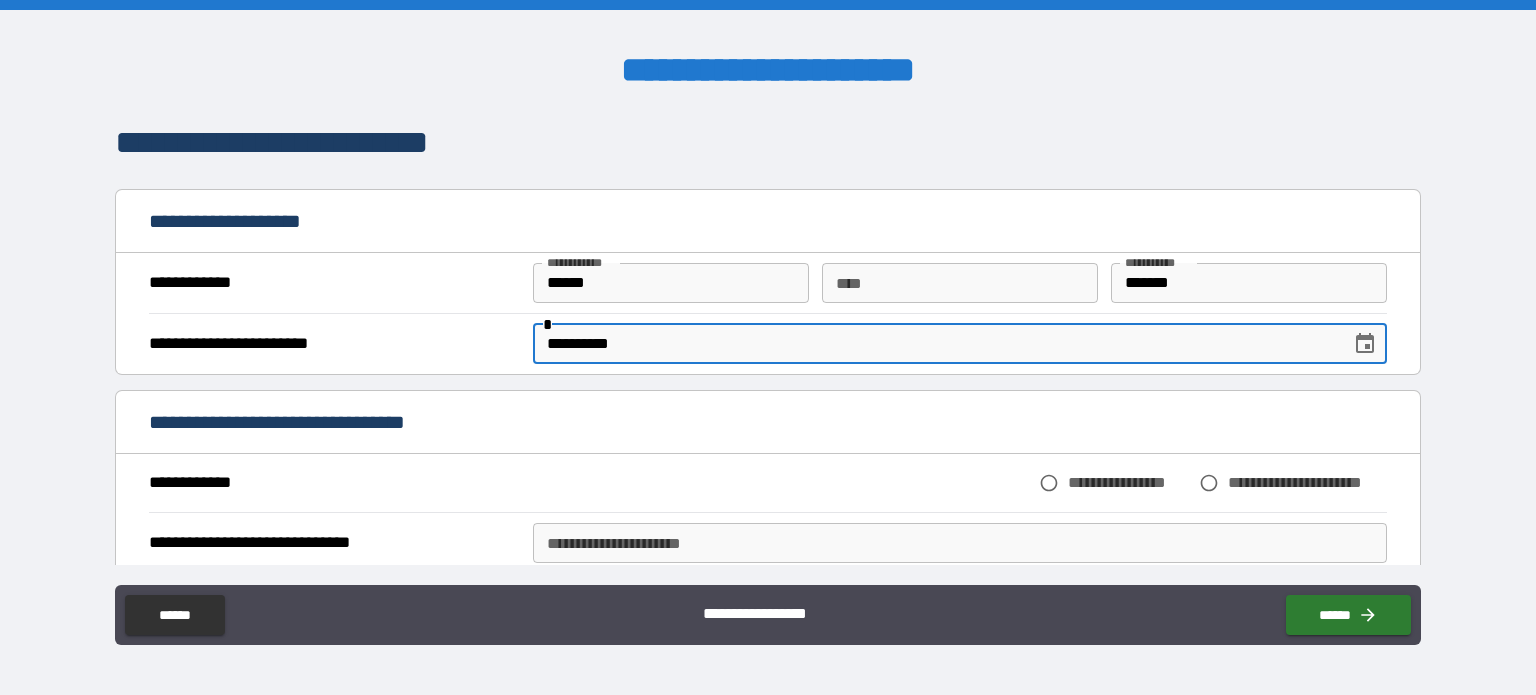 type on "**********" 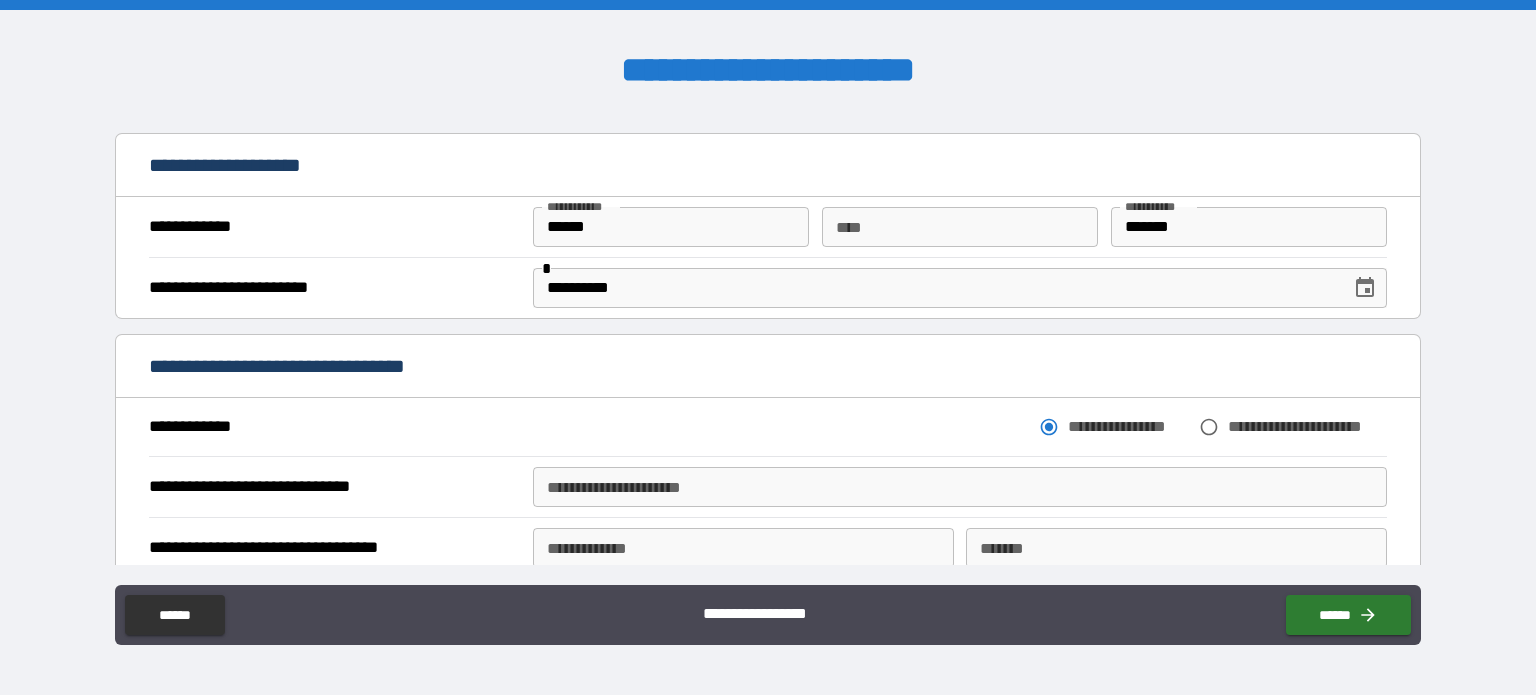 scroll, scrollTop: 200, scrollLeft: 0, axis: vertical 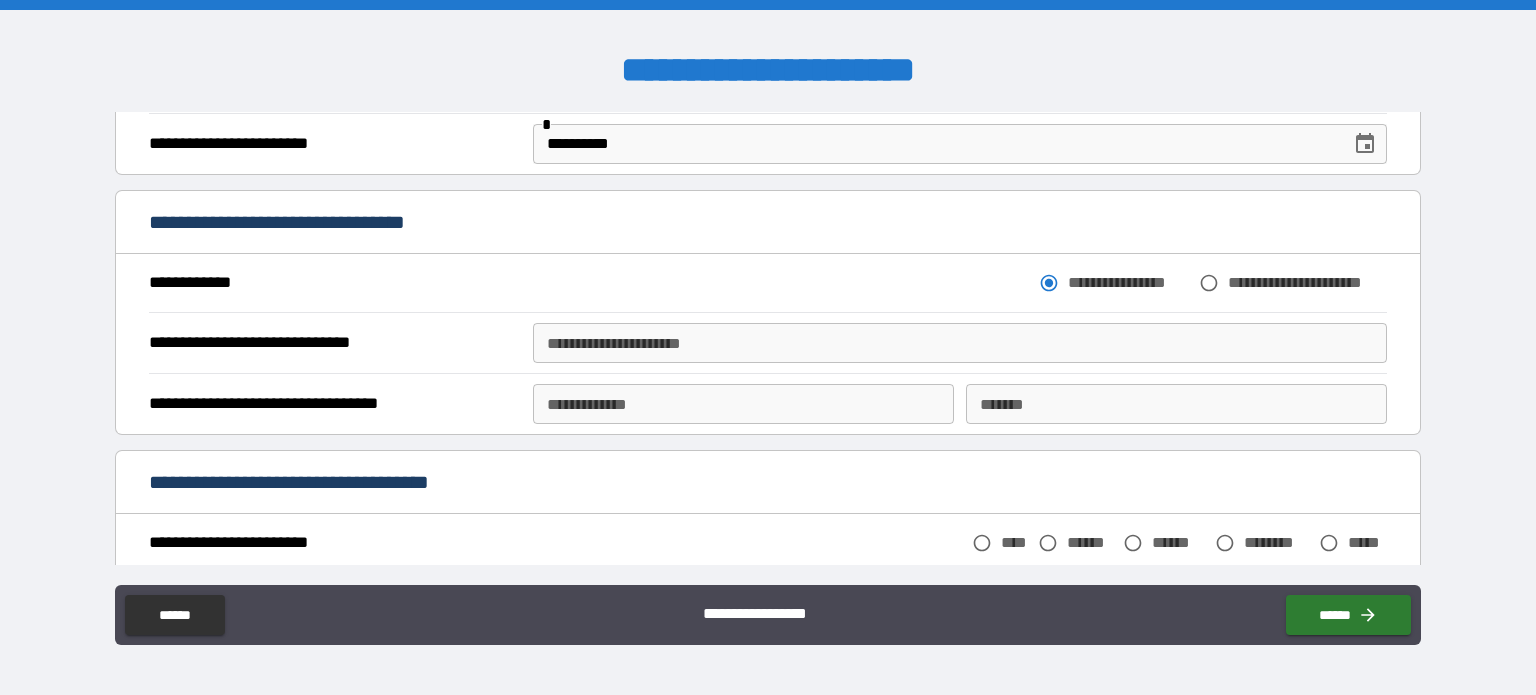 click on "**********" at bounding box center (960, 343) 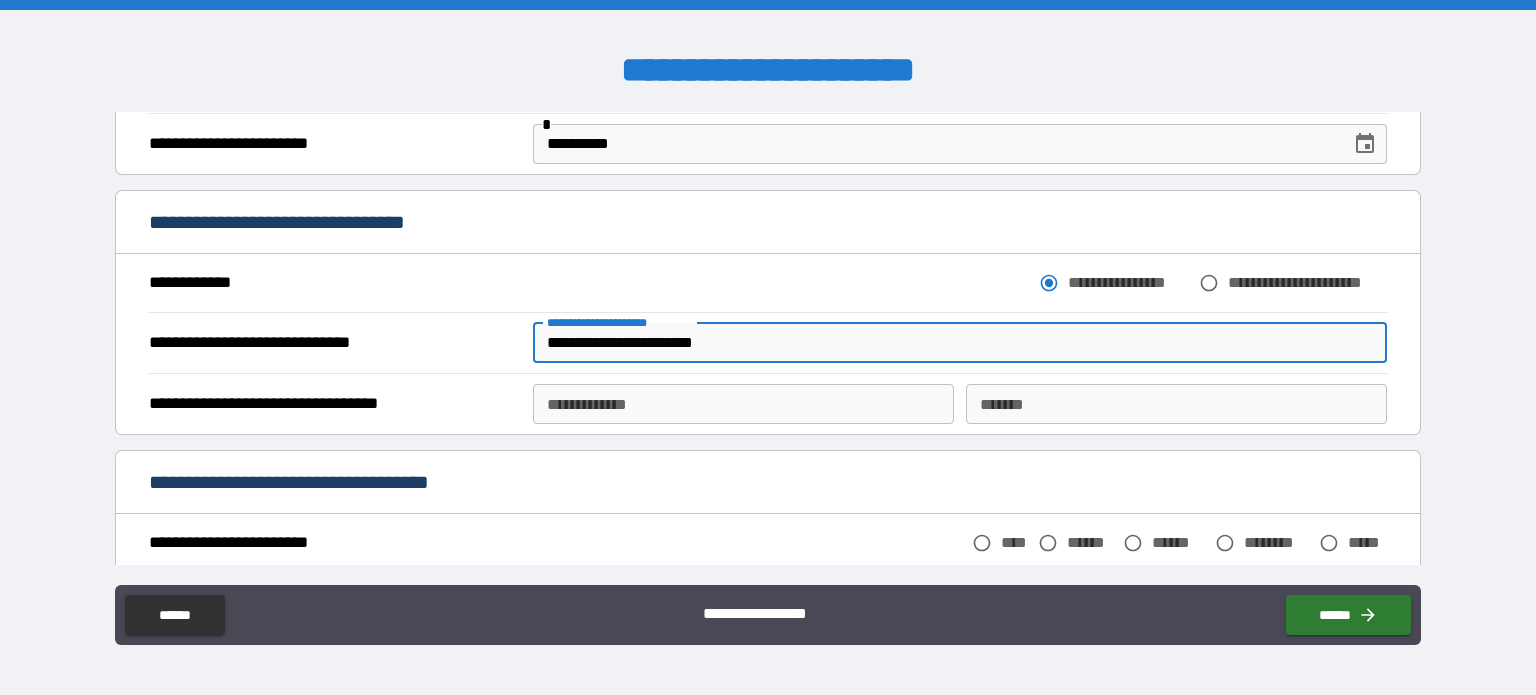 type on "**********" 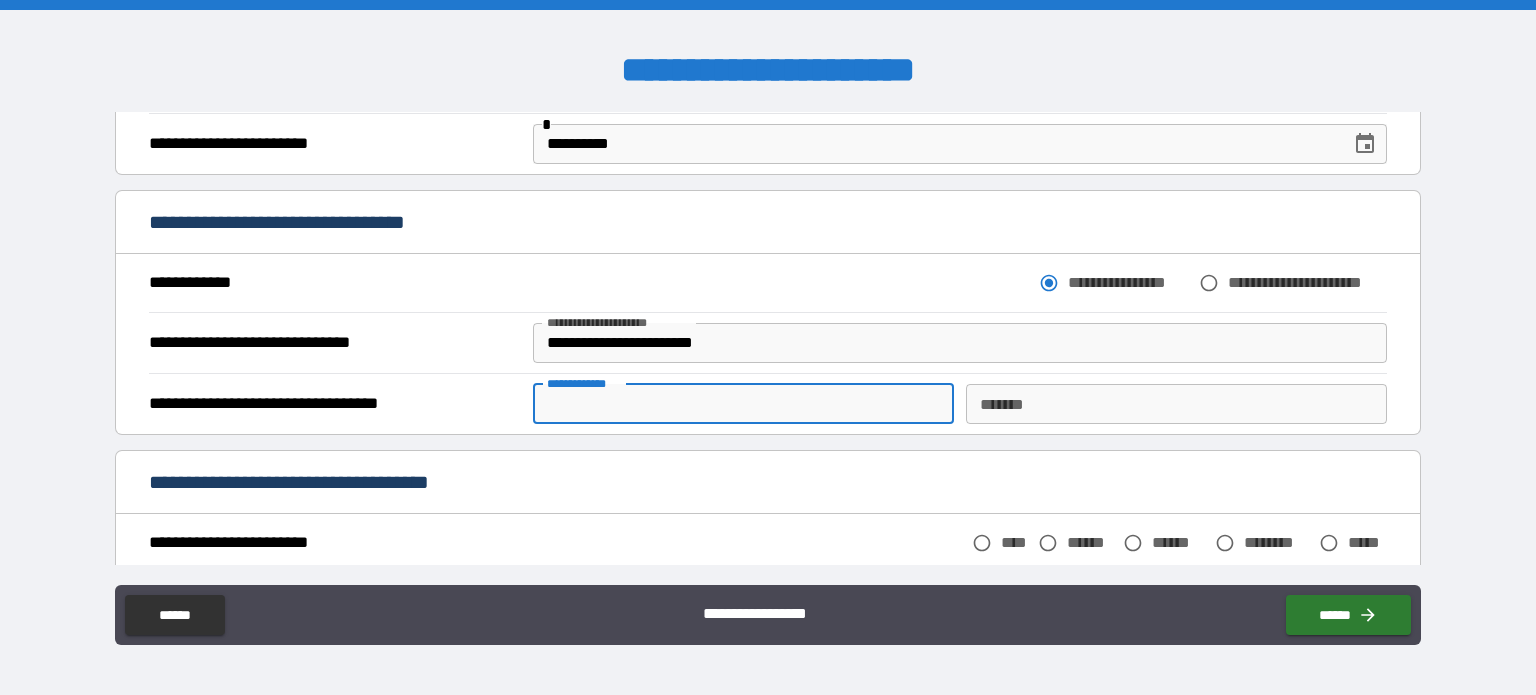 click on "**********" at bounding box center [743, 404] 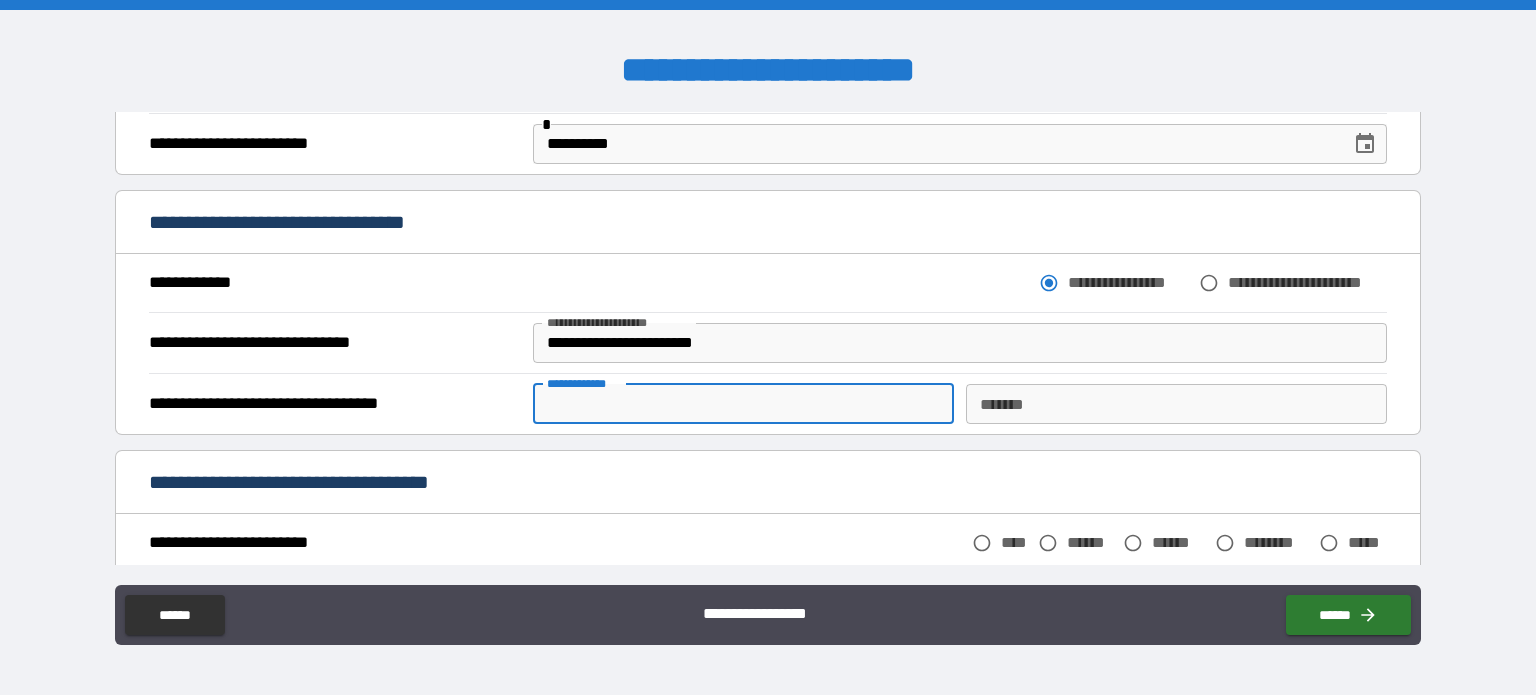 click on "*******" at bounding box center (1176, 404) 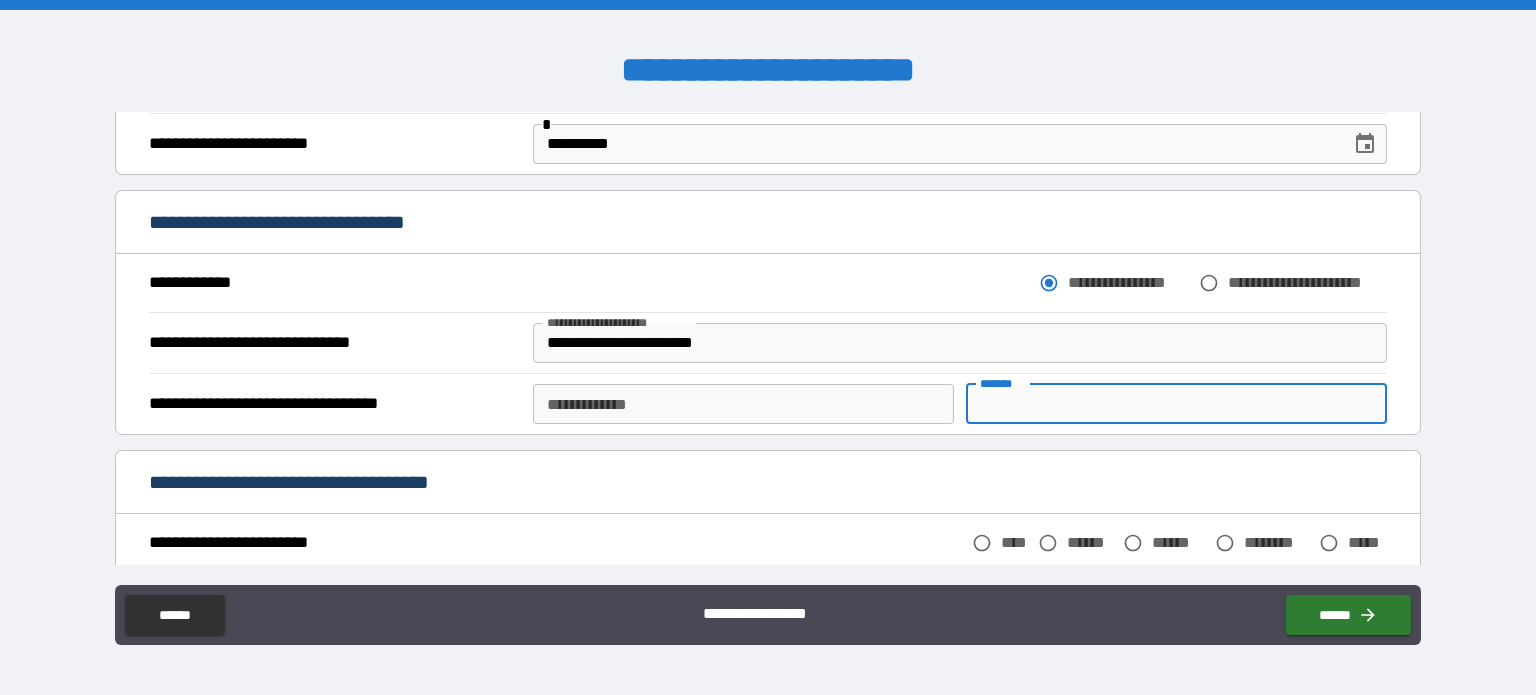click on "**********" at bounding box center (768, 338) 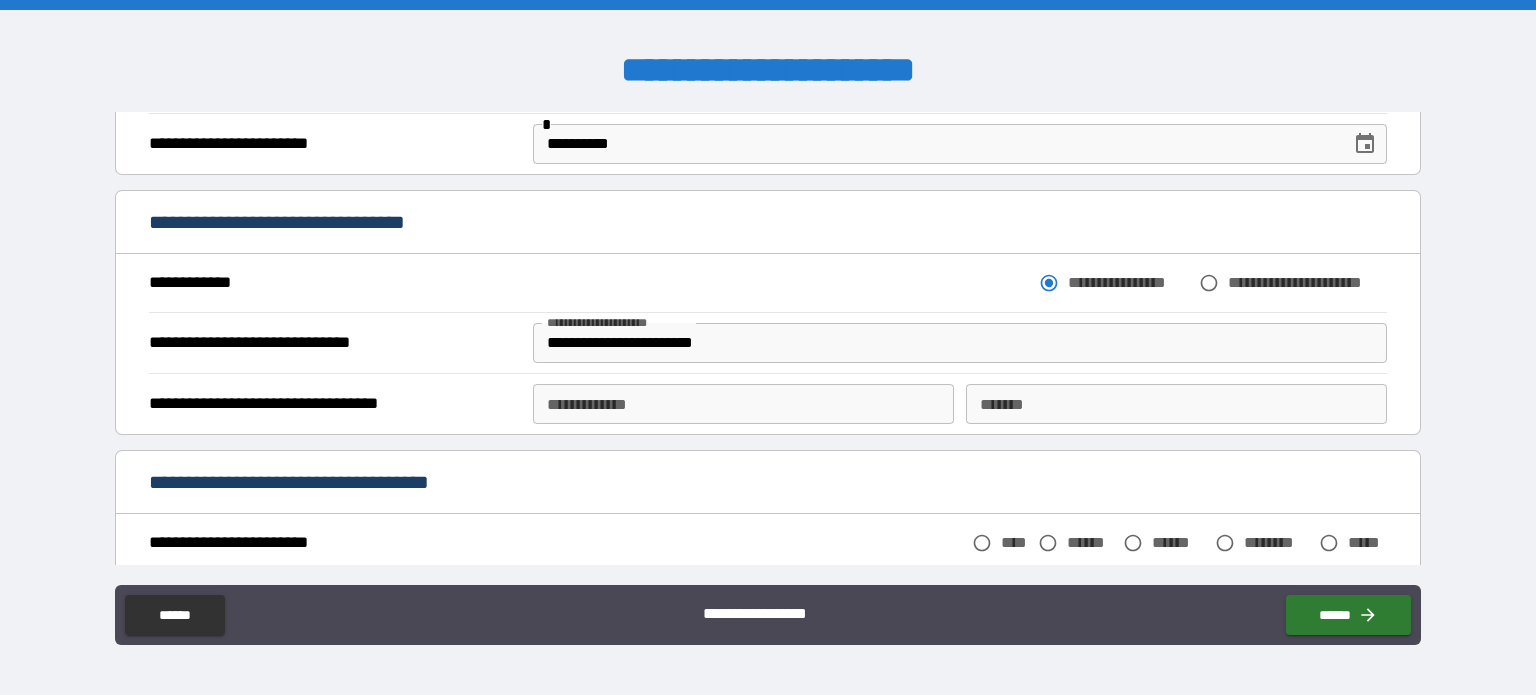 click on "*******" at bounding box center (1176, 404) 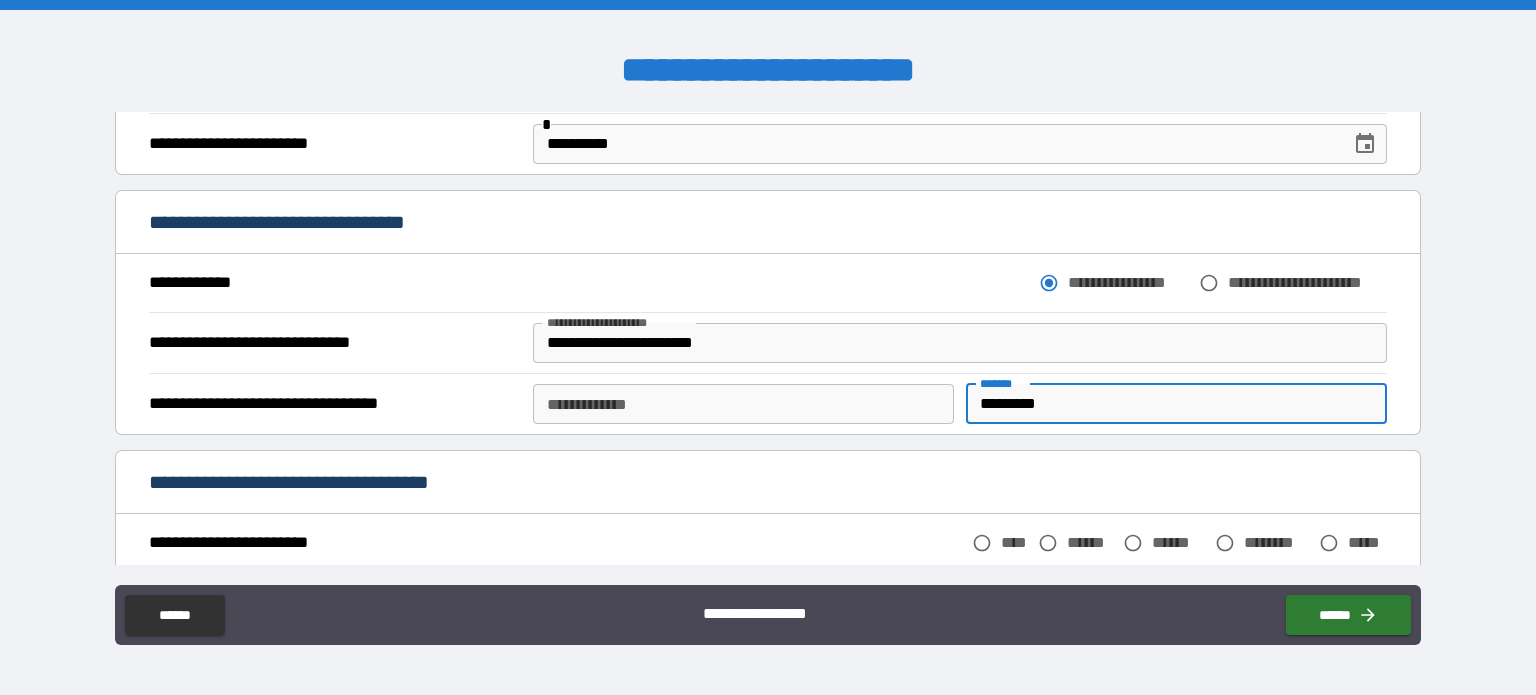 type on "*********" 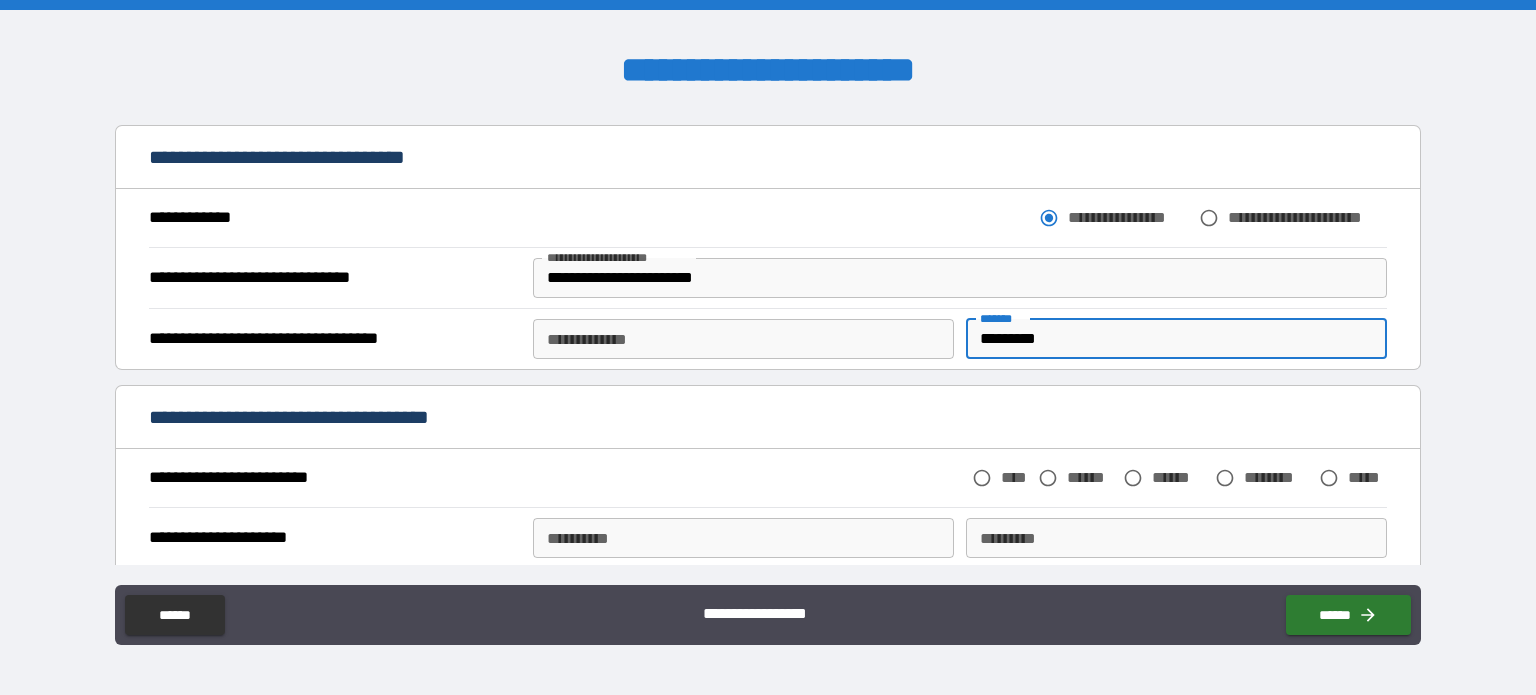 scroll, scrollTop: 300, scrollLeft: 0, axis: vertical 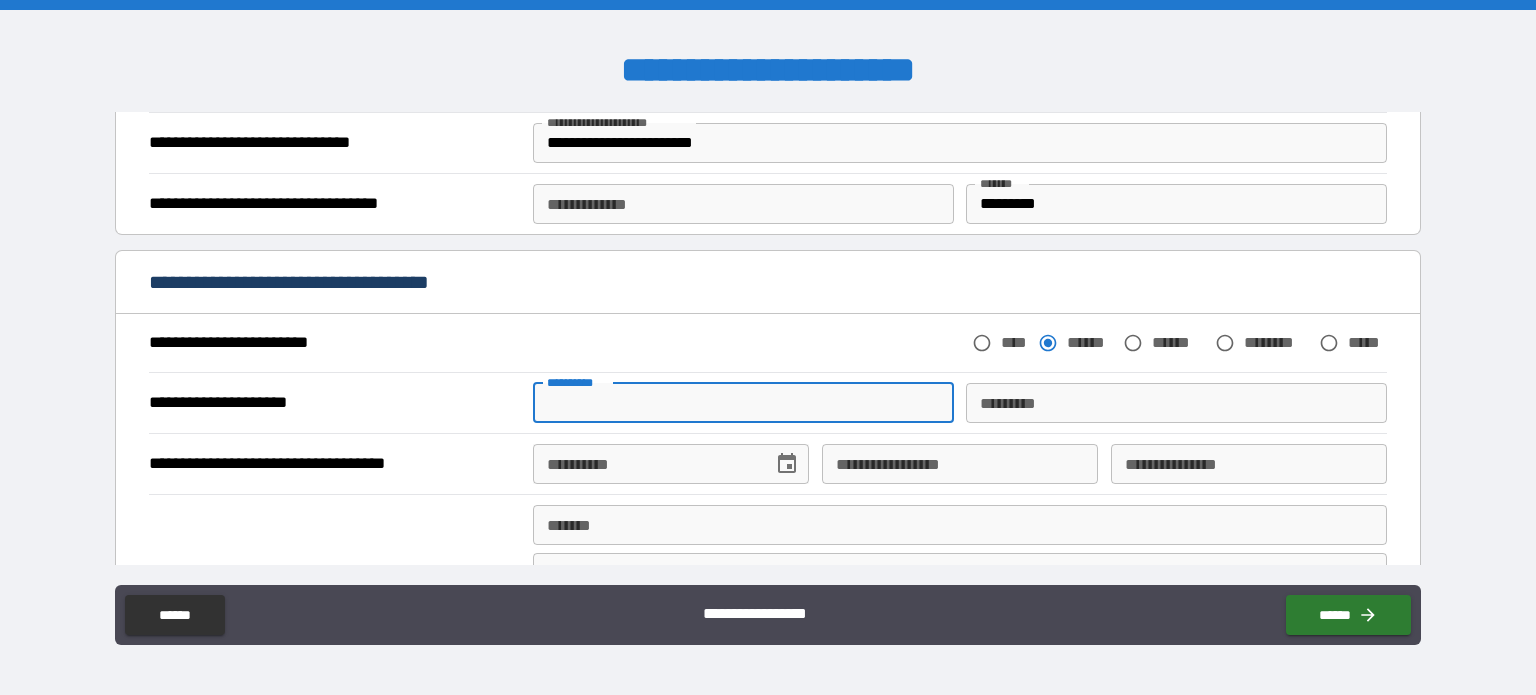 click on "**********" at bounding box center (743, 403) 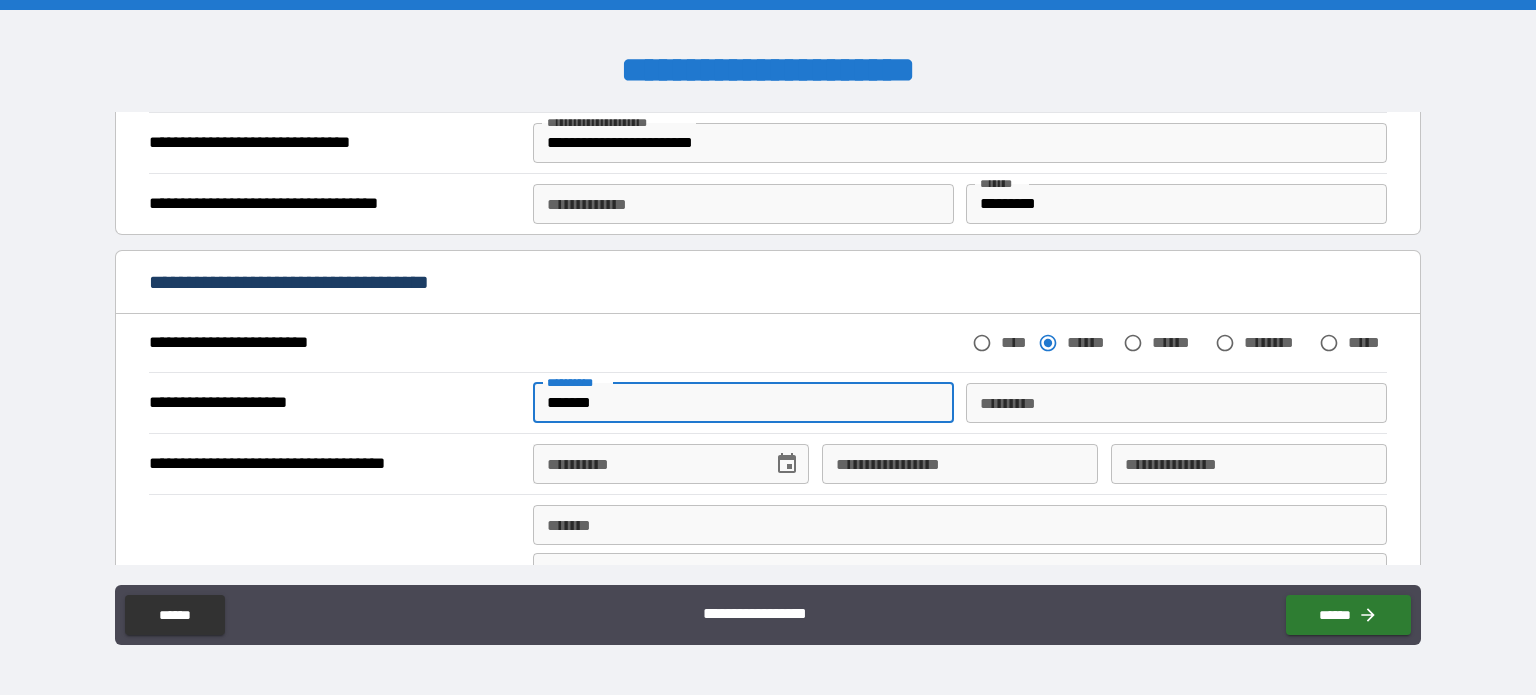 type on "*******" 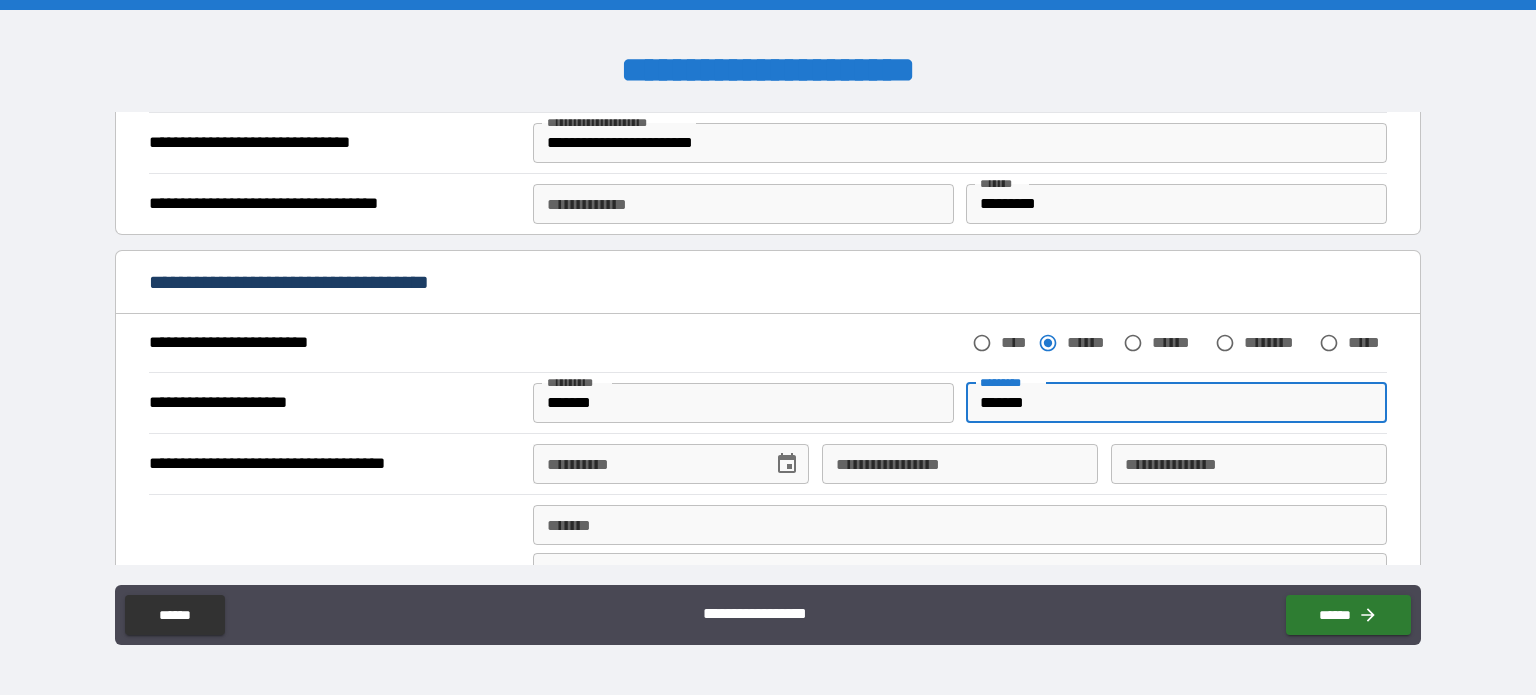 type on "*******" 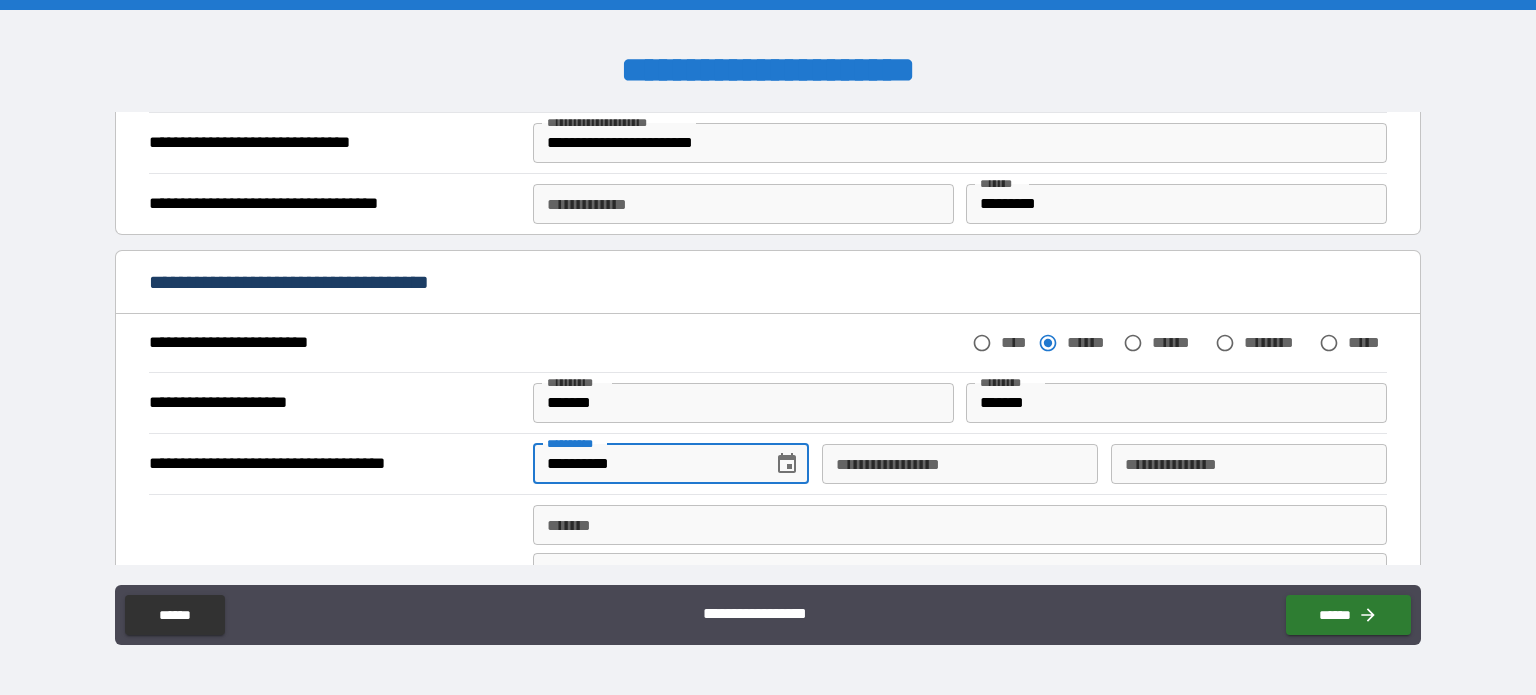 type on "**********" 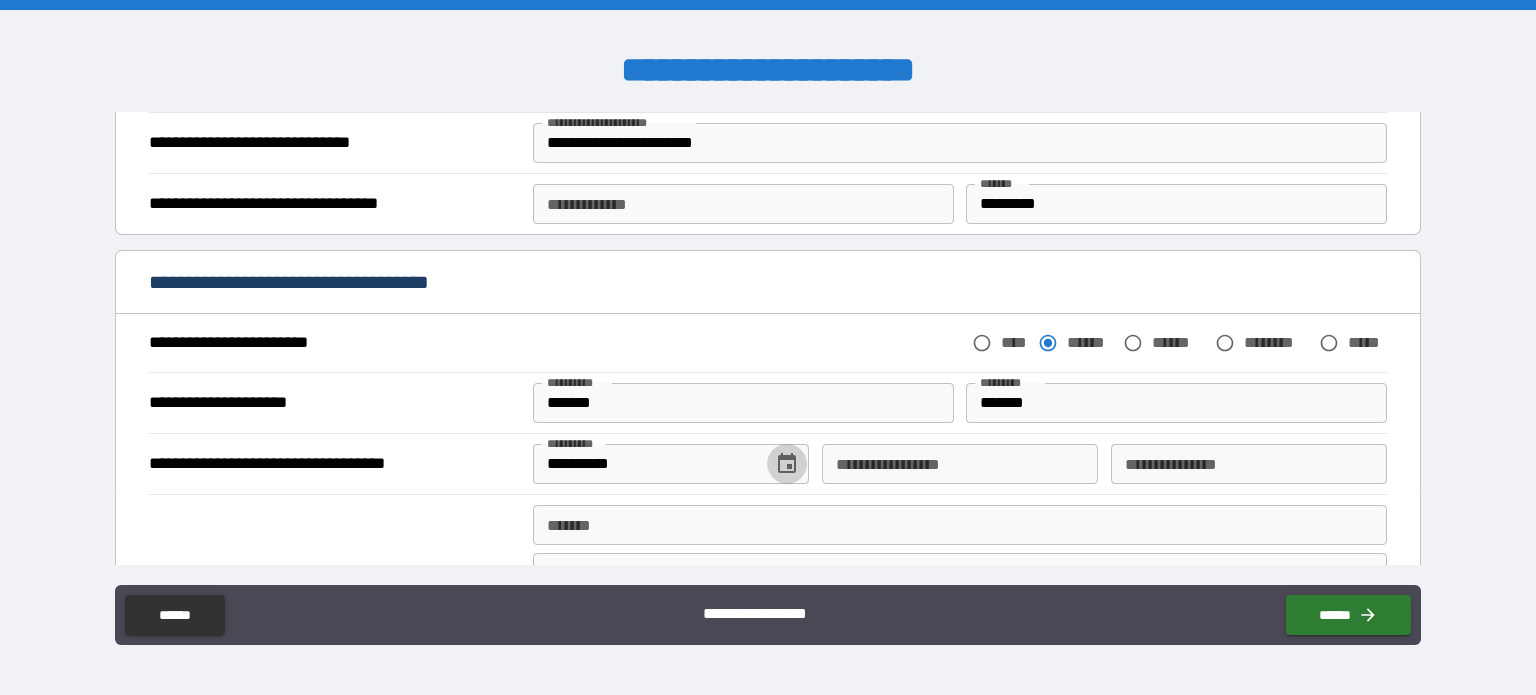 type 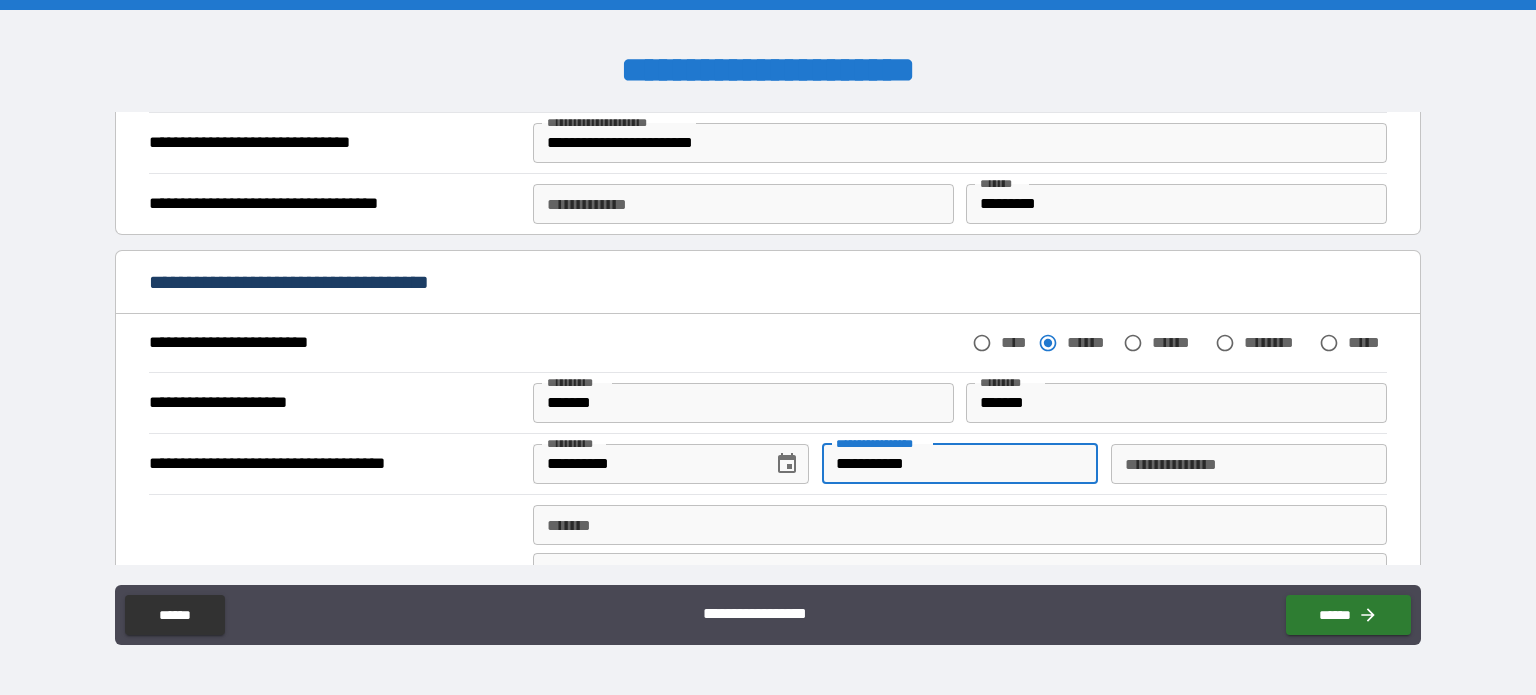 type on "**********" 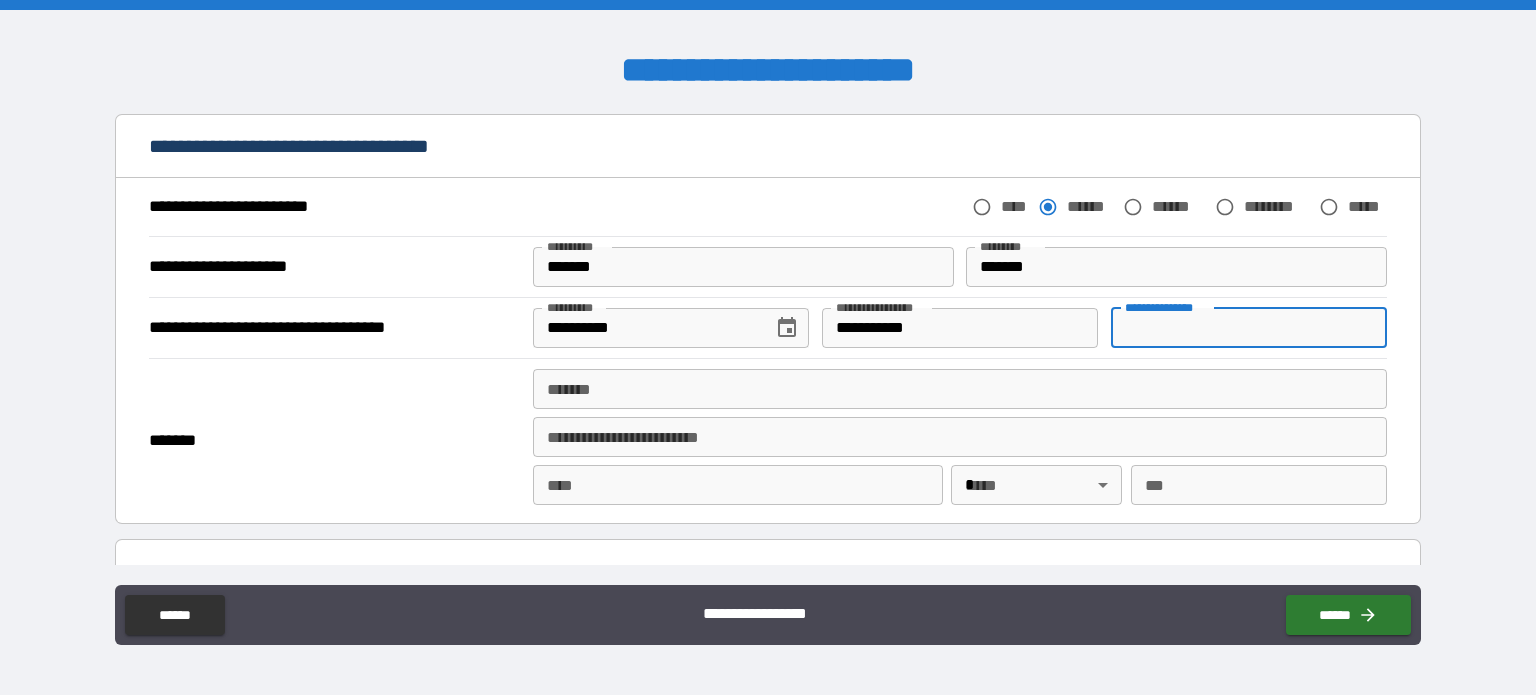 scroll, scrollTop: 700, scrollLeft: 0, axis: vertical 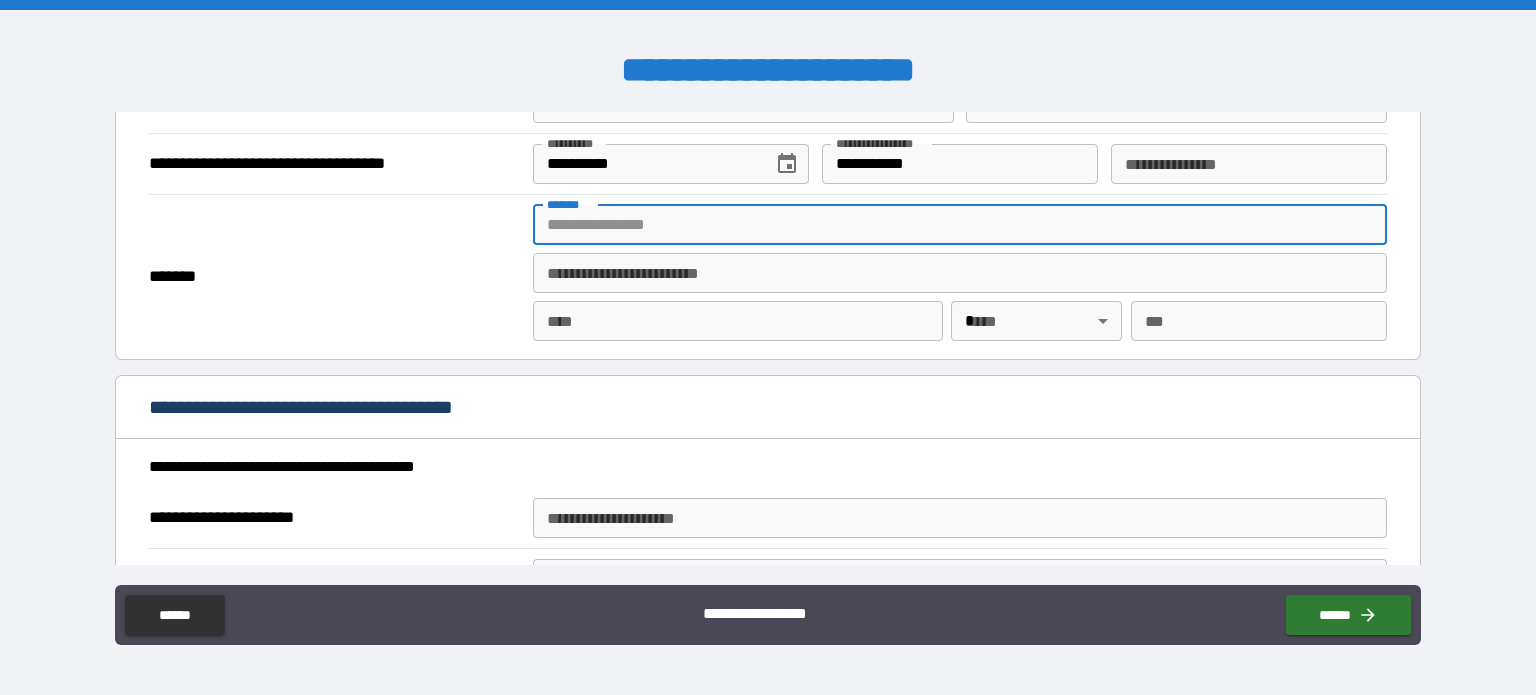 click on "*******" at bounding box center [960, 225] 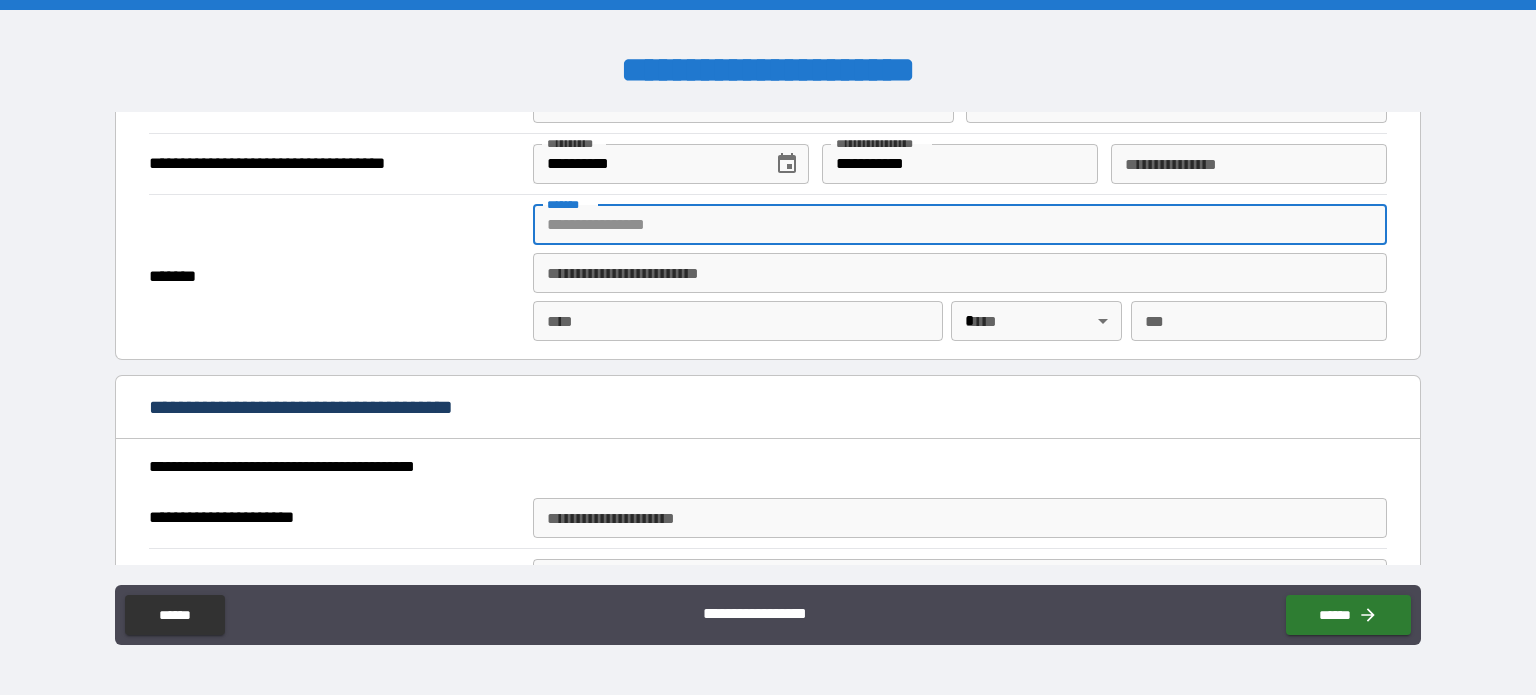 type on "**********" 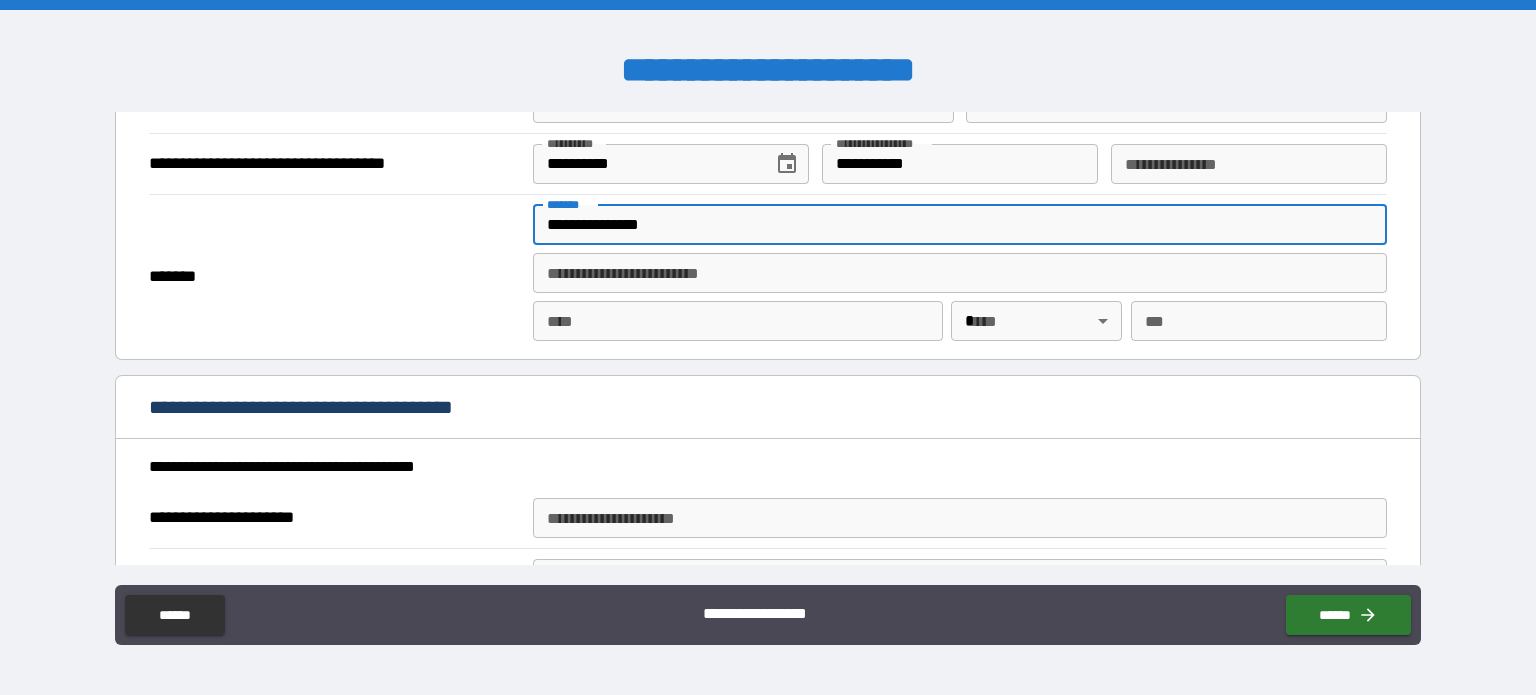 type on "**********" 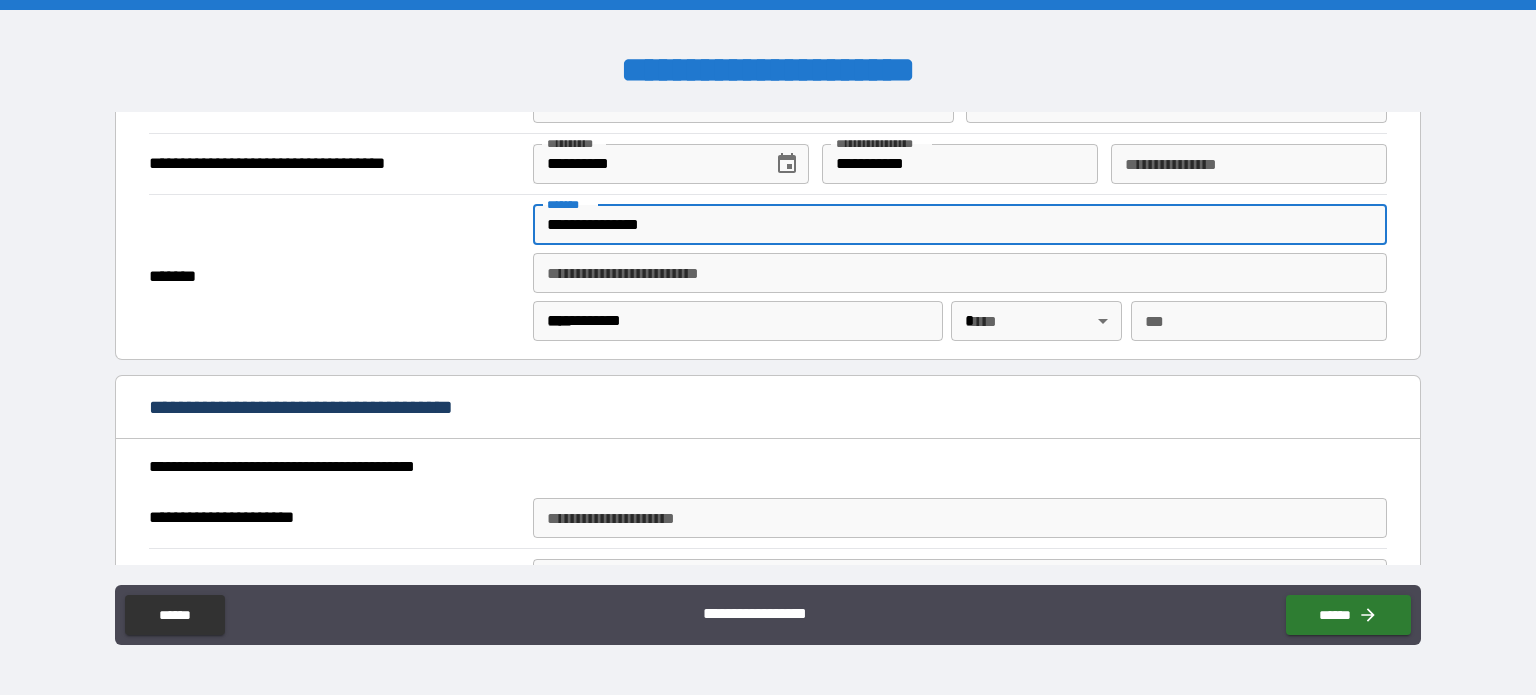 type on "**" 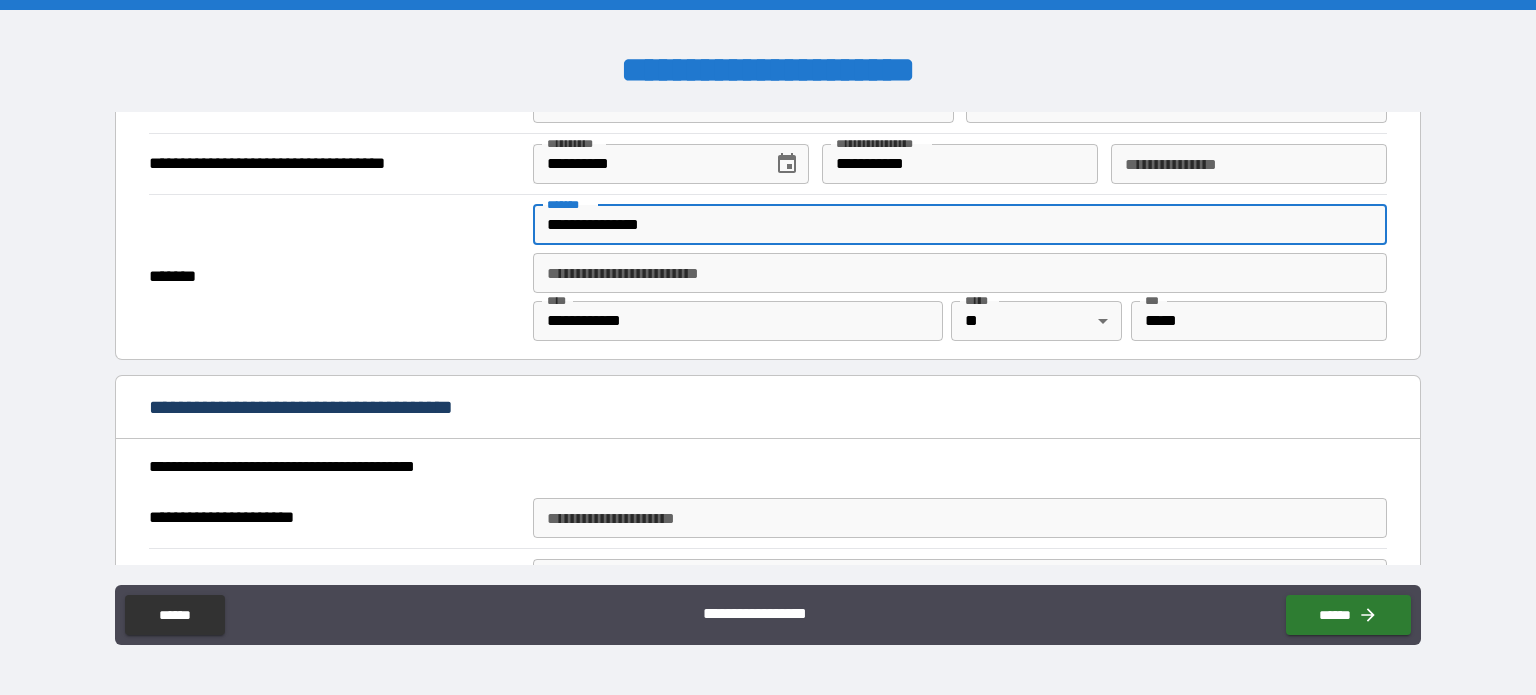 scroll, scrollTop: 900, scrollLeft: 0, axis: vertical 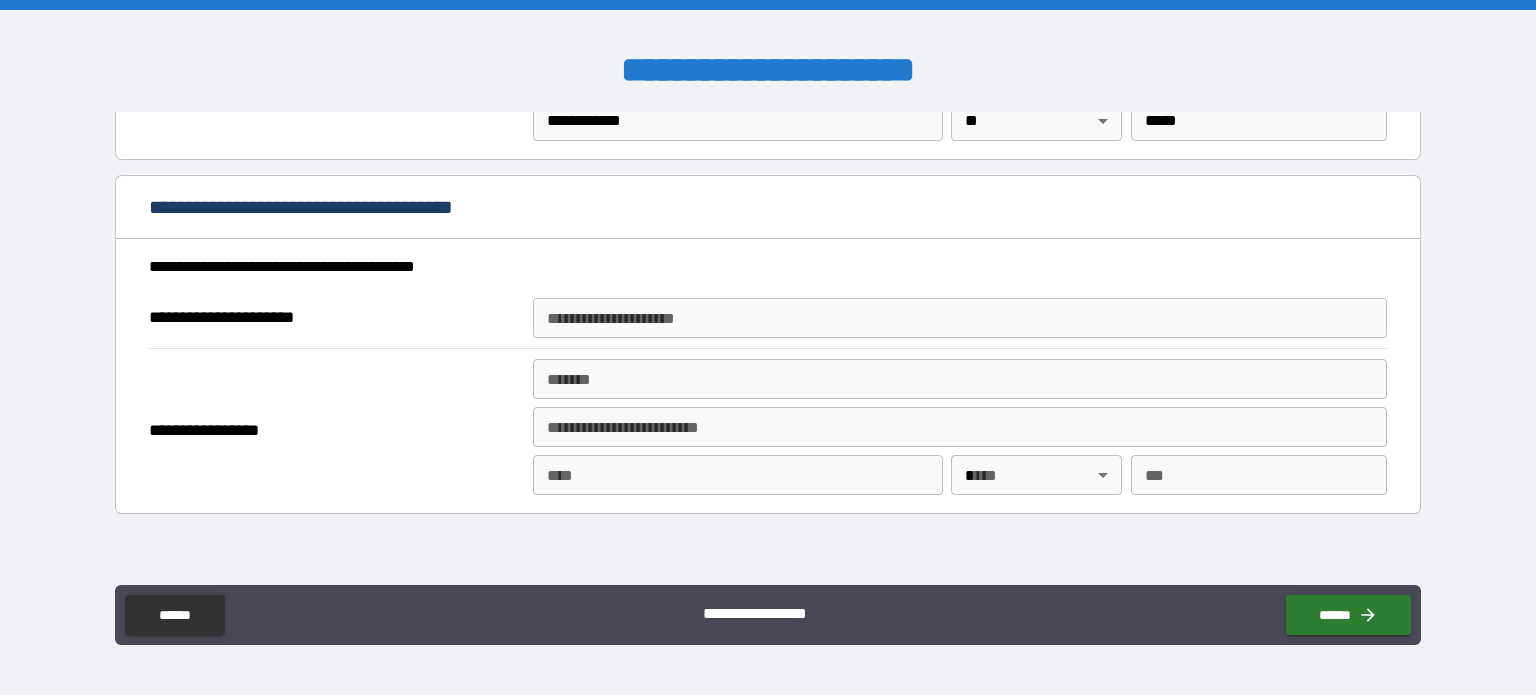 click on "**********" at bounding box center (960, 318) 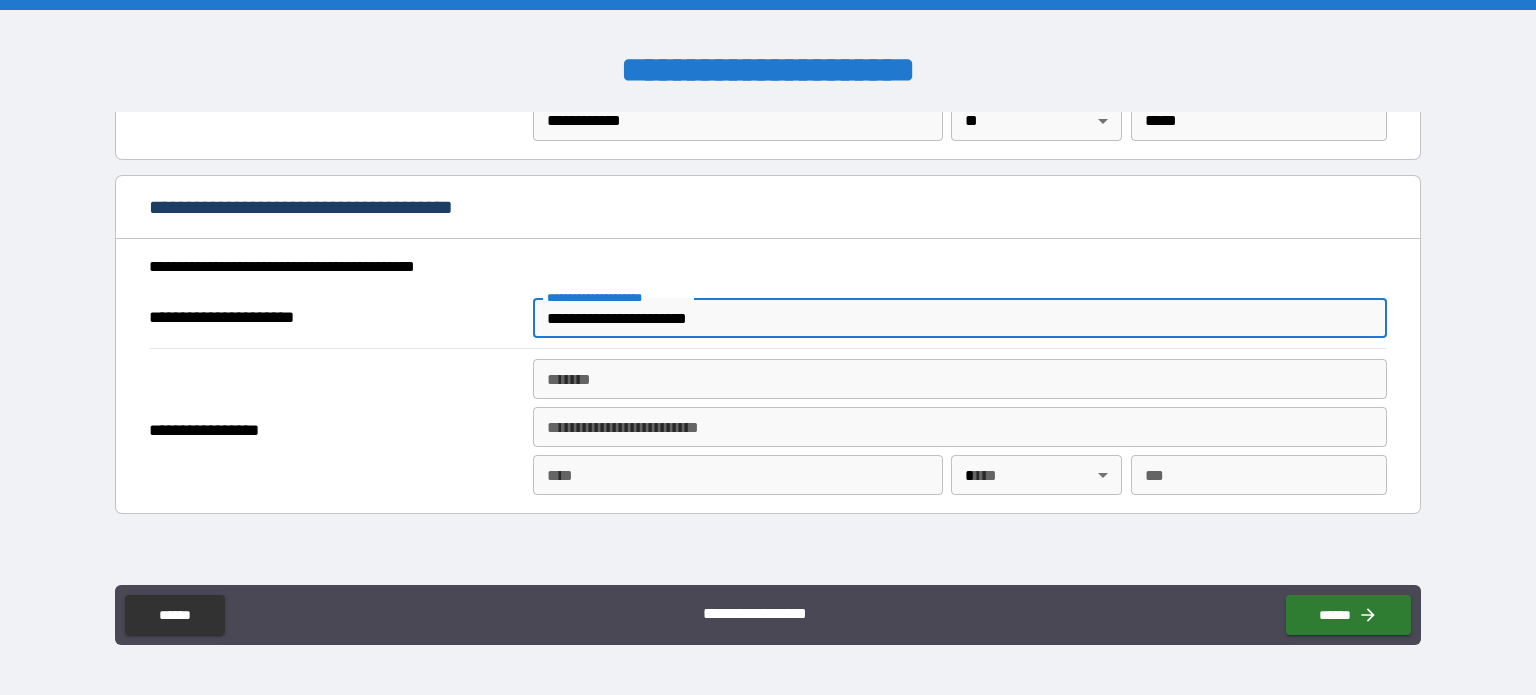 type on "**********" 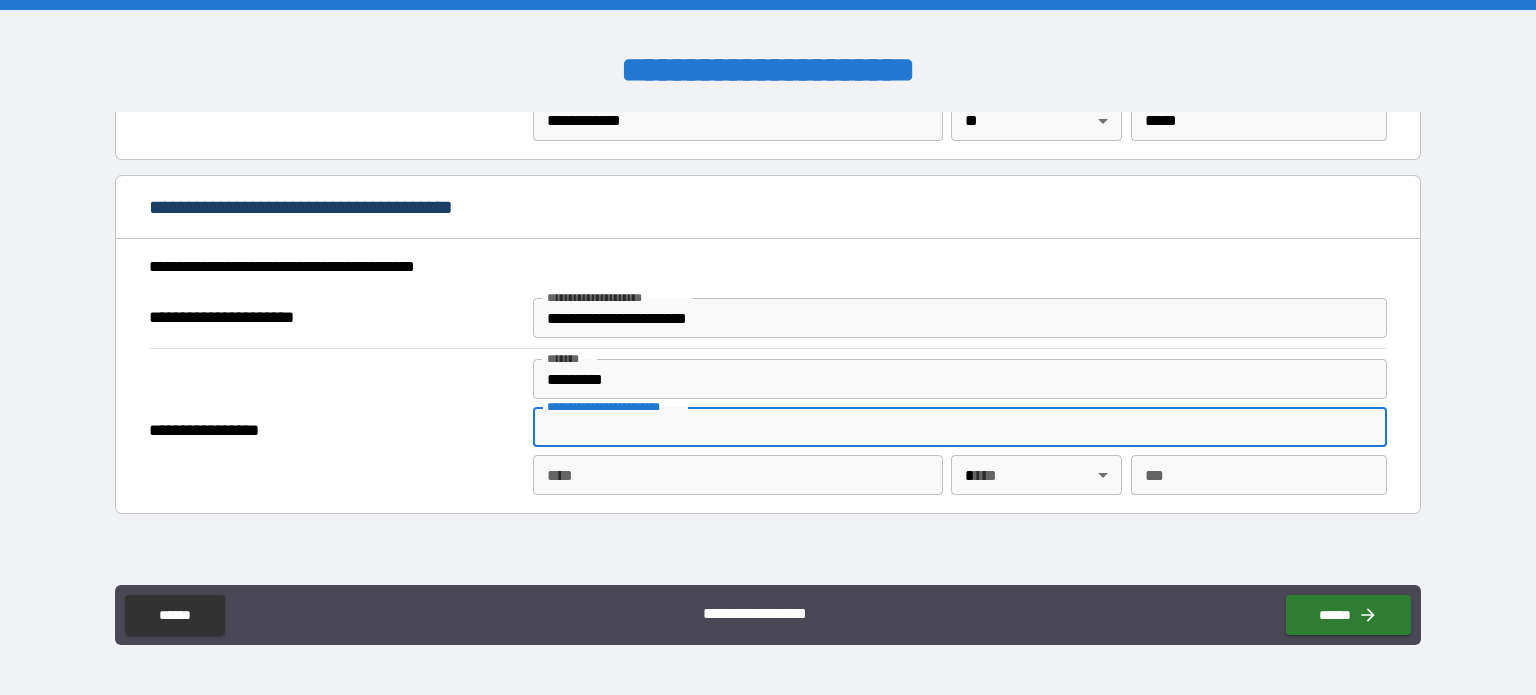 type on "**********" 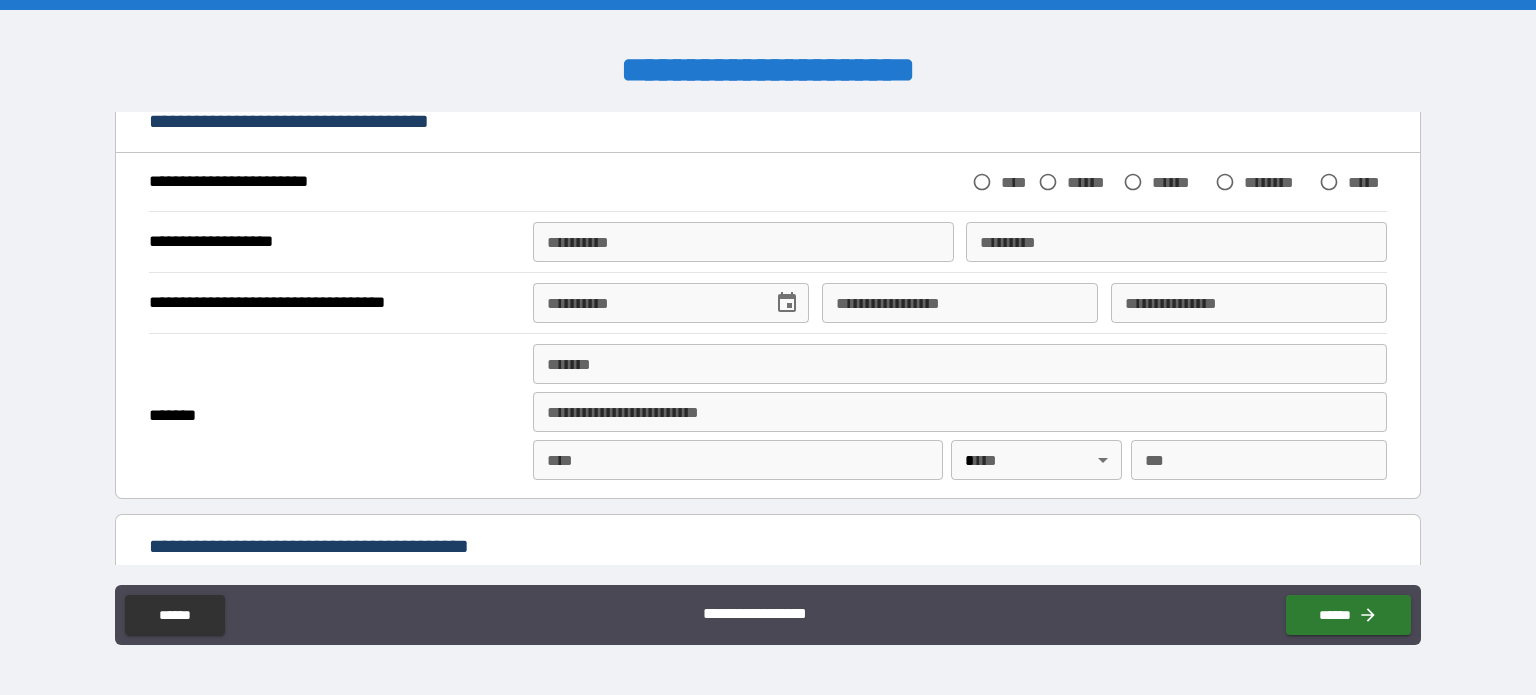 scroll, scrollTop: 1700, scrollLeft: 0, axis: vertical 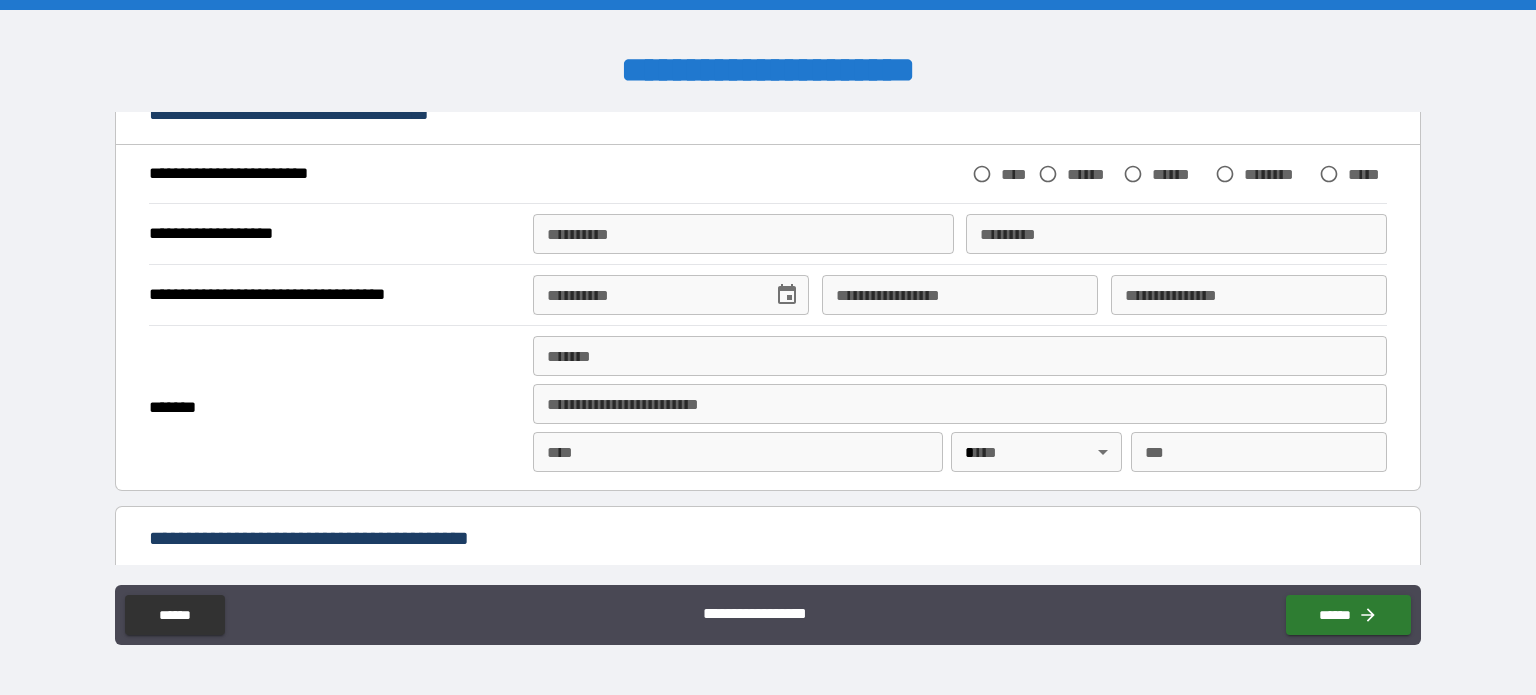 drag, startPoint x: 662, startPoint y: 422, endPoint x: 326, endPoint y: 421, distance: 336.0015 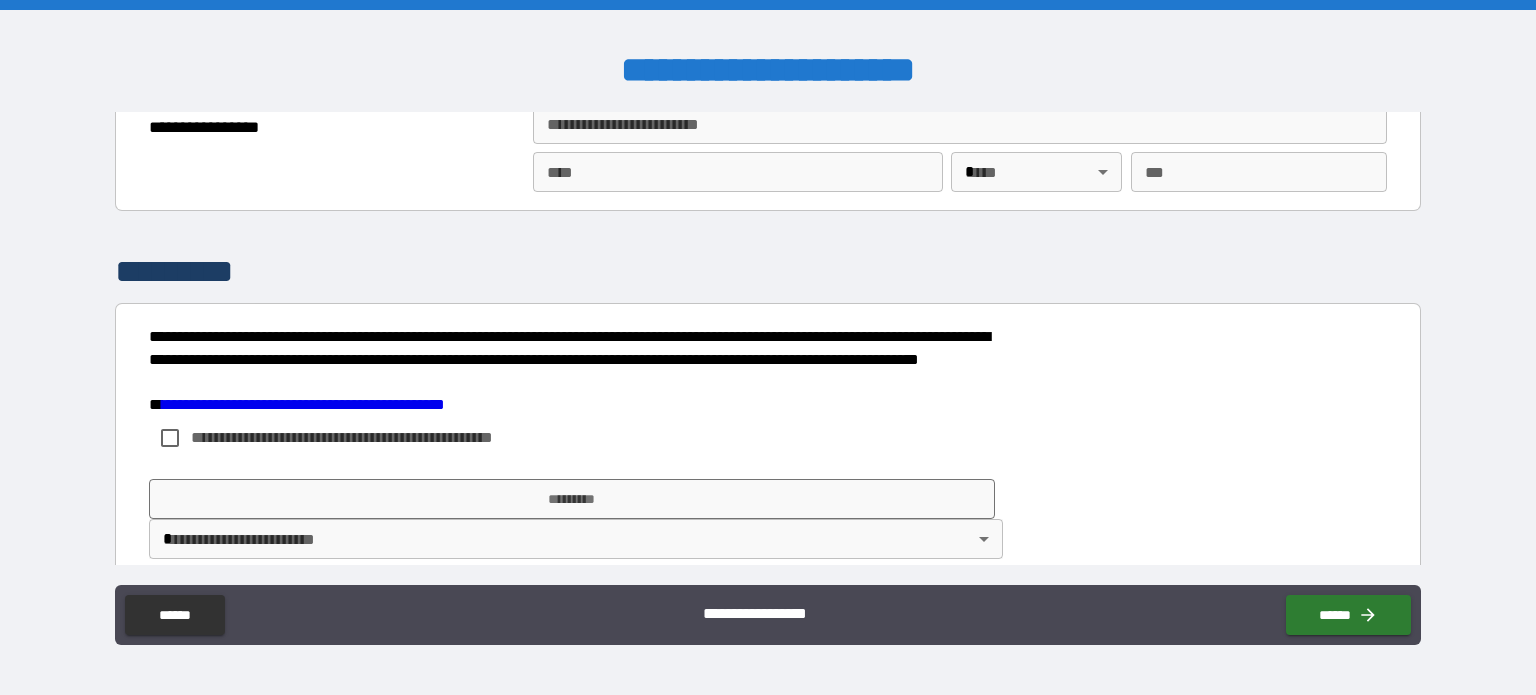 scroll, scrollTop: 2352, scrollLeft: 0, axis: vertical 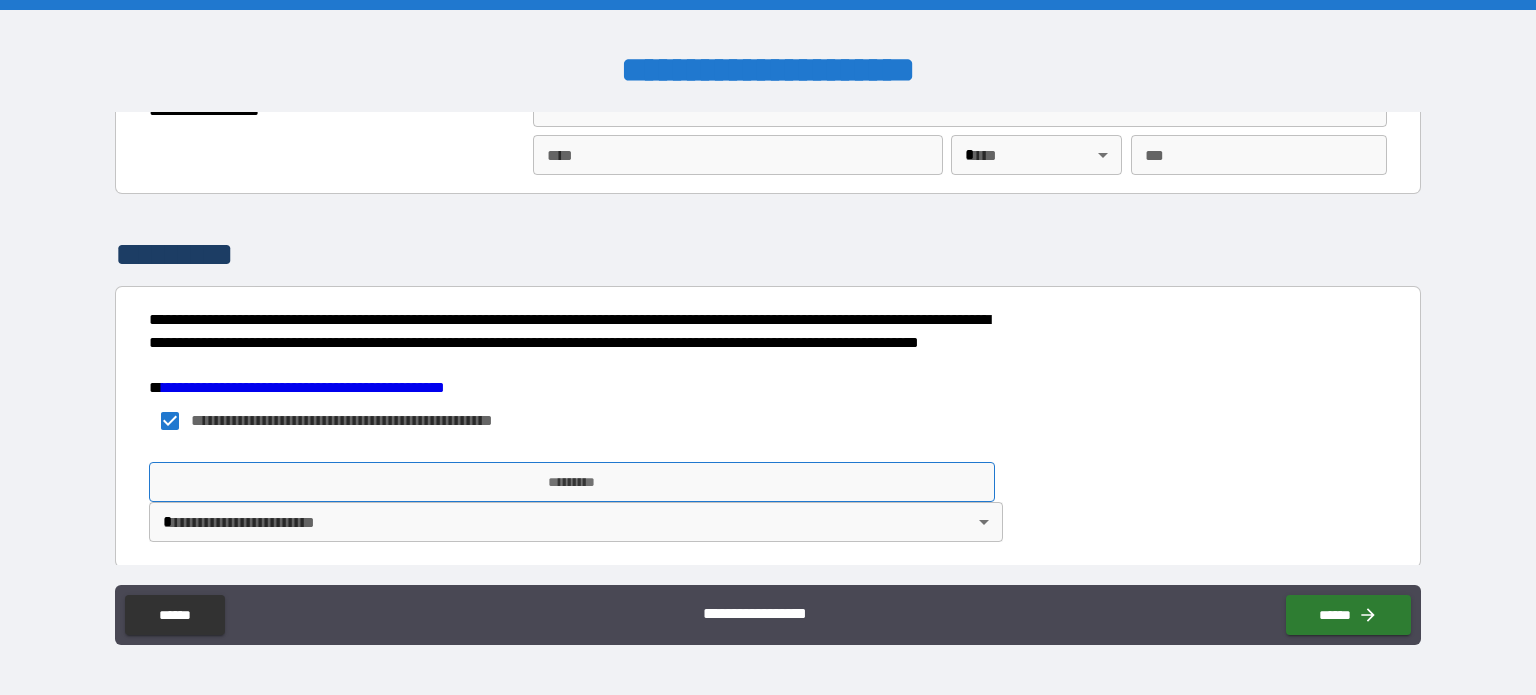 click on "*********" at bounding box center (572, 482) 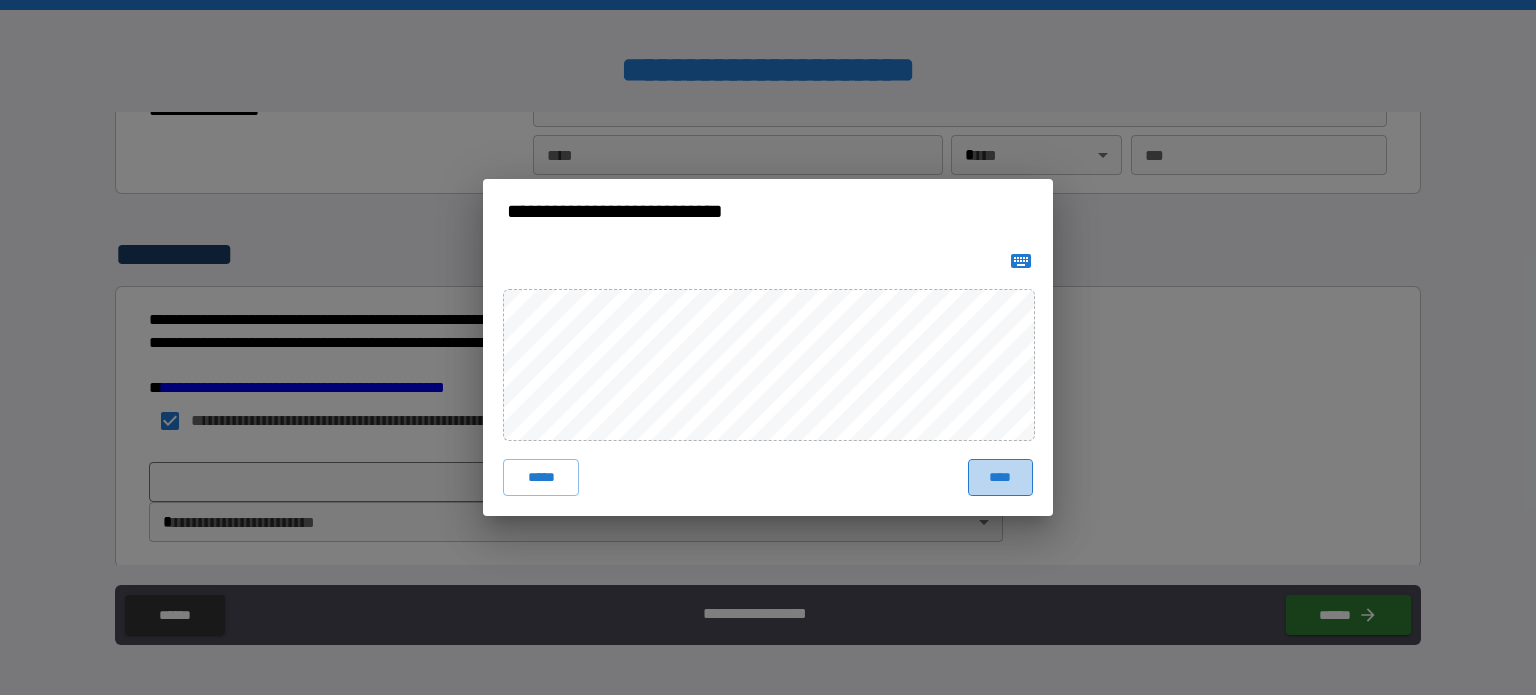 click on "****" at bounding box center (1000, 477) 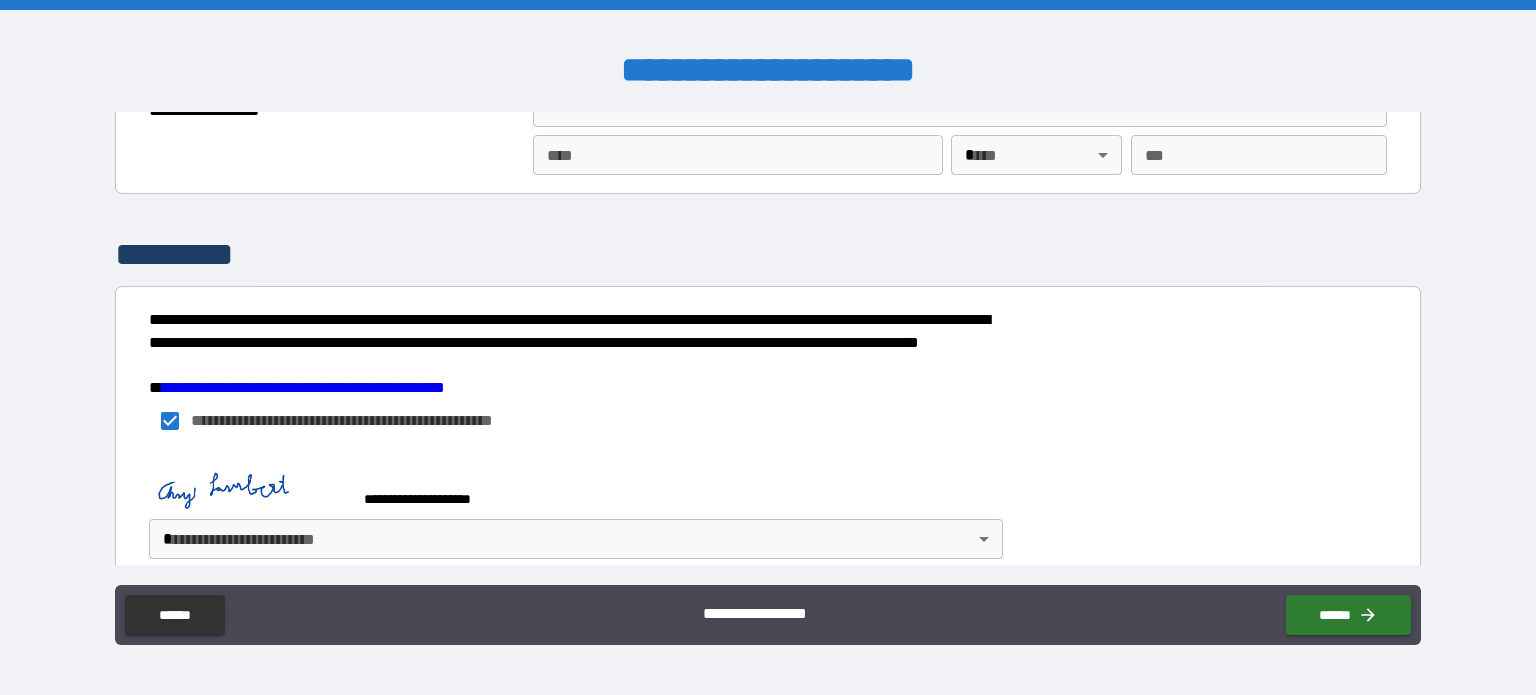 click on "**********" at bounding box center (768, 347) 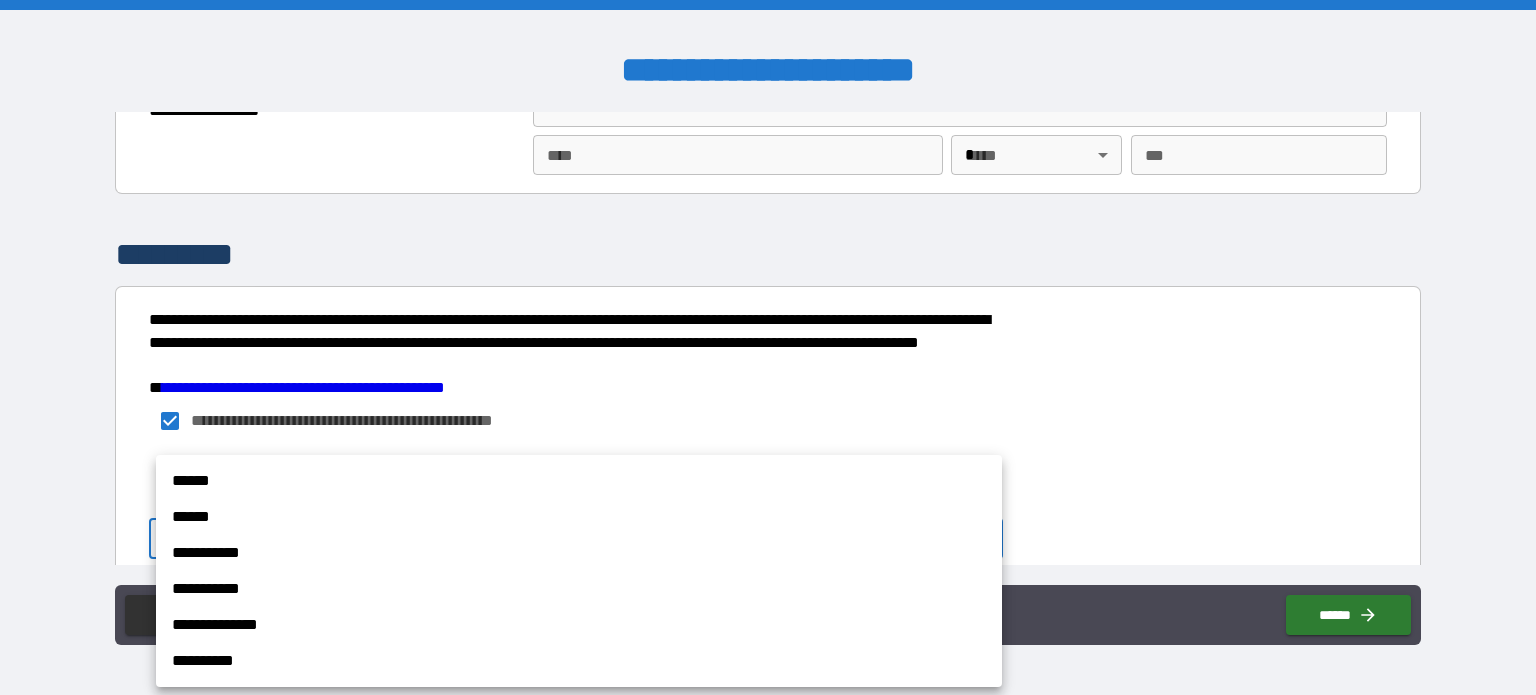 click on "******" at bounding box center [579, 481] 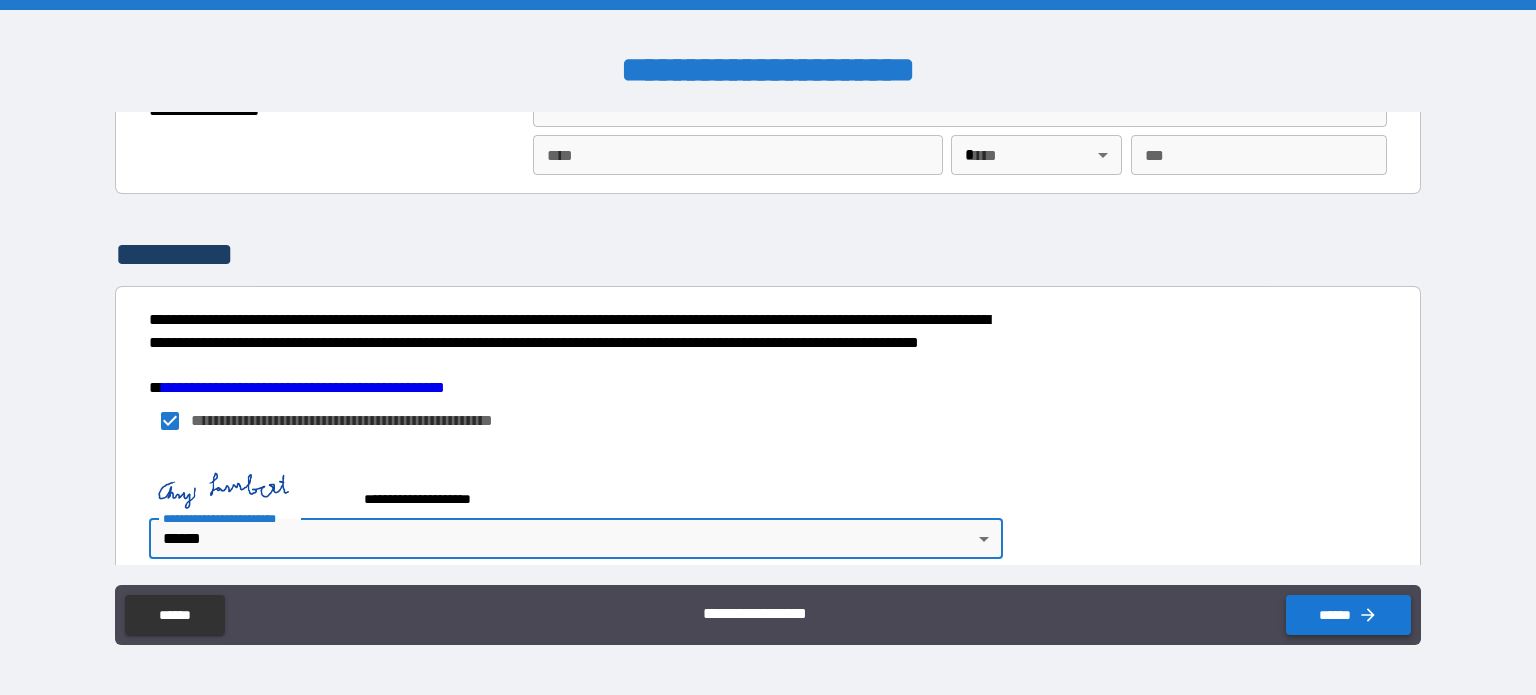click 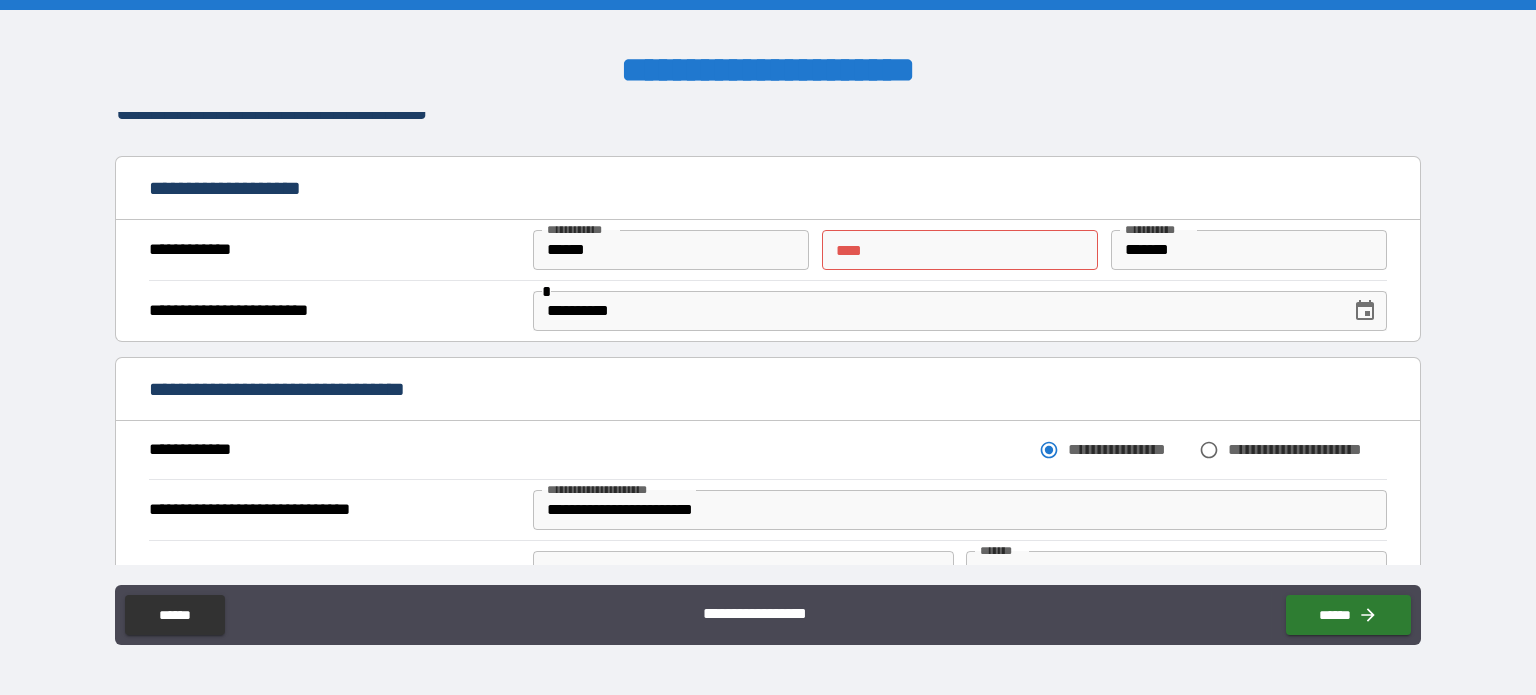 scroll, scrollTop: 0, scrollLeft: 0, axis: both 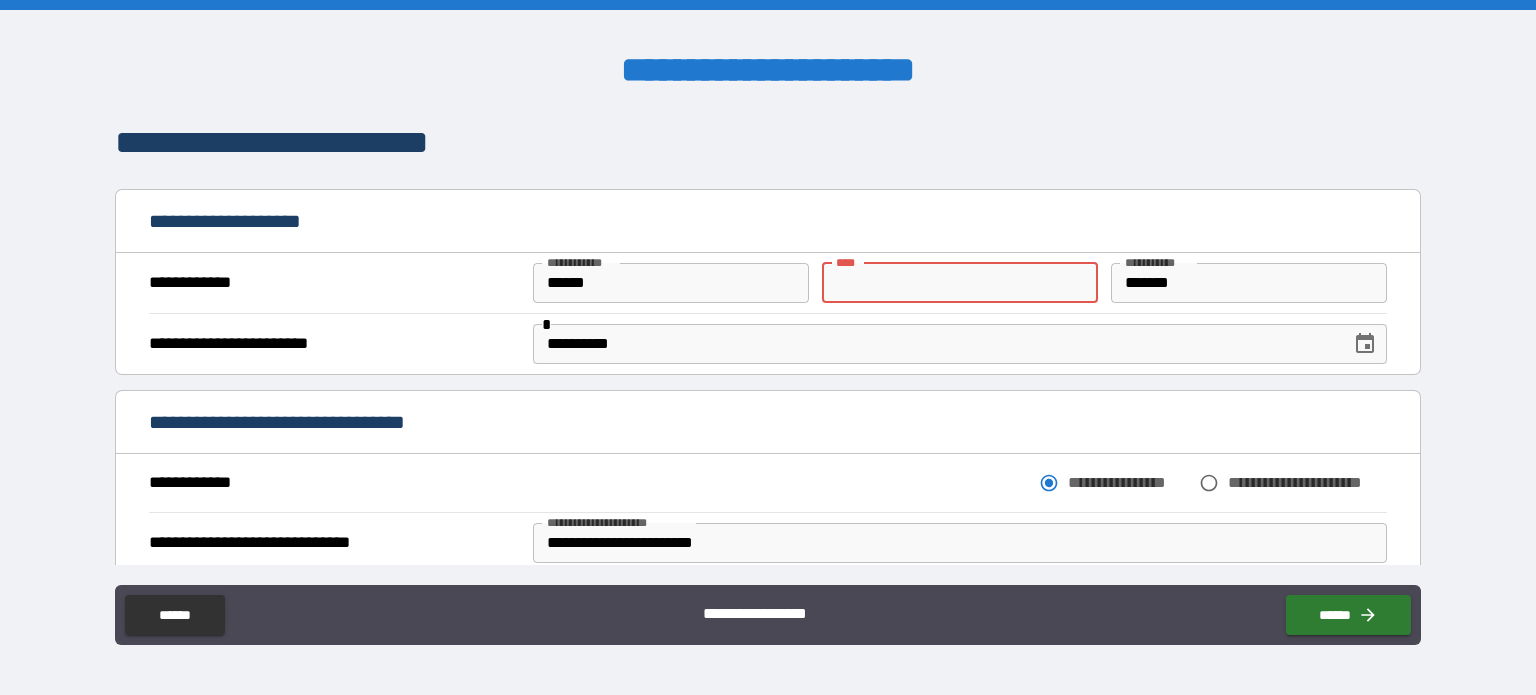 click on "**   *" at bounding box center [960, 283] 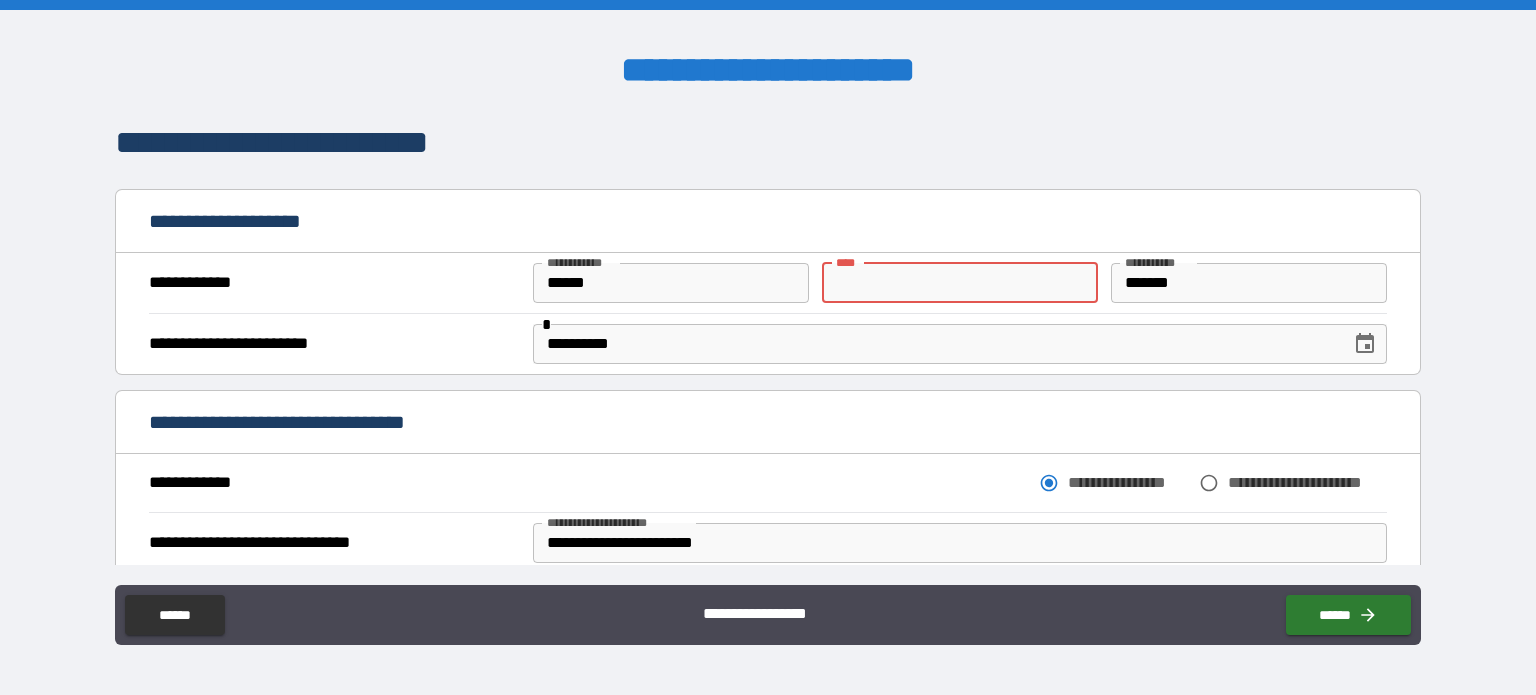 type on "*" 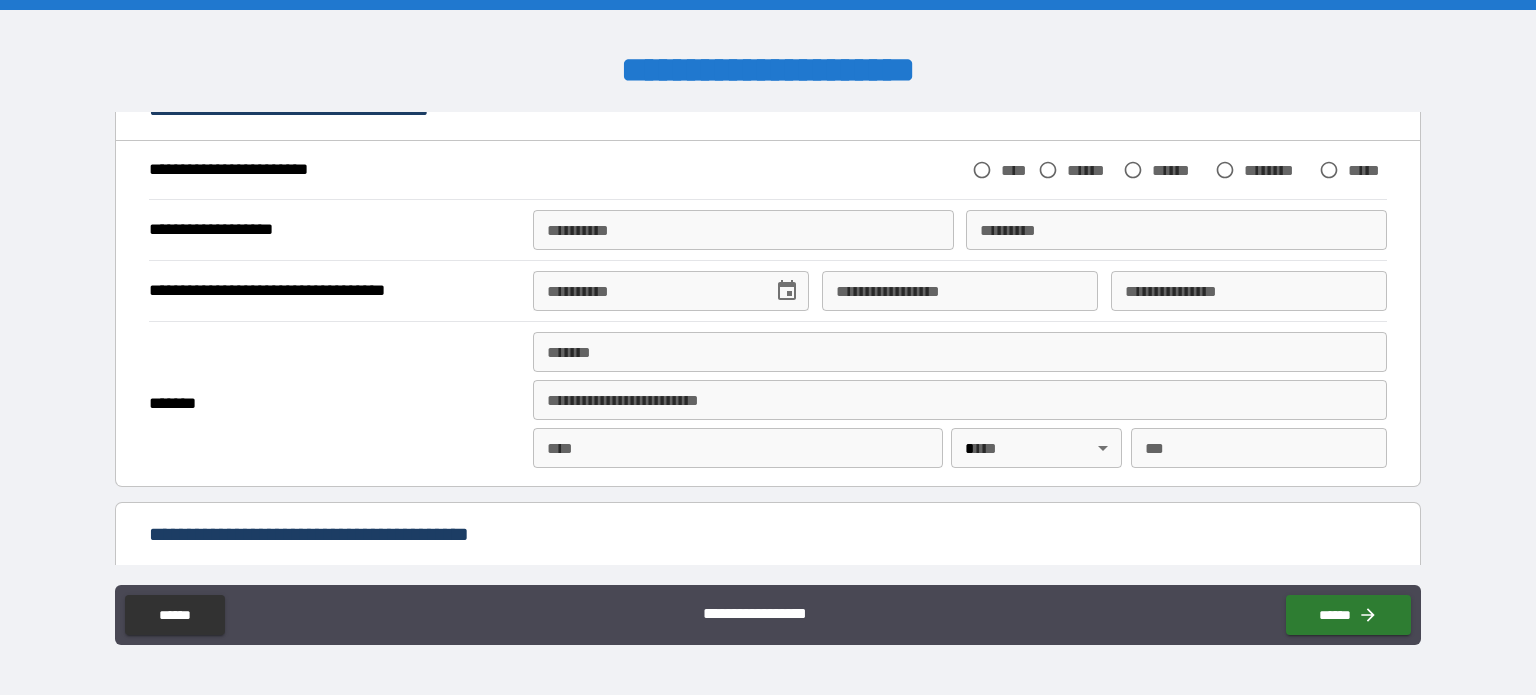 scroll, scrollTop: 2100, scrollLeft: 0, axis: vertical 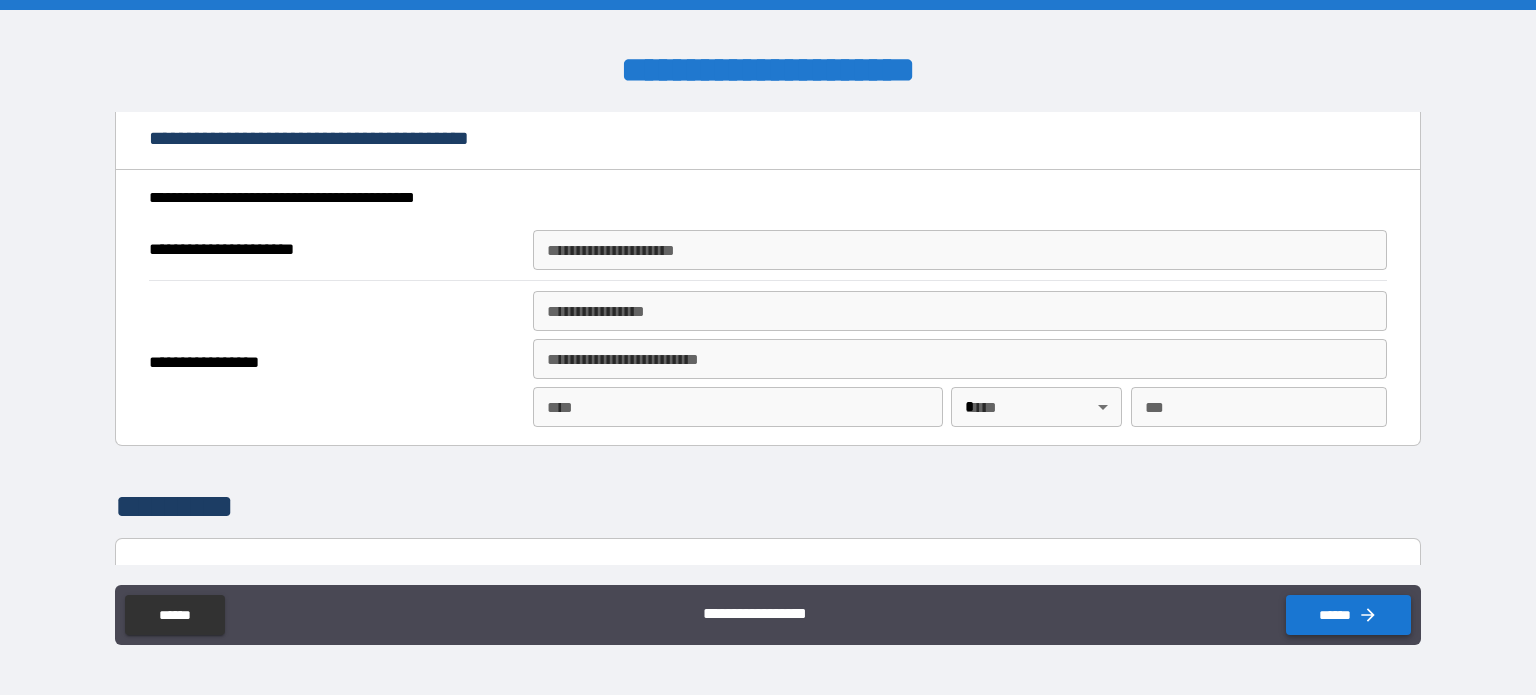 type on "*" 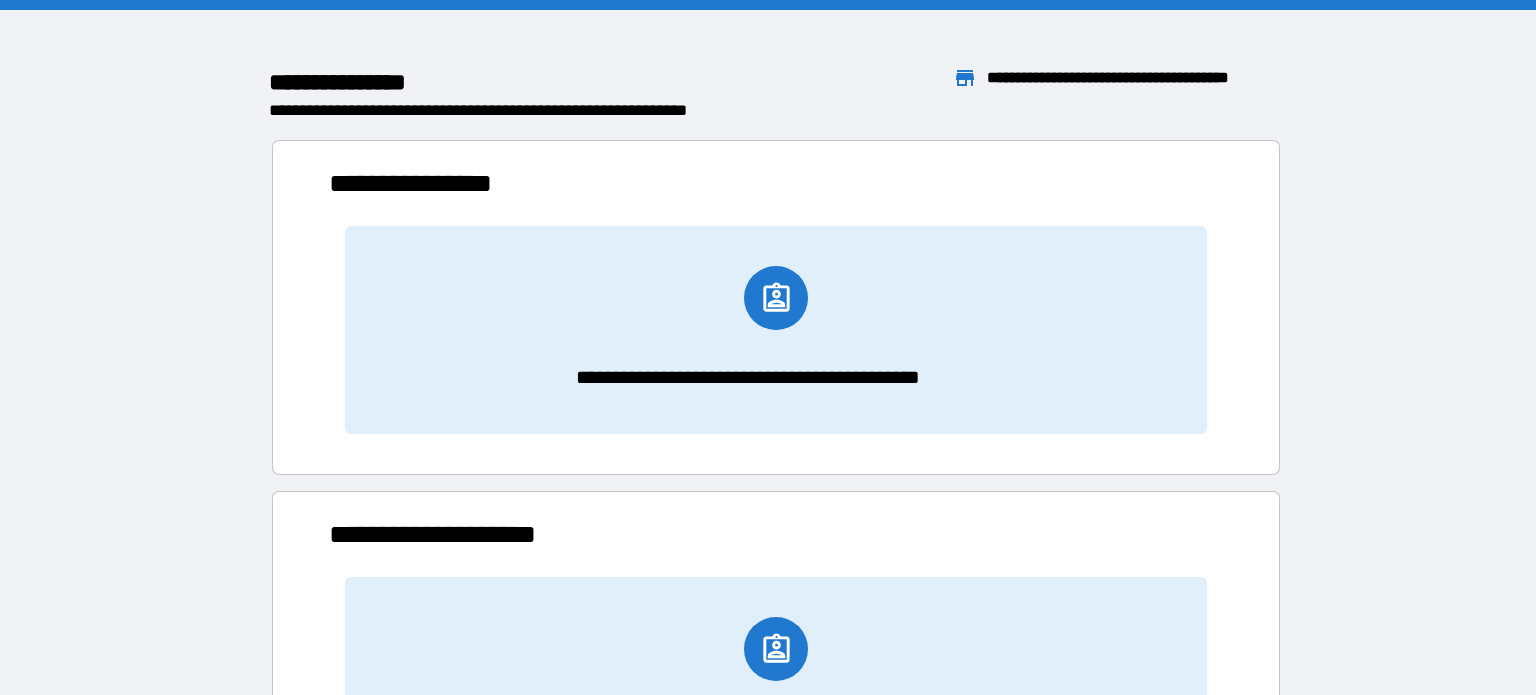 scroll, scrollTop: 16, scrollLeft: 16, axis: both 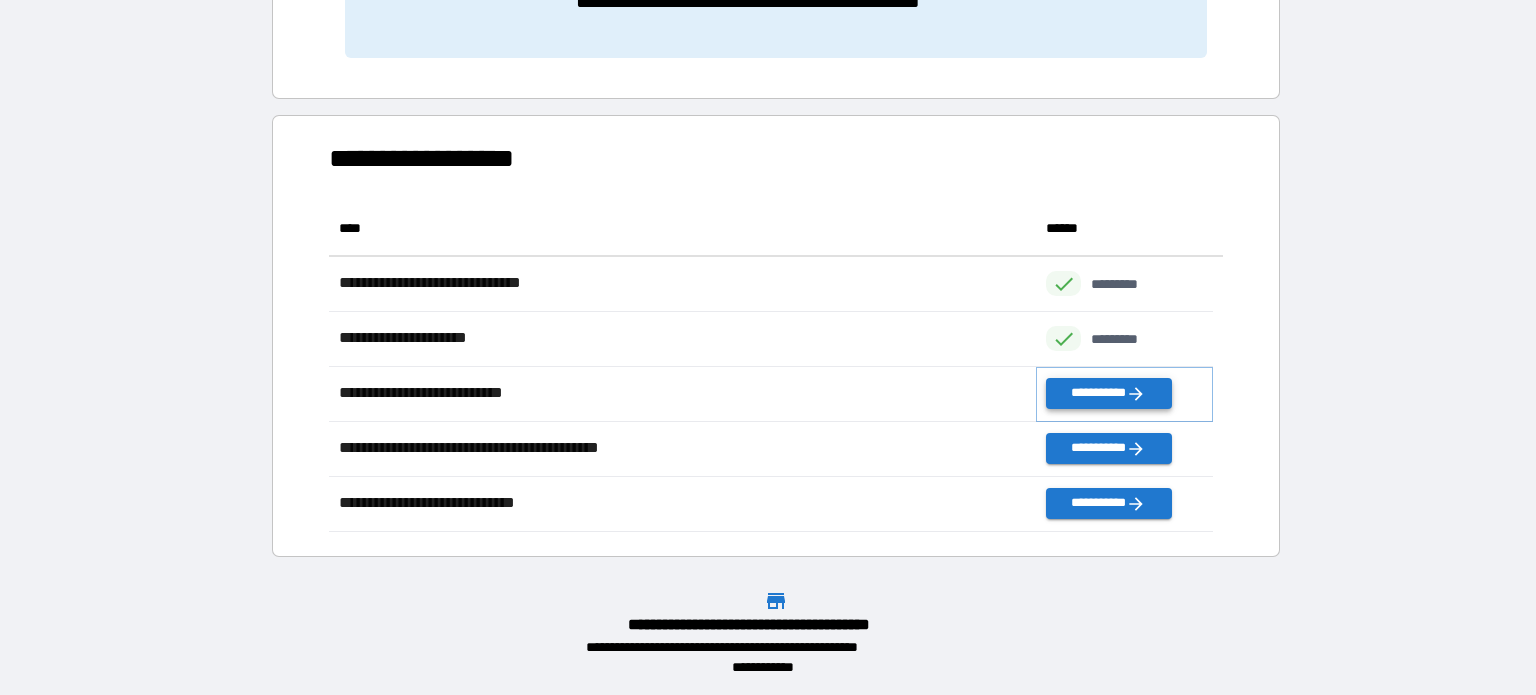 click on "**********" at bounding box center [1108, 393] 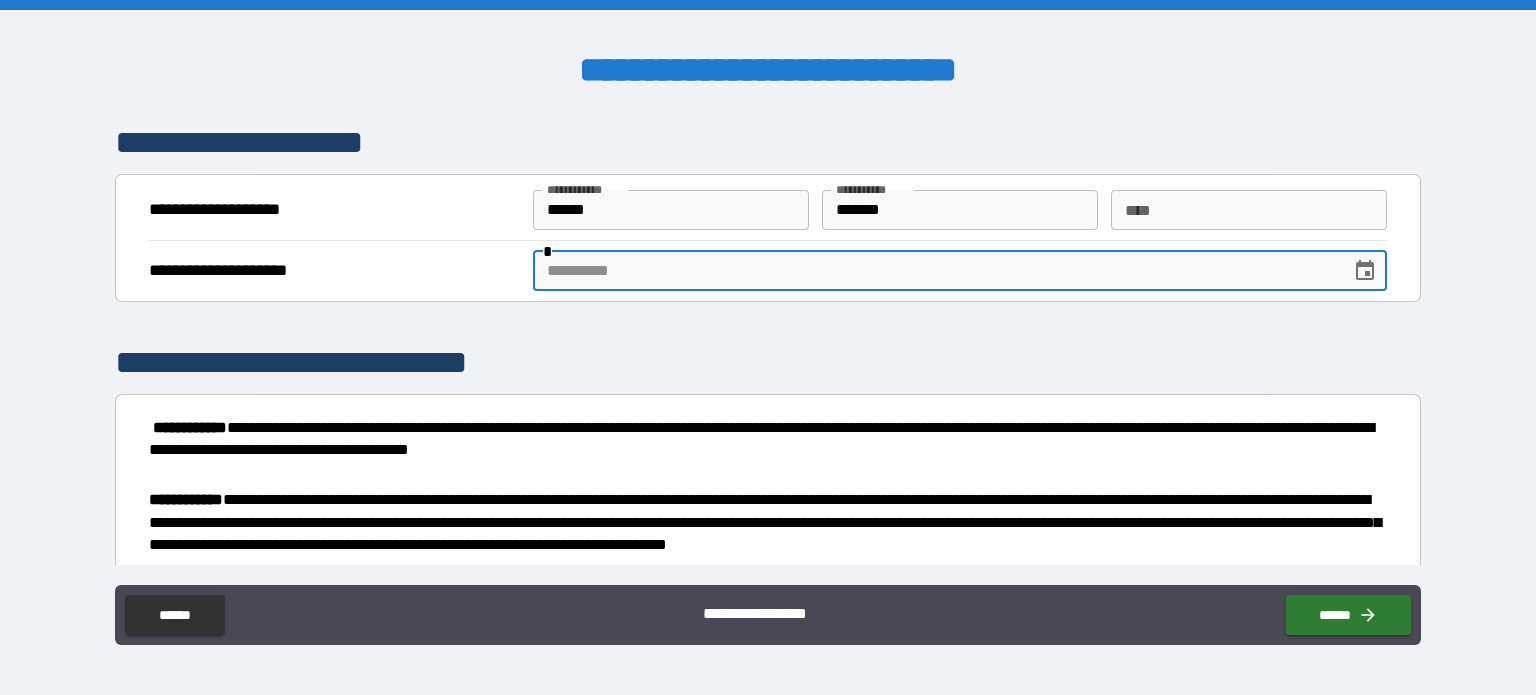 click at bounding box center [935, 271] 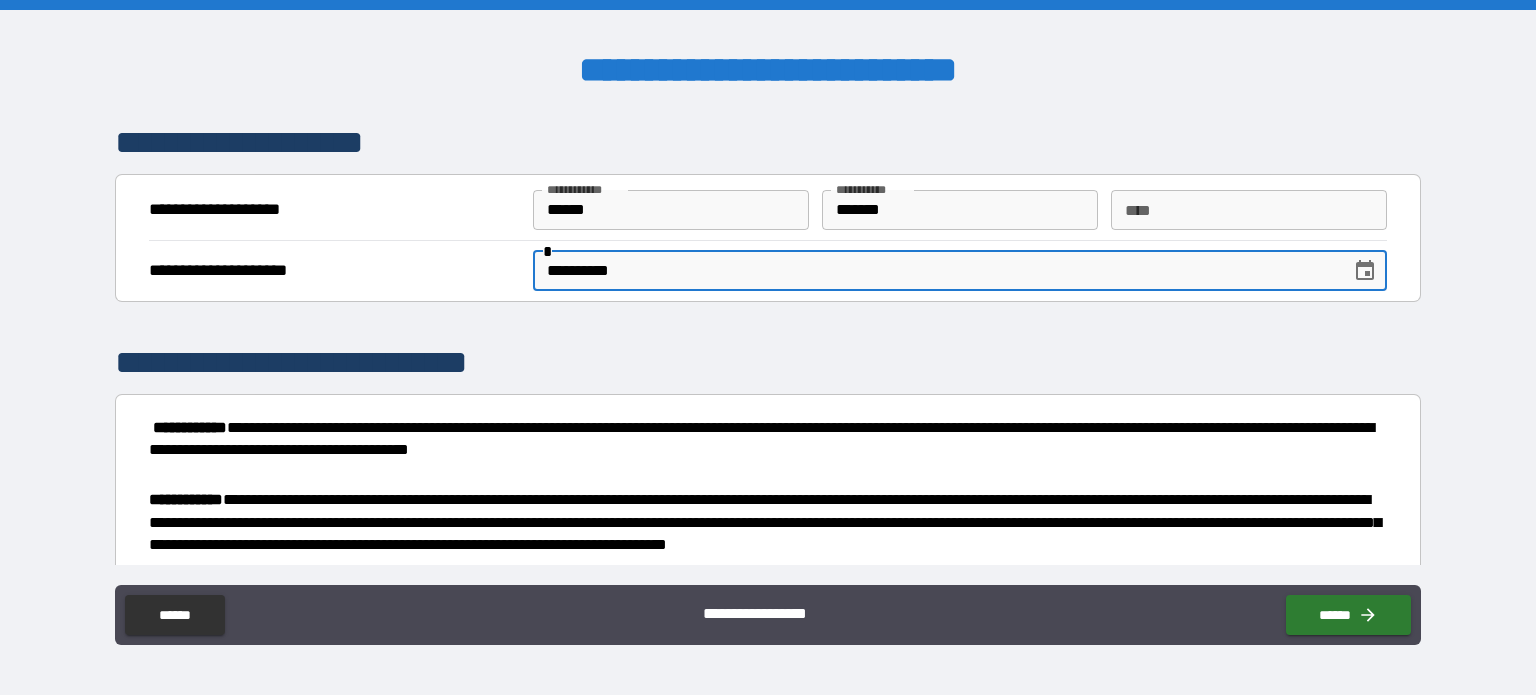 type on "**********" 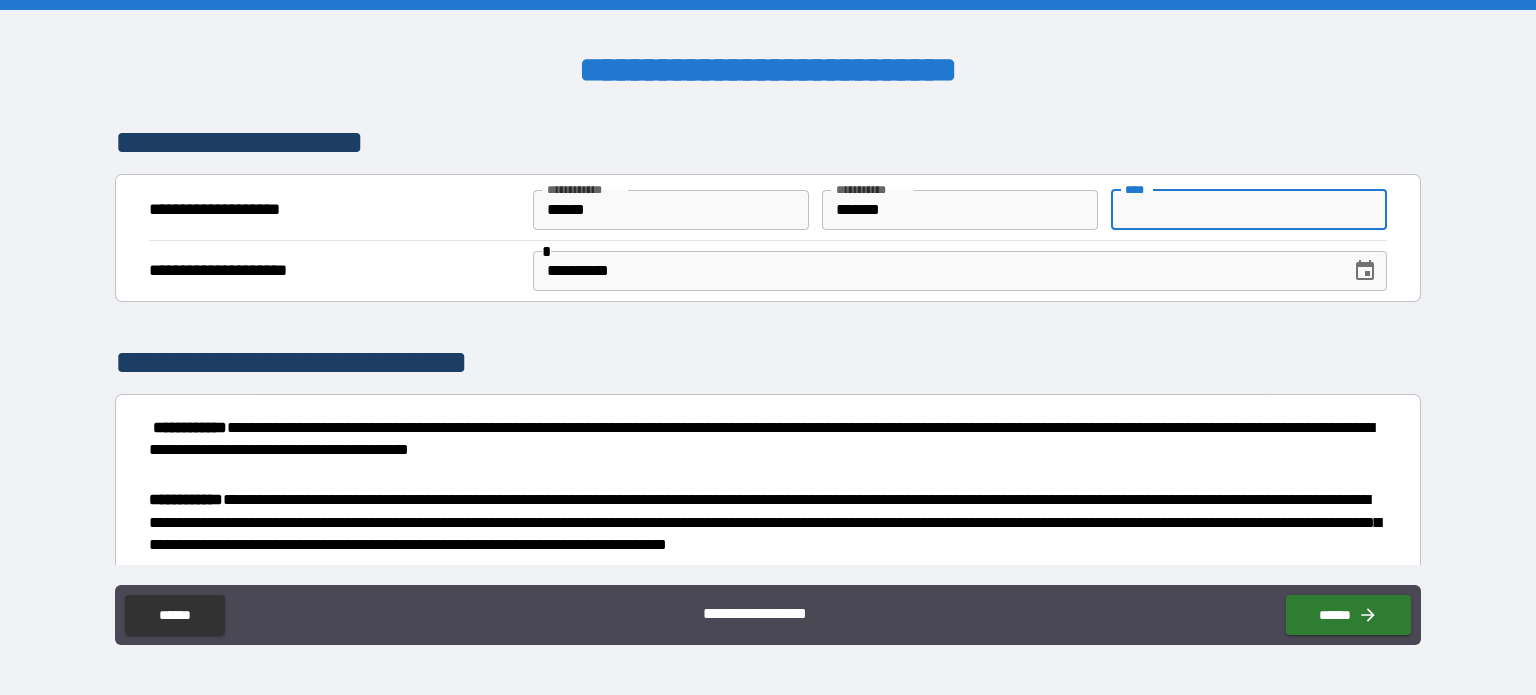 click on "**   *" at bounding box center (1249, 210) 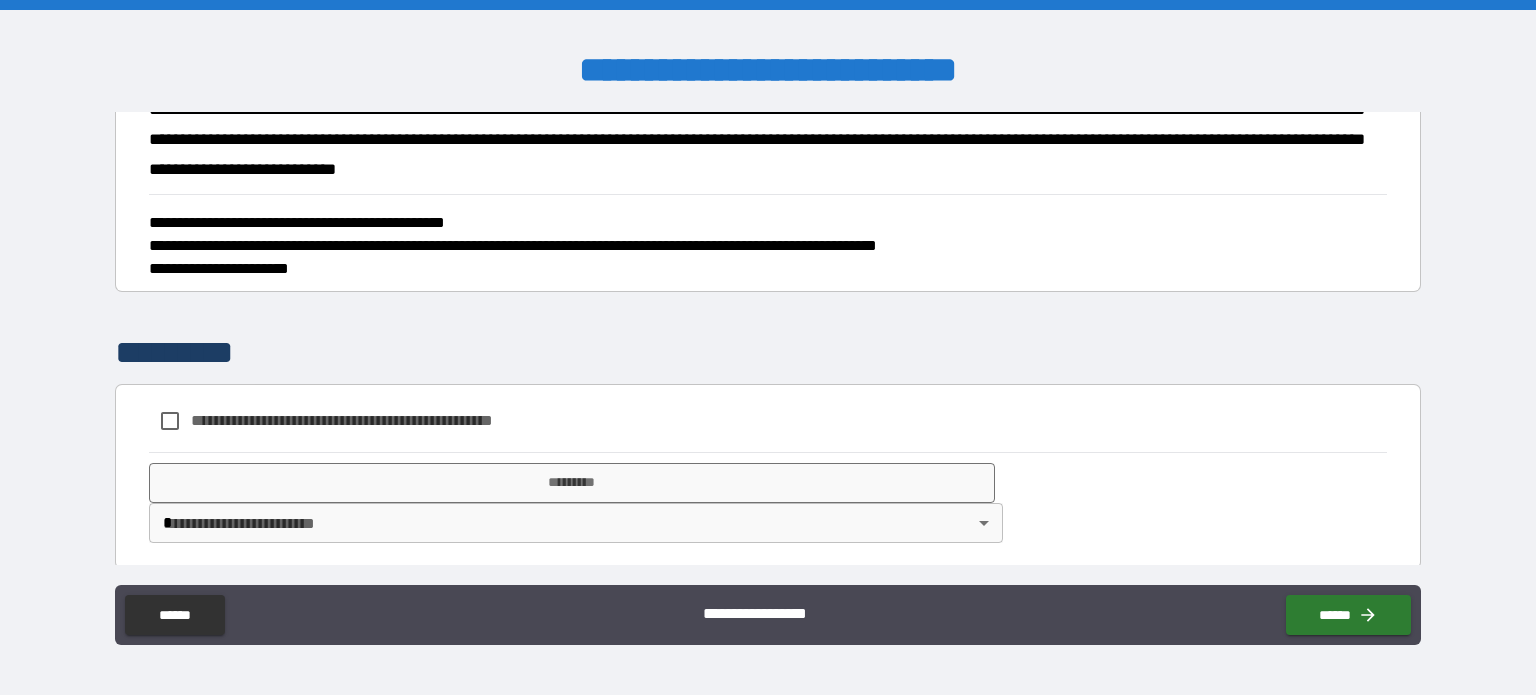 scroll, scrollTop: 1548, scrollLeft: 0, axis: vertical 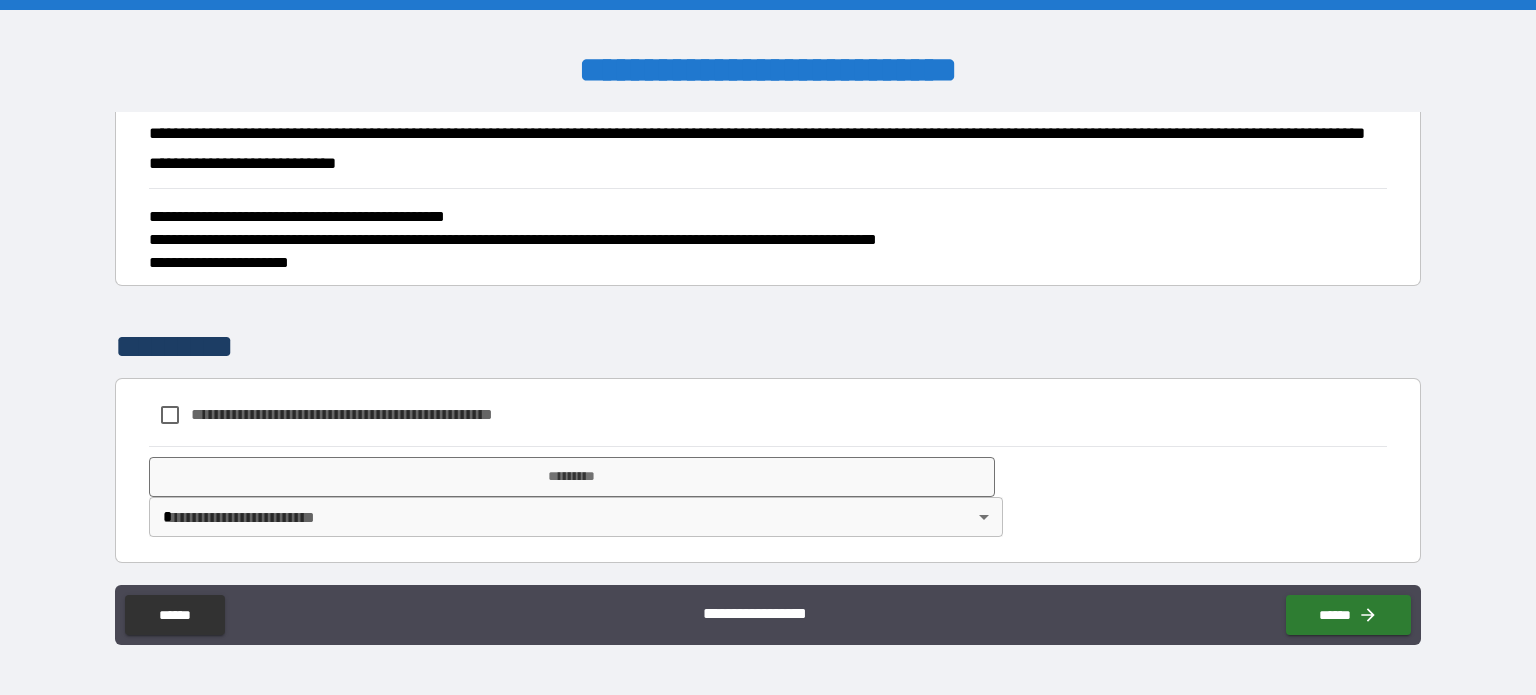 type on "*" 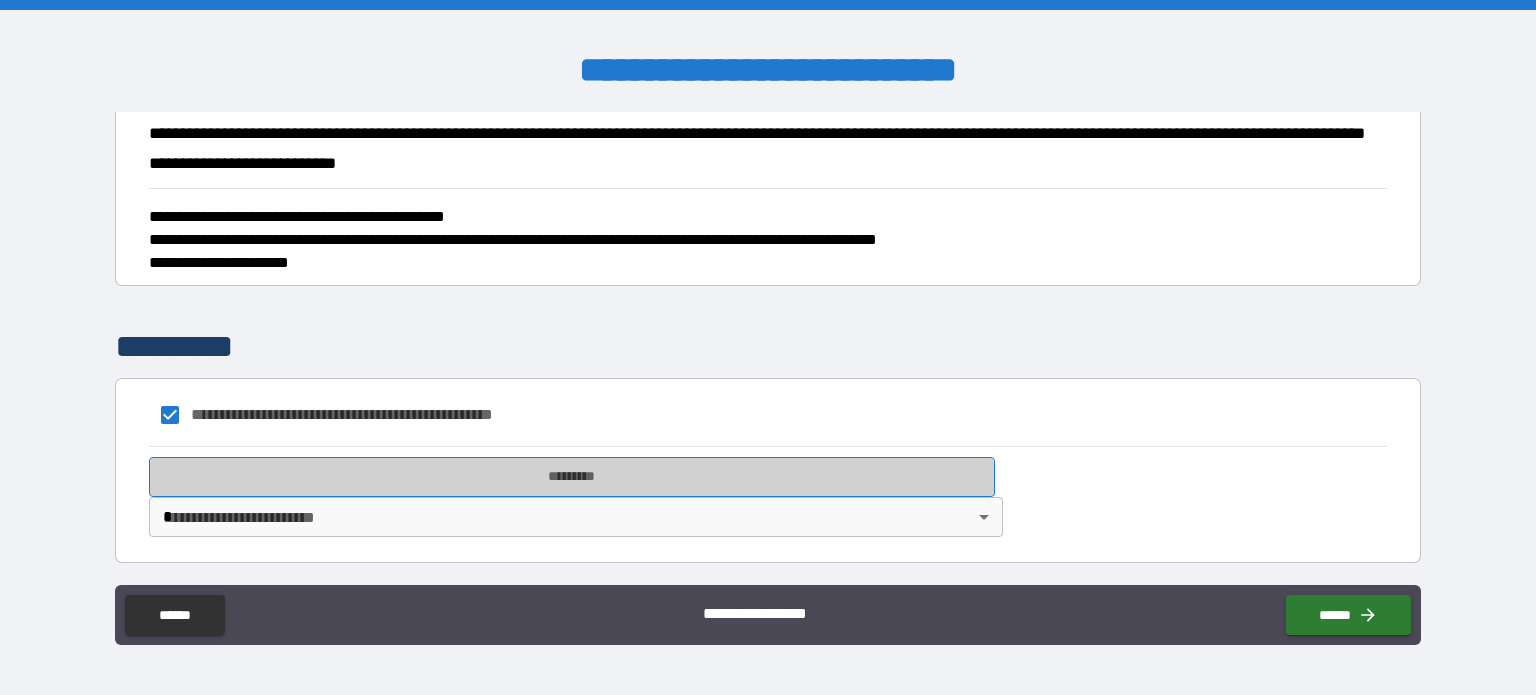 click on "*********" at bounding box center (572, 477) 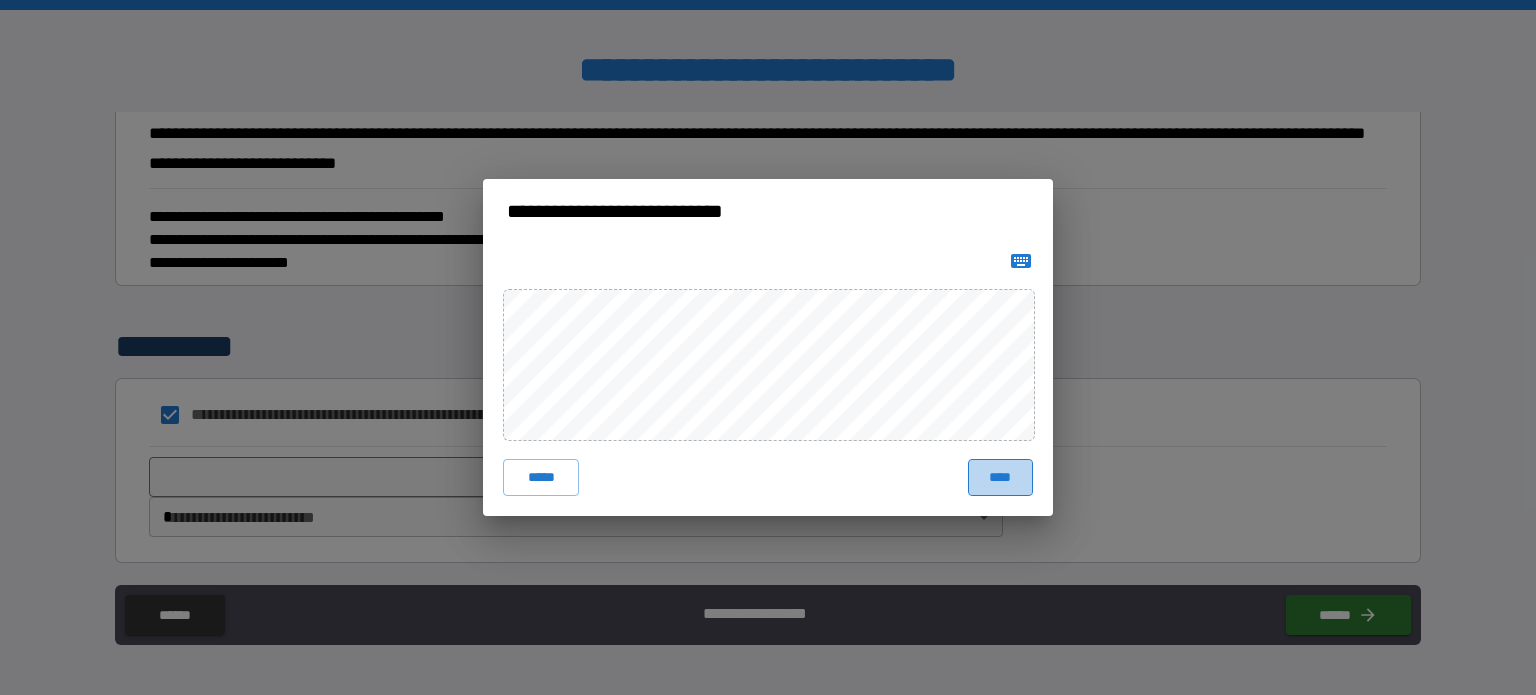 click on "****" at bounding box center [1000, 477] 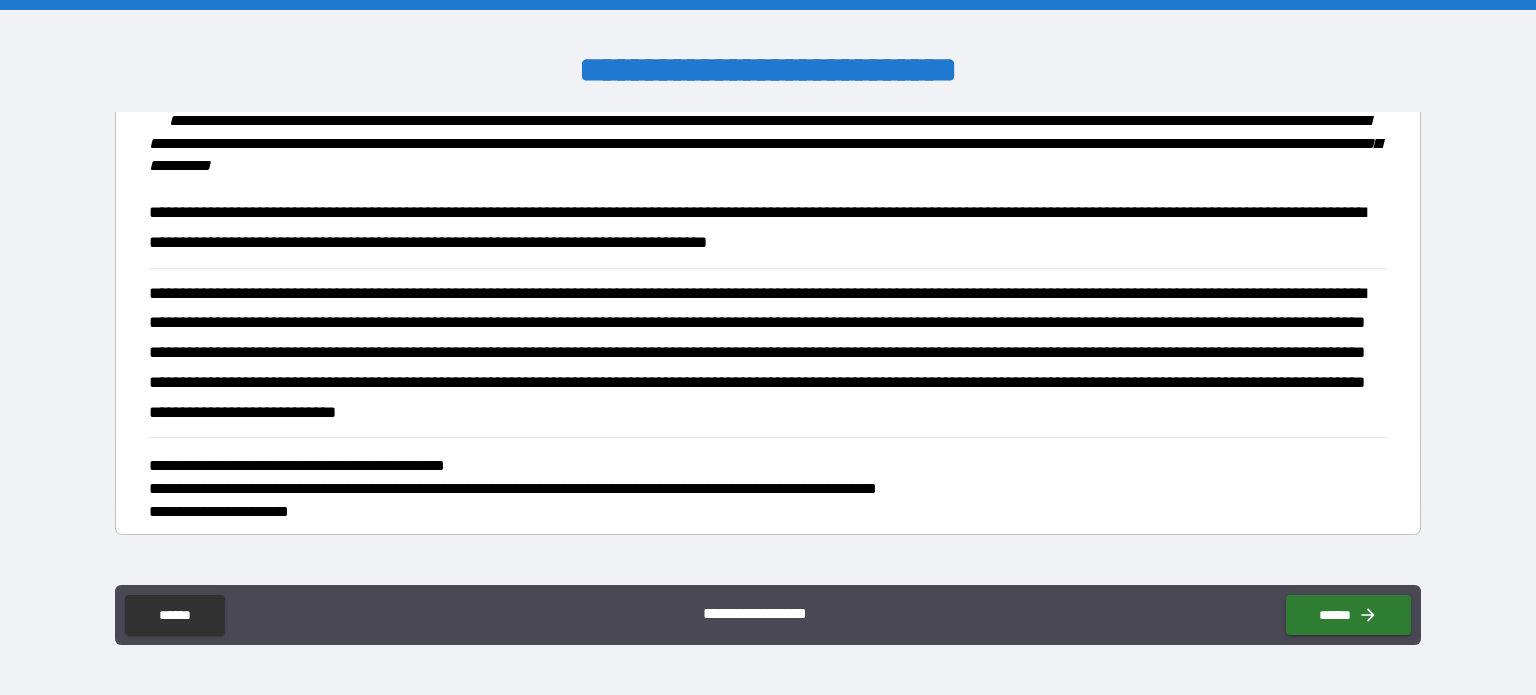 scroll, scrollTop: 1300, scrollLeft: 0, axis: vertical 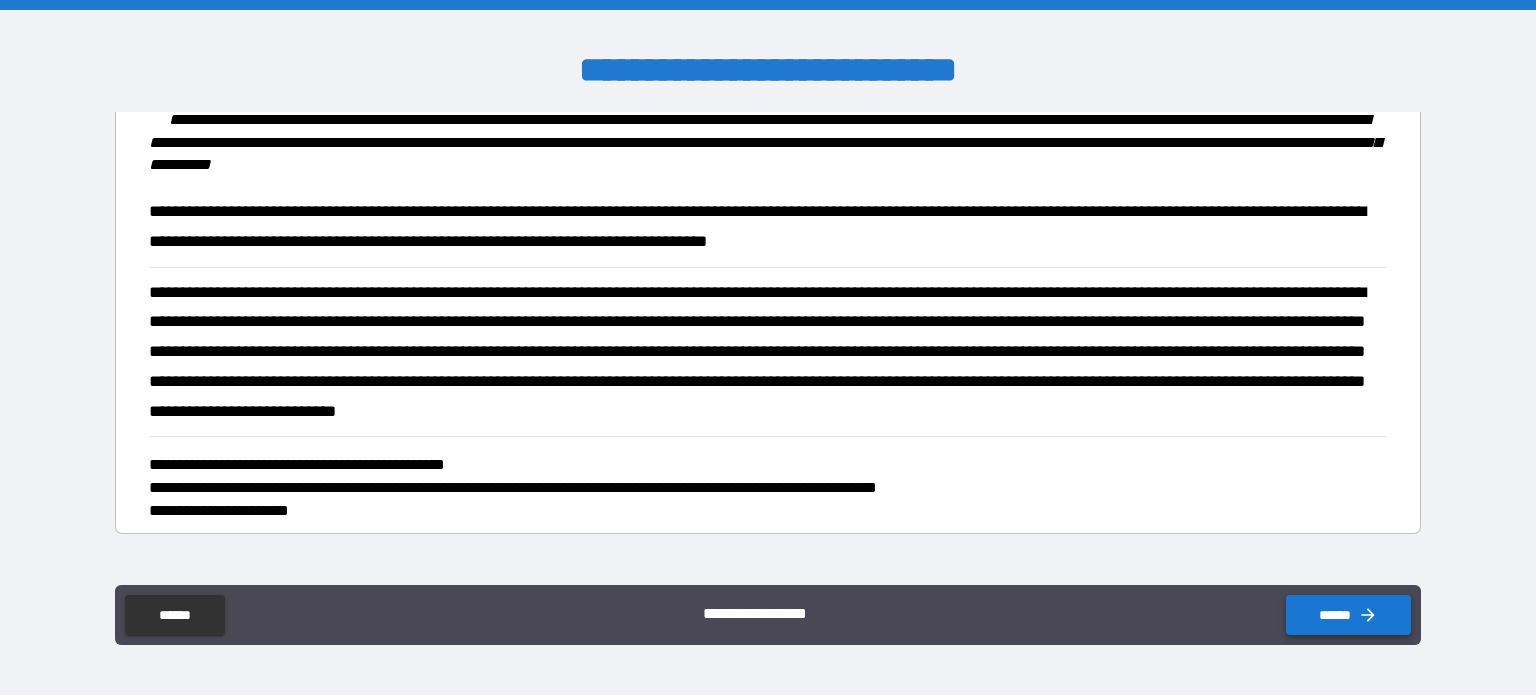 click on "******" at bounding box center (1348, 615) 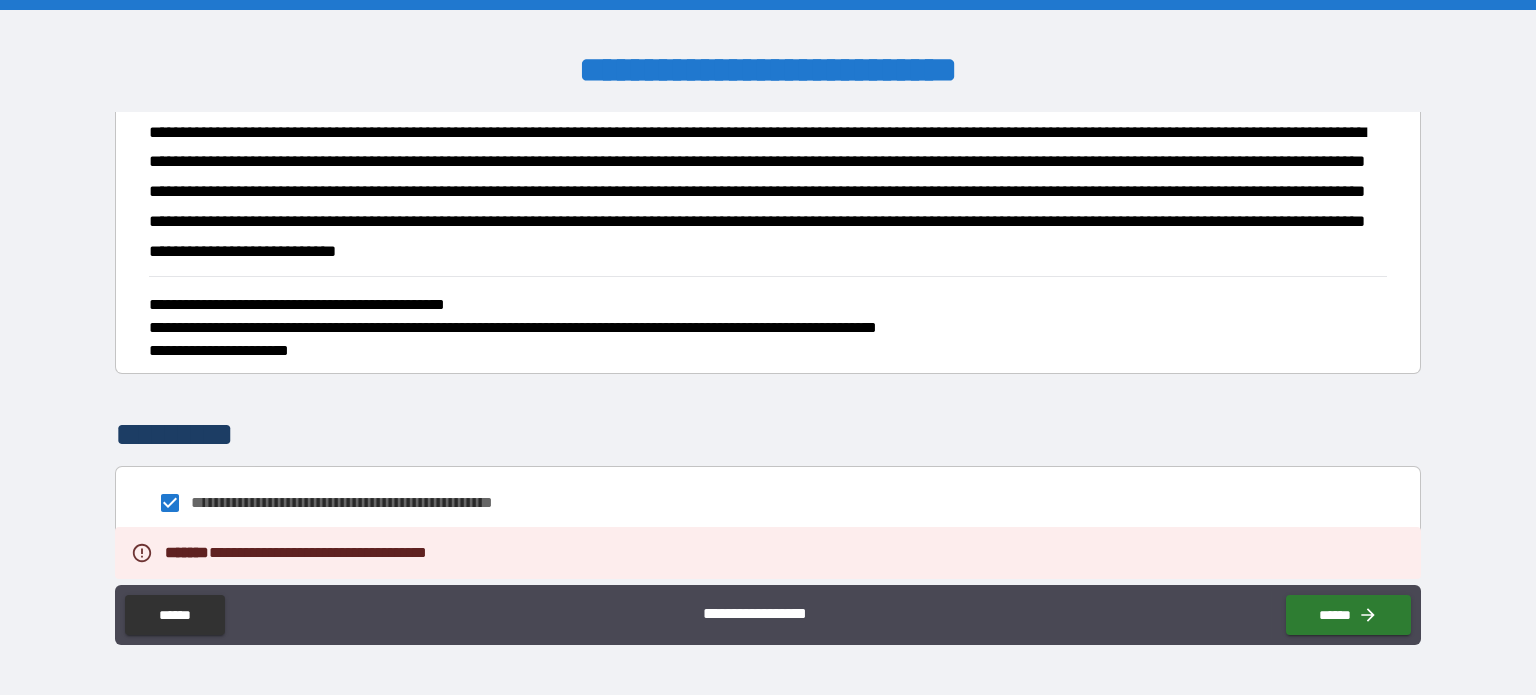 scroll, scrollTop: 1565, scrollLeft: 0, axis: vertical 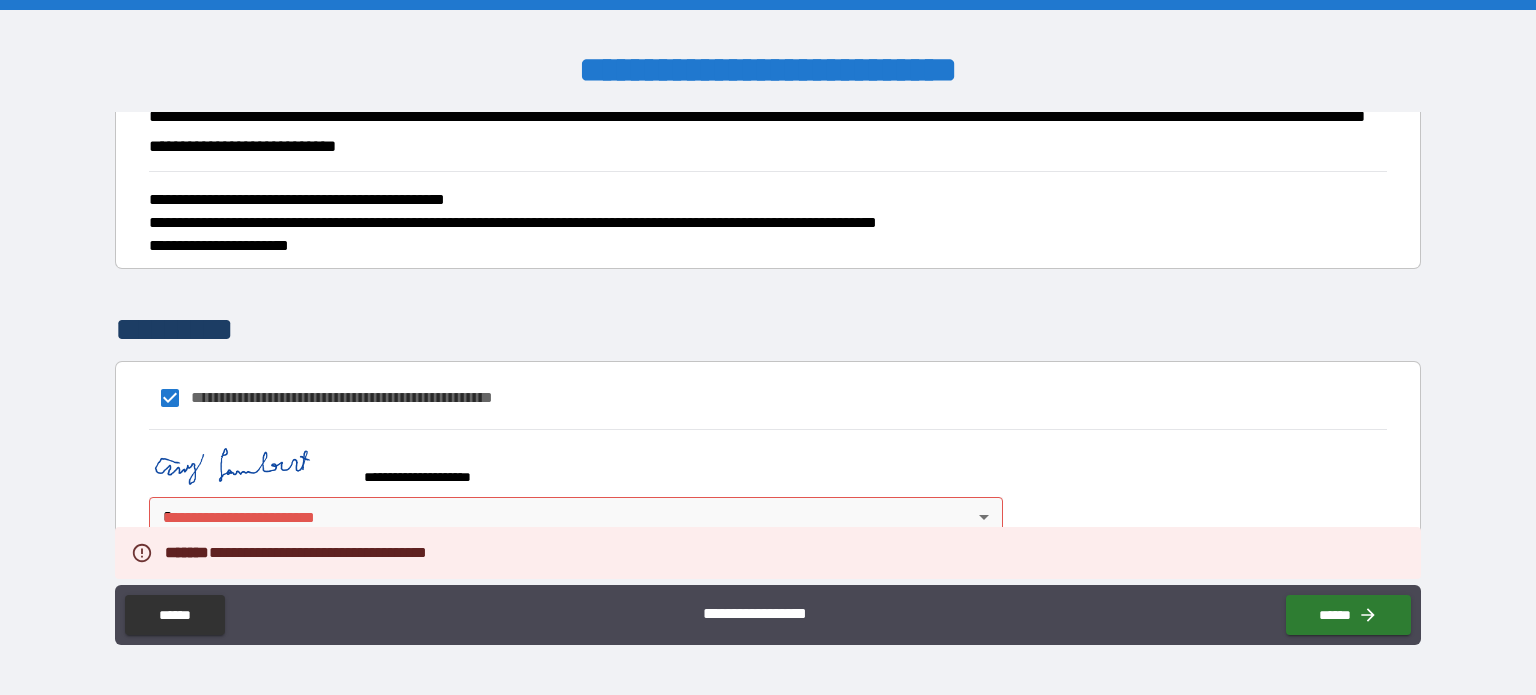 click on "**********" at bounding box center (768, 347) 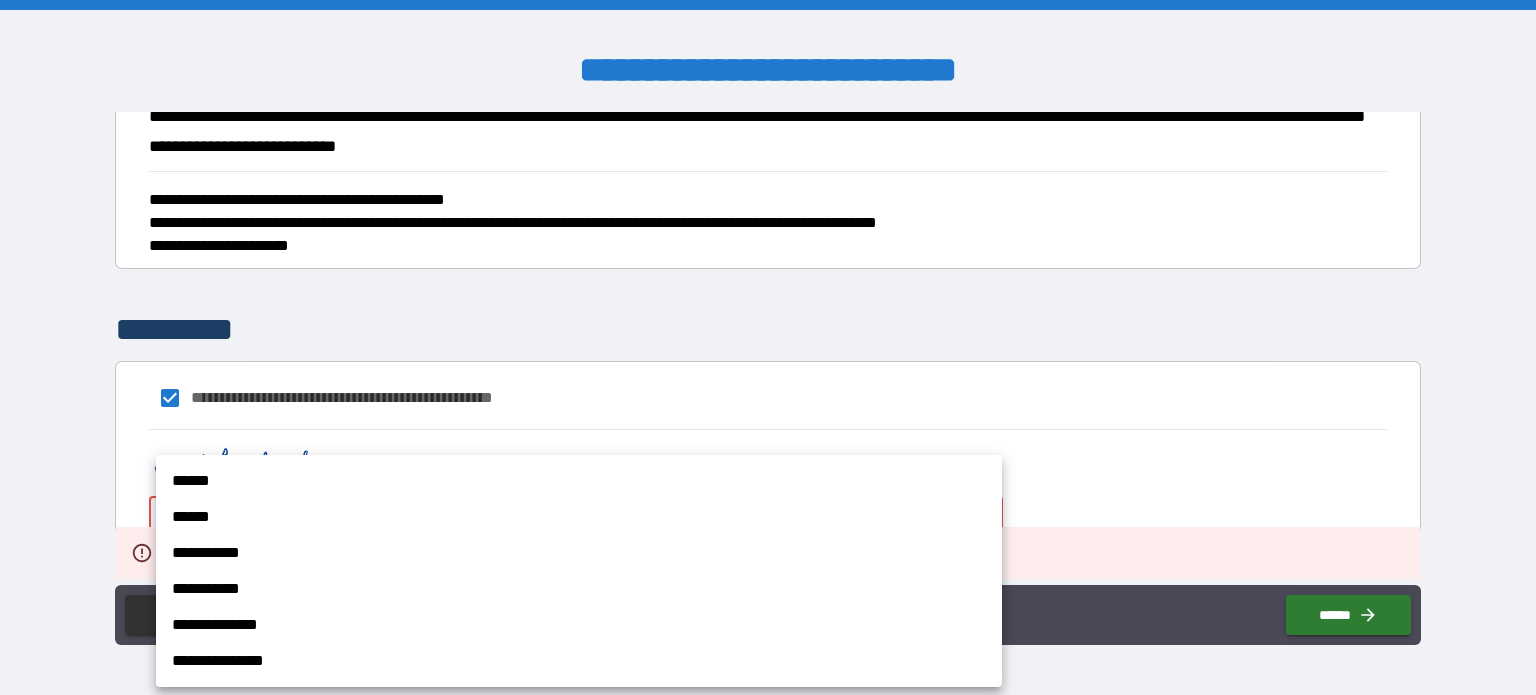 click on "******" at bounding box center [579, 481] 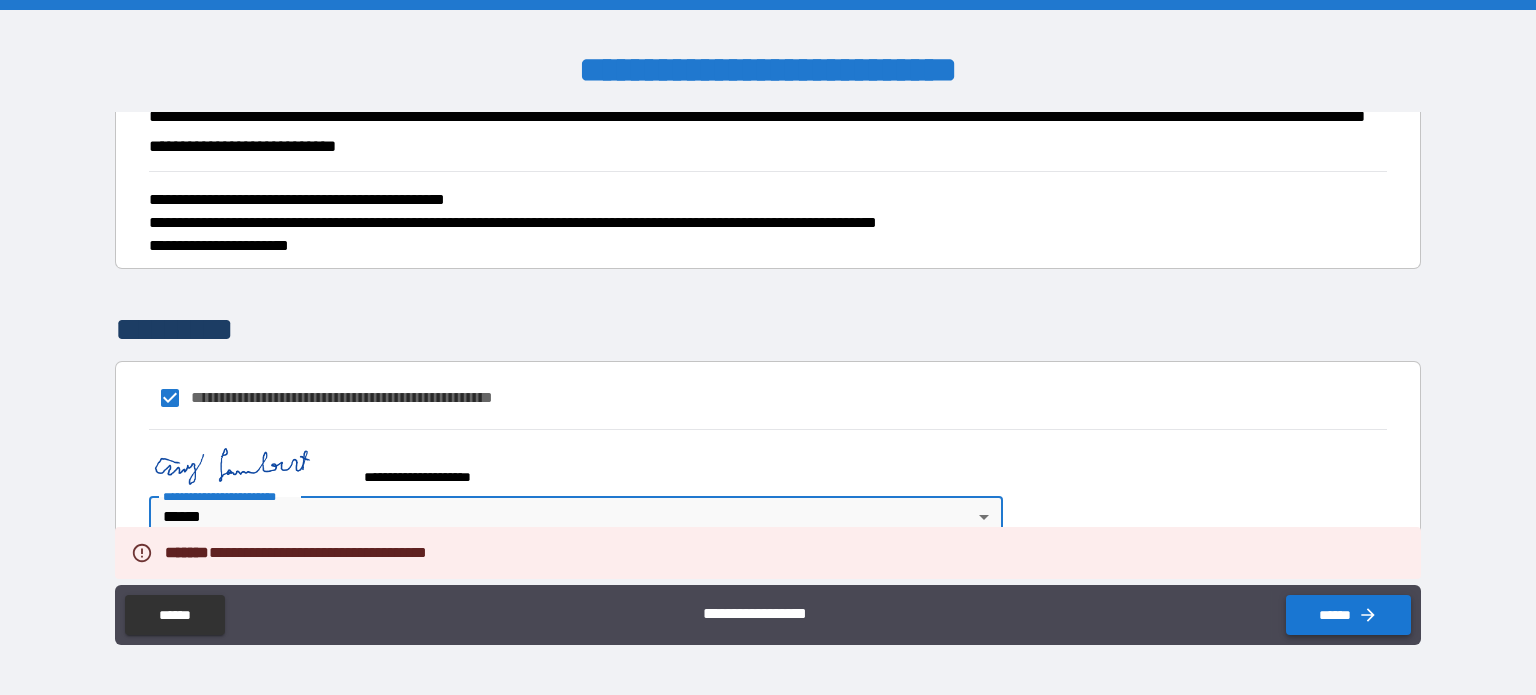 click on "******" at bounding box center (1348, 615) 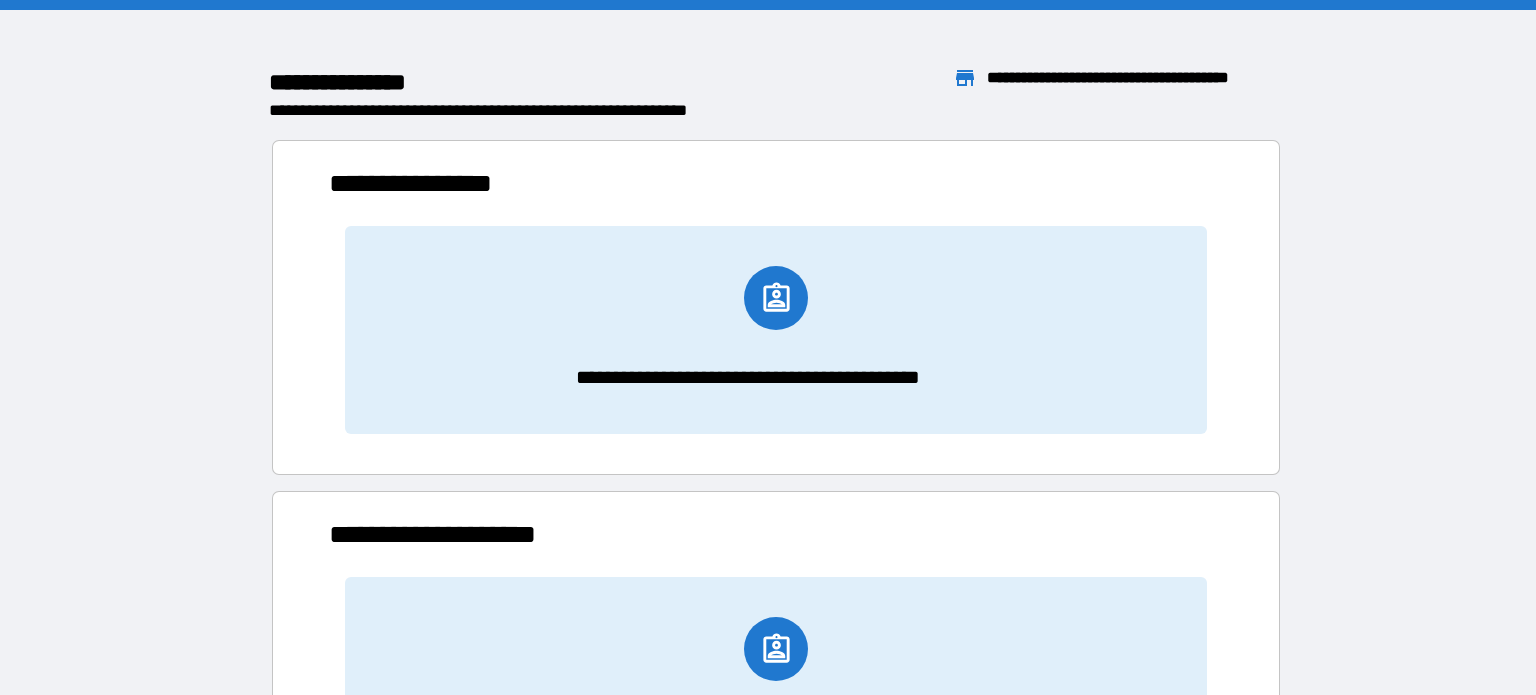 scroll, scrollTop: 16, scrollLeft: 16, axis: both 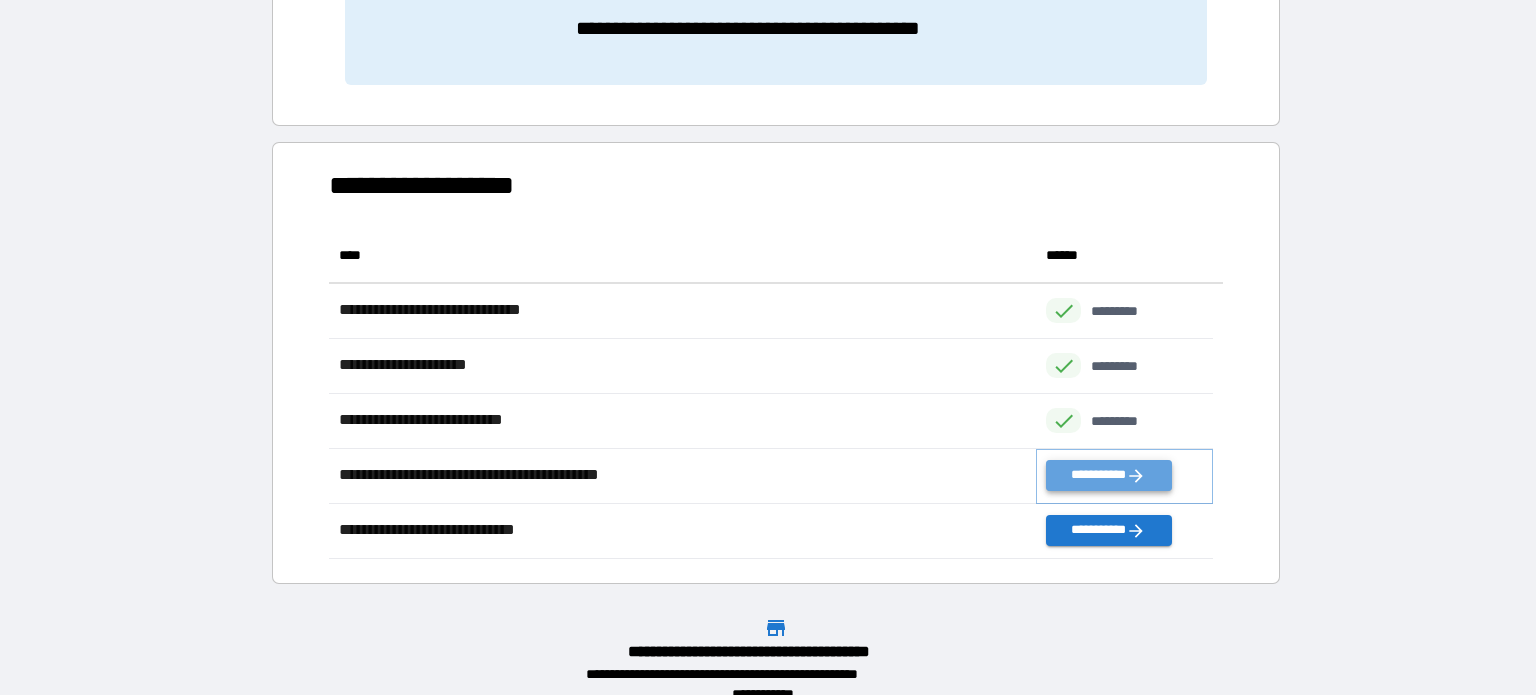 click on "**********" at bounding box center [1108, 475] 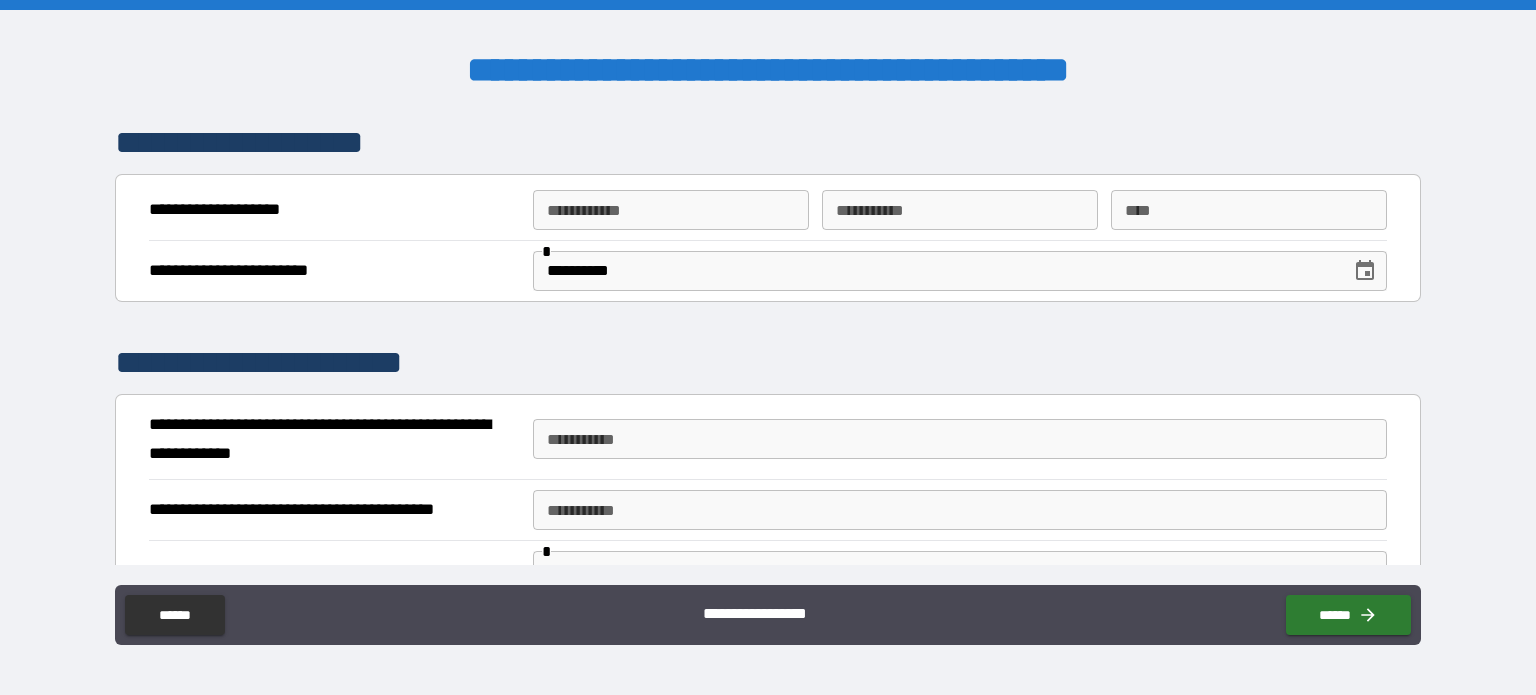 click on "**********" at bounding box center (671, 210) 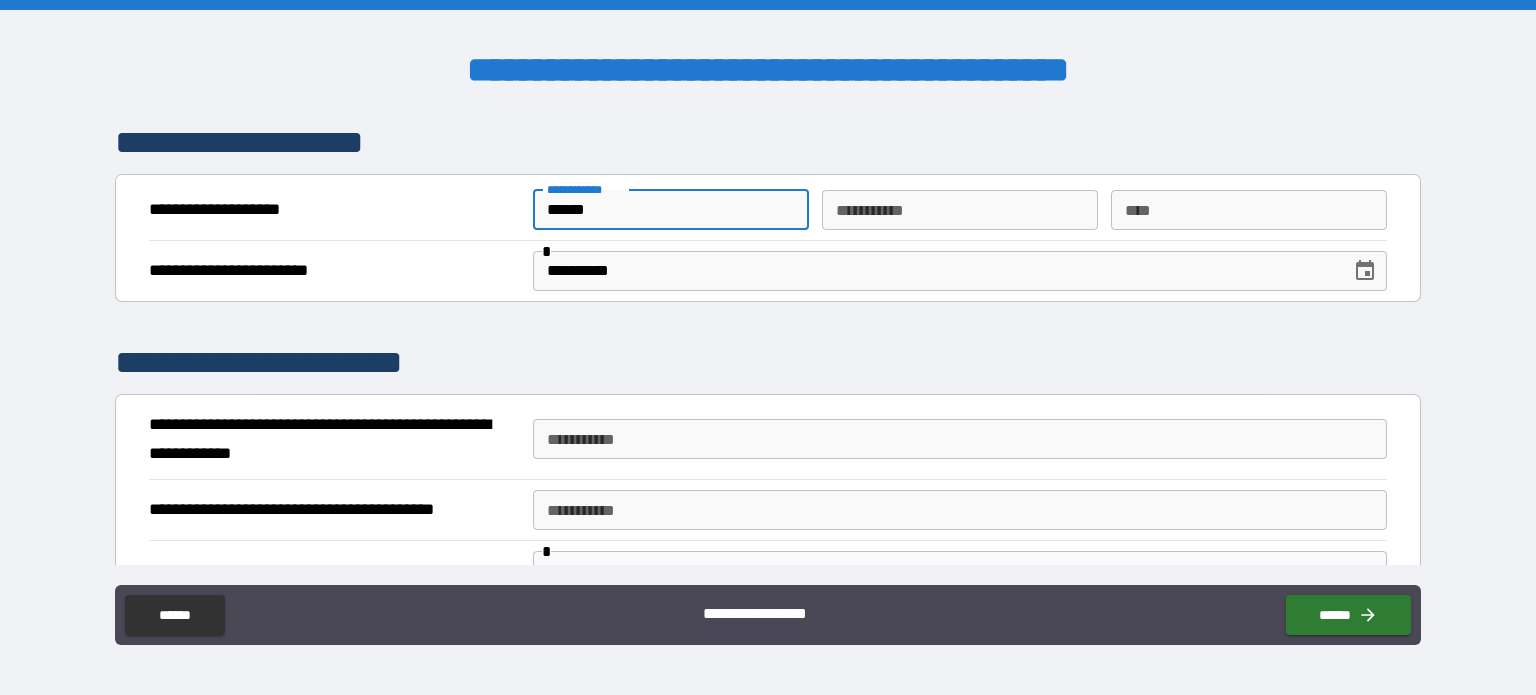 type on "******" 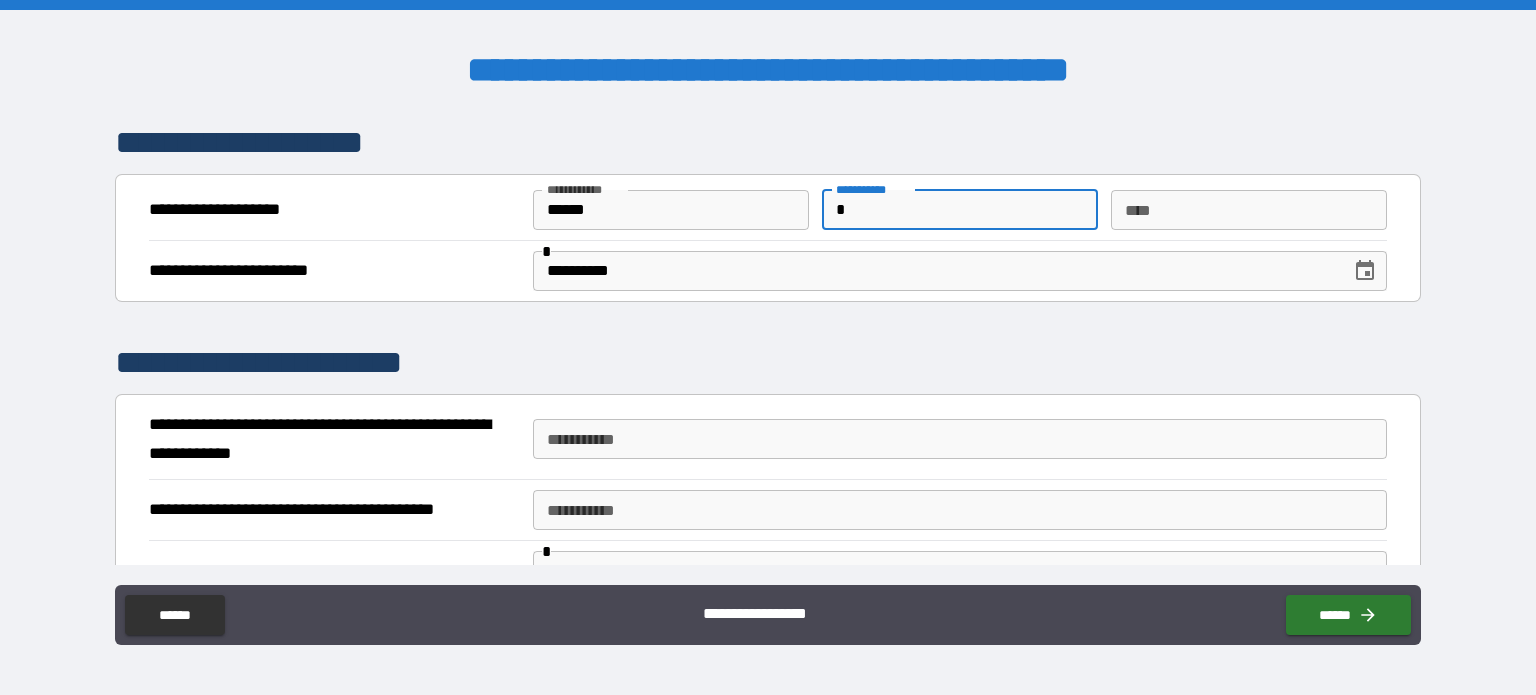 type on "*" 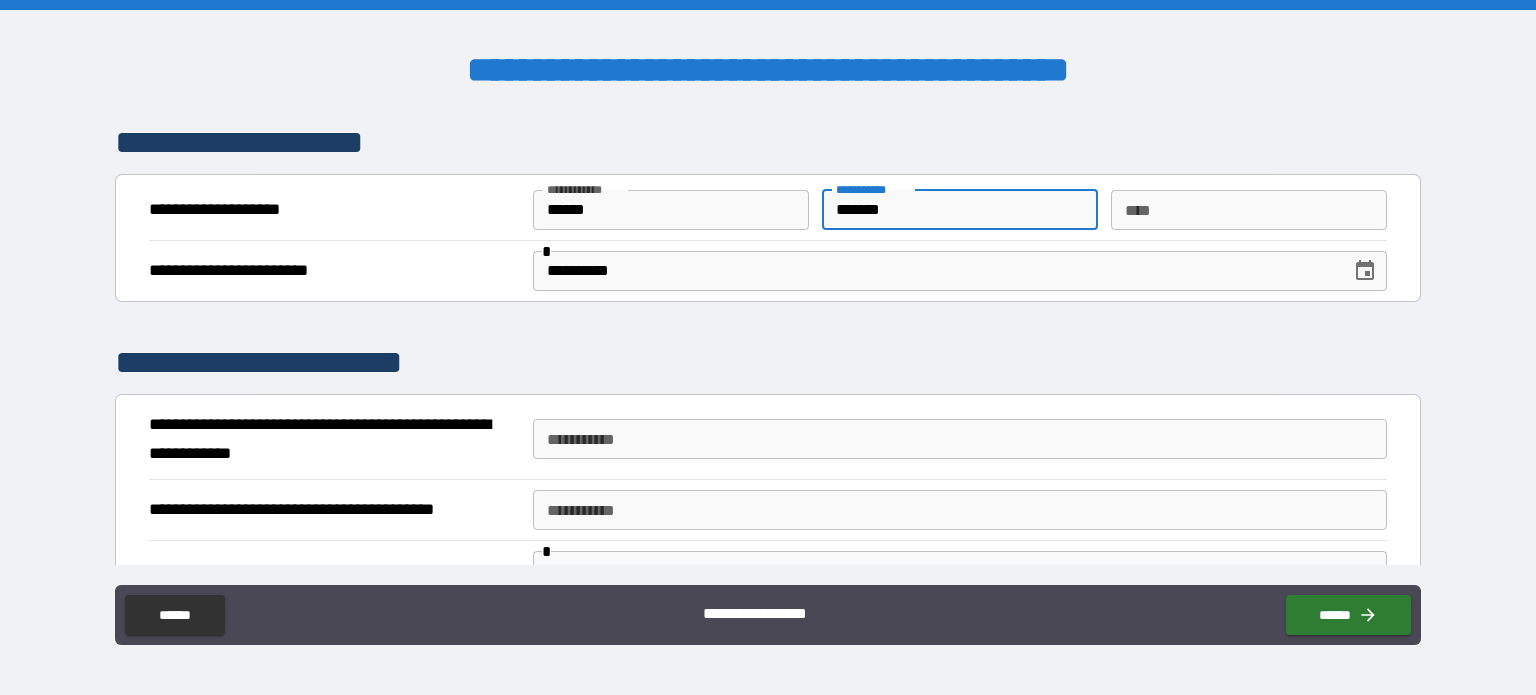 type on "*******" 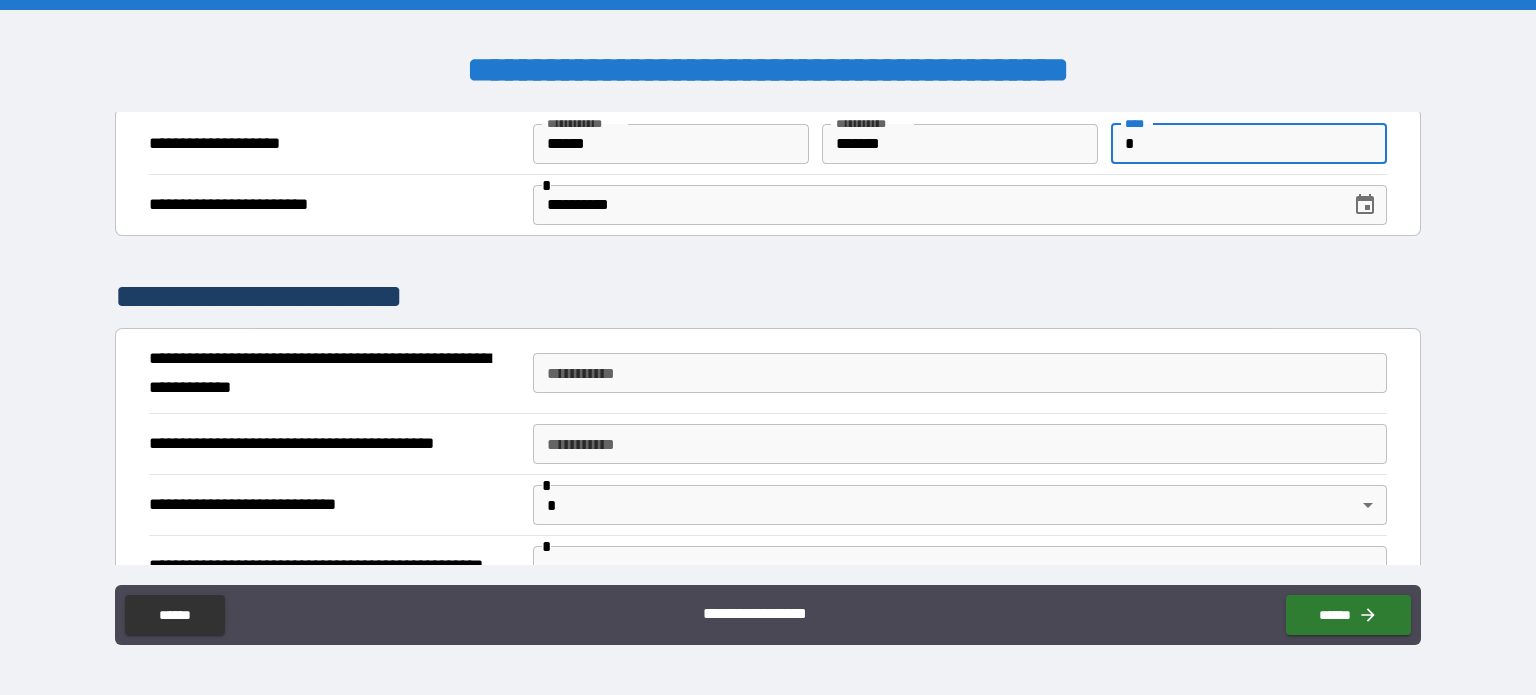 scroll, scrollTop: 100, scrollLeft: 0, axis: vertical 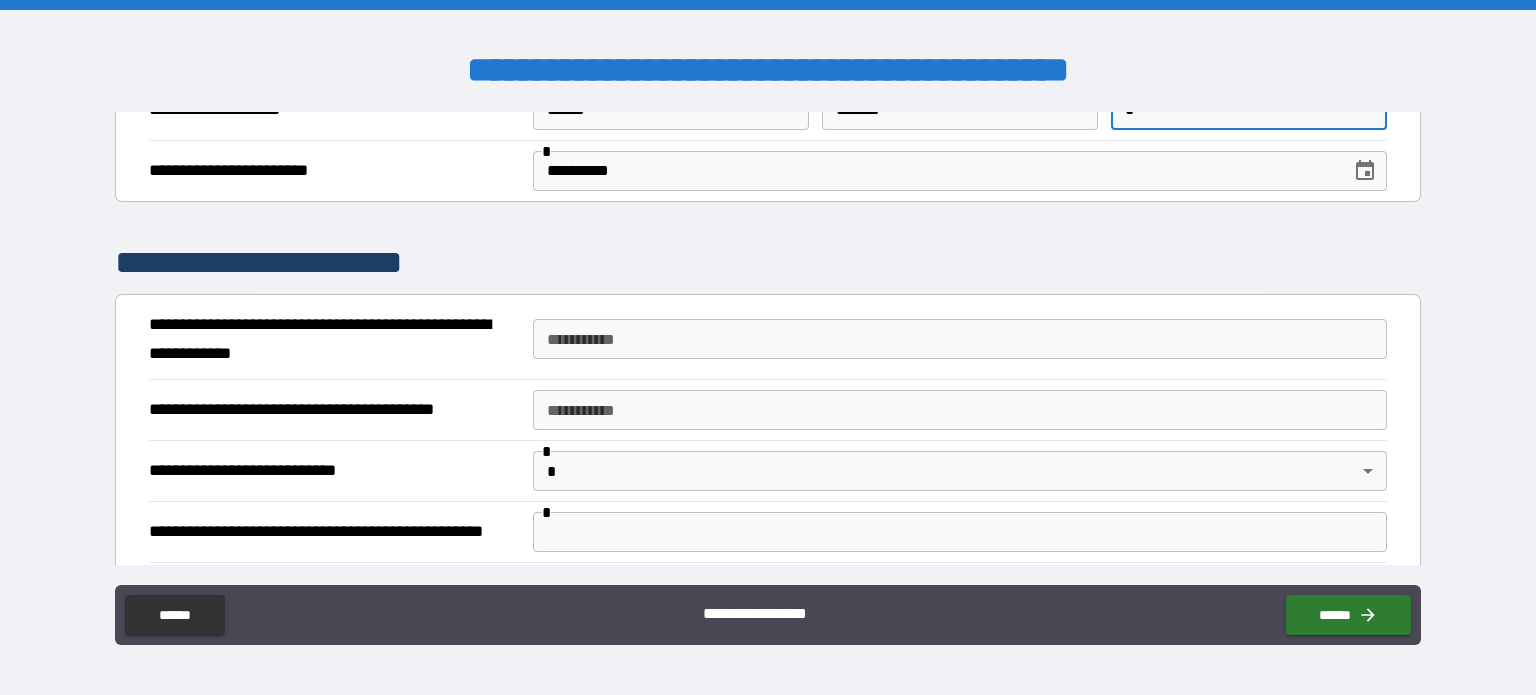 type on "*" 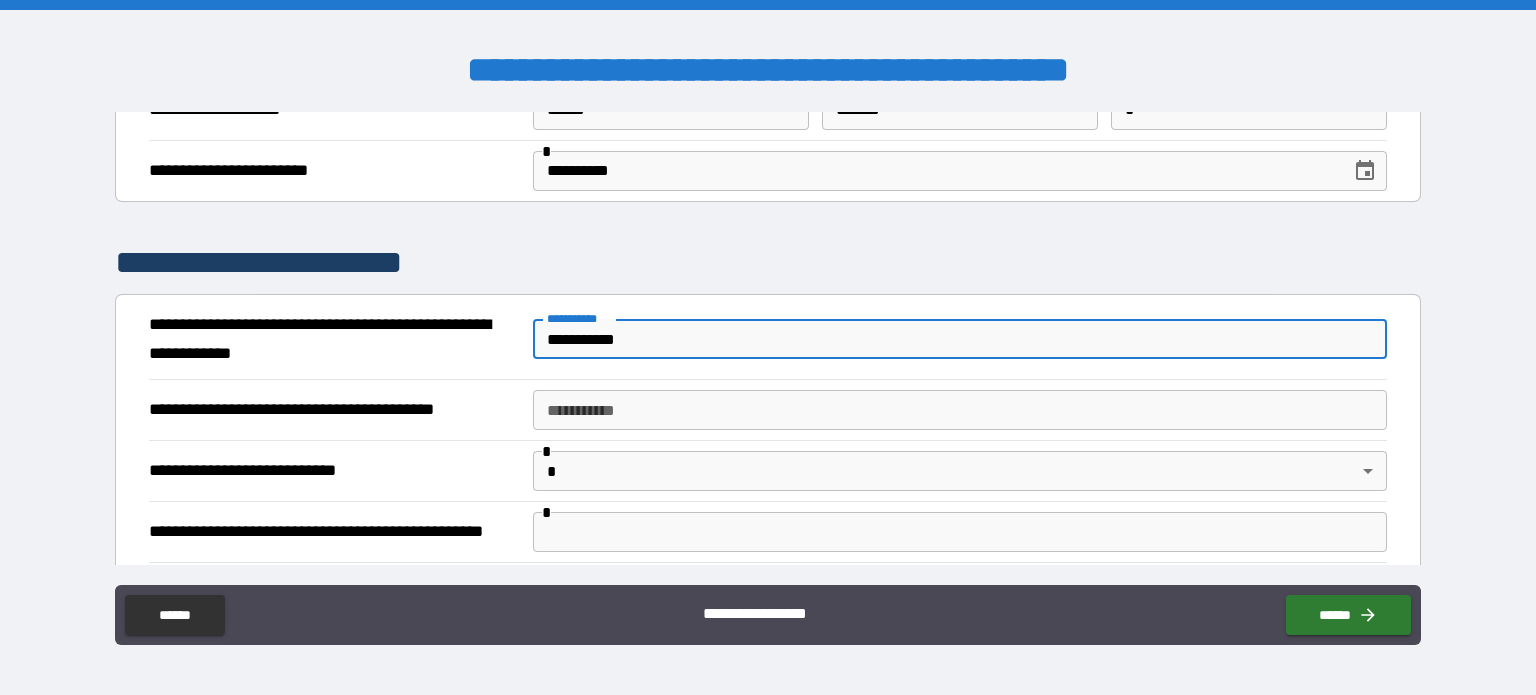 type on "**********" 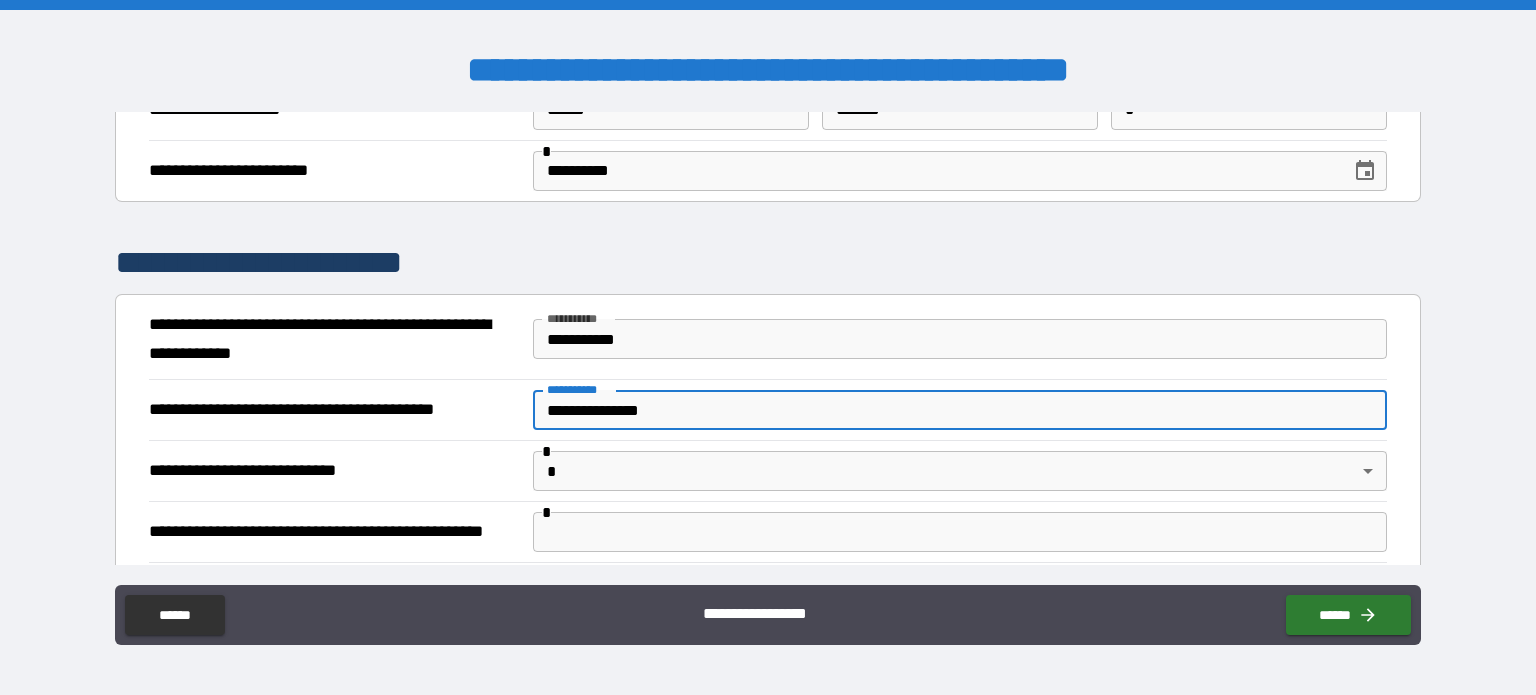 type on "**********" 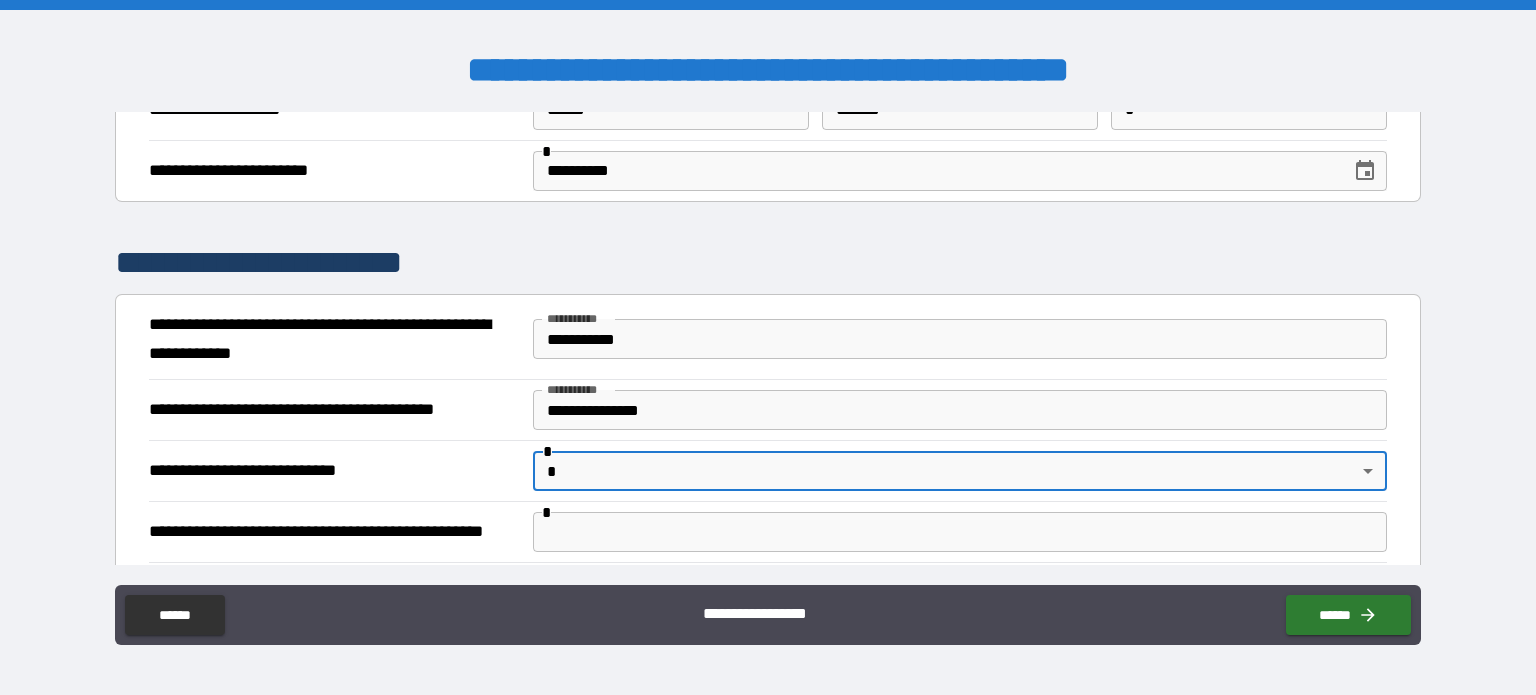 click on "**********" at bounding box center [768, 347] 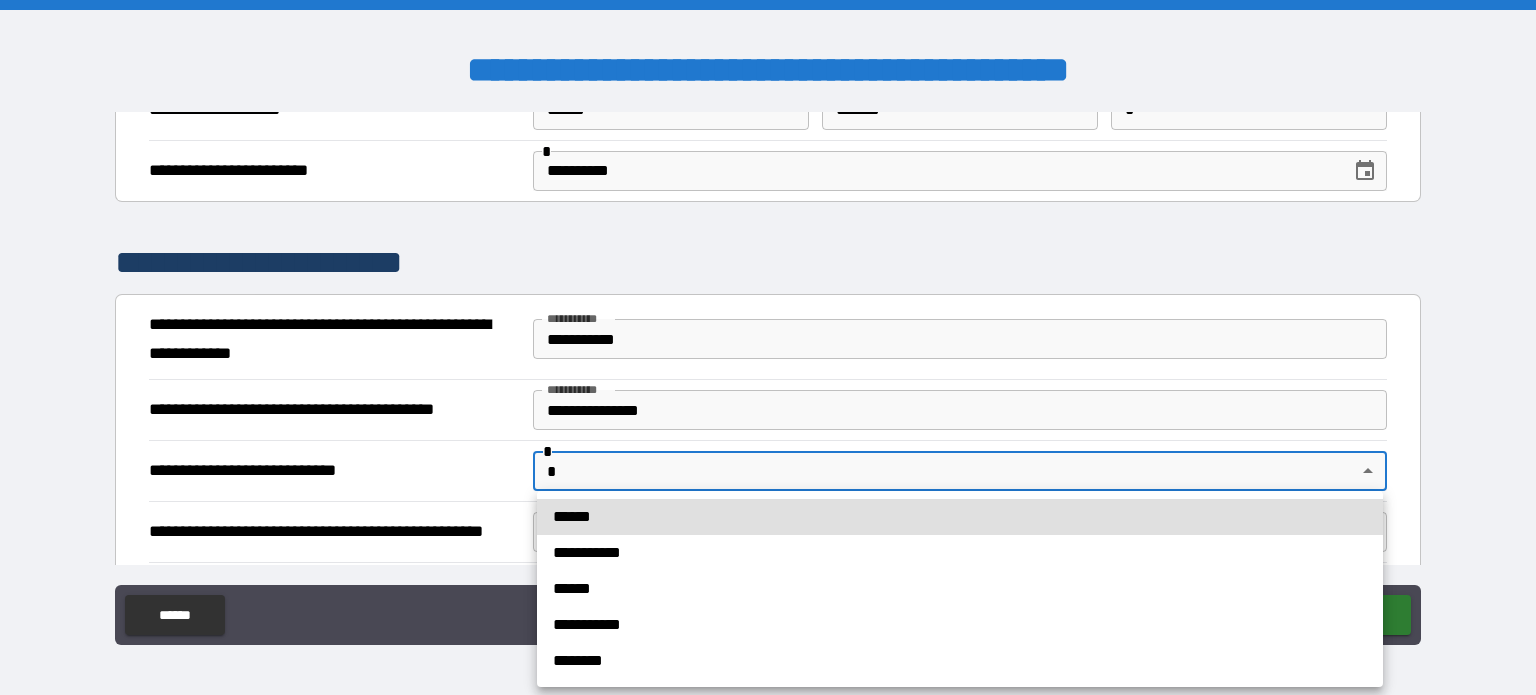 click on "******" at bounding box center [960, 589] 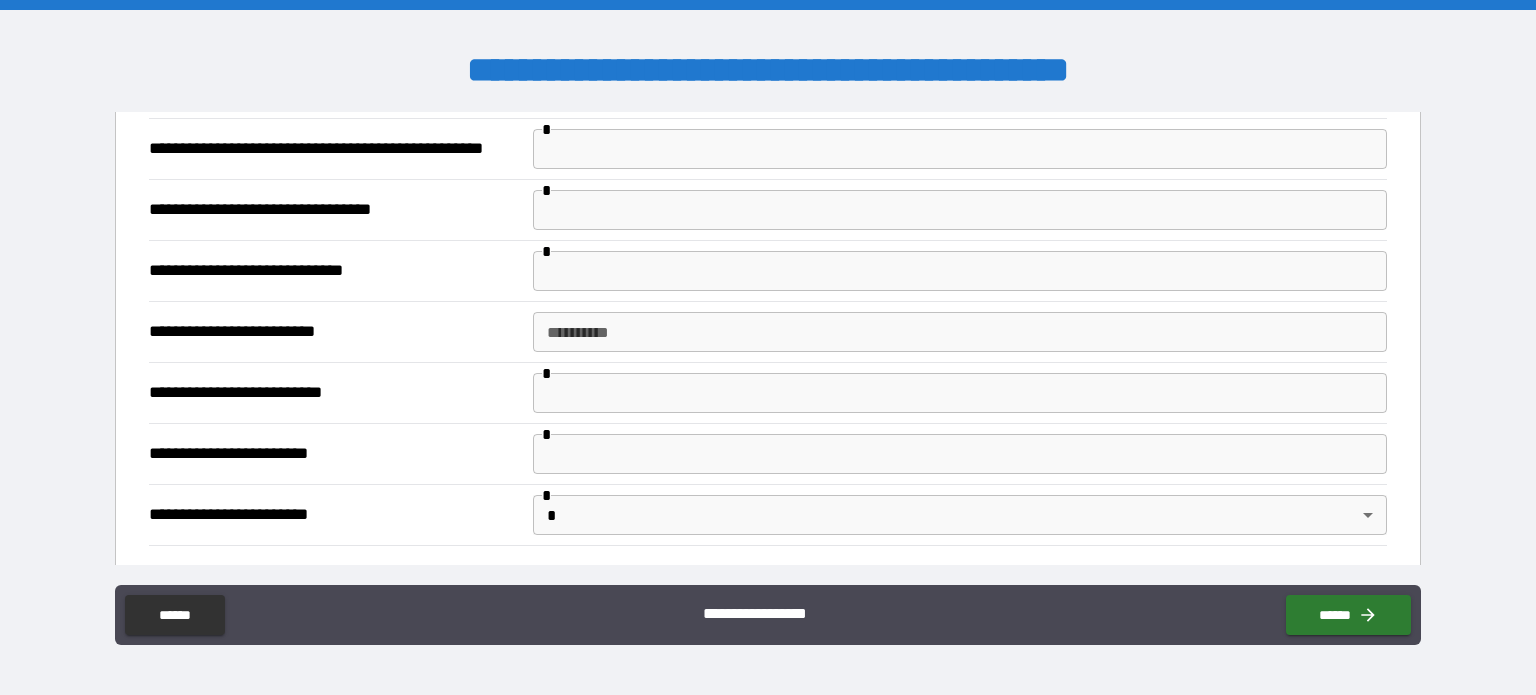 scroll, scrollTop: 500, scrollLeft: 0, axis: vertical 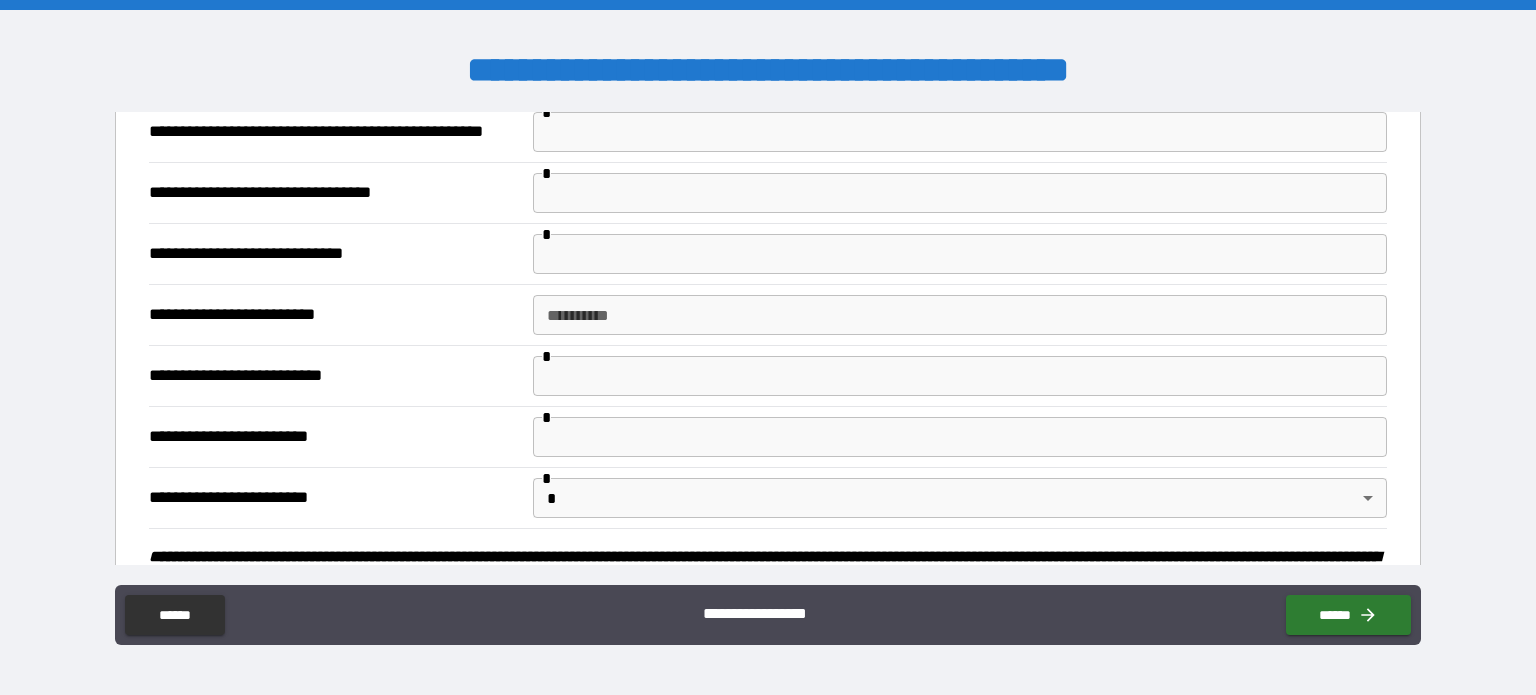 click at bounding box center [960, 193] 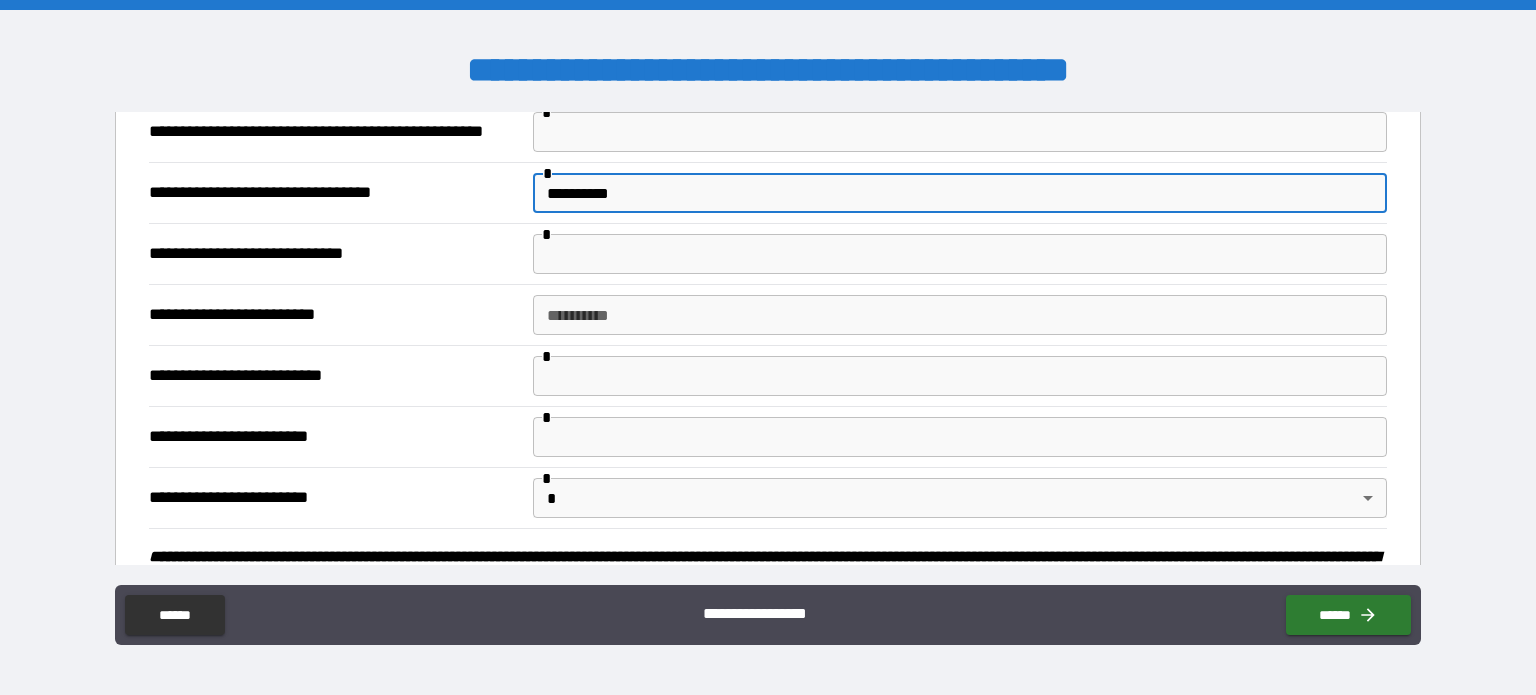 type on "**********" 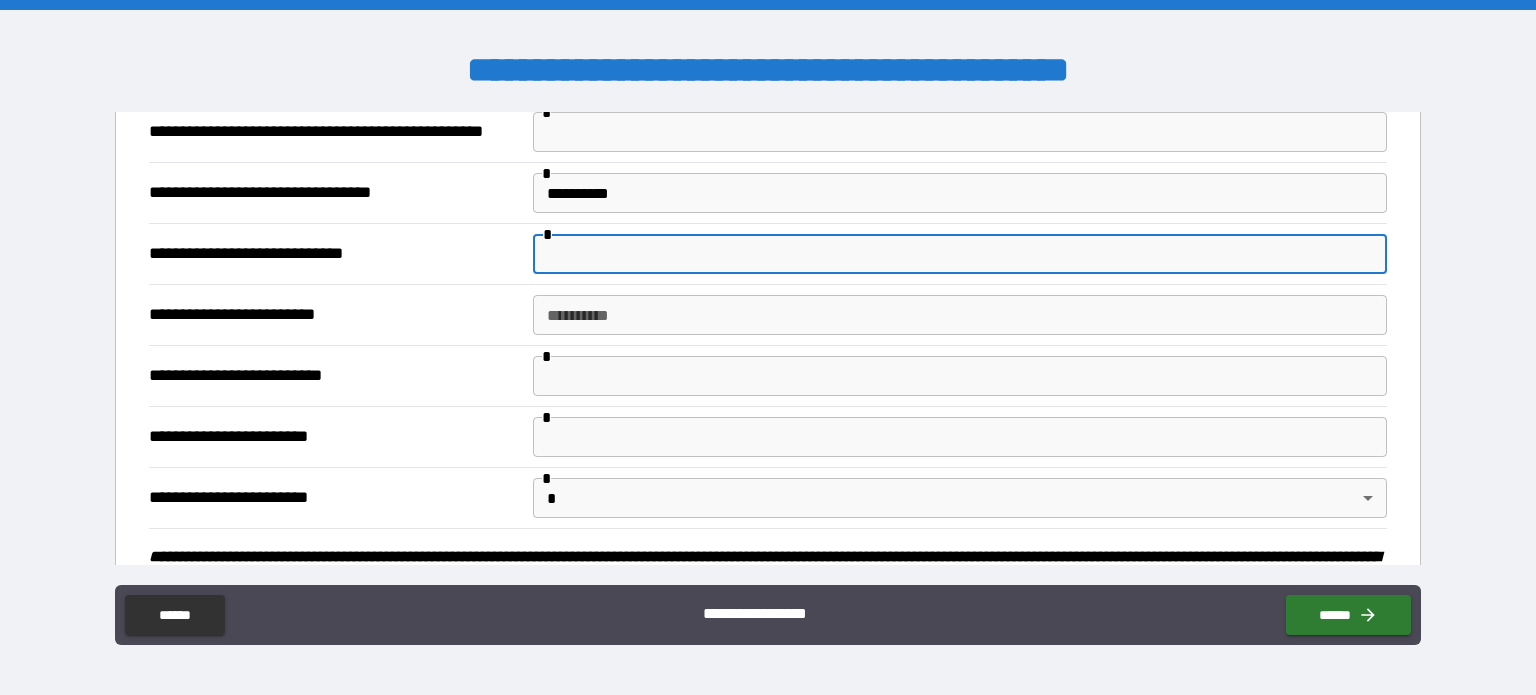 click at bounding box center (960, 254) 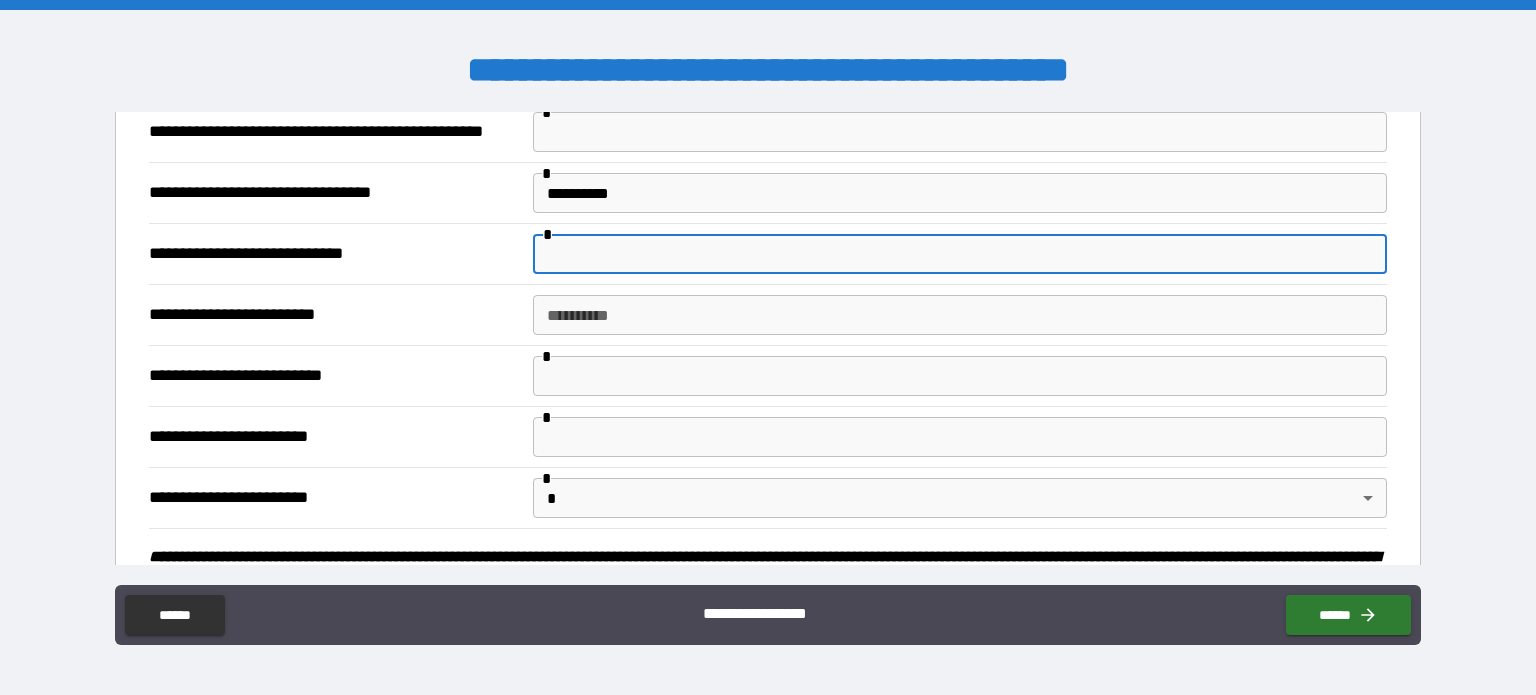 type on "**********" 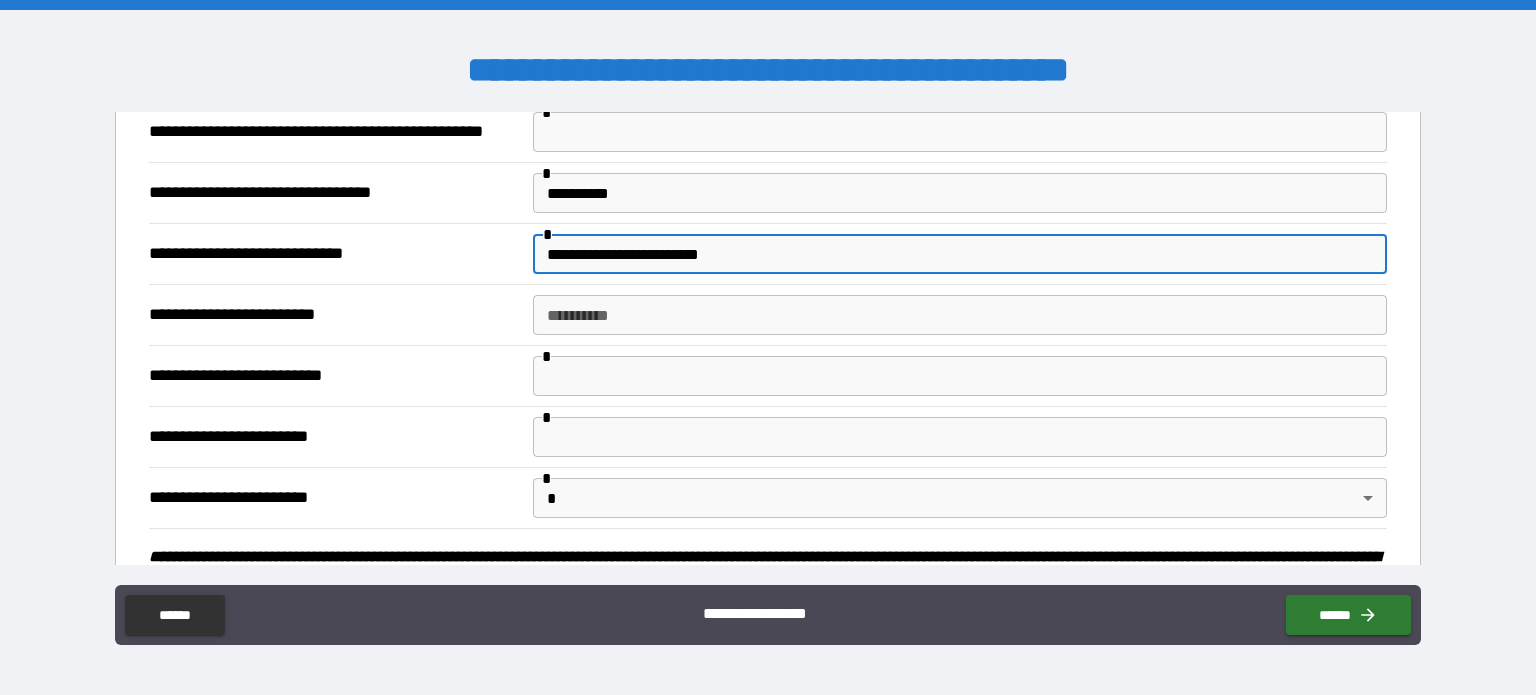 click on "**********" at bounding box center (768, 314) 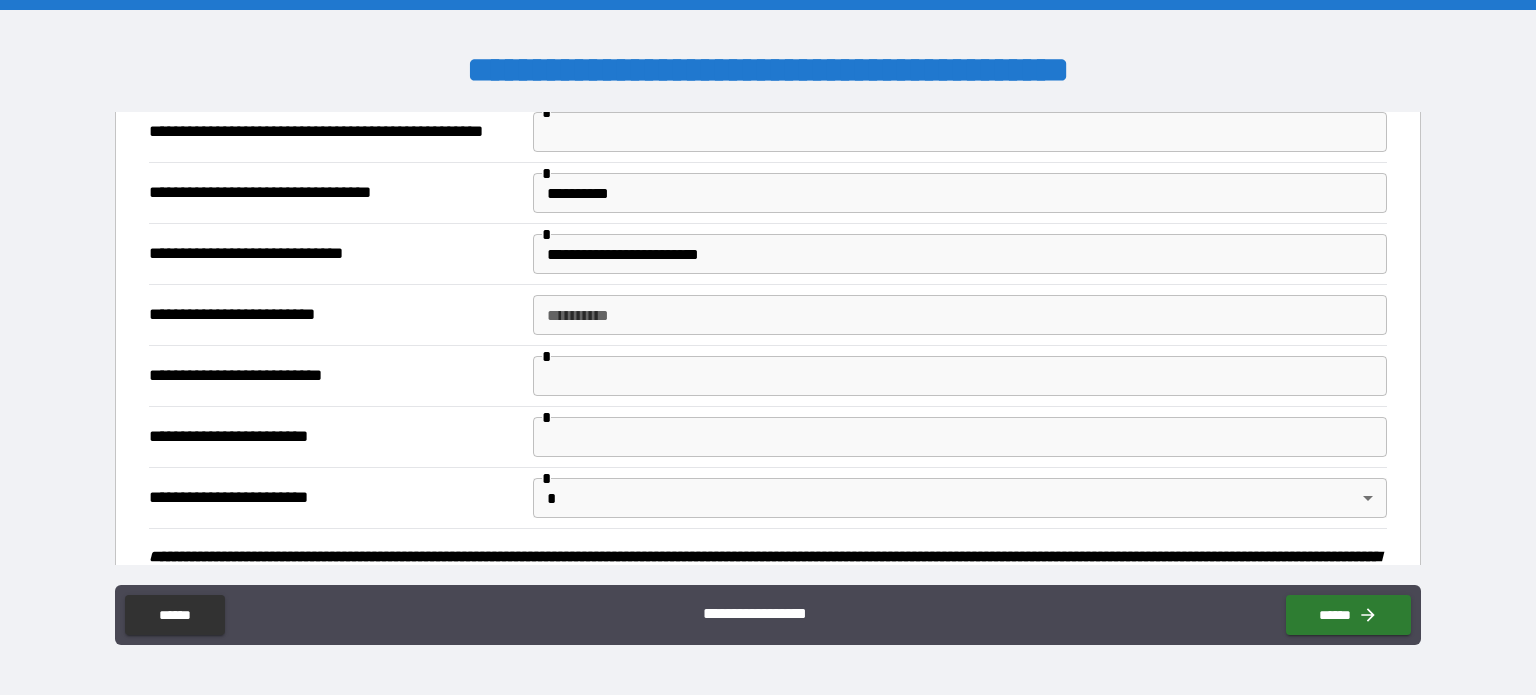 click on "**********" at bounding box center (960, 315) 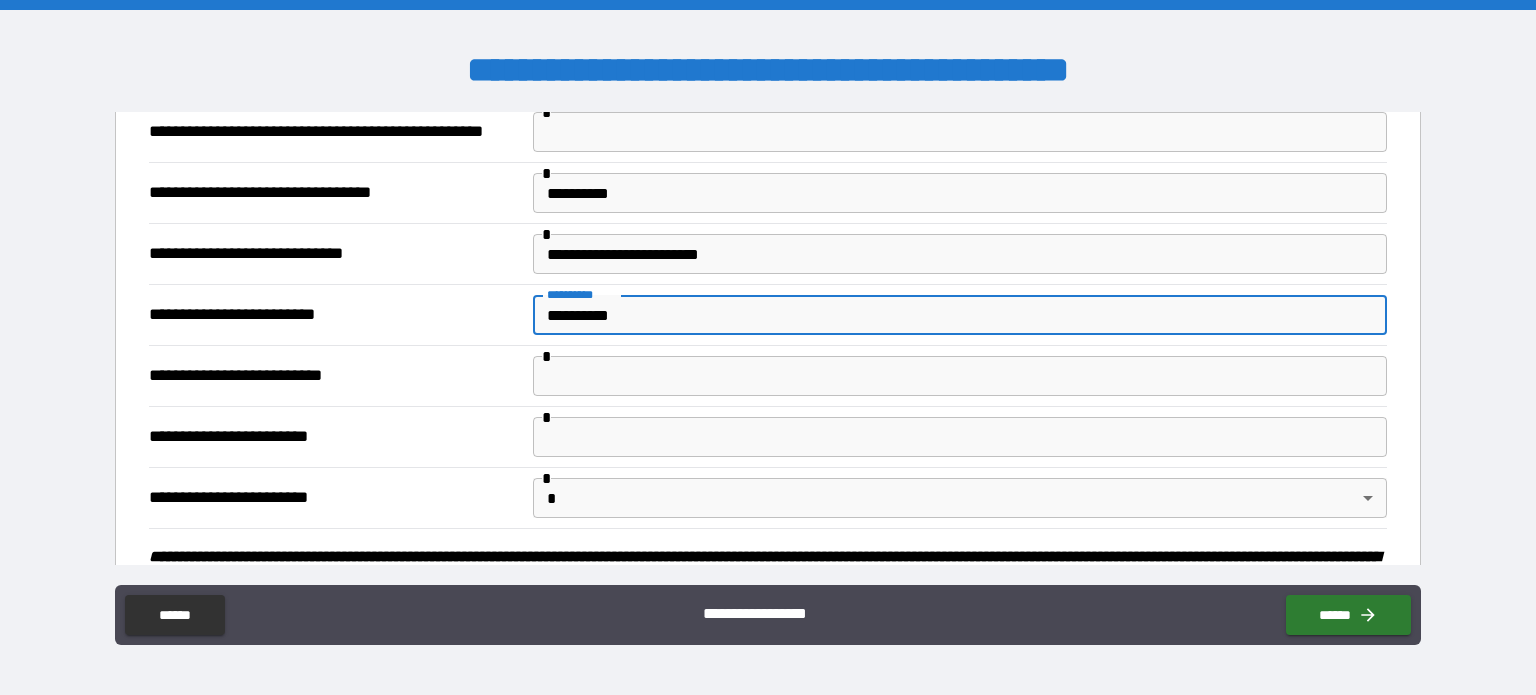 type on "**********" 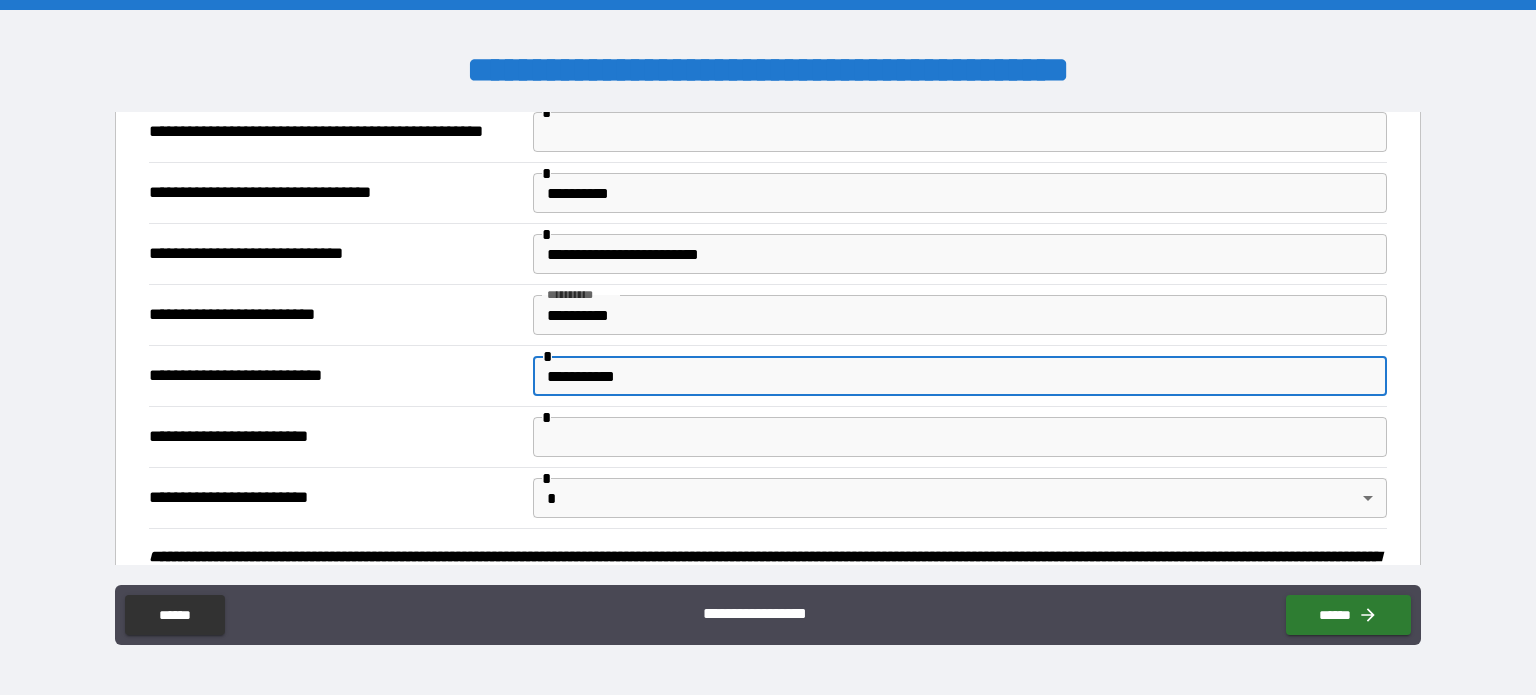 type on "**********" 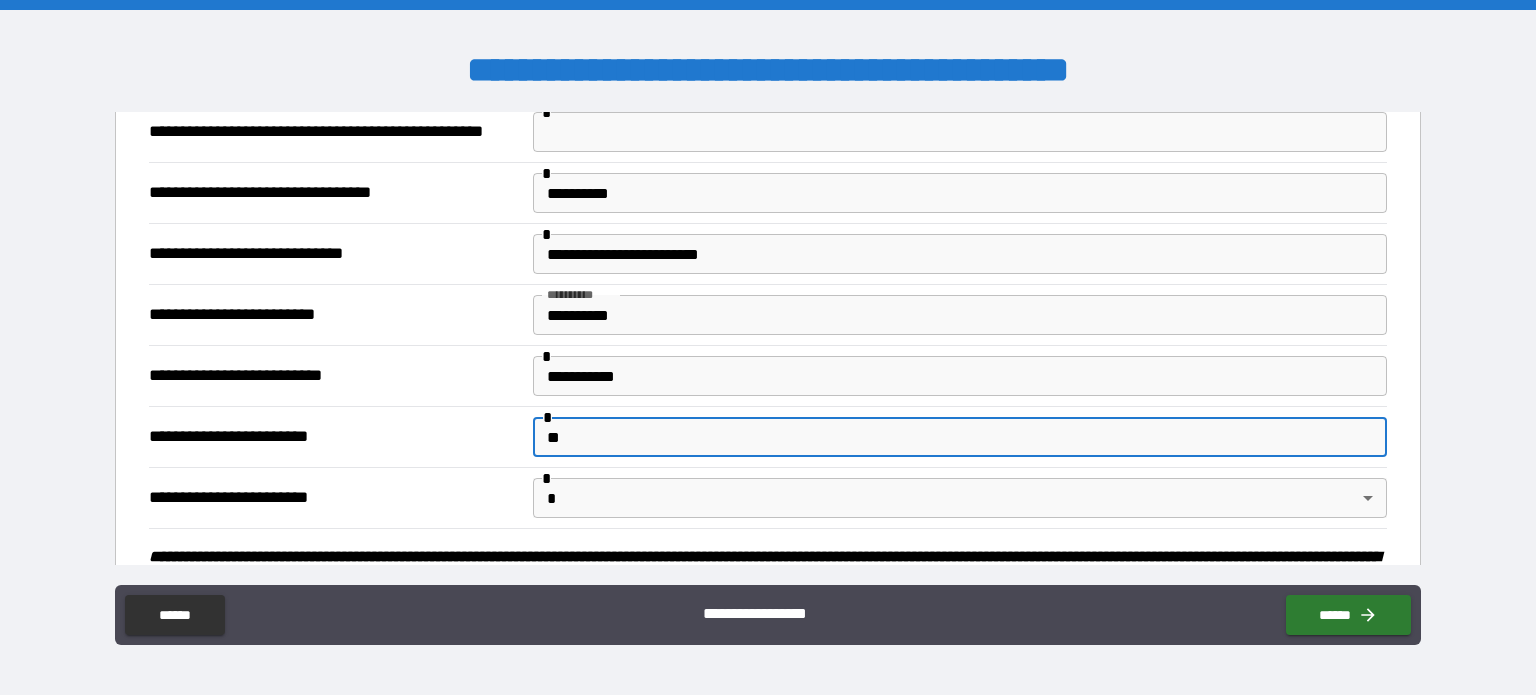 type on "*" 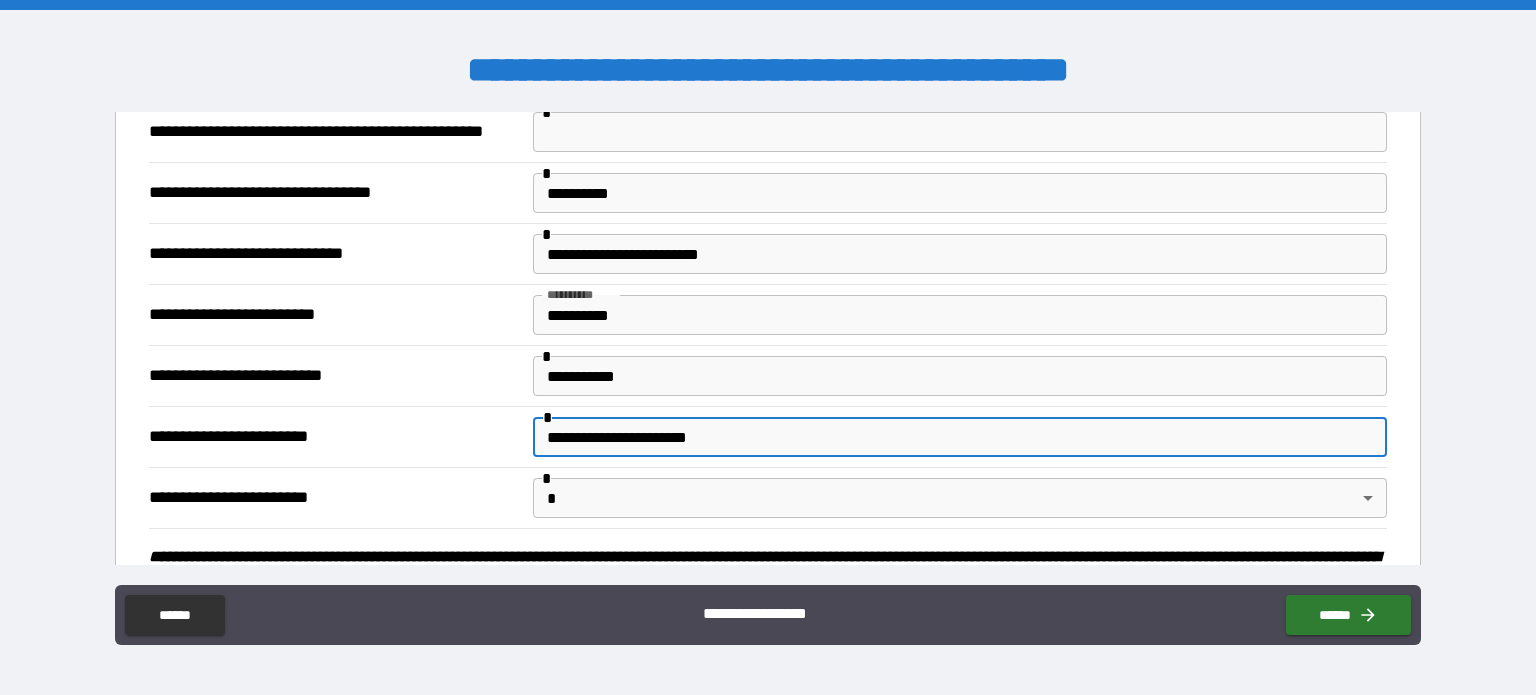 type on "**********" 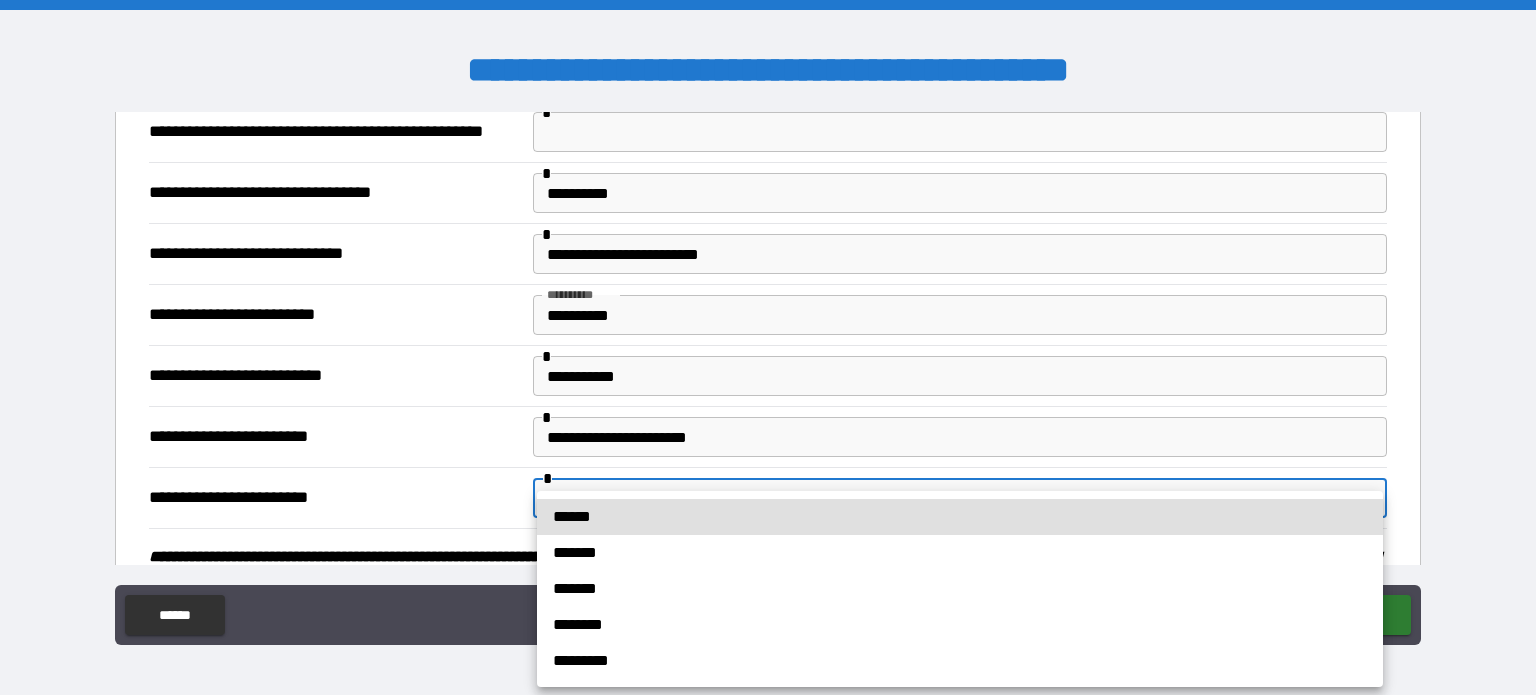 click on "*******" at bounding box center [960, 553] 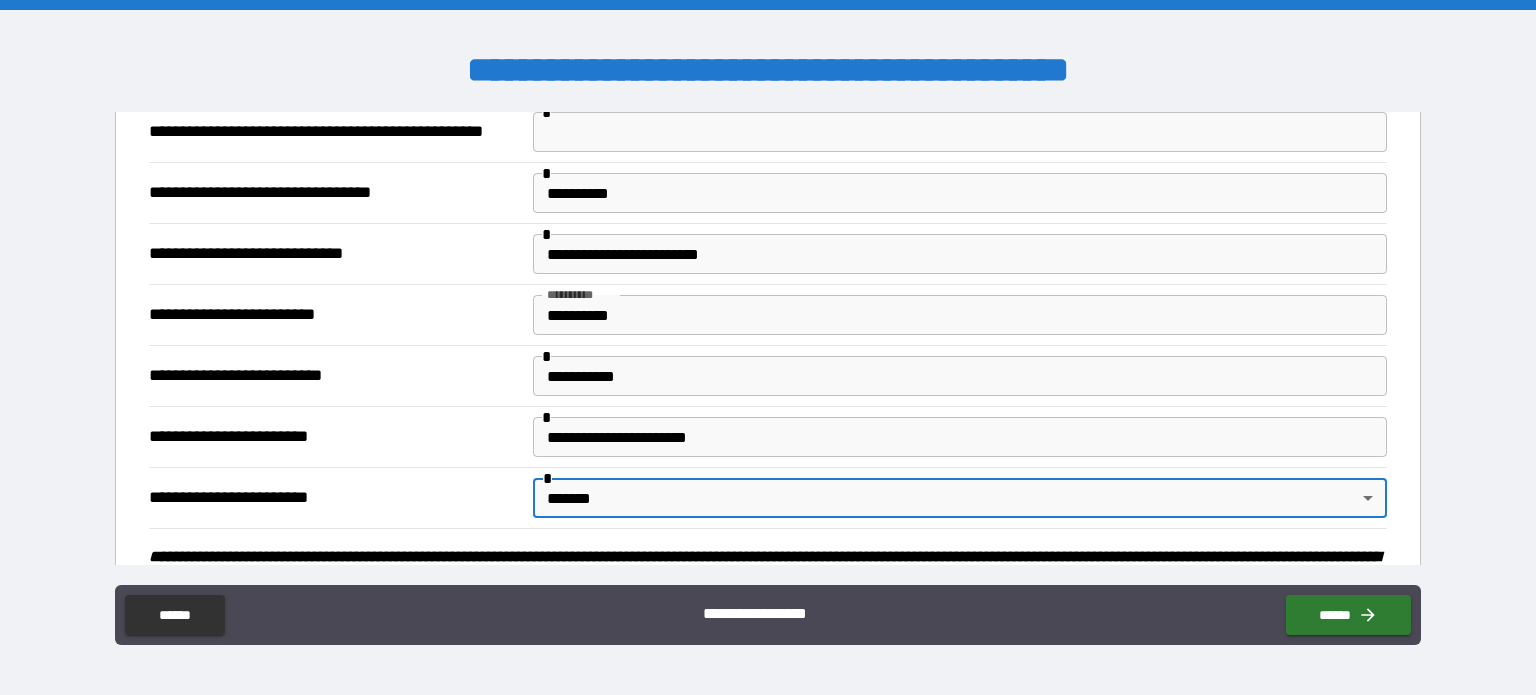 click on "**********" at bounding box center (333, 498) 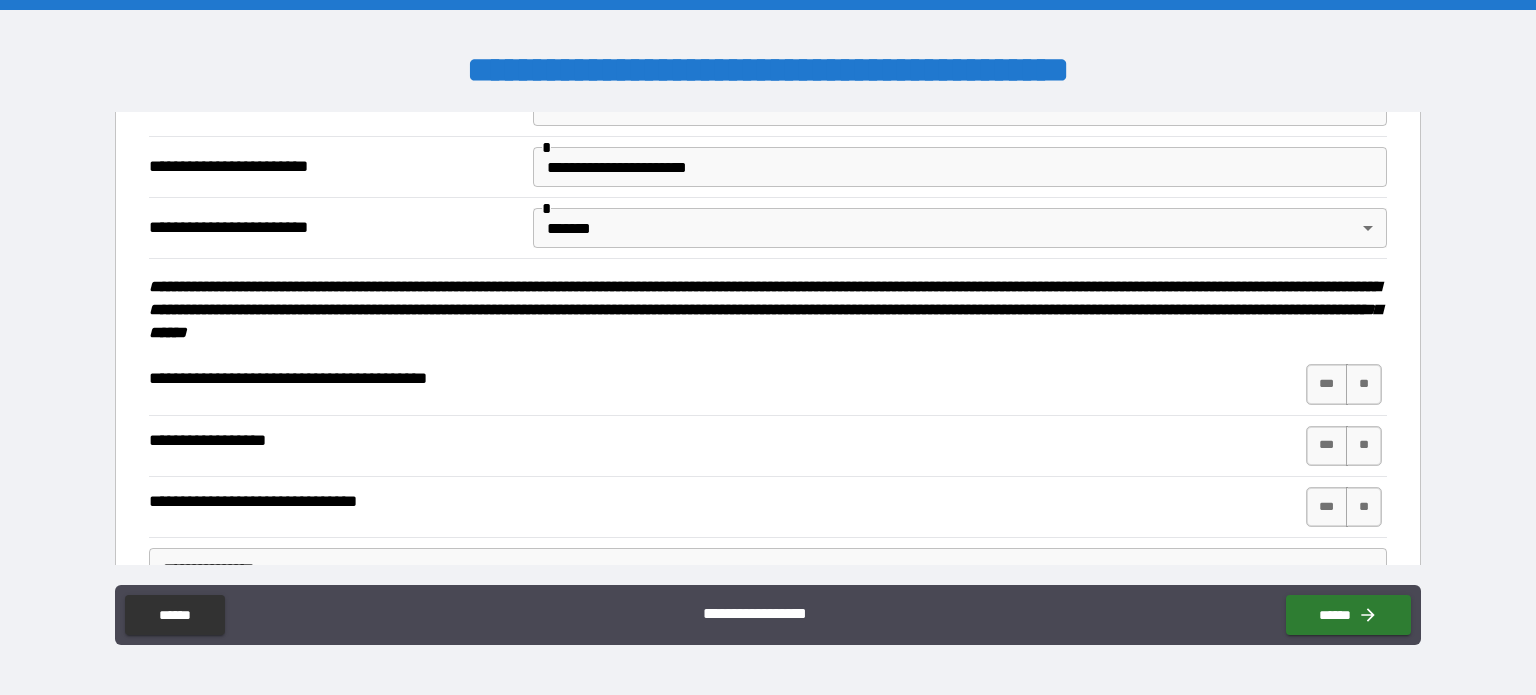 scroll, scrollTop: 800, scrollLeft: 0, axis: vertical 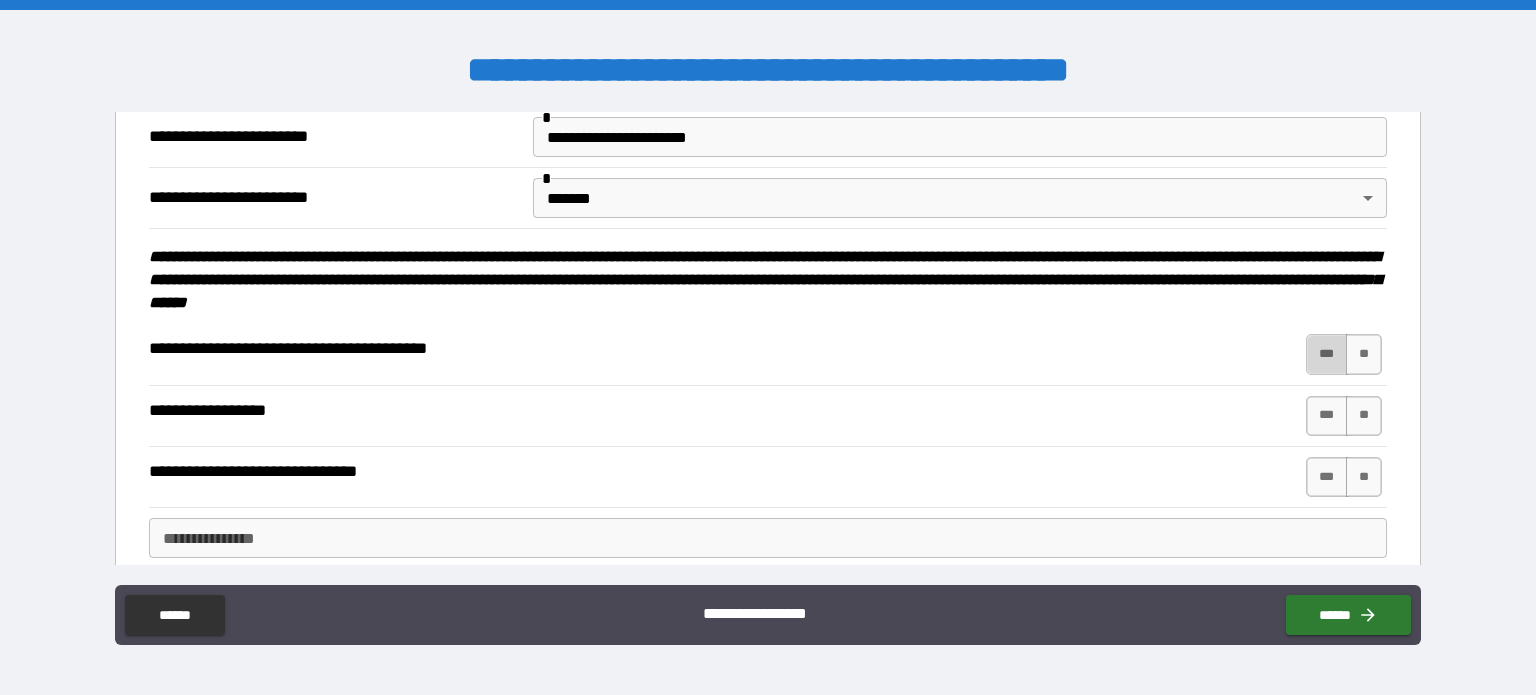 click on "***" at bounding box center (1327, 354) 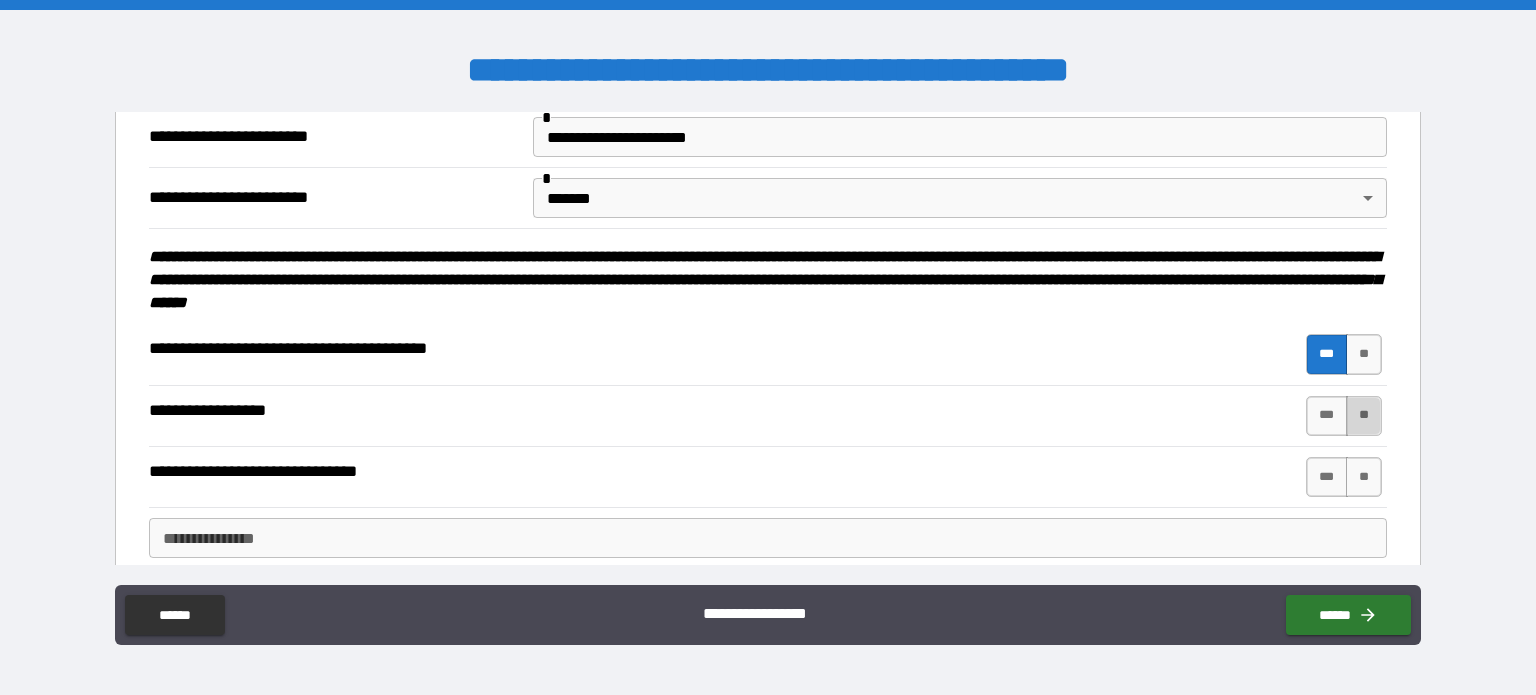 click on "**" at bounding box center (1364, 416) 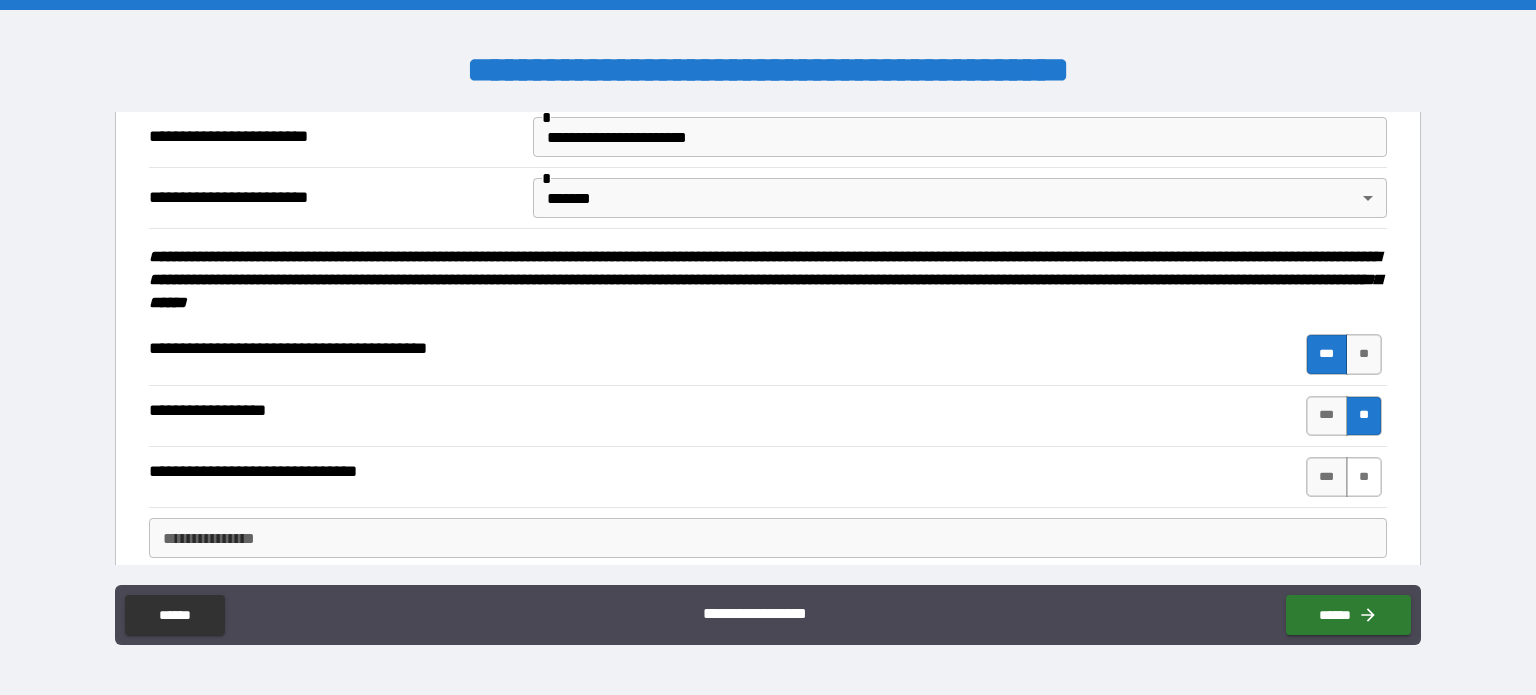 click on "**" at bounding box center (1364, 477) 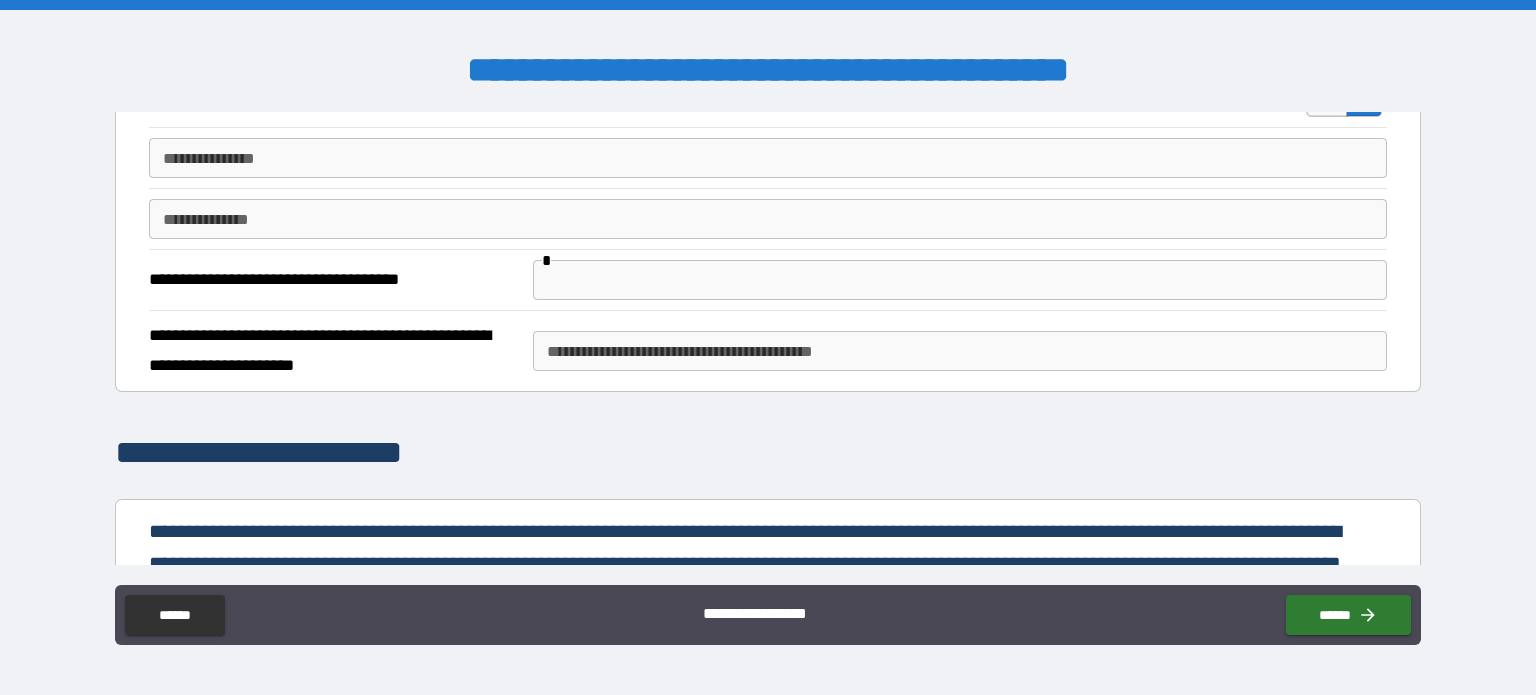 scroll, scrollTop: 1200, scrollLeft: 0, axis: vertical 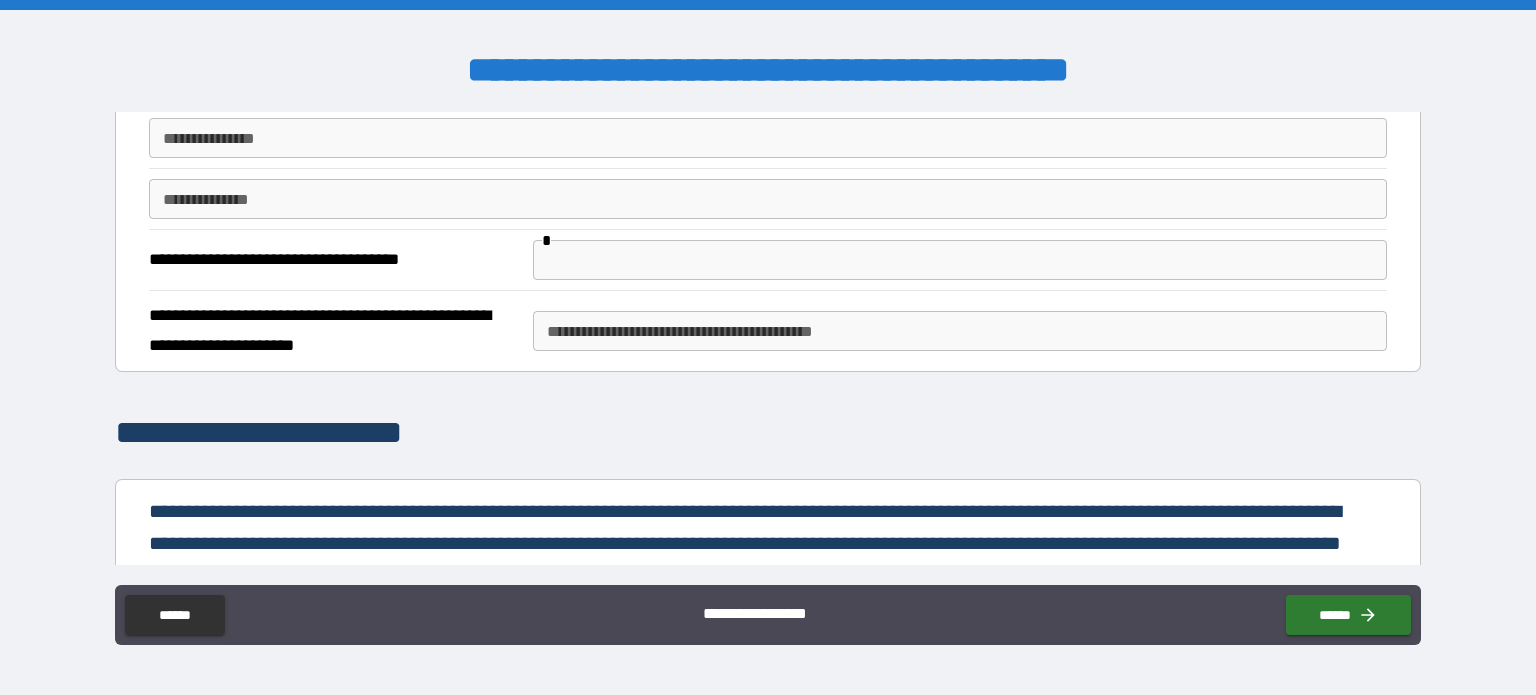 click on "**********" at bounding box center (768, 138) 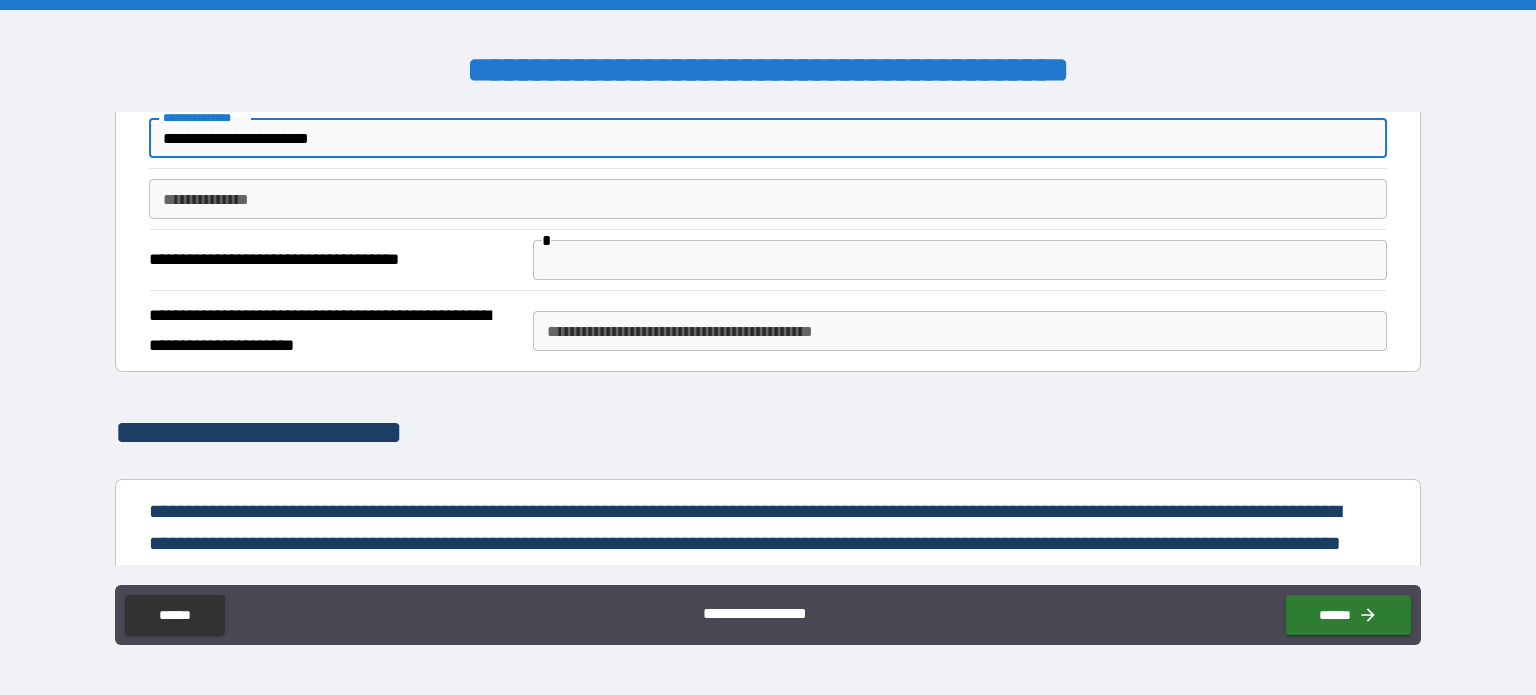 type on "**********" 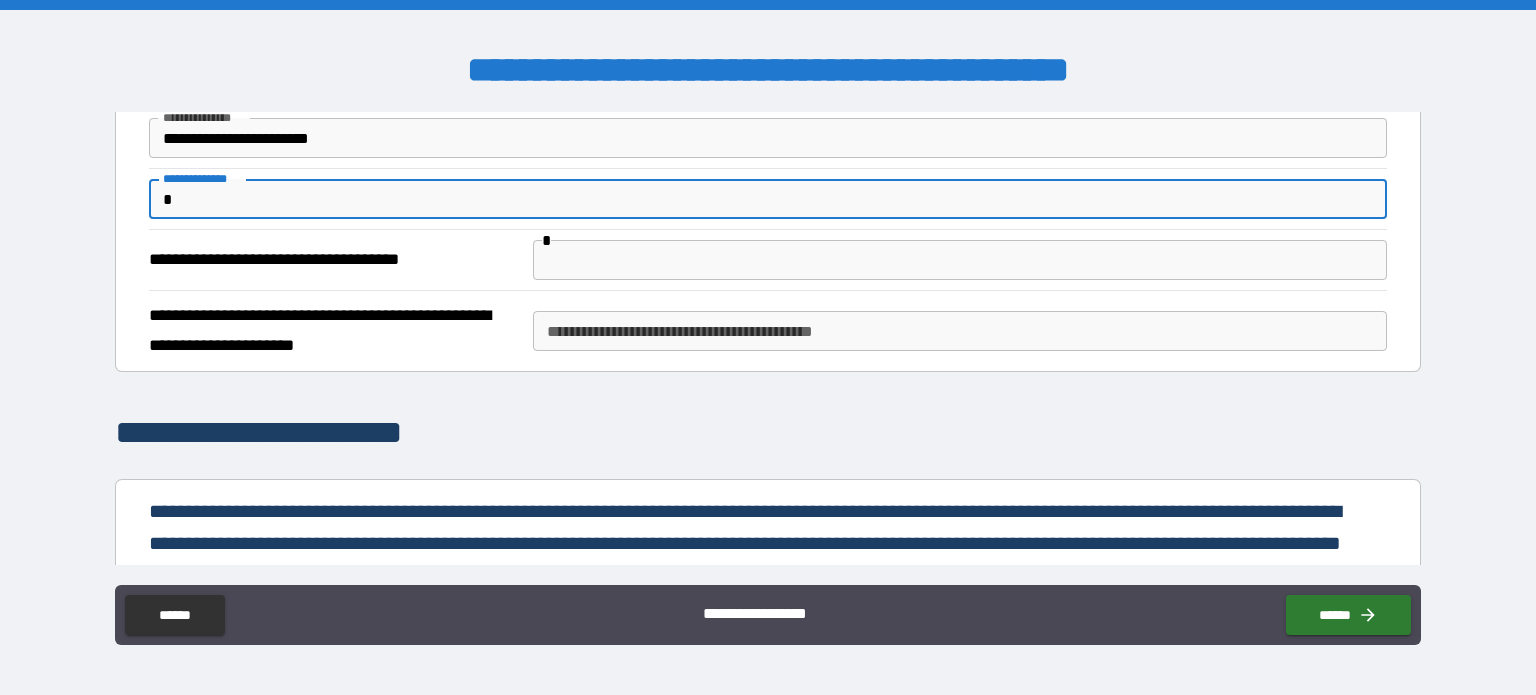 type on "*" 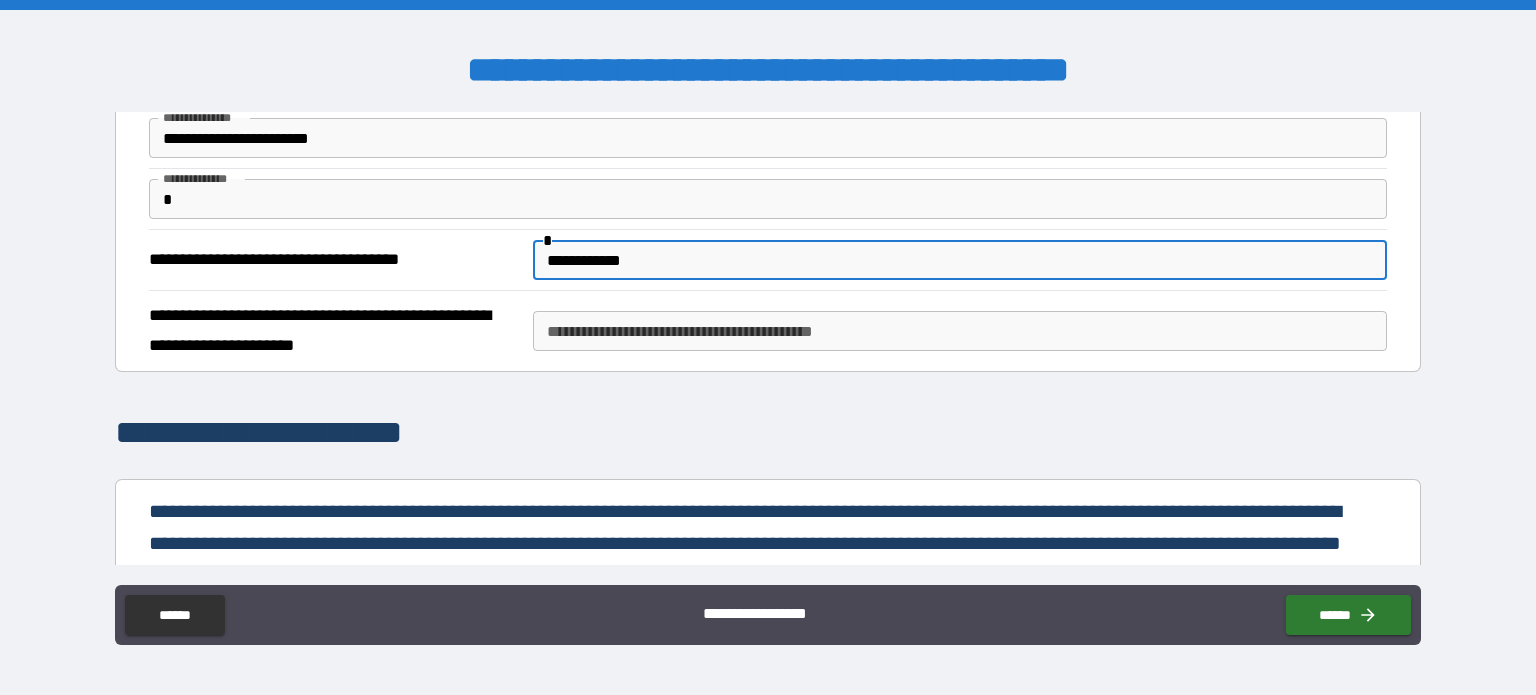 type on "**********" 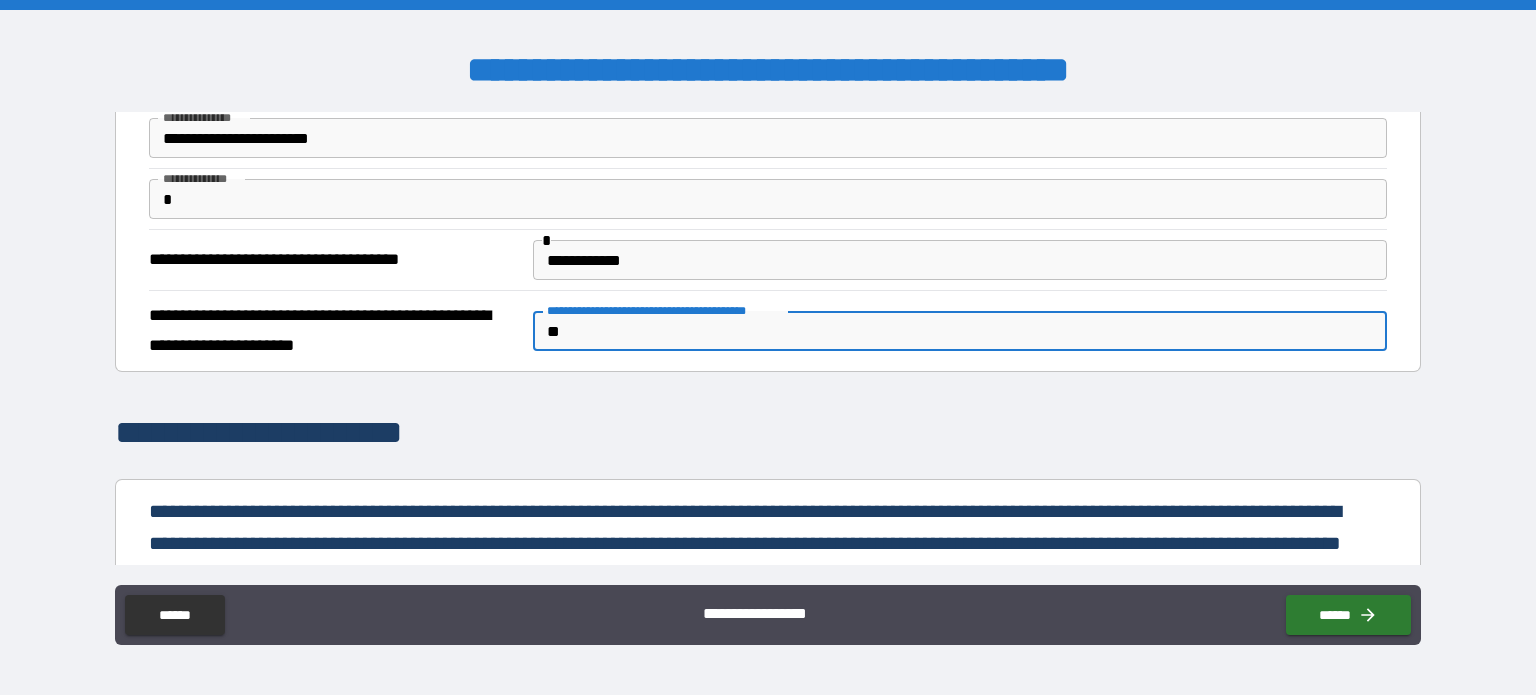 type on "*" 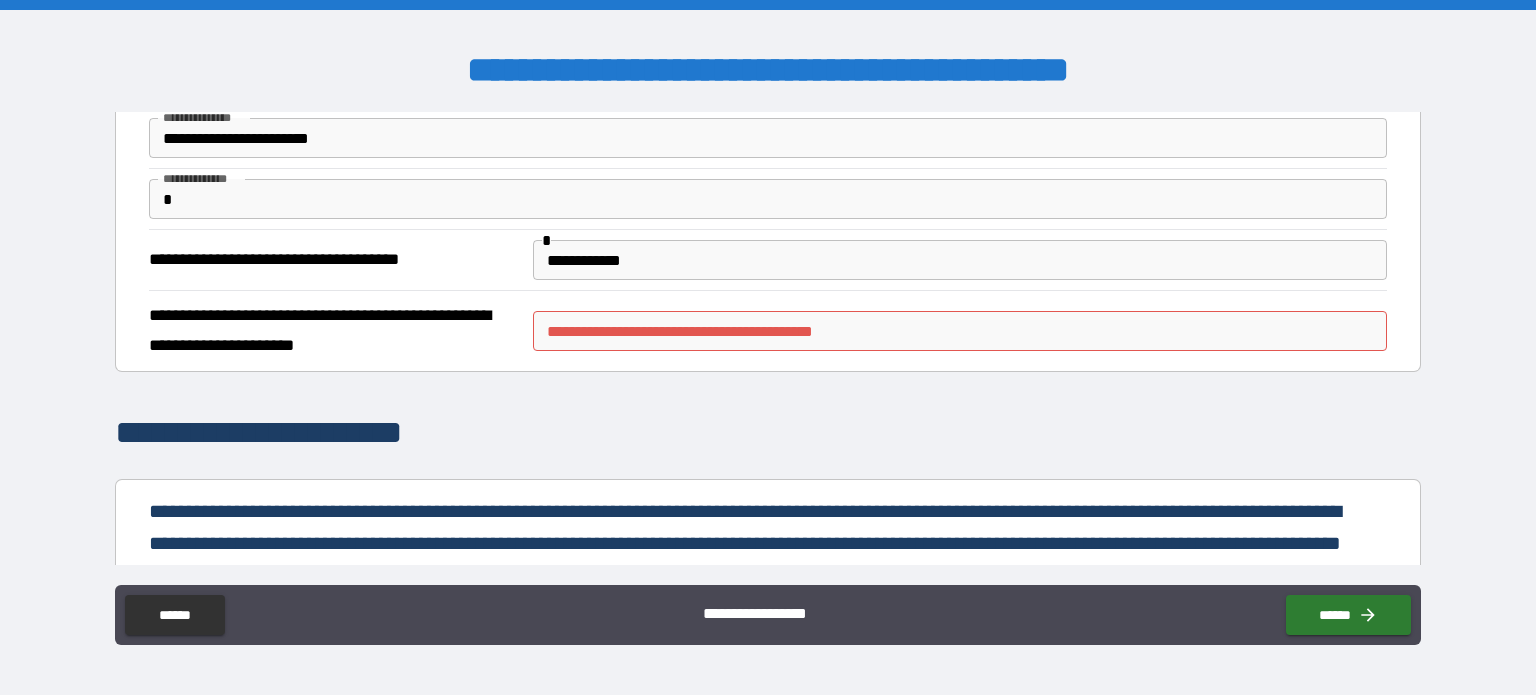 click on "**********" at bounding box center (768, 338) 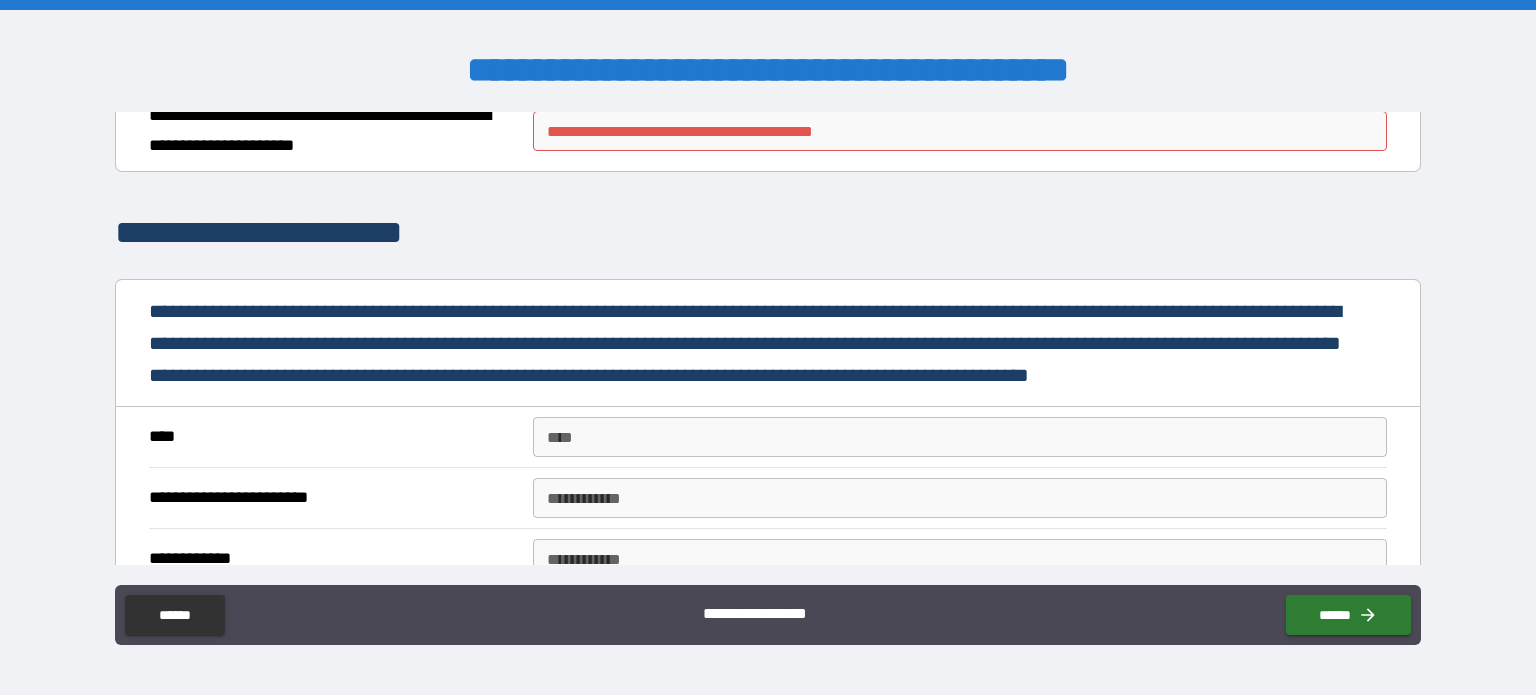 scroll, scrollTop: 1300, scrollLeft: 0, axis: vertical 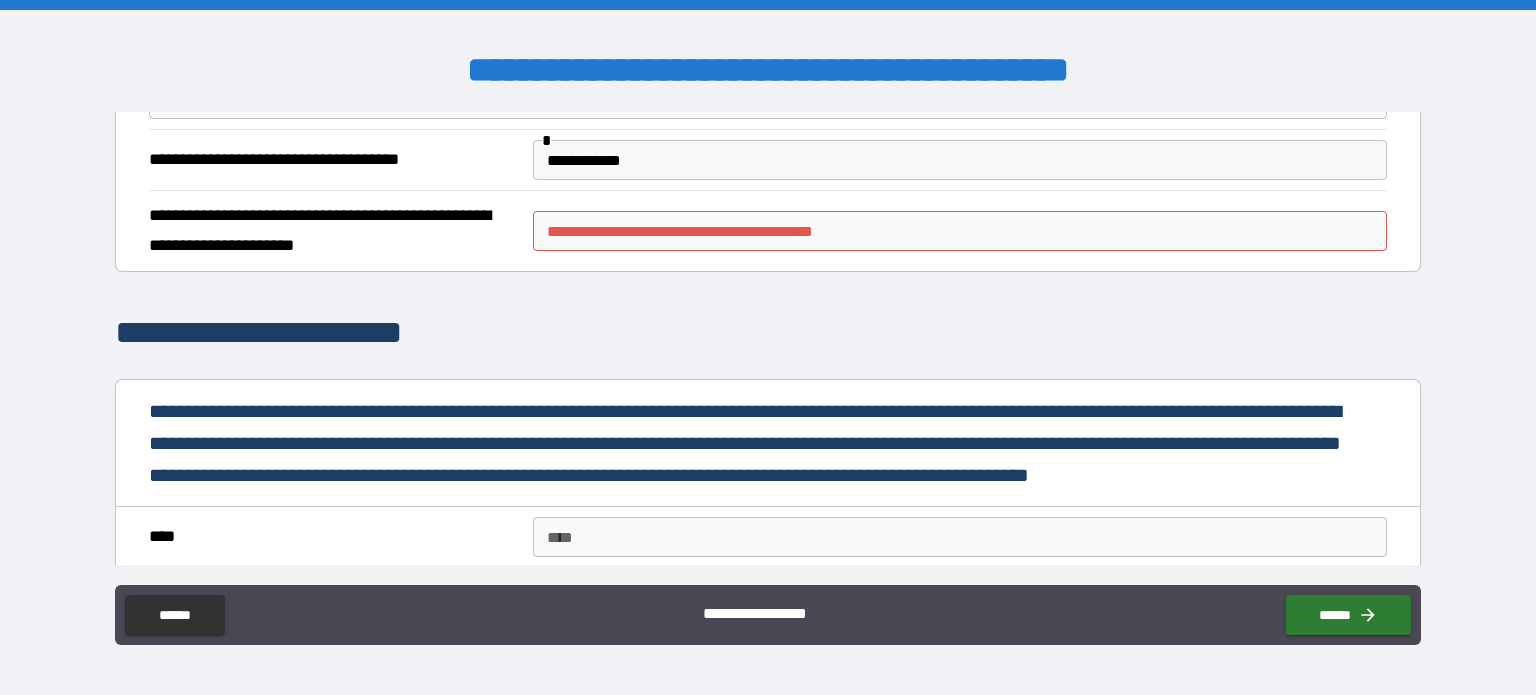 click on "**********" at bounding box center (768, 338) 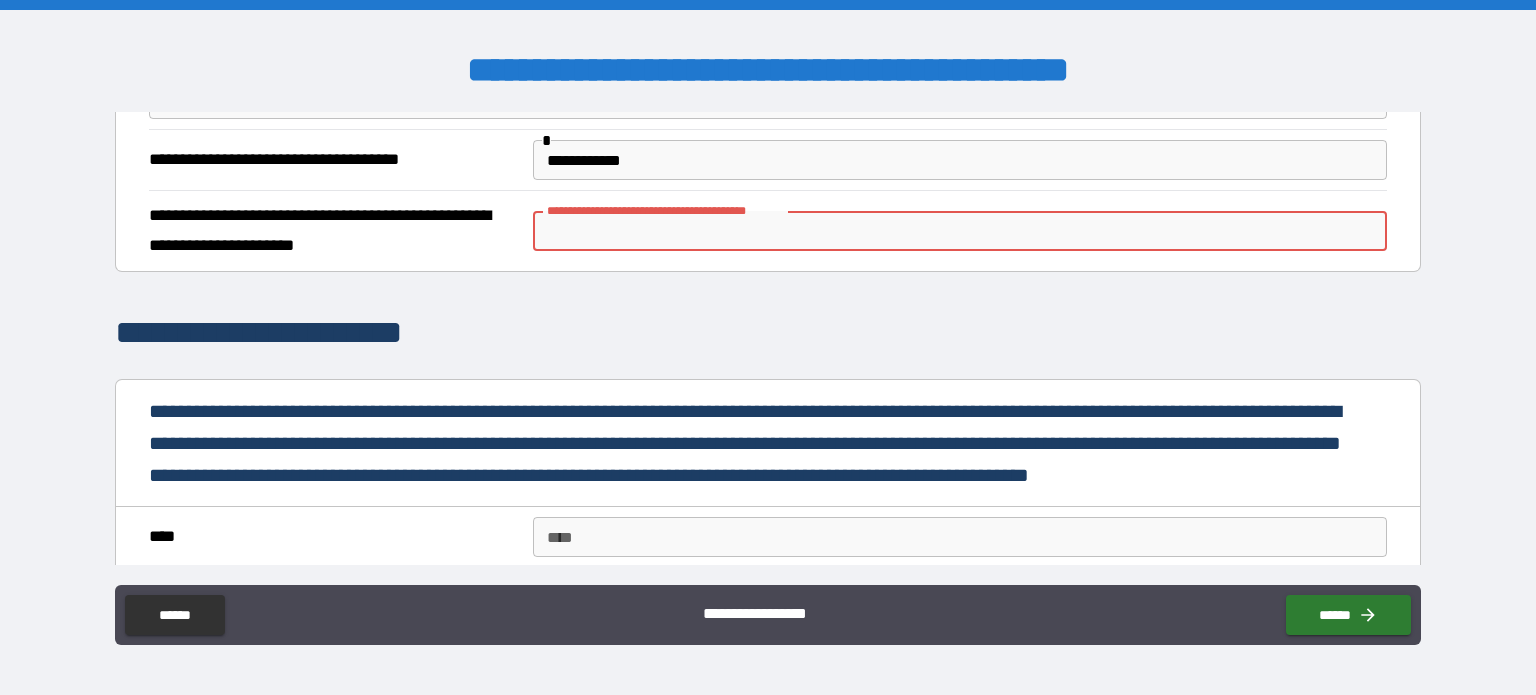 click on "**********" at bounding box center [768, 333] 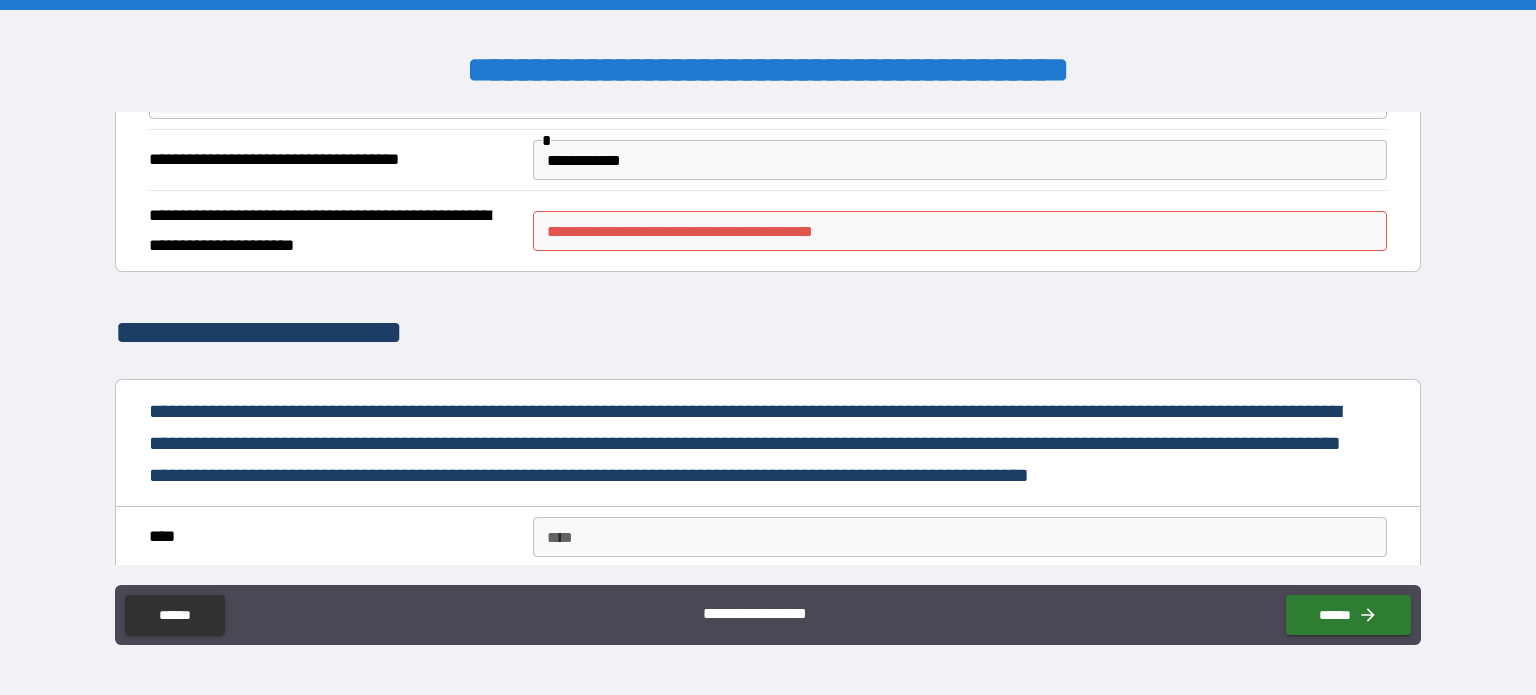 click on "**********" at bounding box center (960, 231) 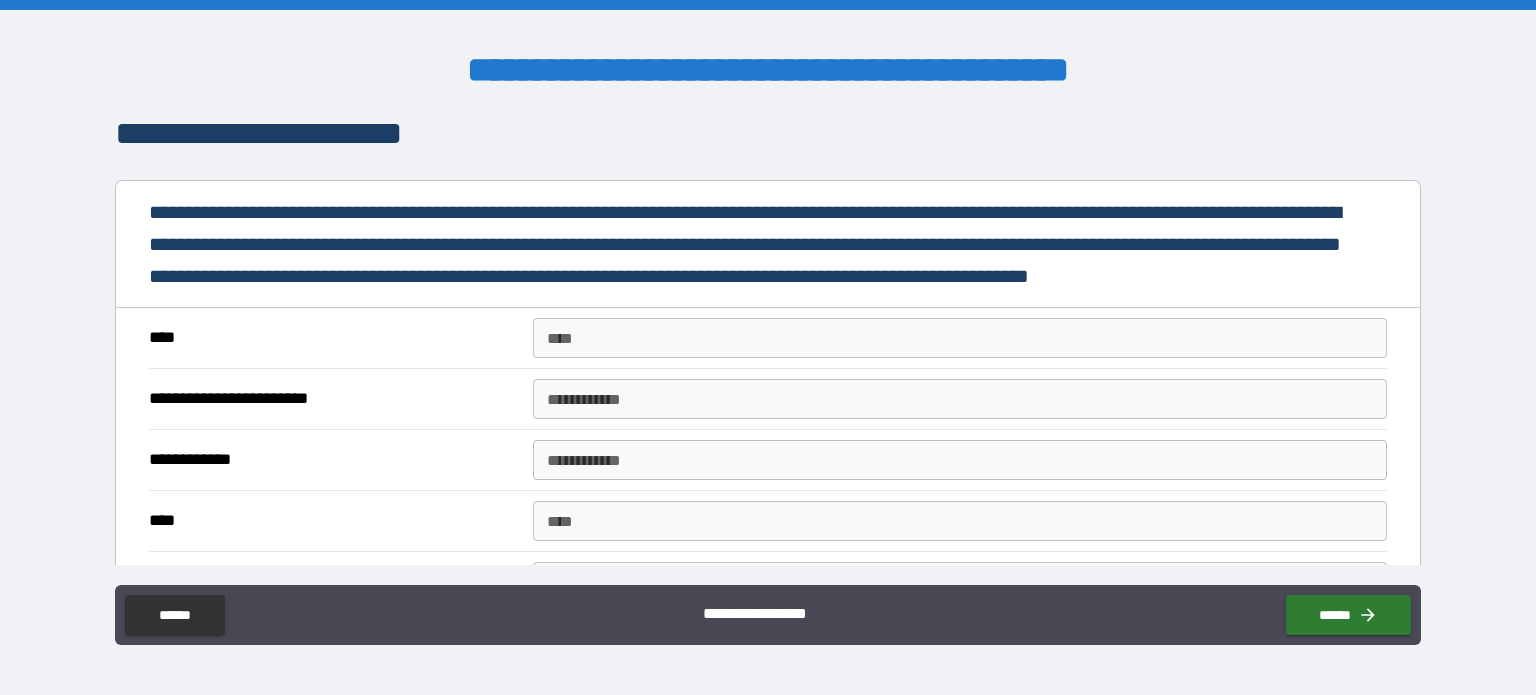 scroll, scrollTop: 1500, scrollLeft: 0, axis: vertical 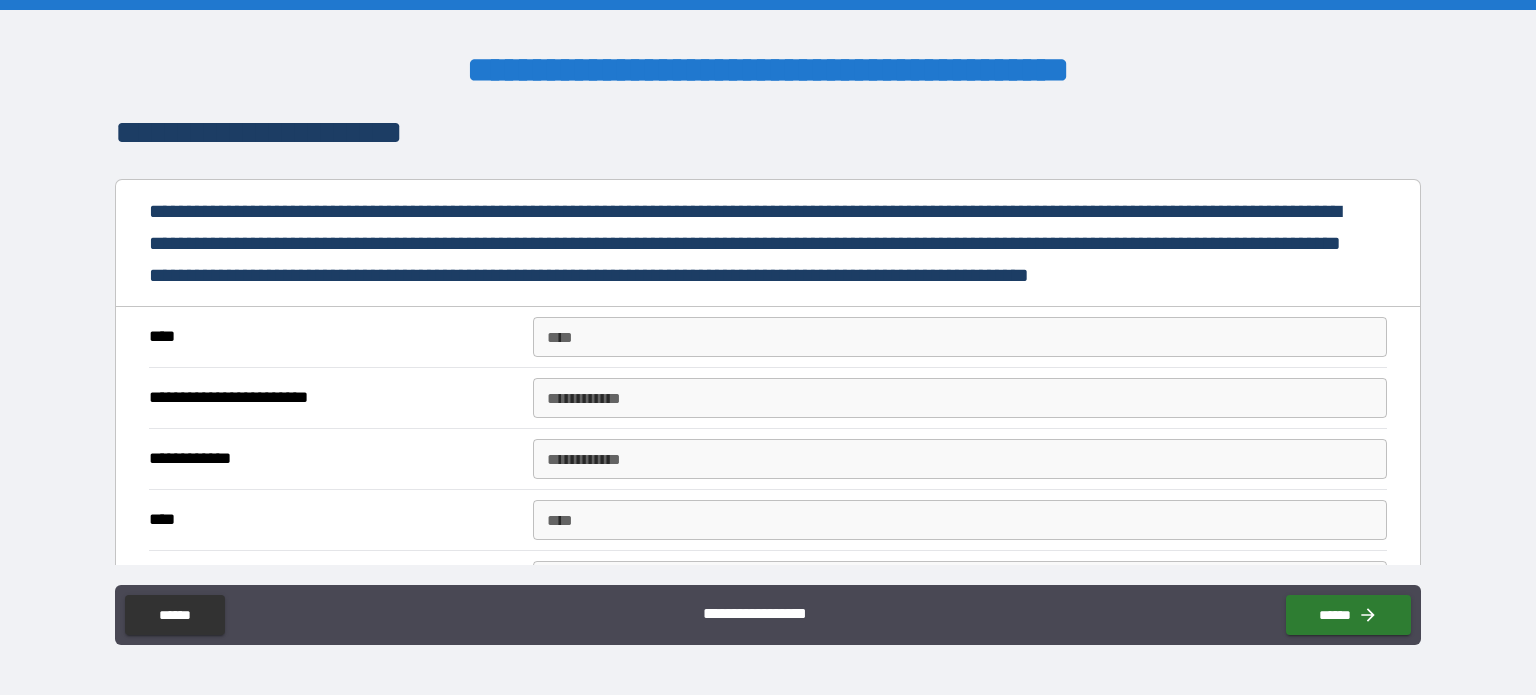 type on "**" 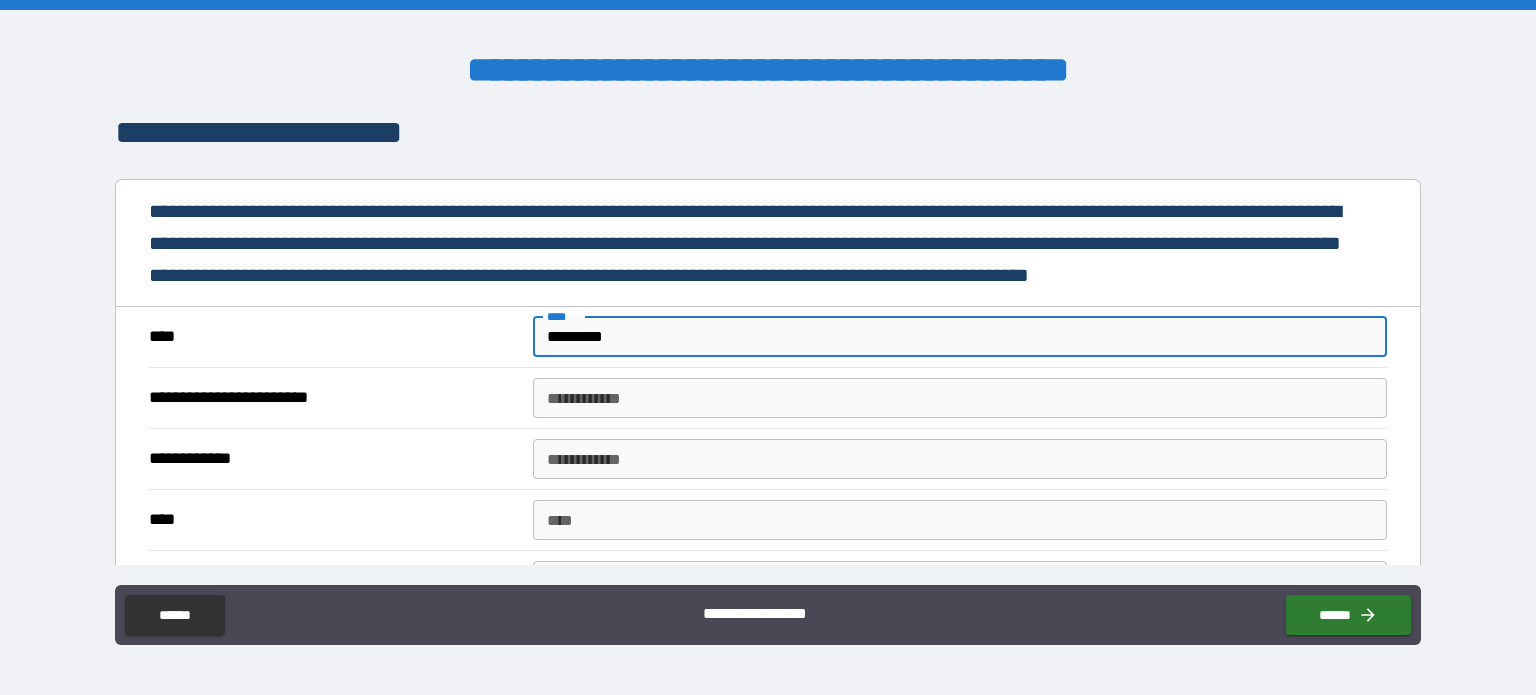 type on "*********" 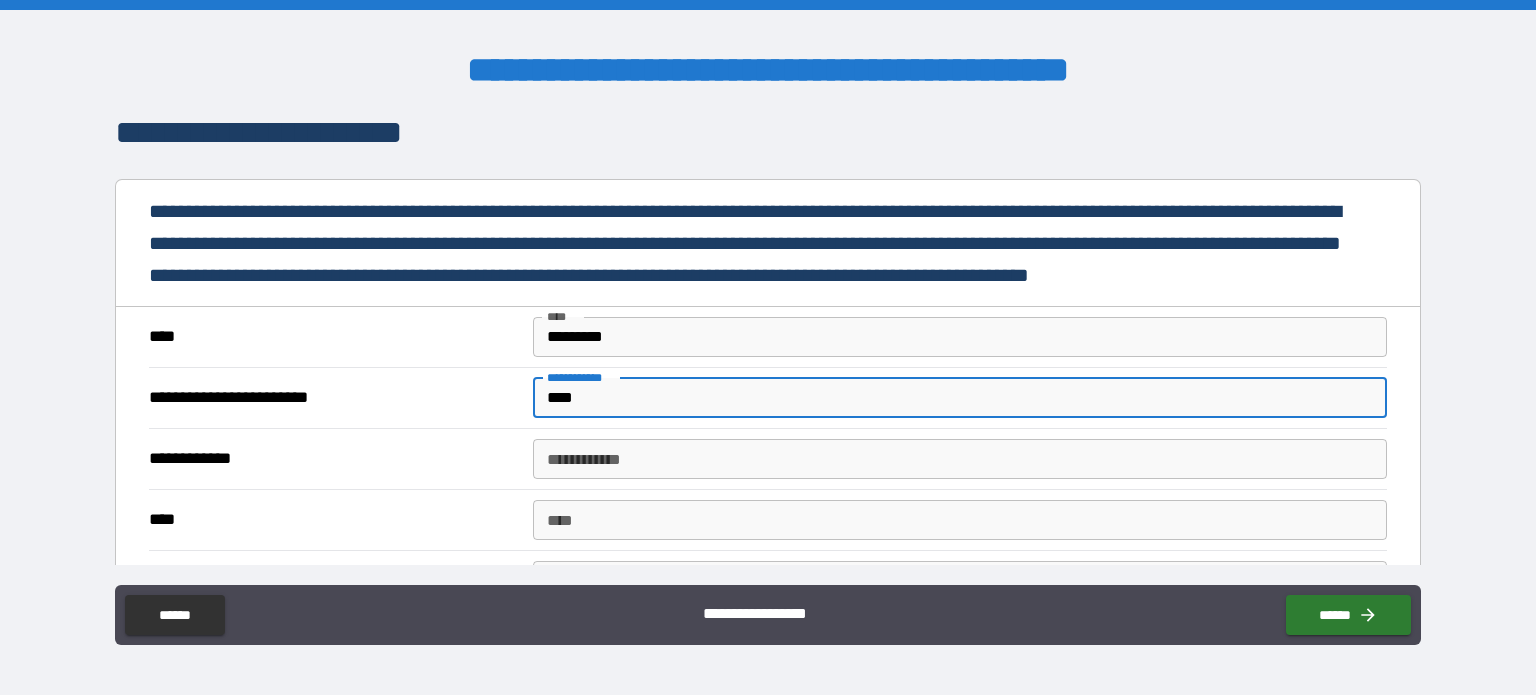 type on "****" 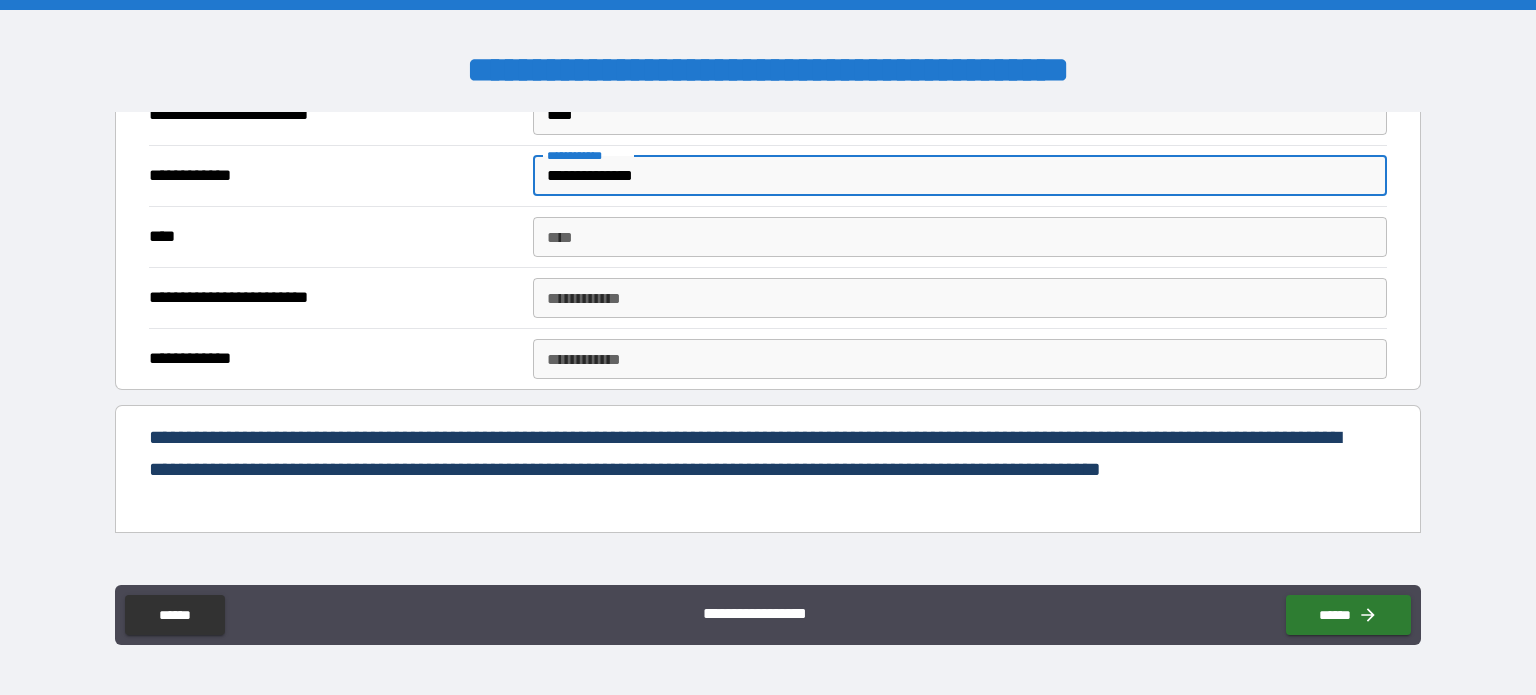 scroll, scrollTop: 1800, scrollLeft: 0, axis: vertical 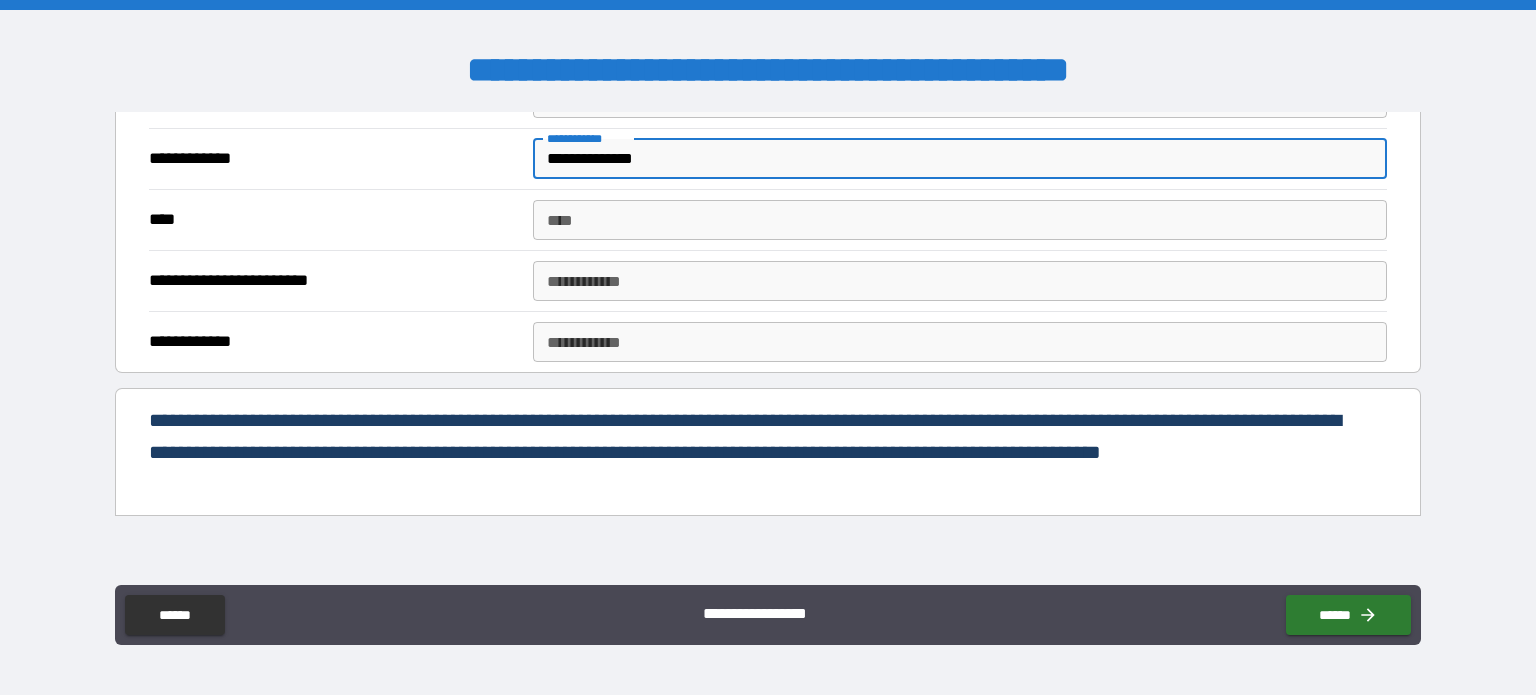 type on "**********" 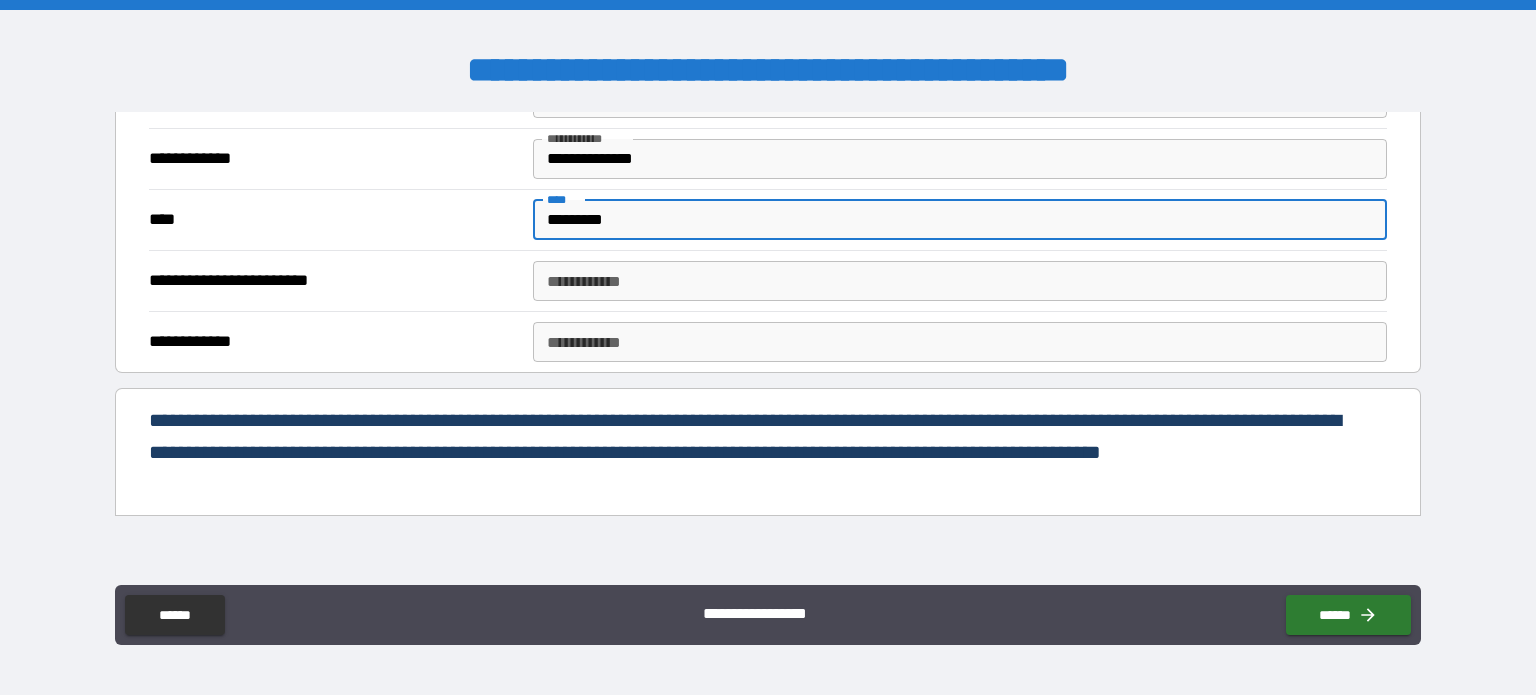 type on "*********" 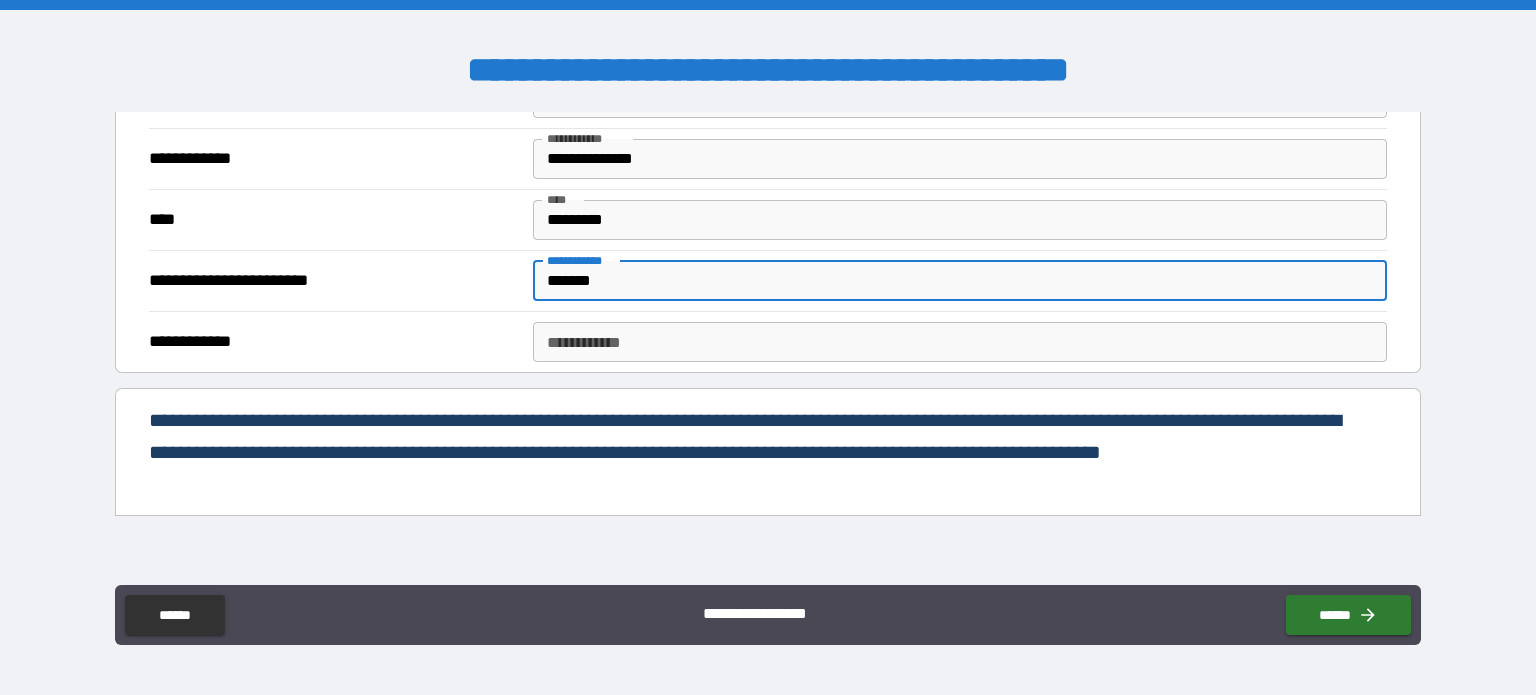 type on "*******" 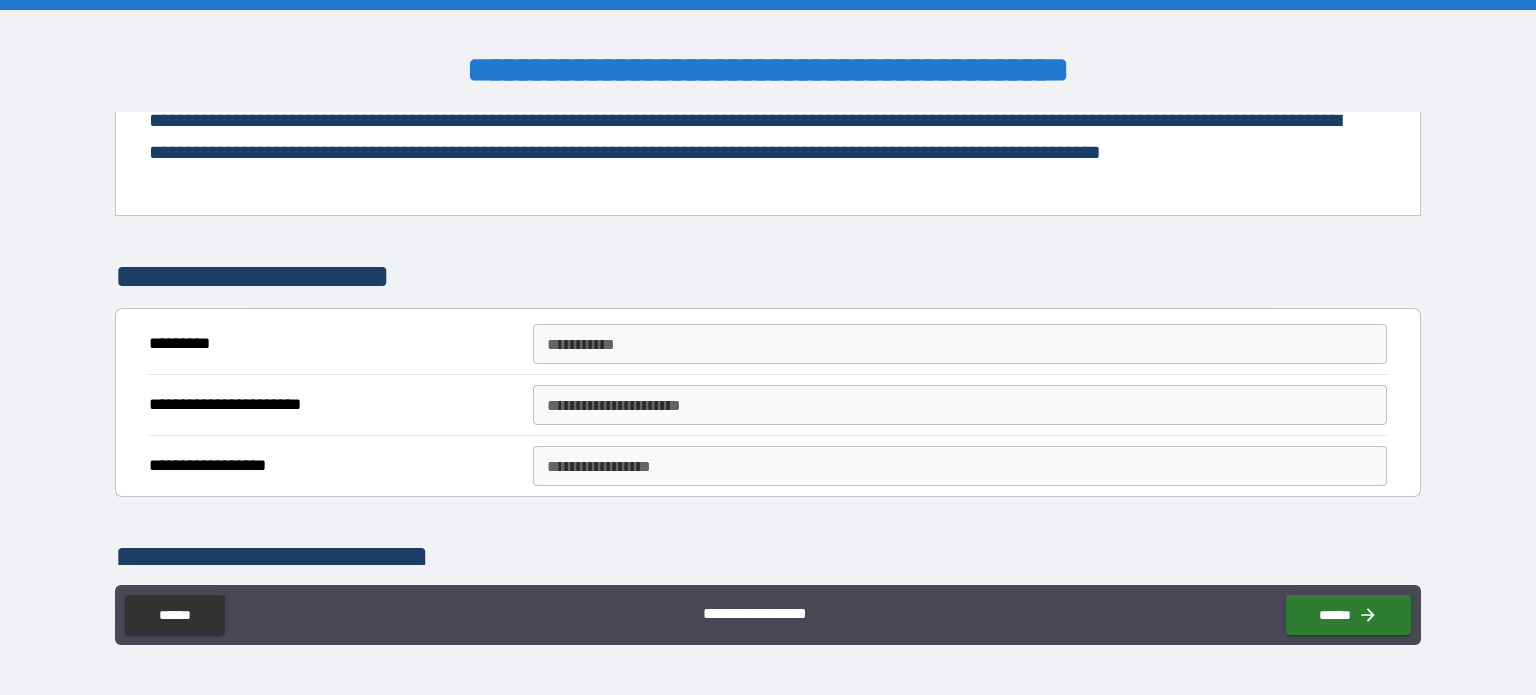 scroll, scrollTop: 2200, scrollLeft: 0, axis: vertical 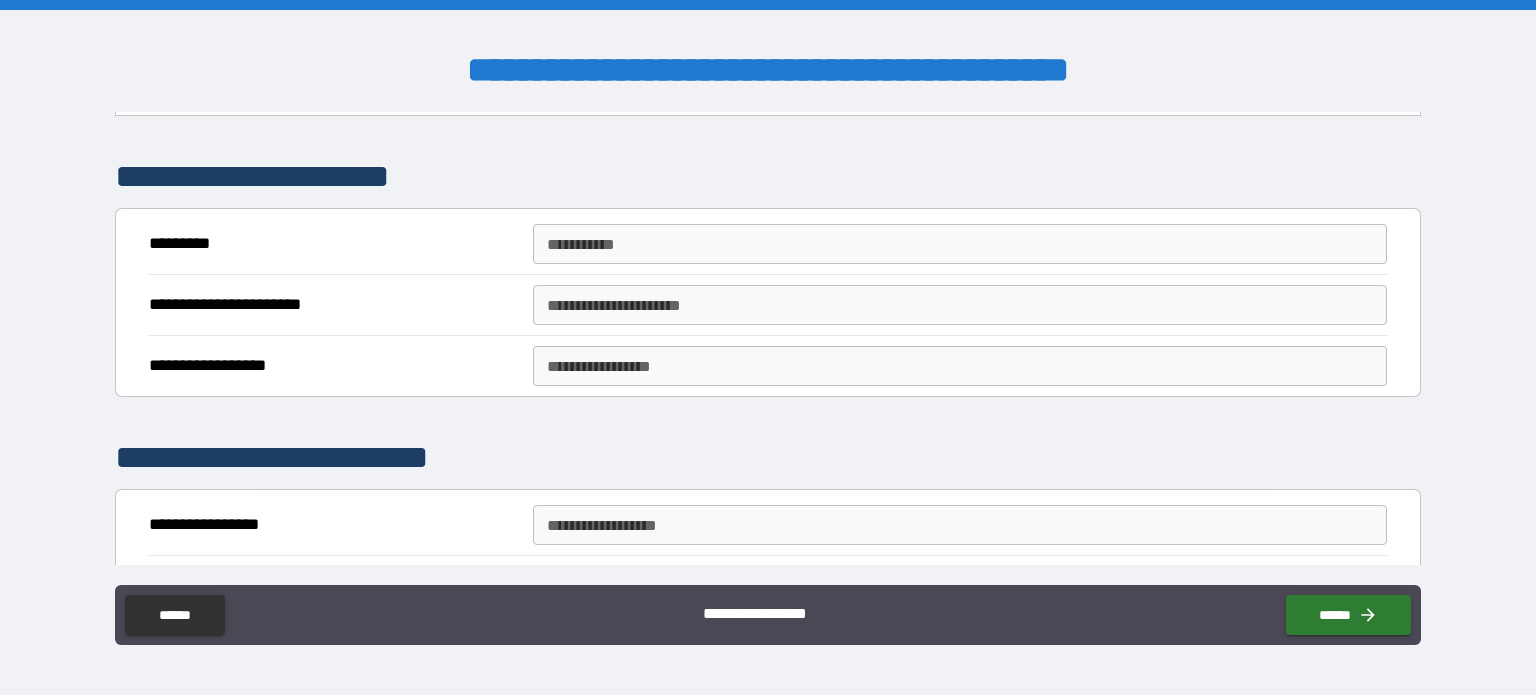 type on "**********" 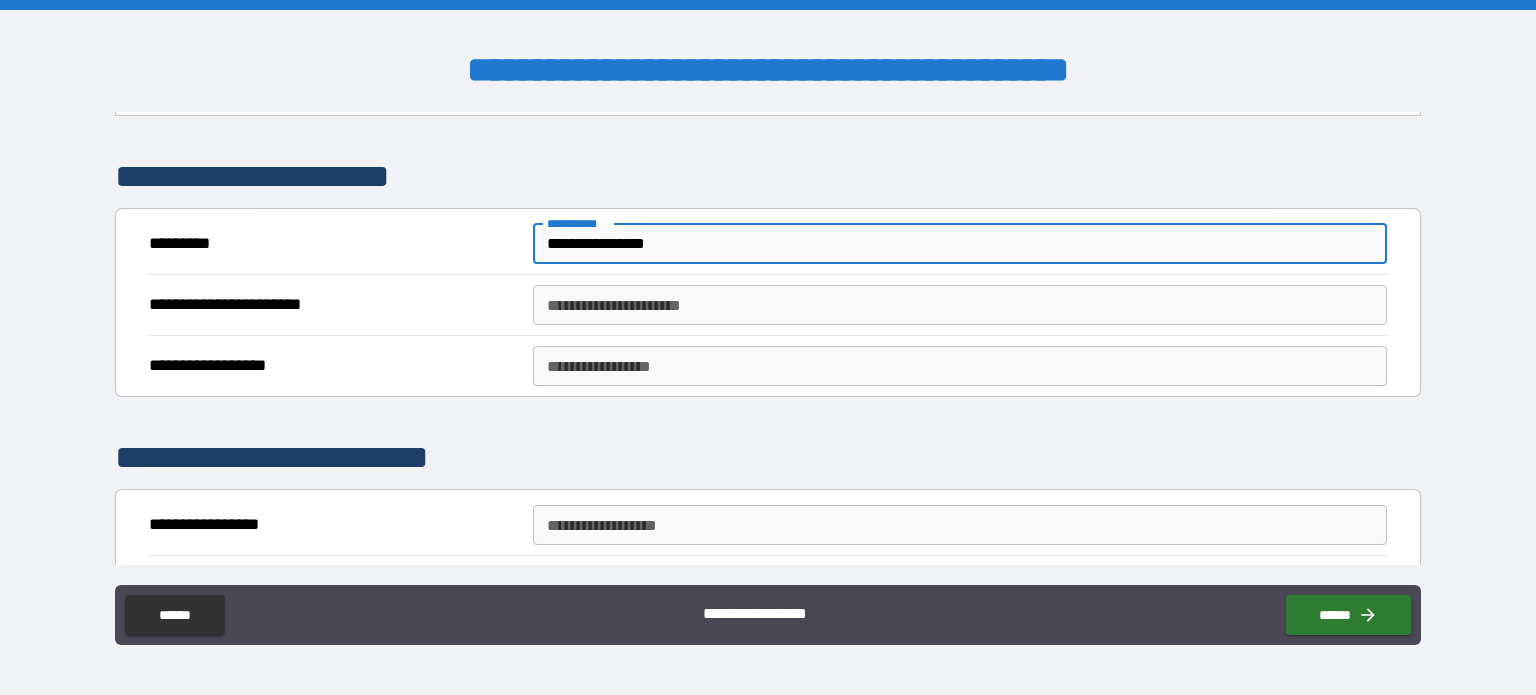 type on "**********" 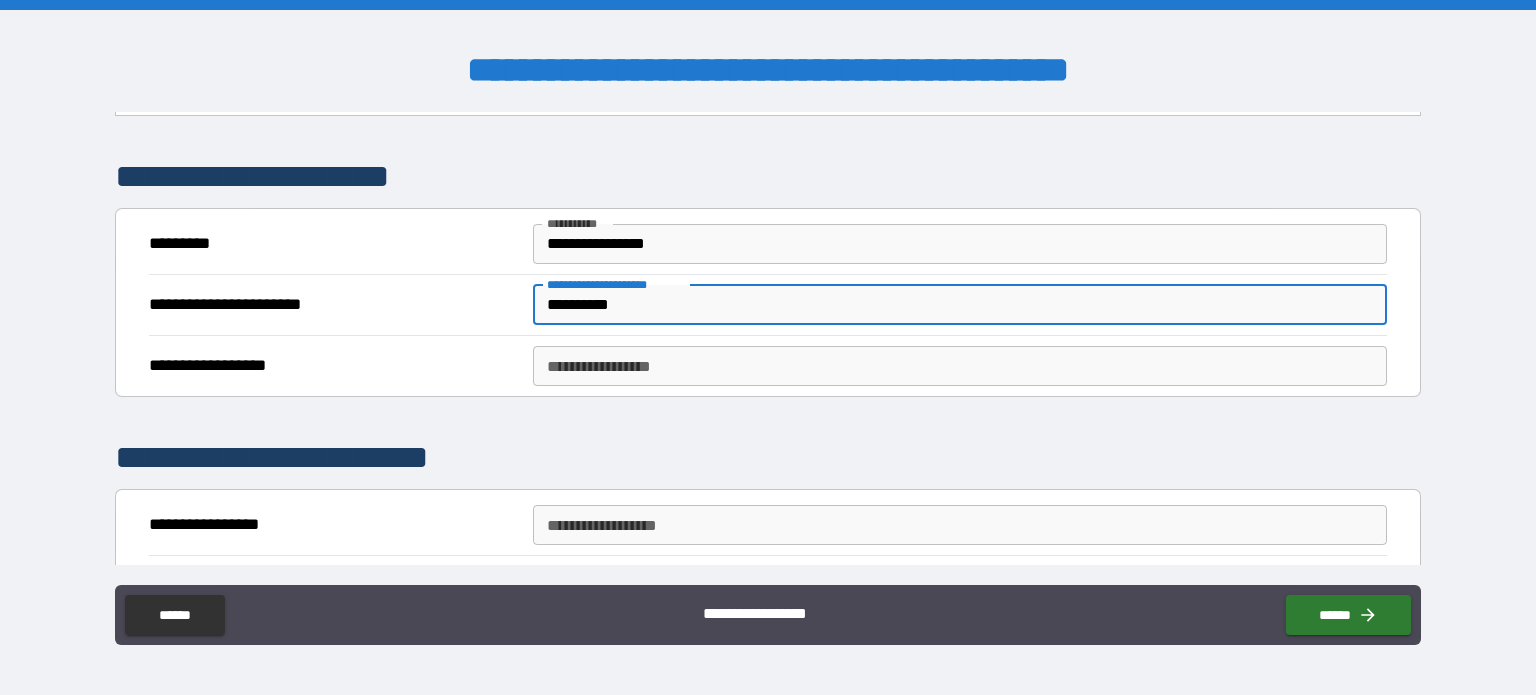 type on "**********" 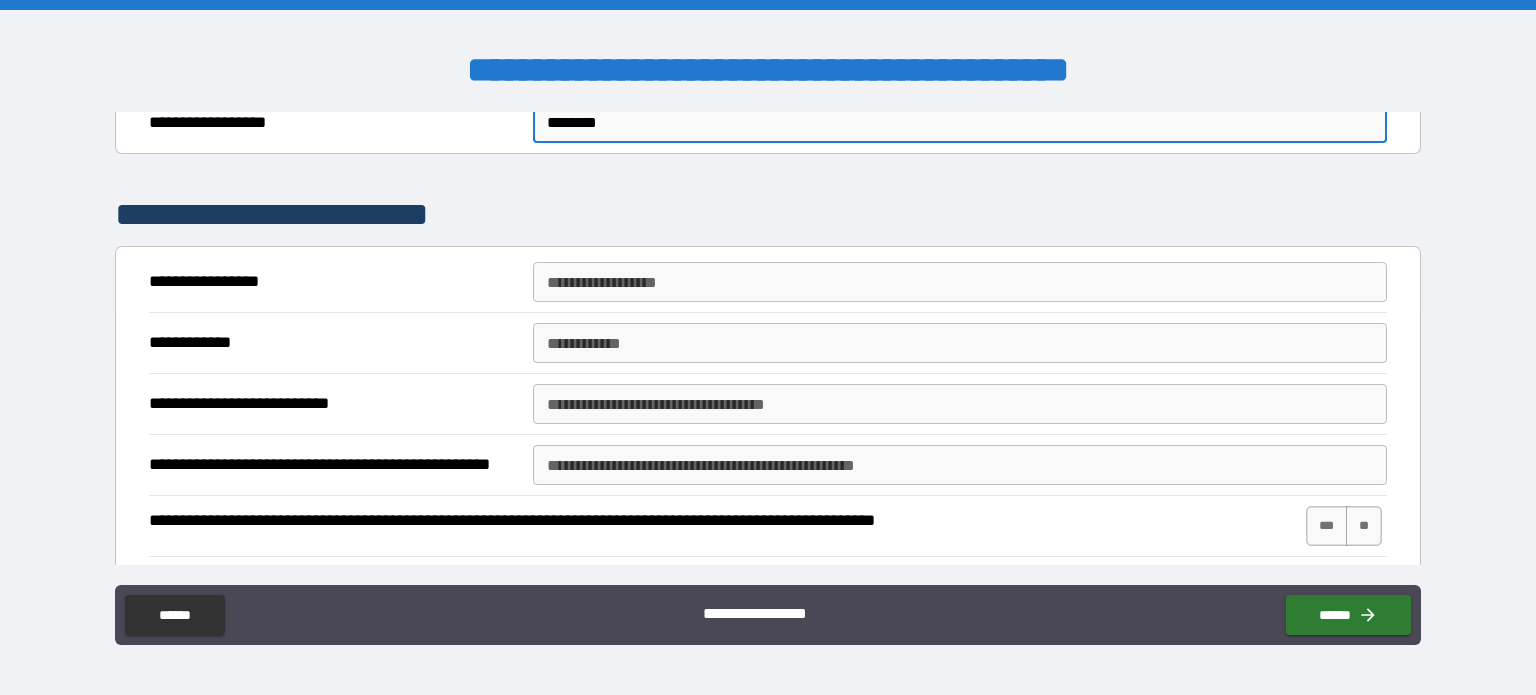 scroll, scrollTop: 2500, scrollLeft: 0, axis: vertical 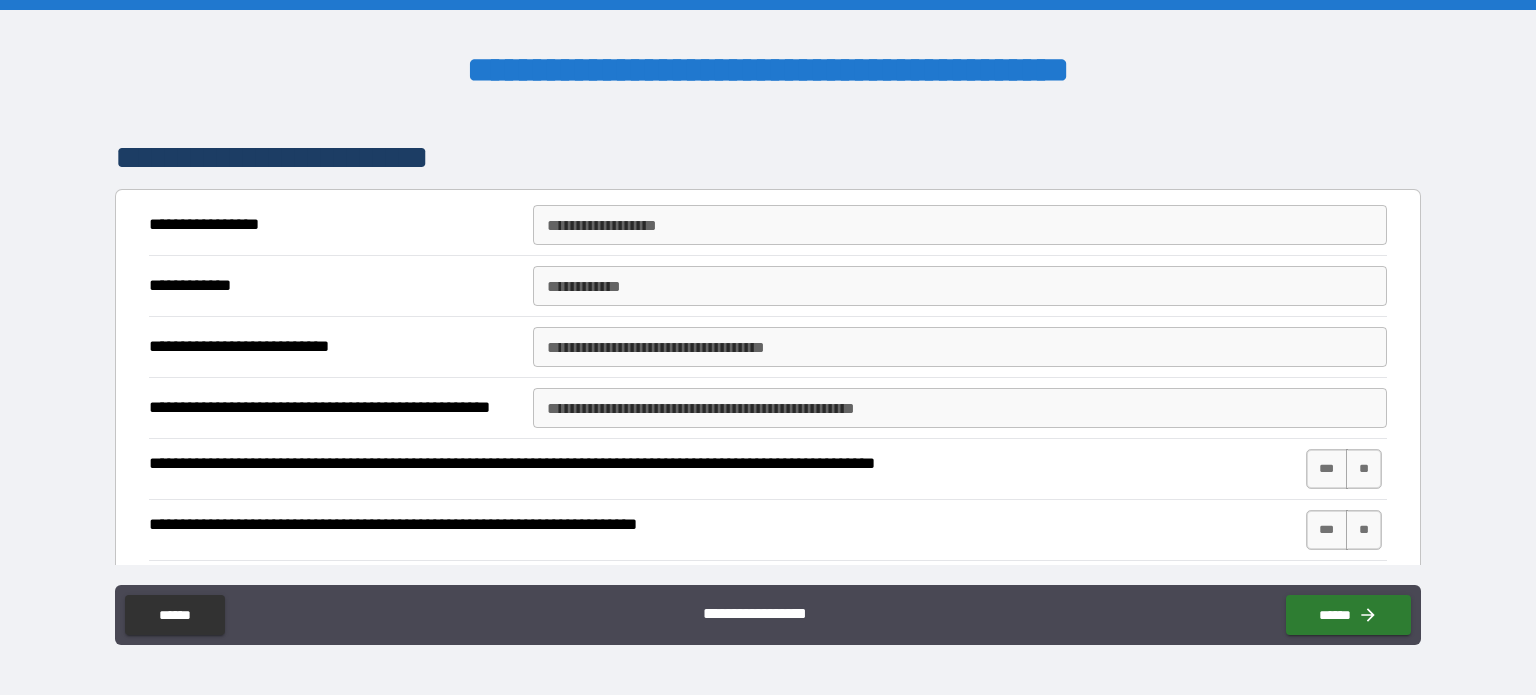 type on "********" 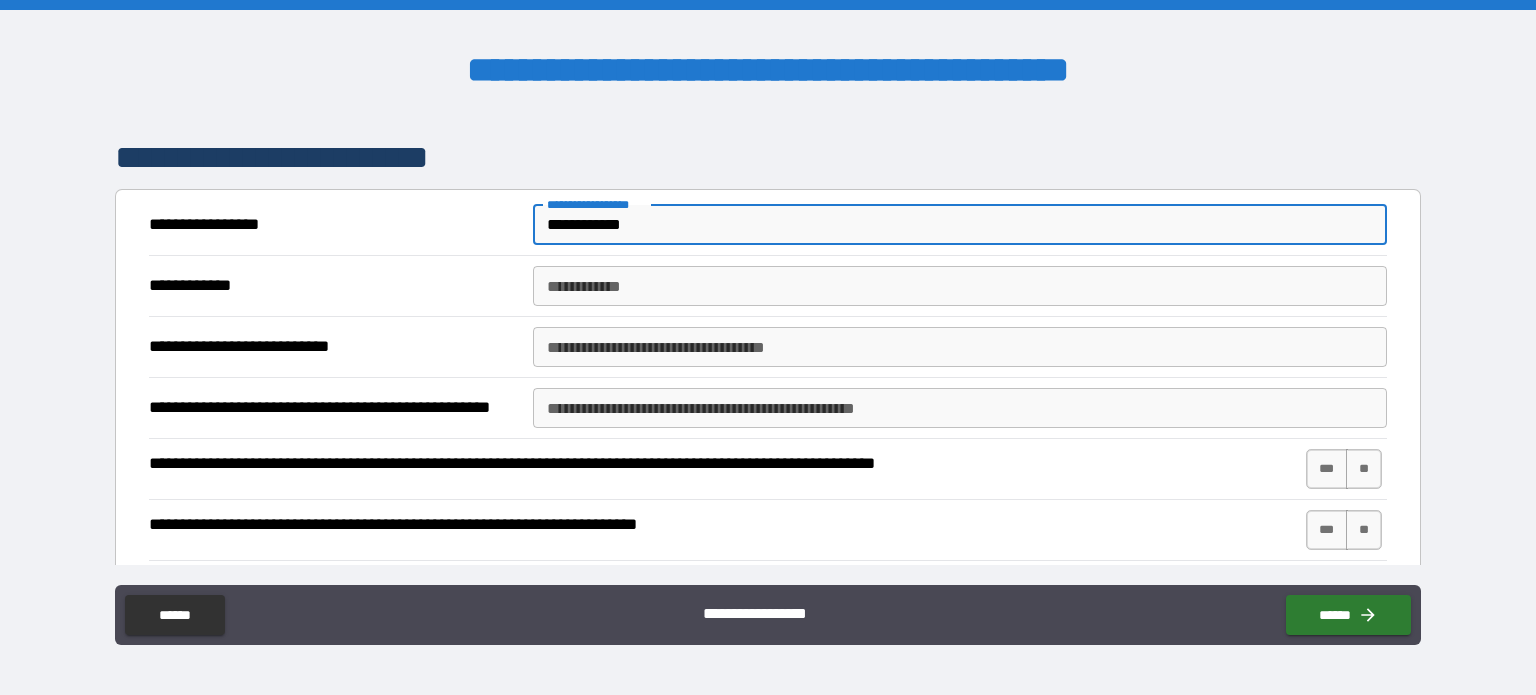 type on "**********" 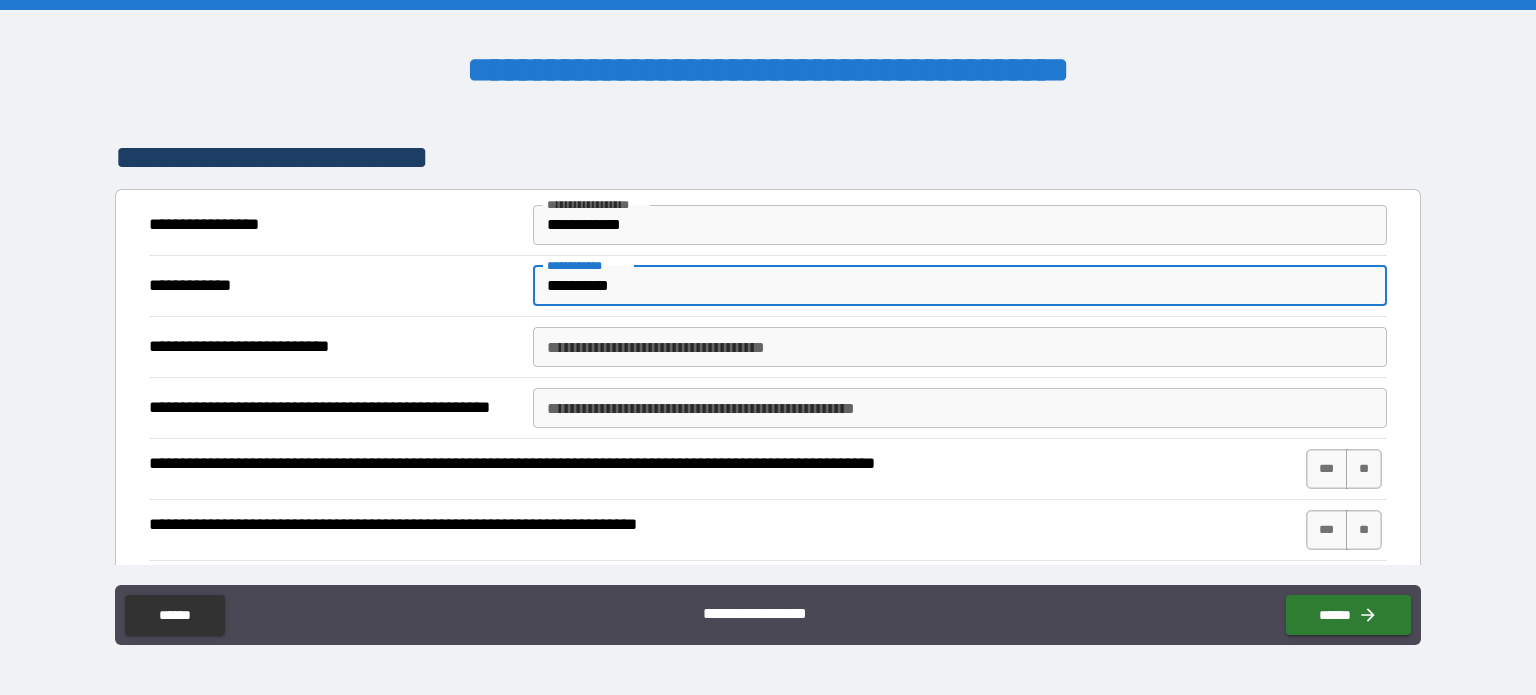 type on "**********" 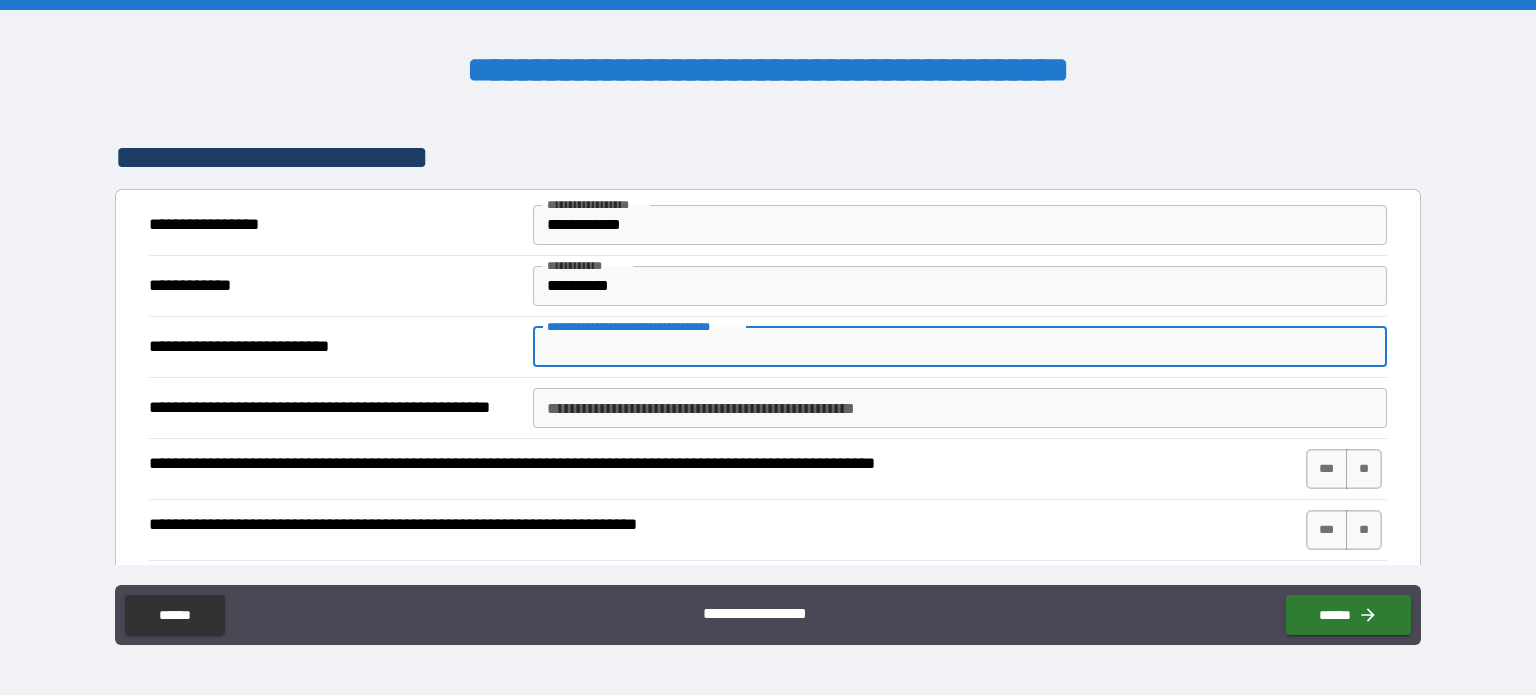 click on "**********" at bounding box center [960, 347] 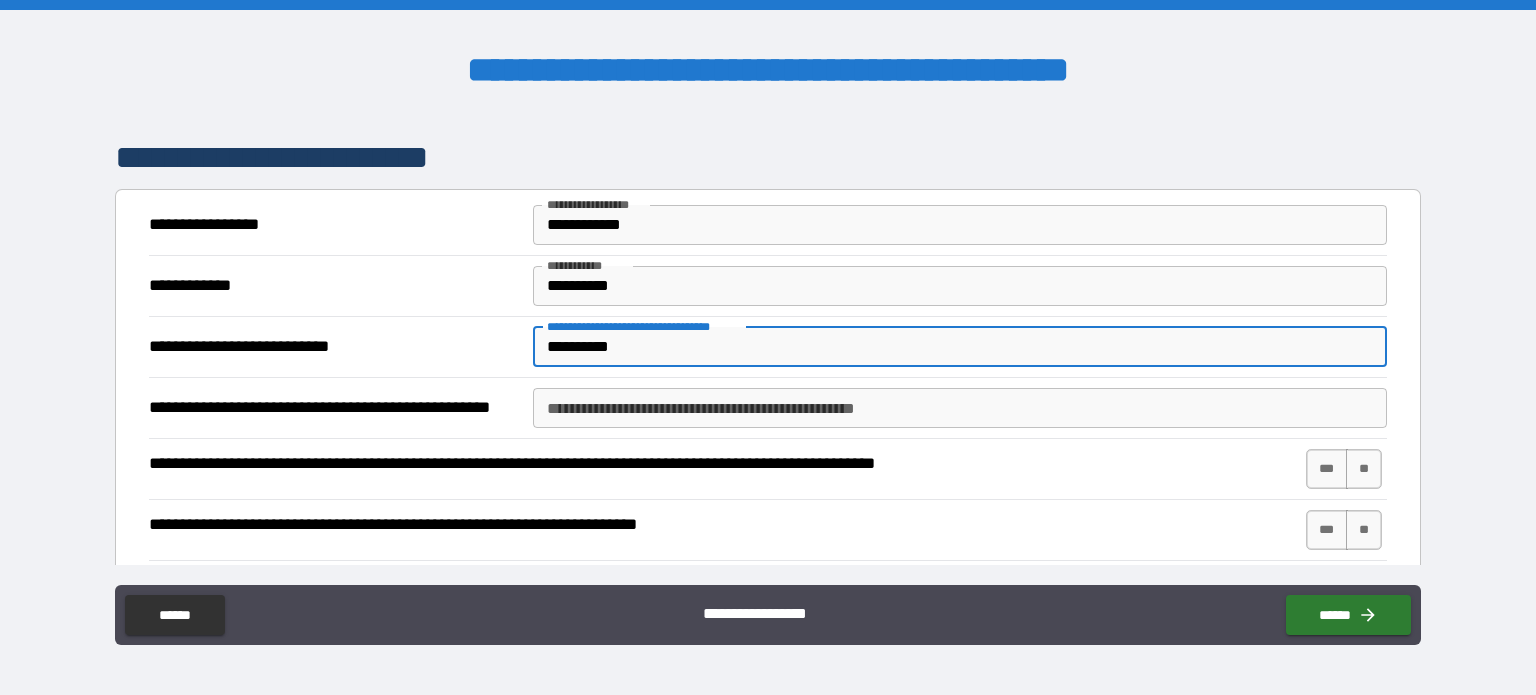 type on "**********" 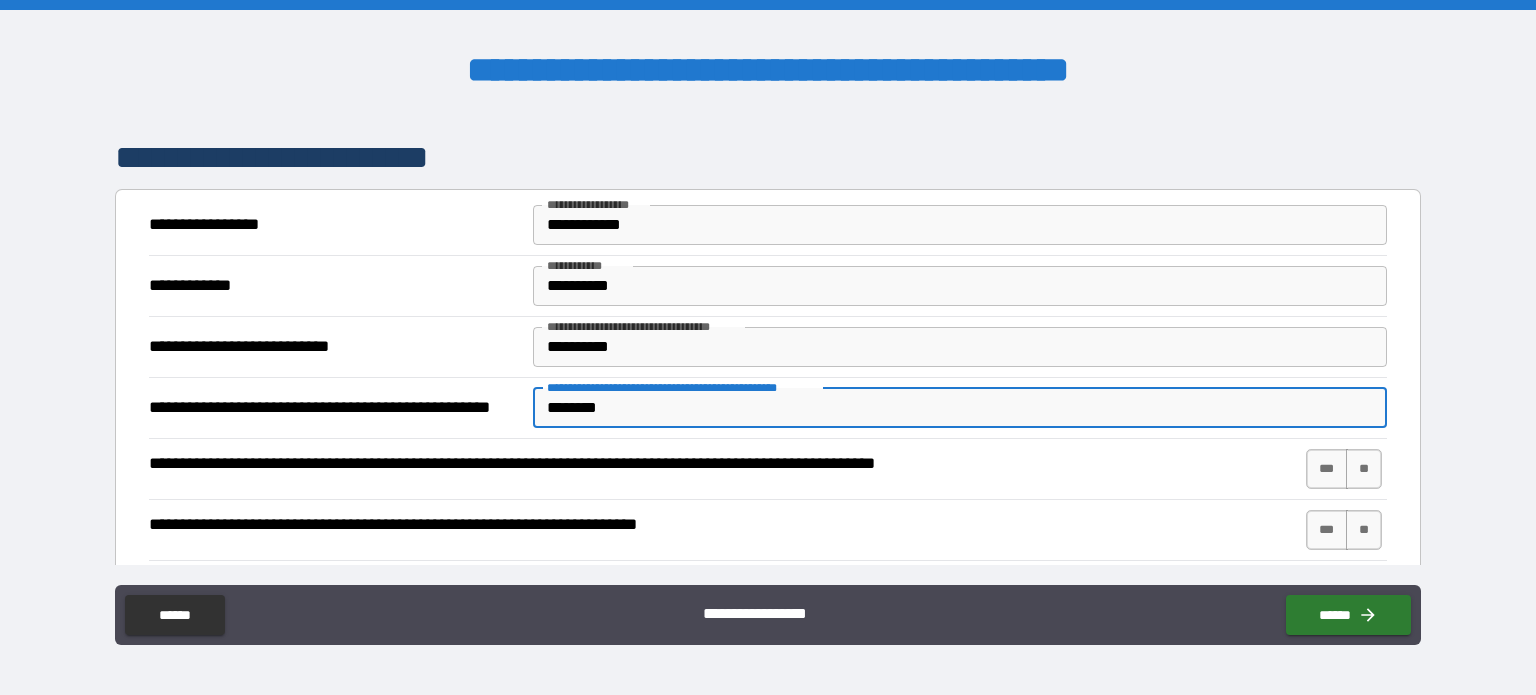 type on "********" 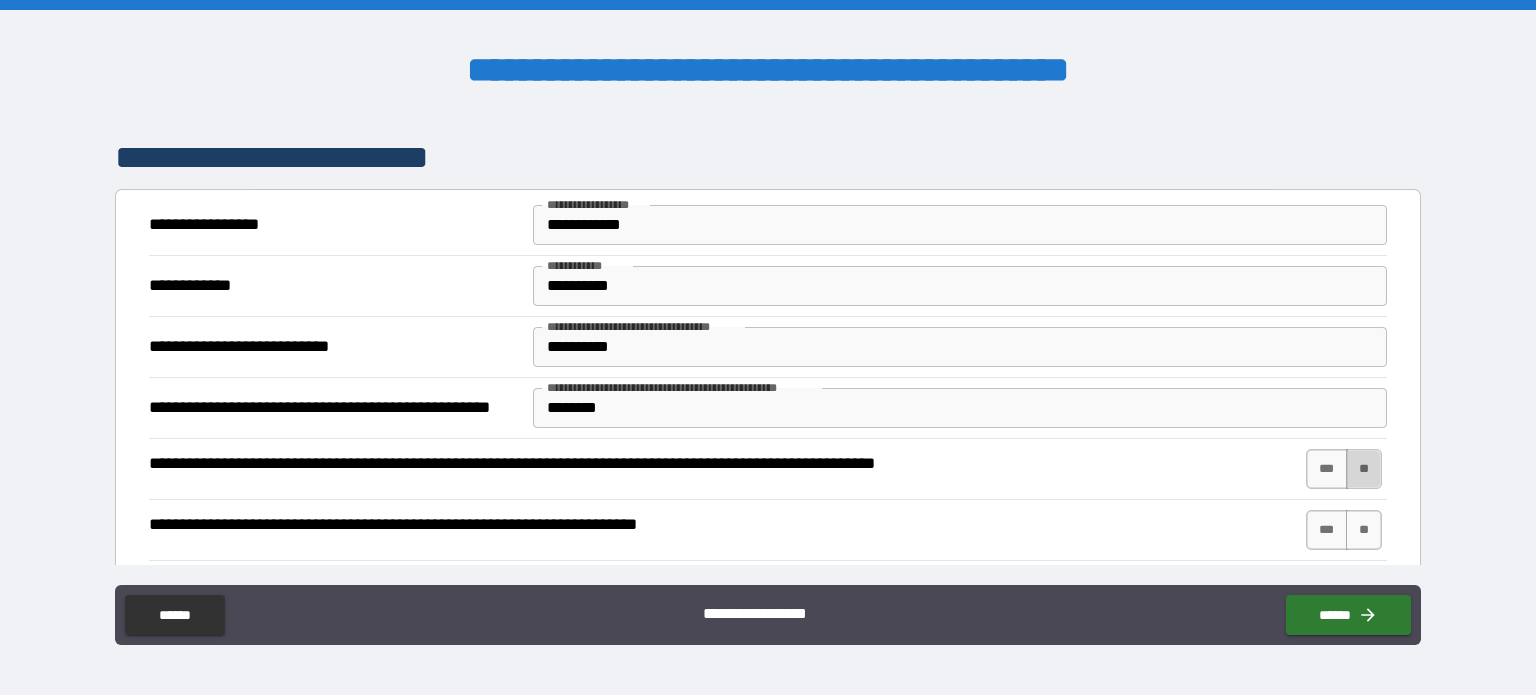 click on "**" at bounding box center [1364, 469] 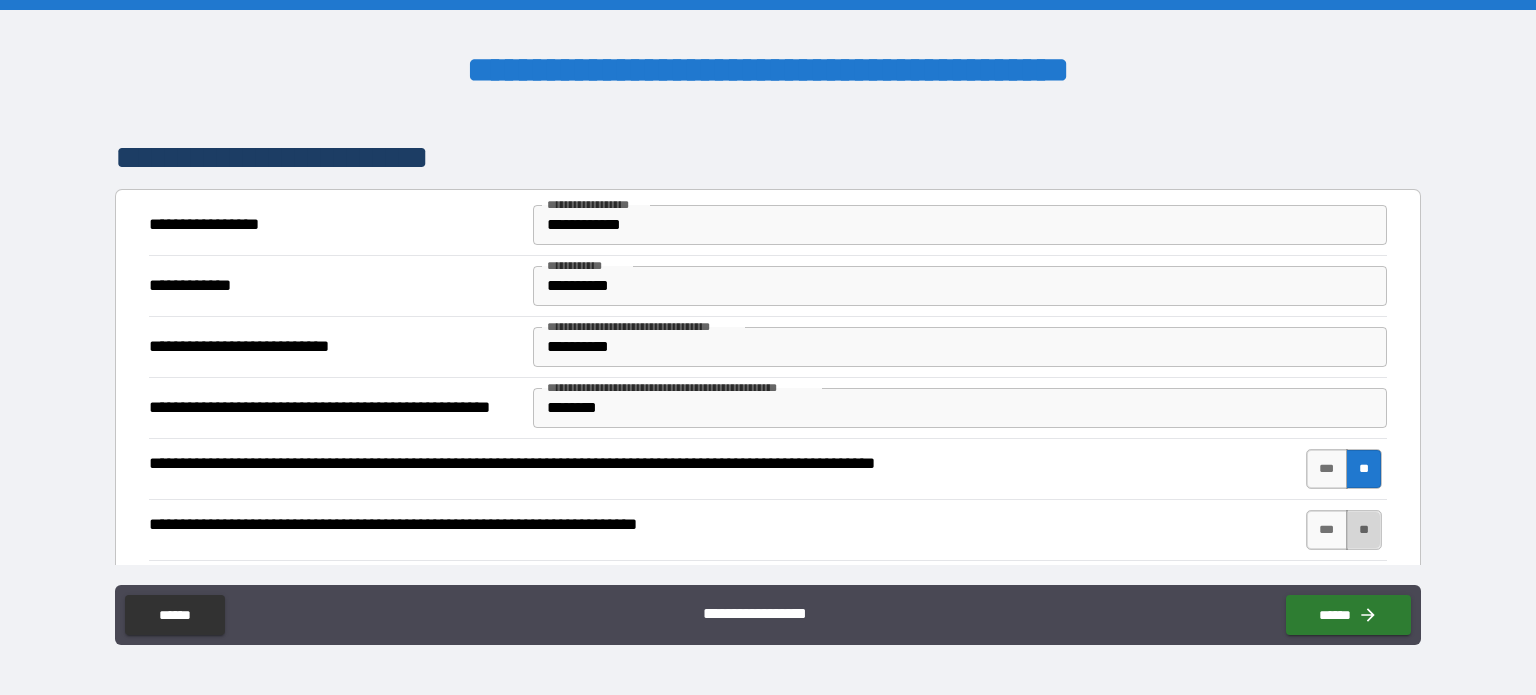 click on "**" at bounding box center [1364, 530] 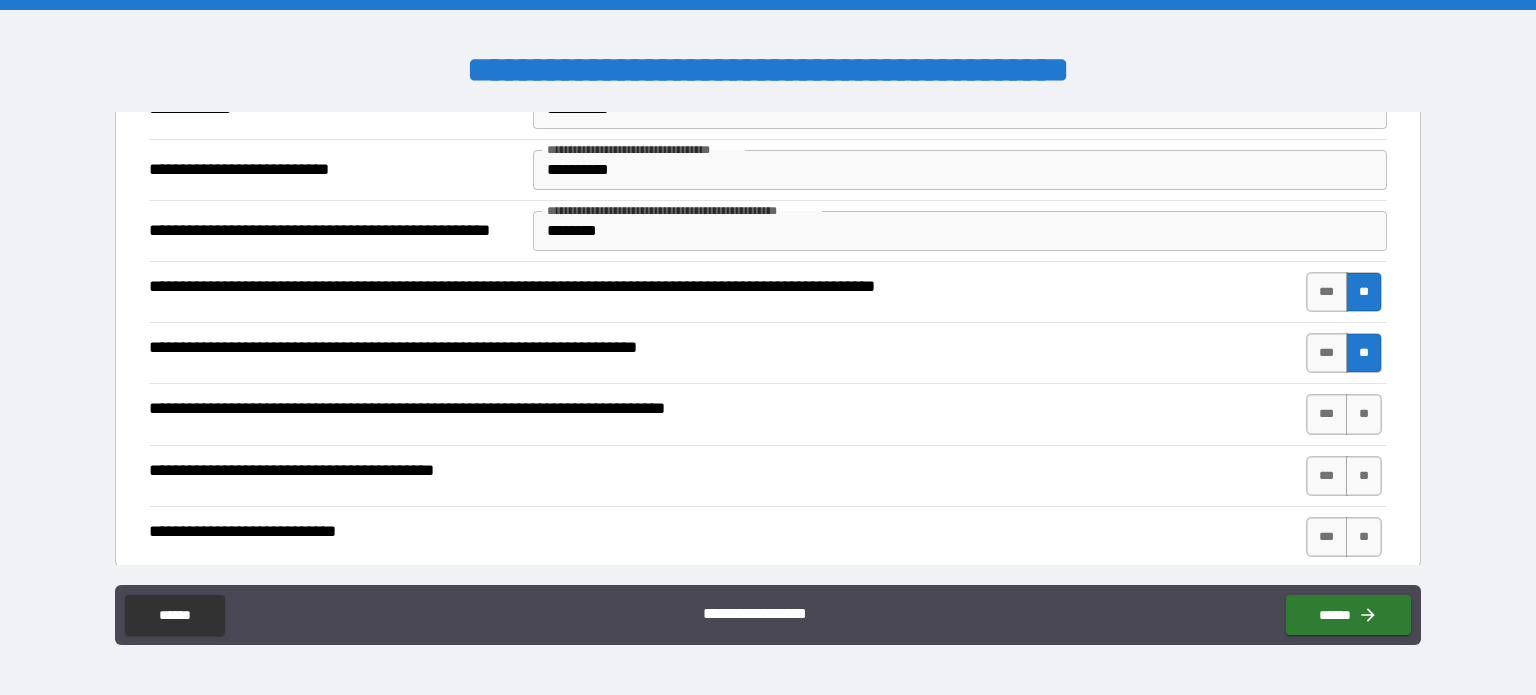 scroll, scrollTop: 2700, scrollLeft: 0, axis: vertical 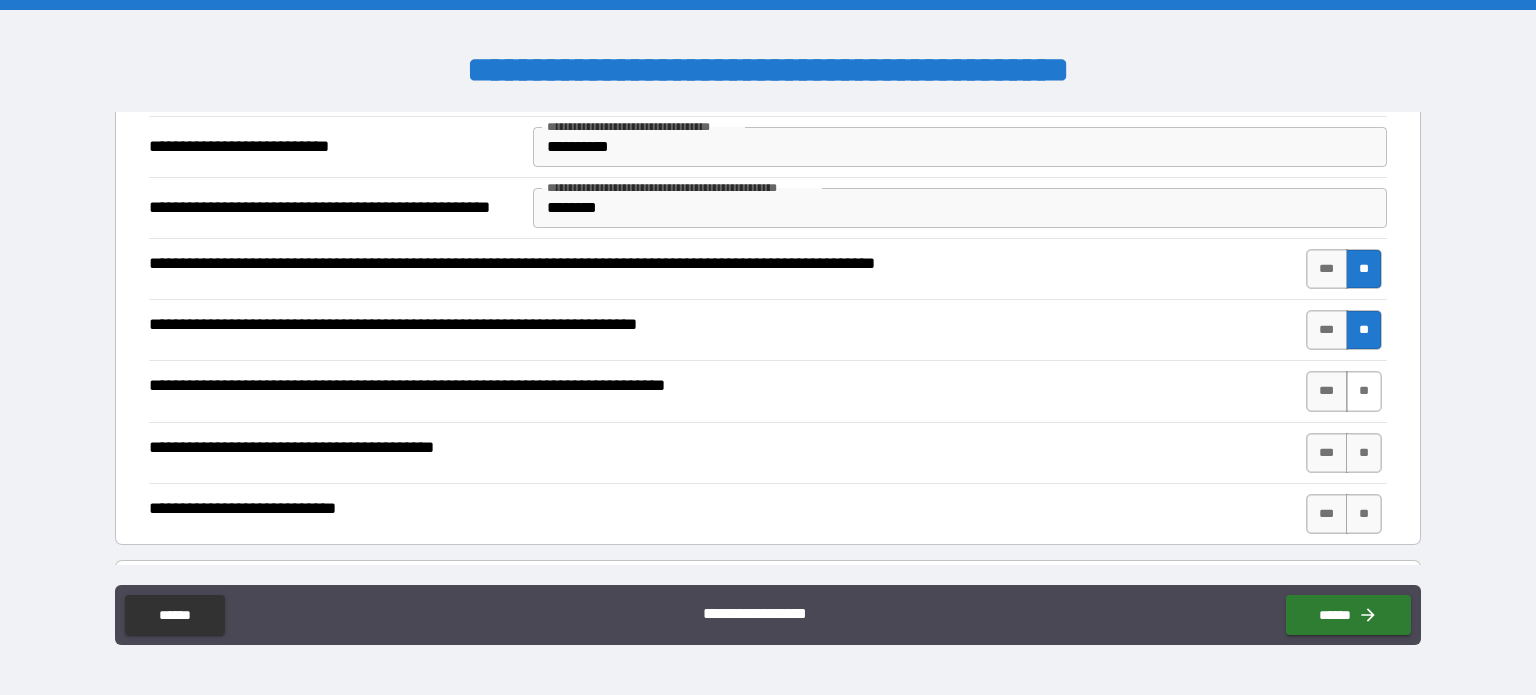 click on "**" at bounding box center (1364, 391) 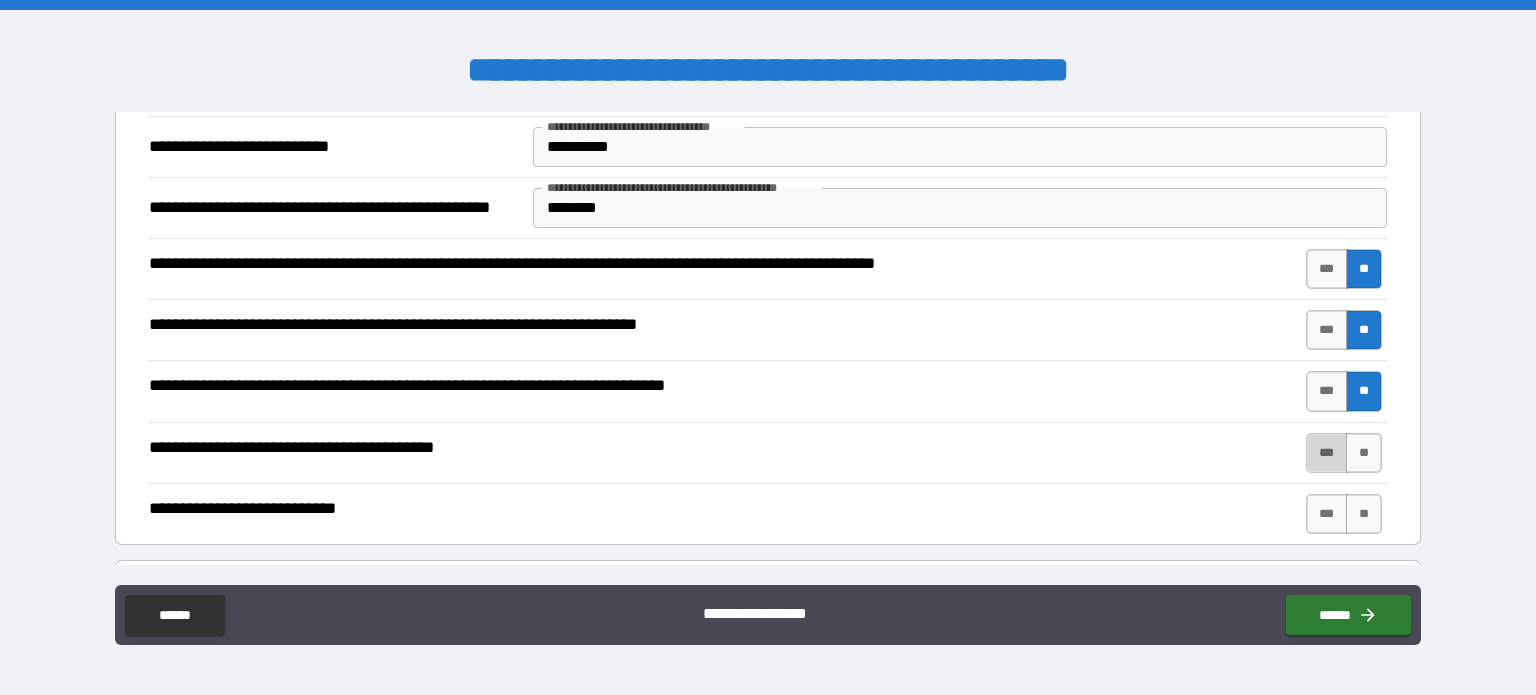 click on "***" at bounding box center (1327, 453) 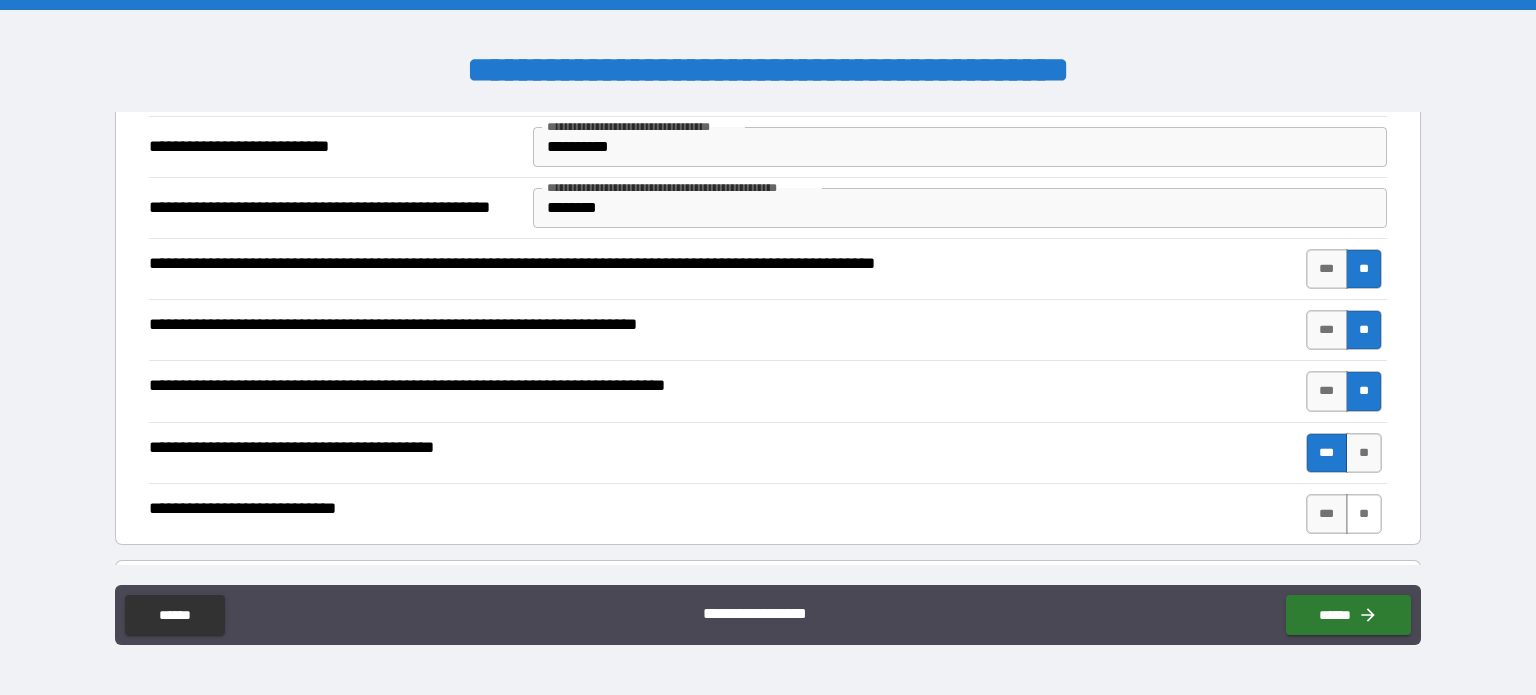click on "**" at bounding box center (1364, 514) 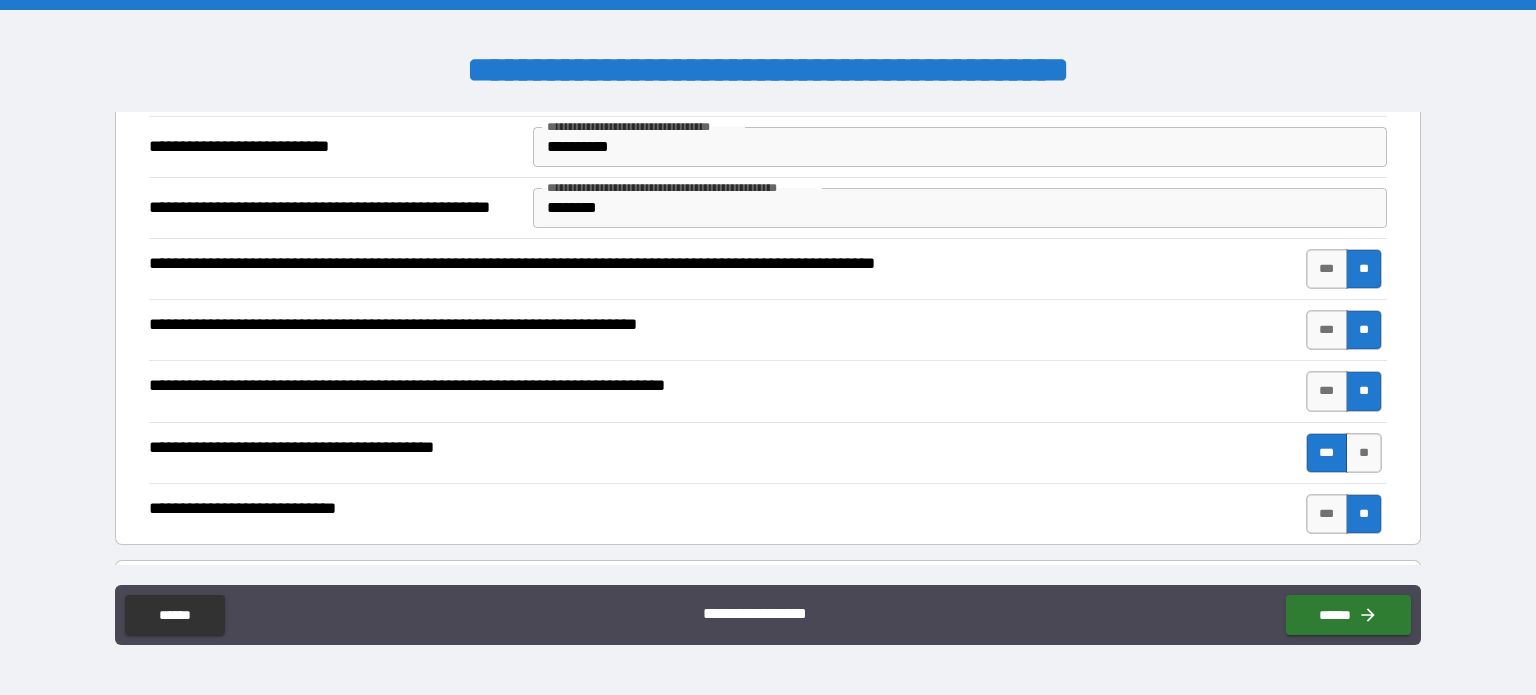 scroll, scrollTop: 3100, scrollLeft: 0, axis: vertical 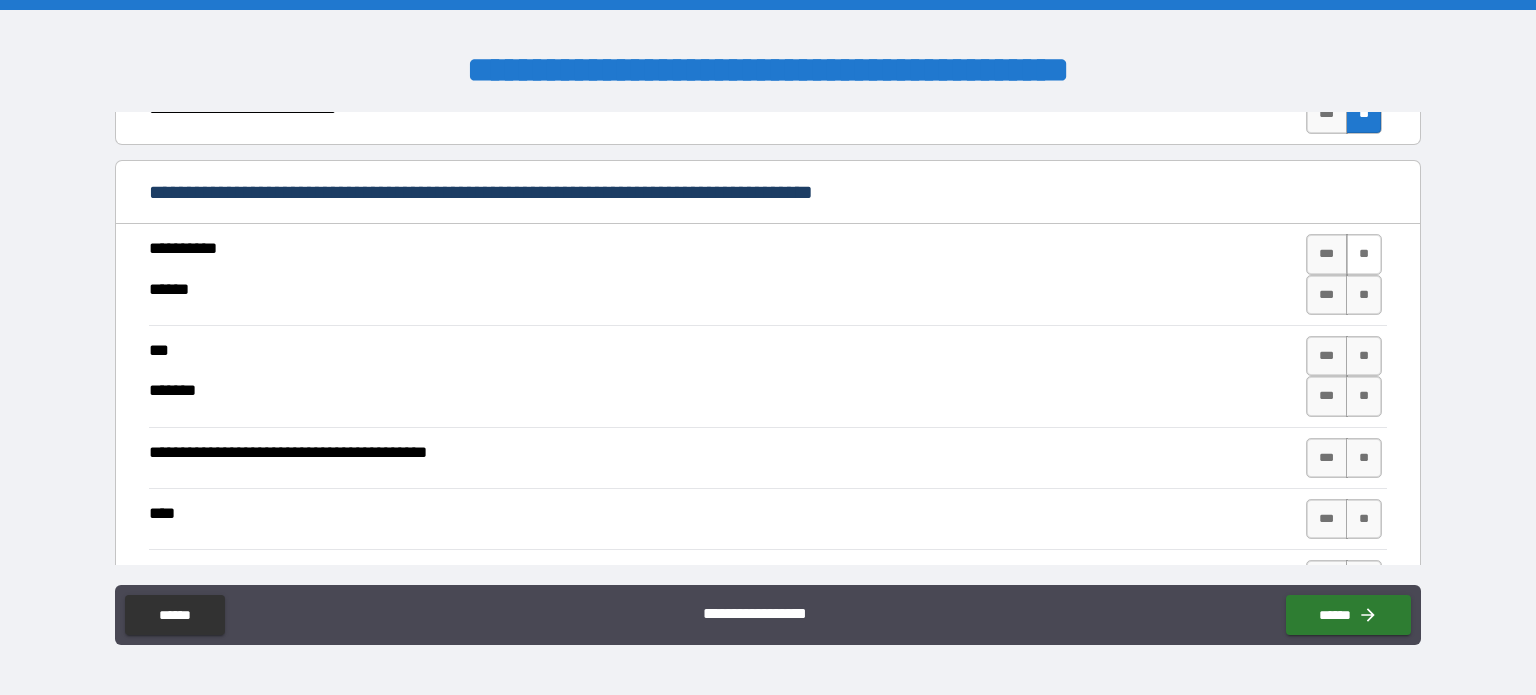 click on "**" at bounding box center (1364, 254) 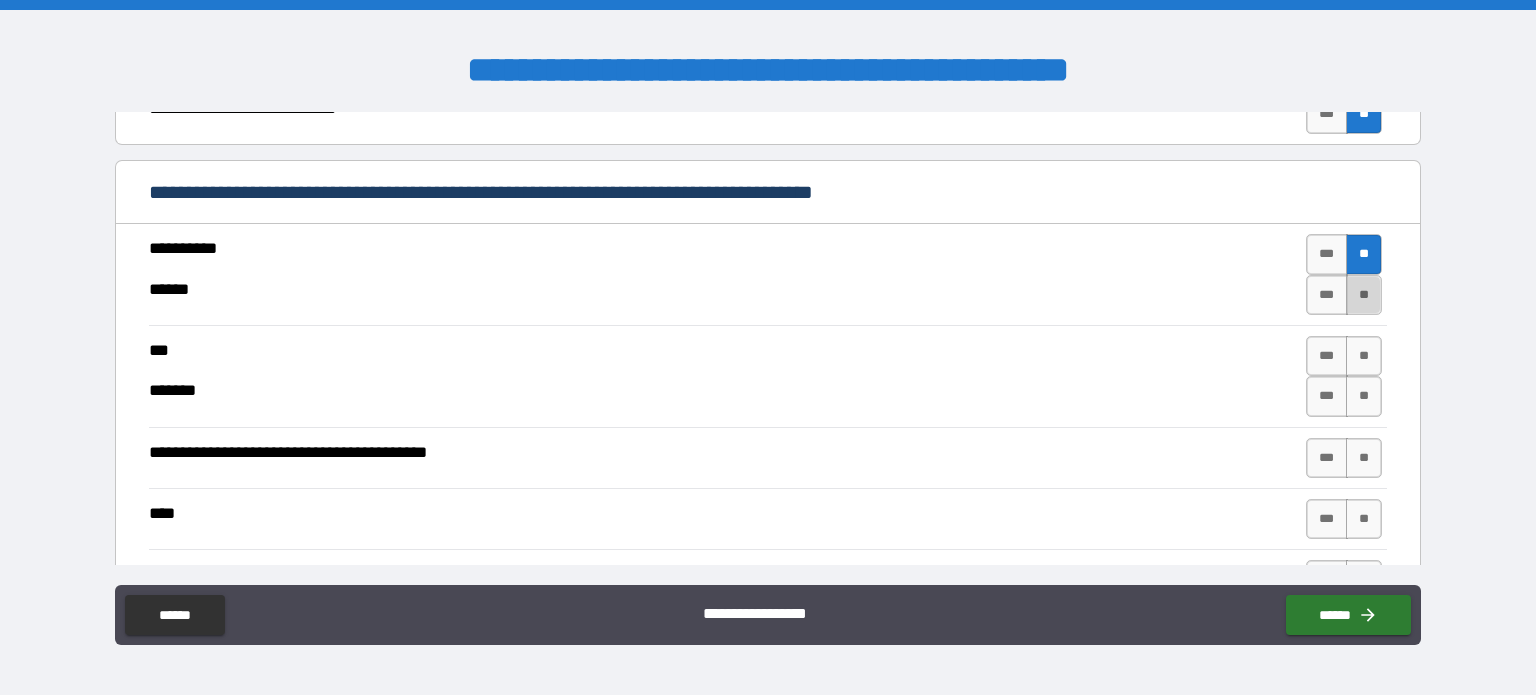 click on "**" at bounding box center [1364, 295] 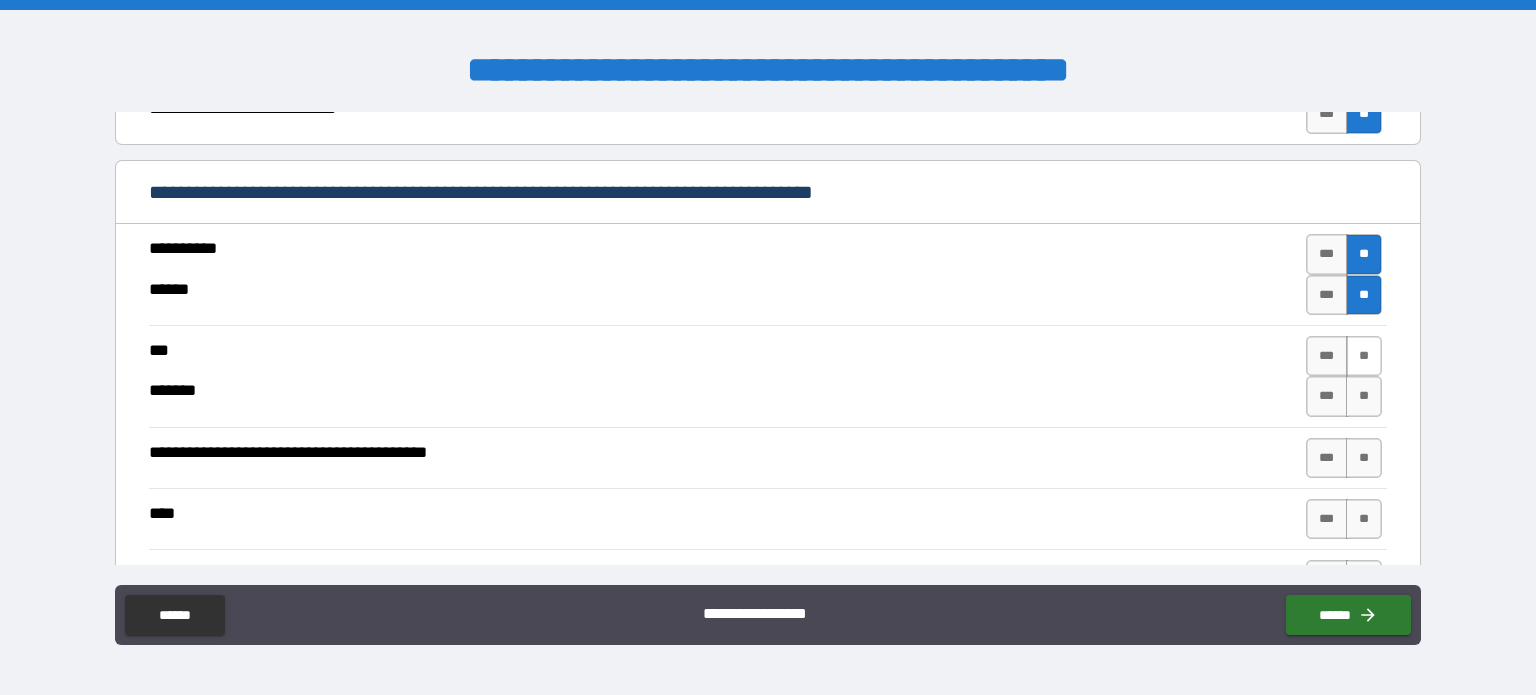 click on "**" at bounding box center [1364, 356] 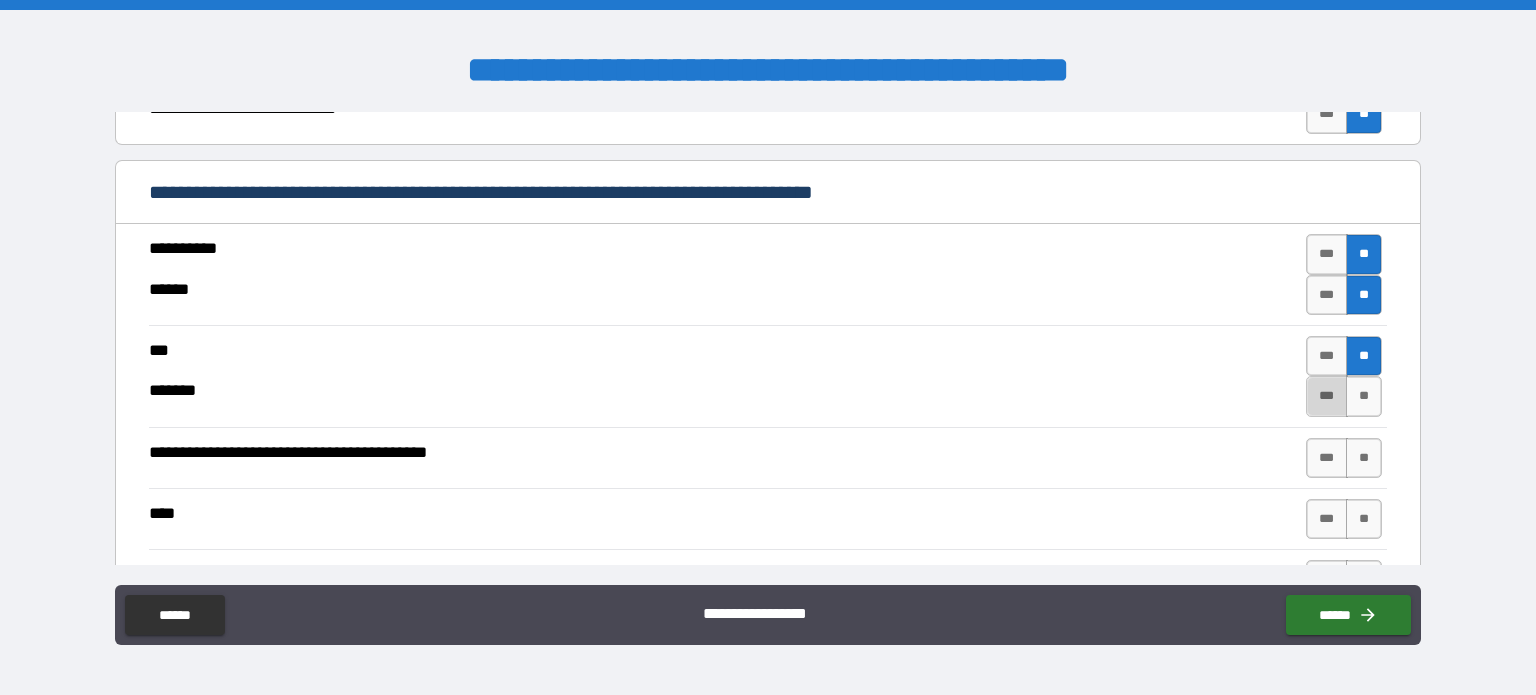 click on "***" at bounding box center (1327, 396) 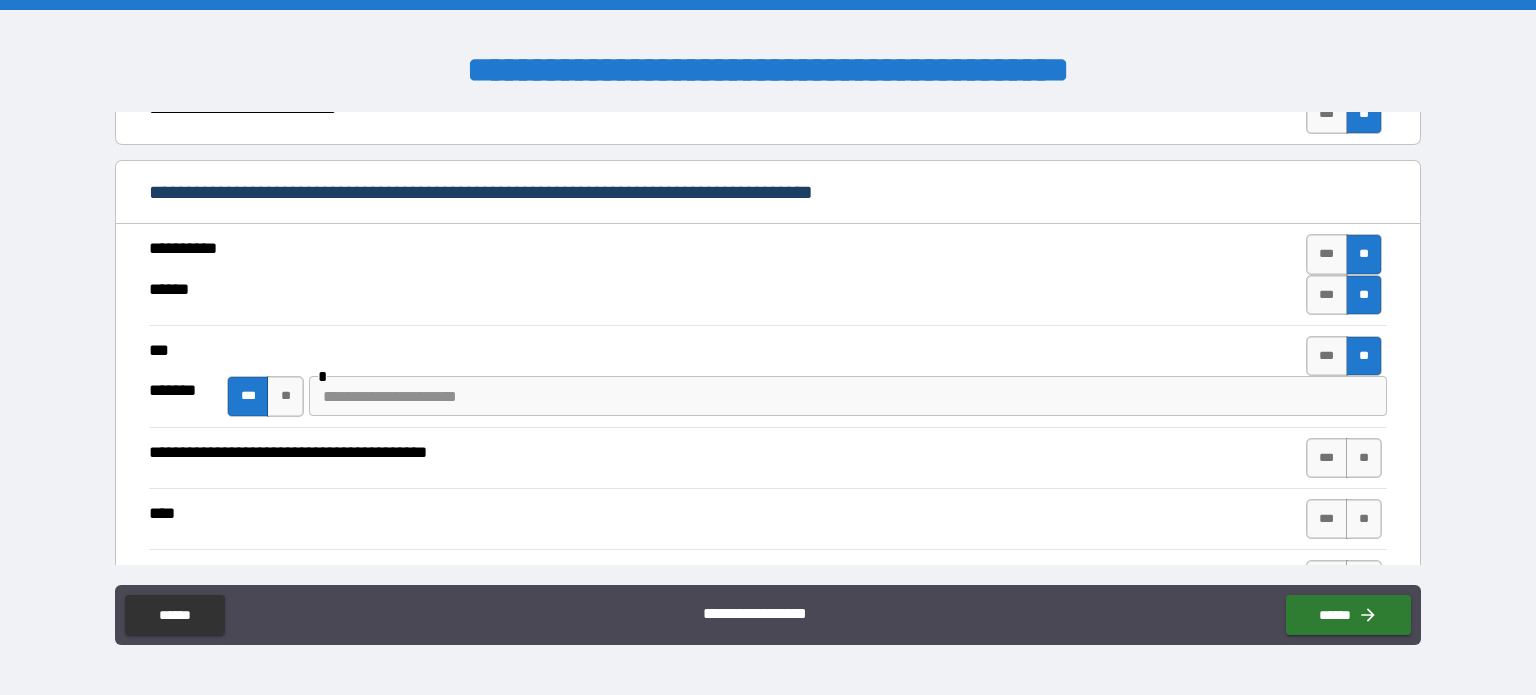 click at bounding box center (848, 396) 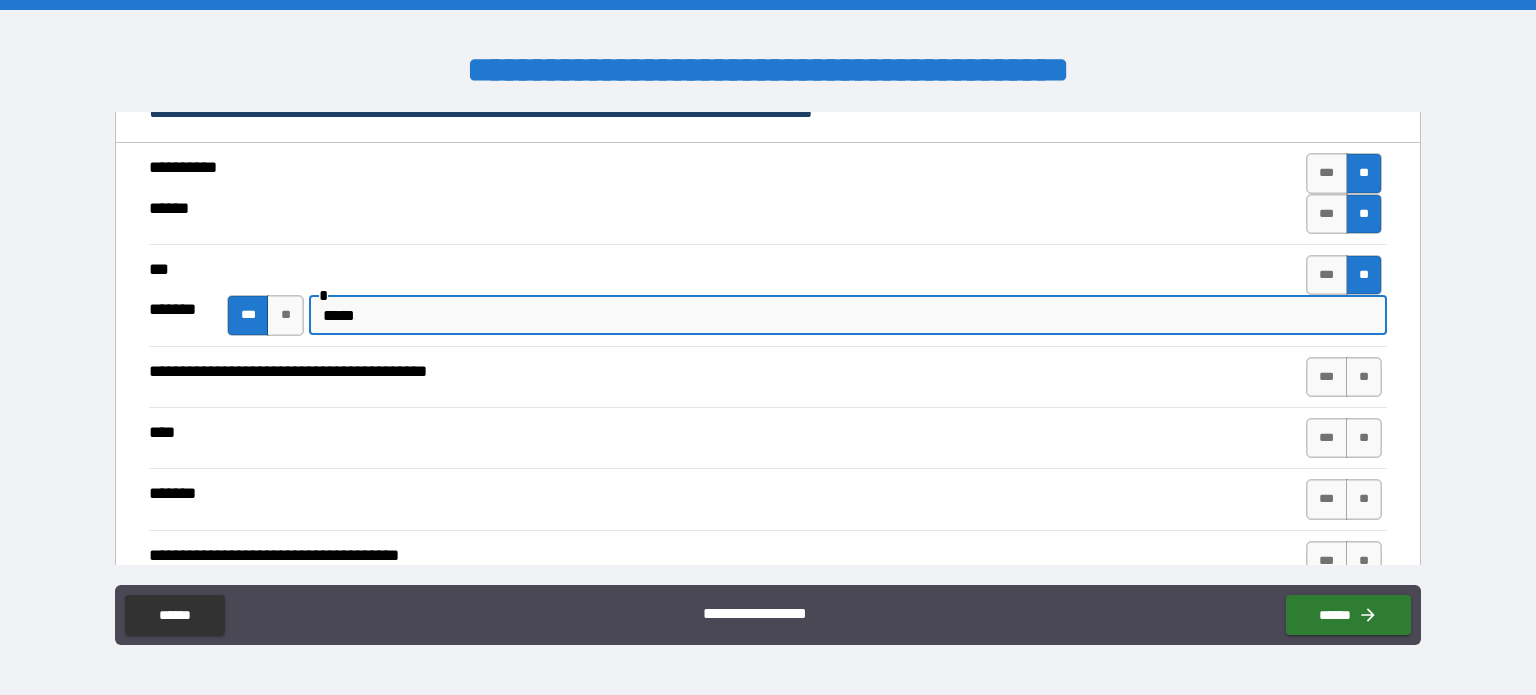 scroll, scrollTop: 3300, scrollLeft: 0, axis: vertical 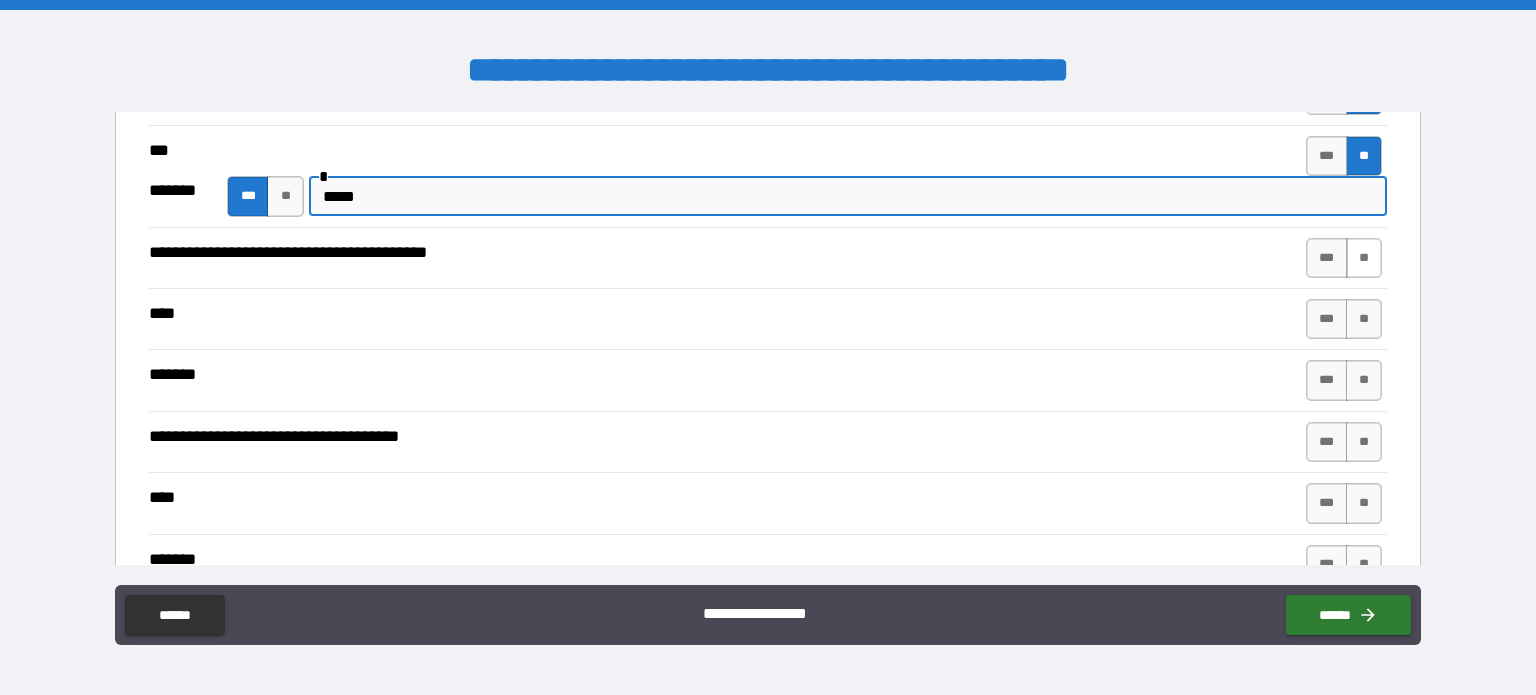 type on "*****" 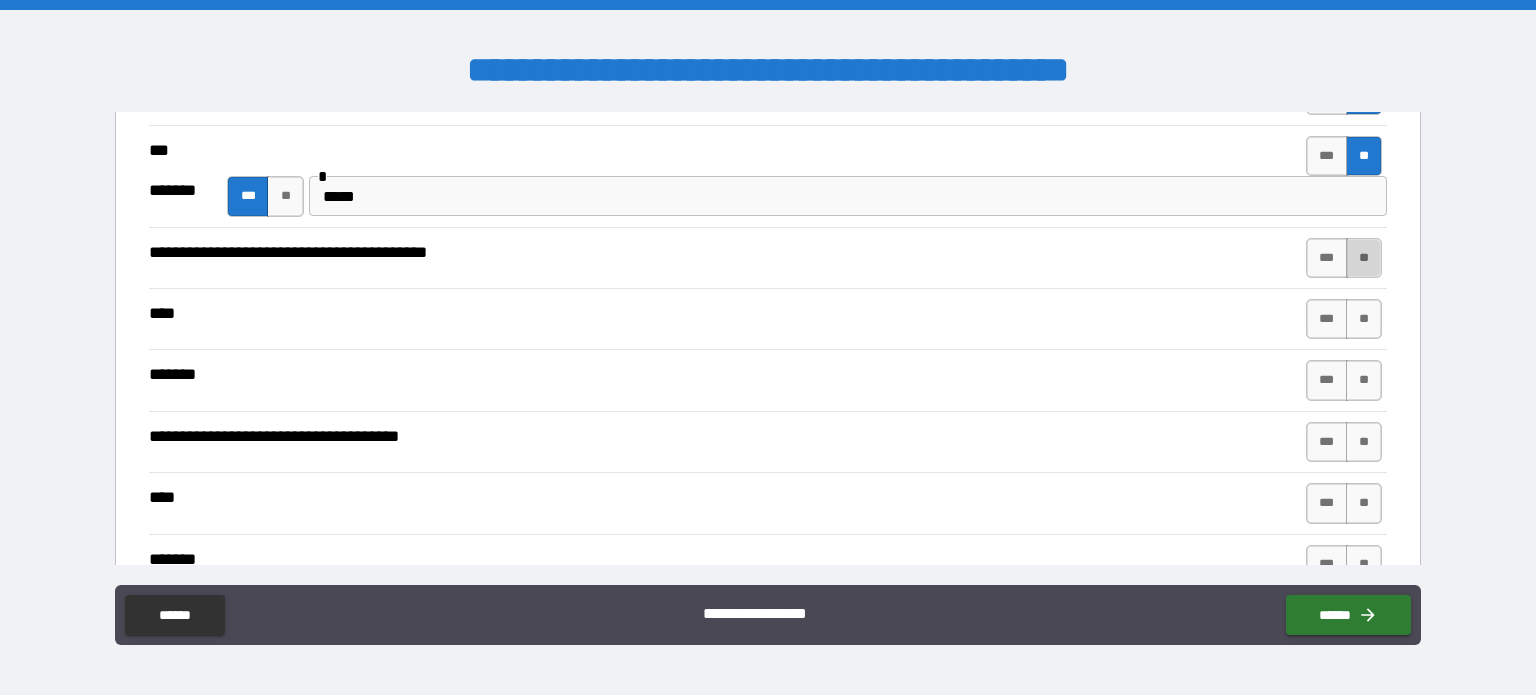 click on "**" at bounding box center [1364, 258] 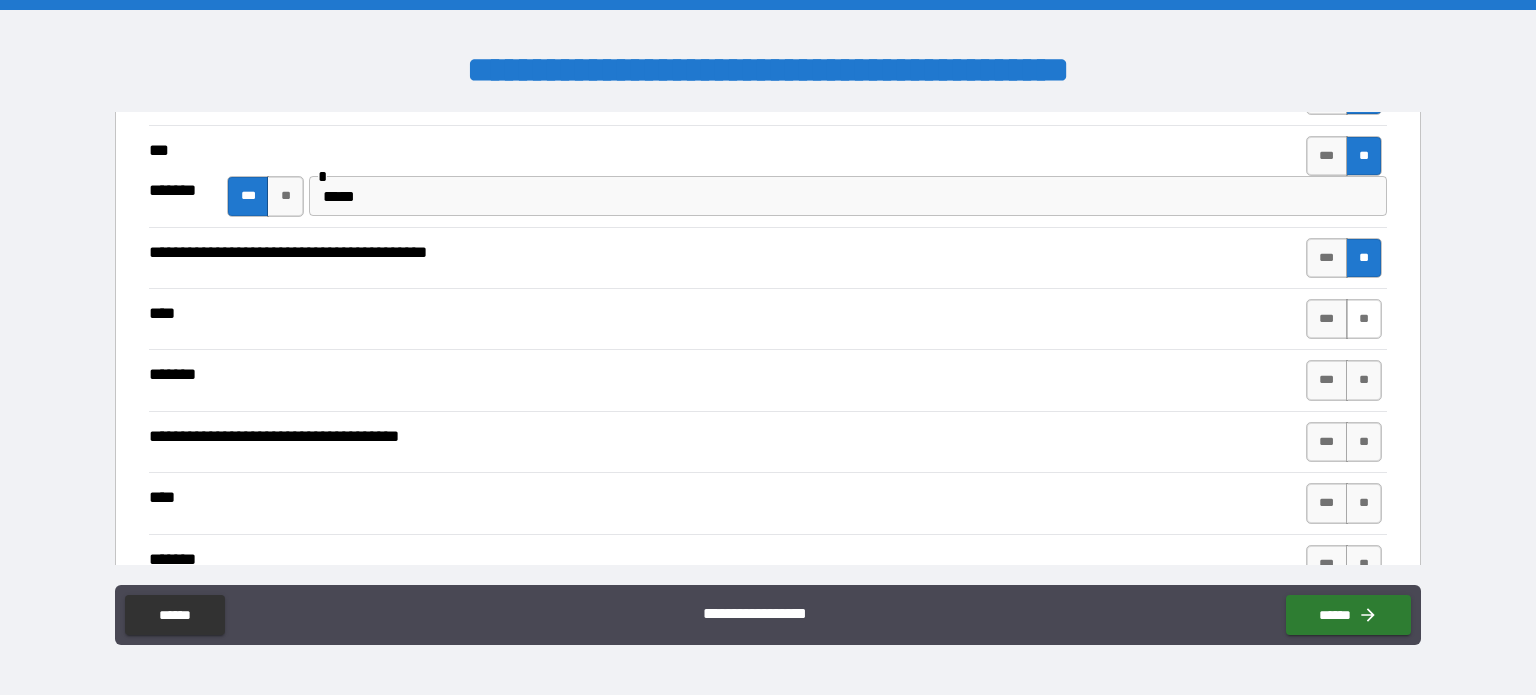 click on "**" at bounding box center [1364, 319] 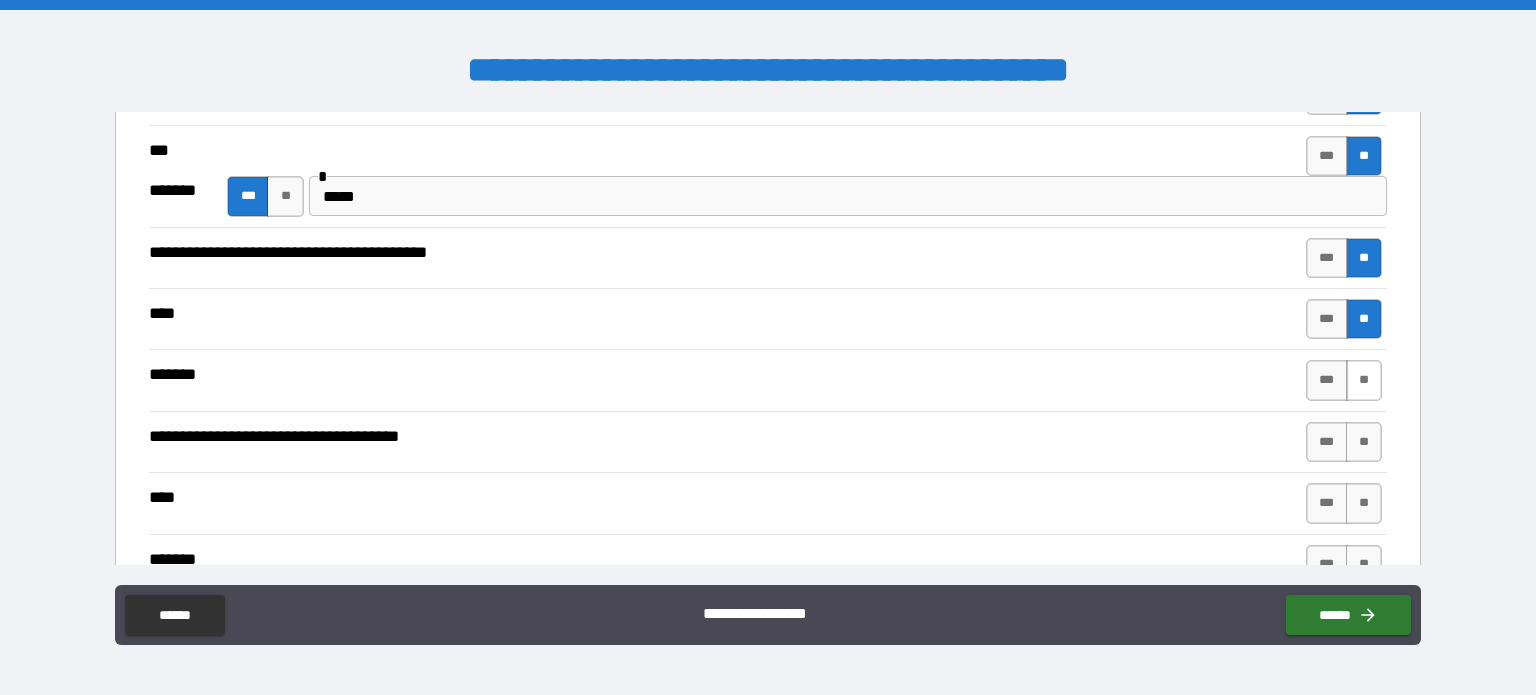 click on "**" at bounding box center (1364, 380) 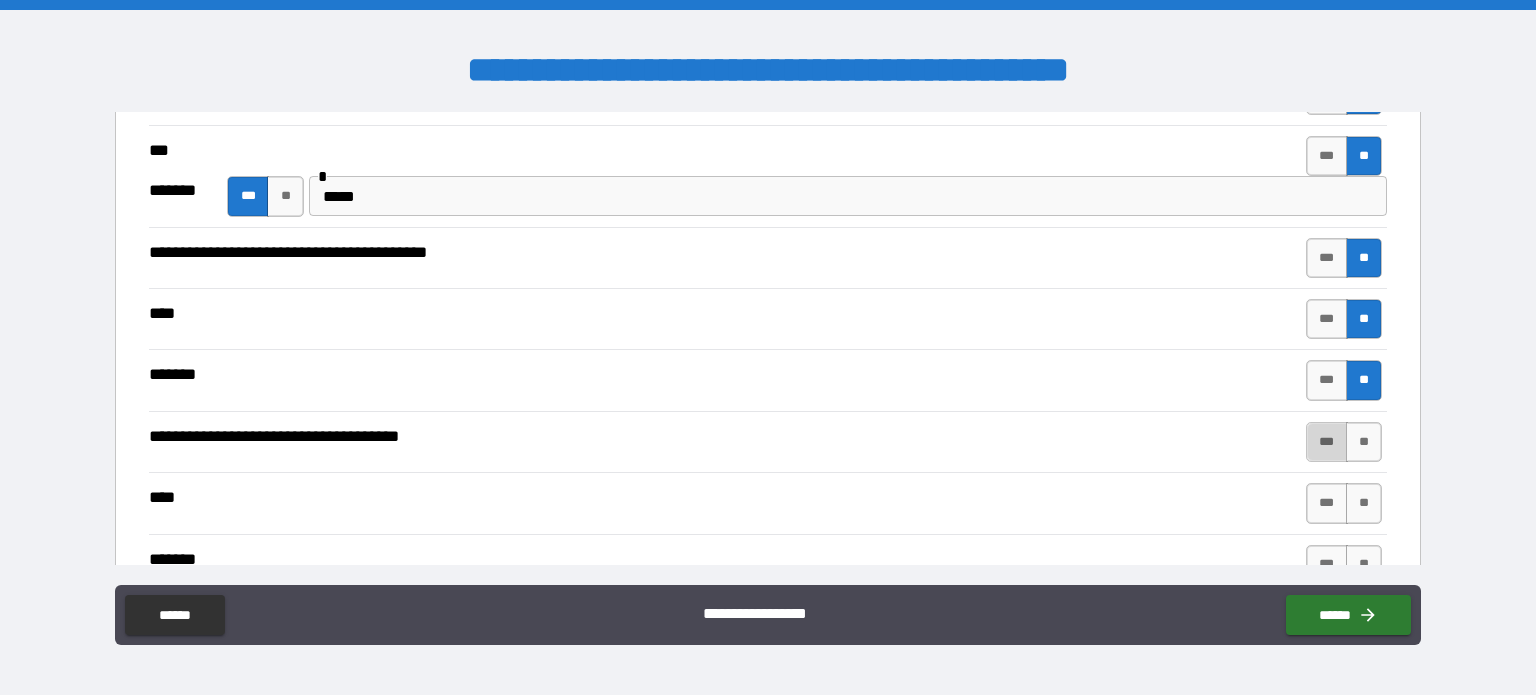 click on "***" at bounding box center [1327, 442] 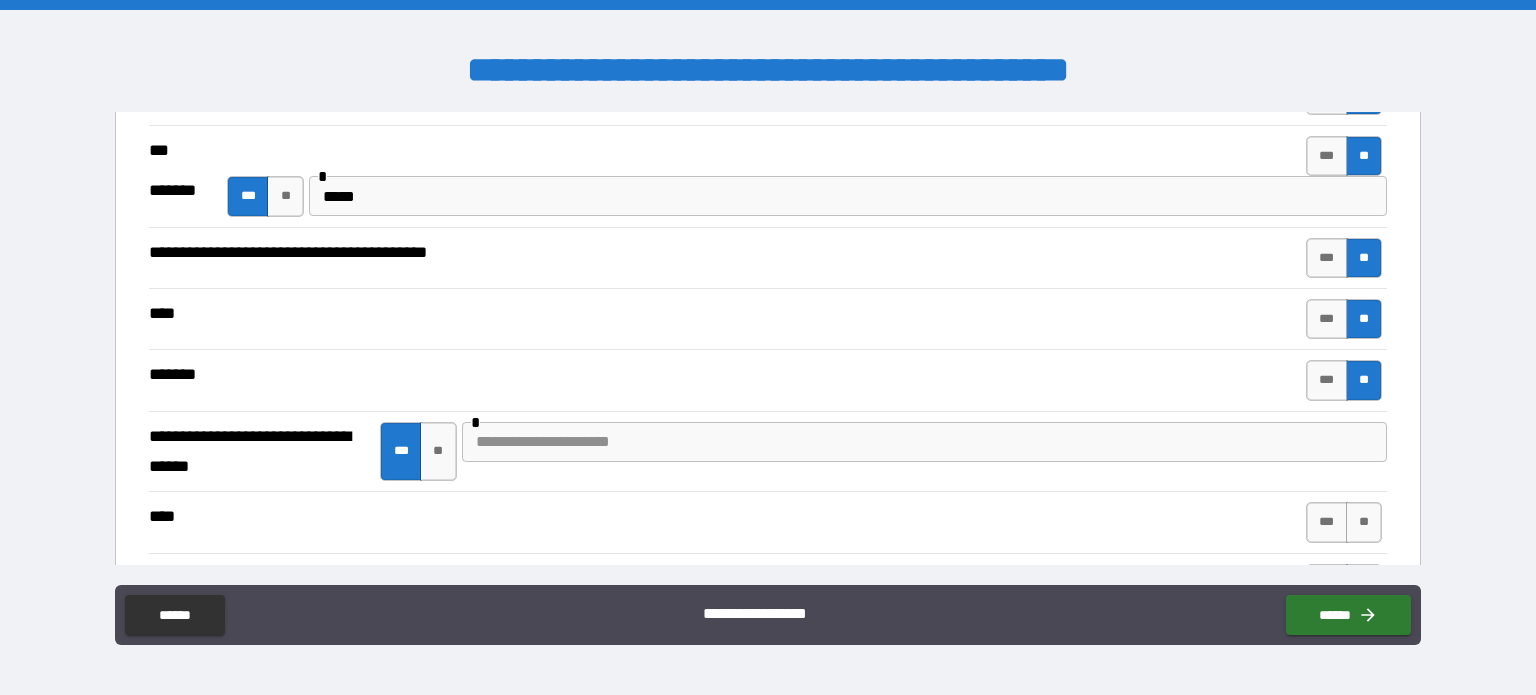 click at bounding box center [925, 442] 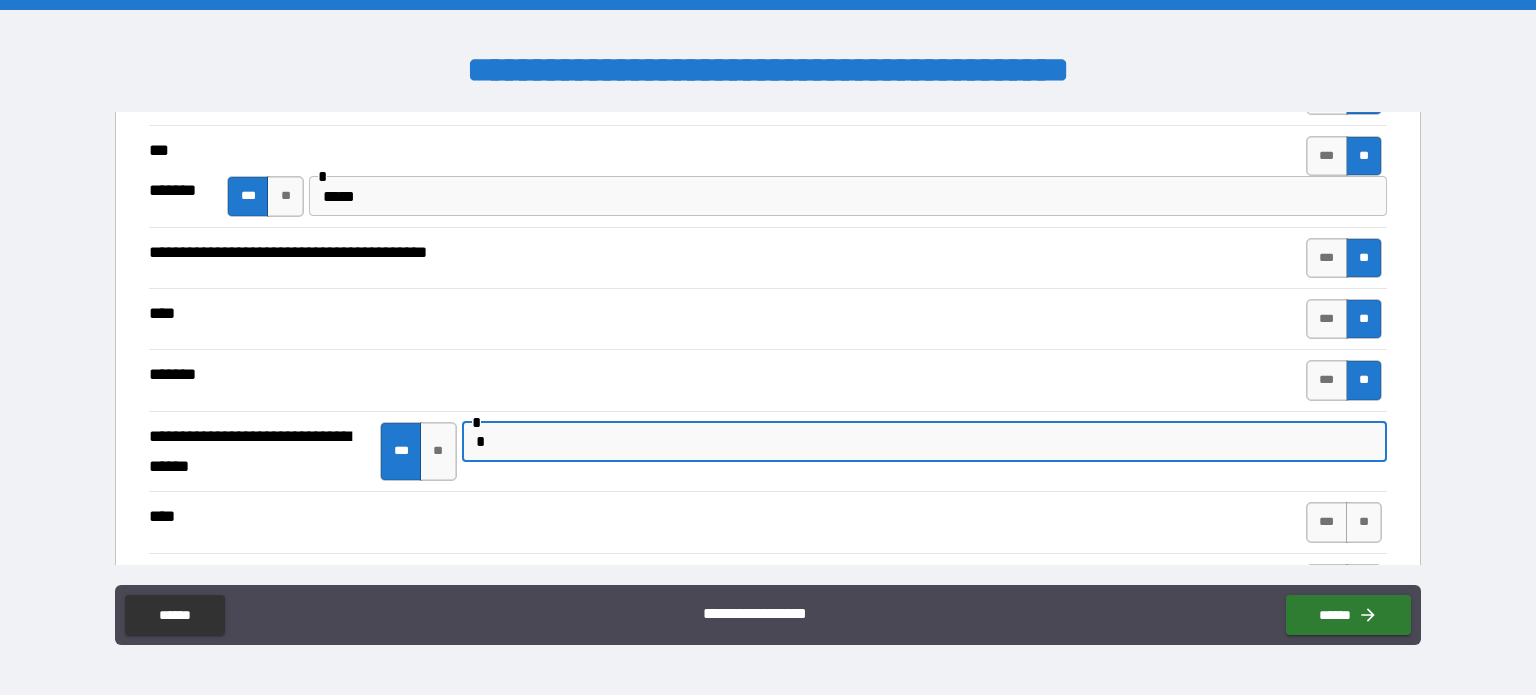 type on "**" 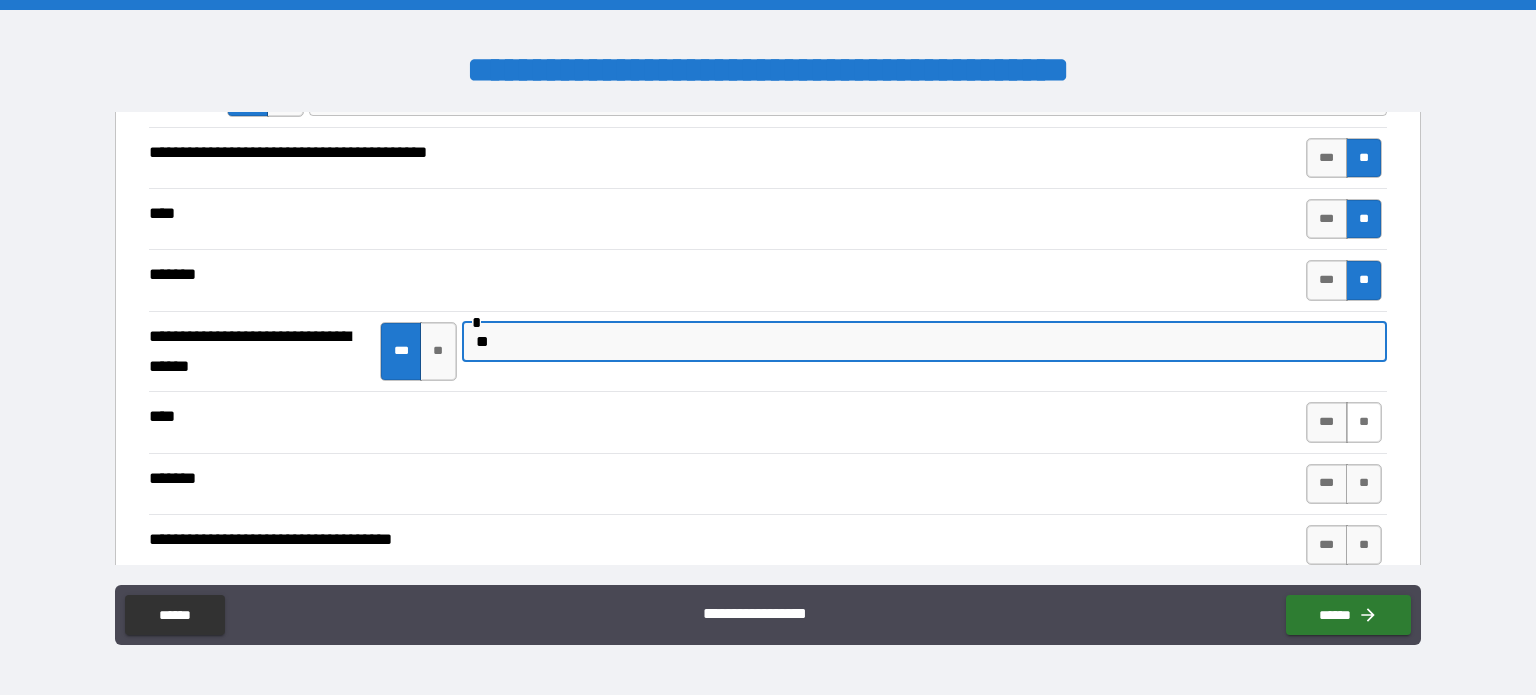 scroll, scrollTop: 3500, scrollLeft: 0, axis: vertical 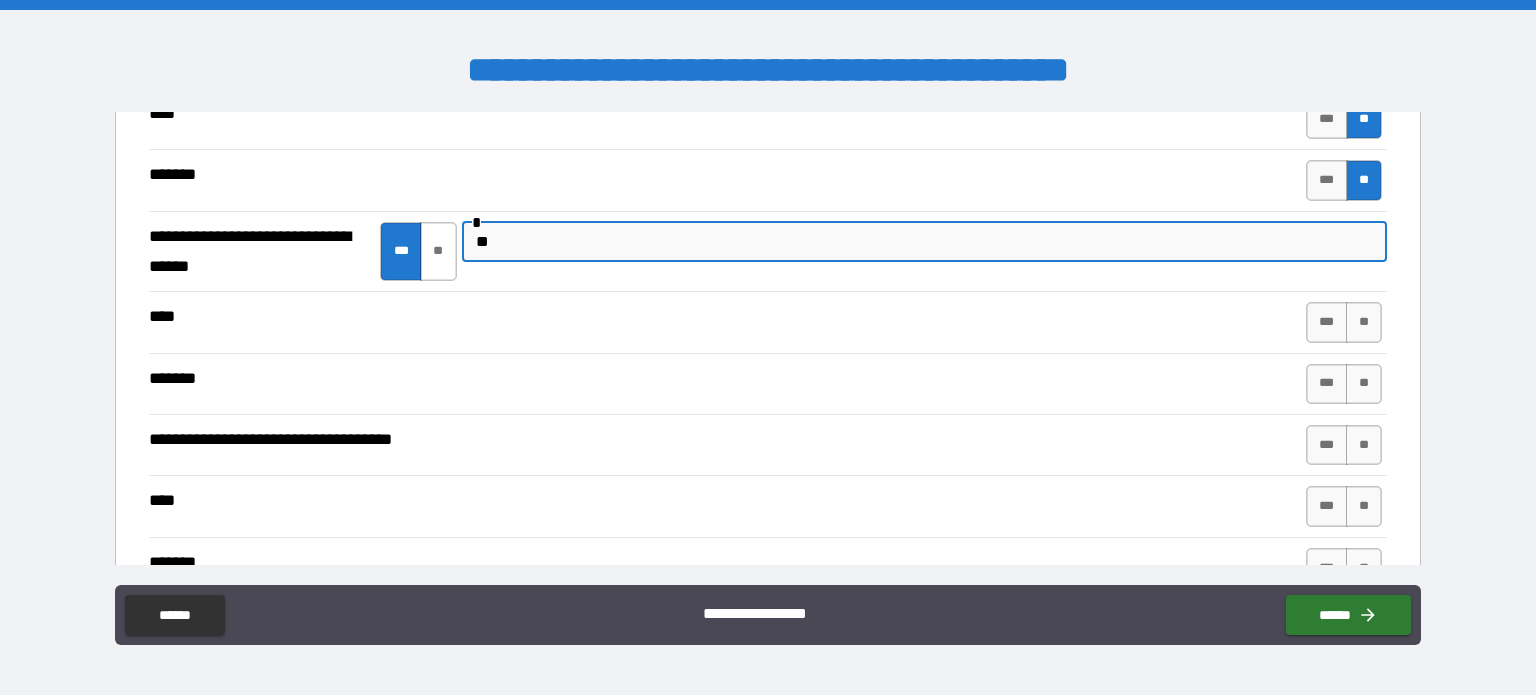 click on "**" at bounding box center [438, 252] 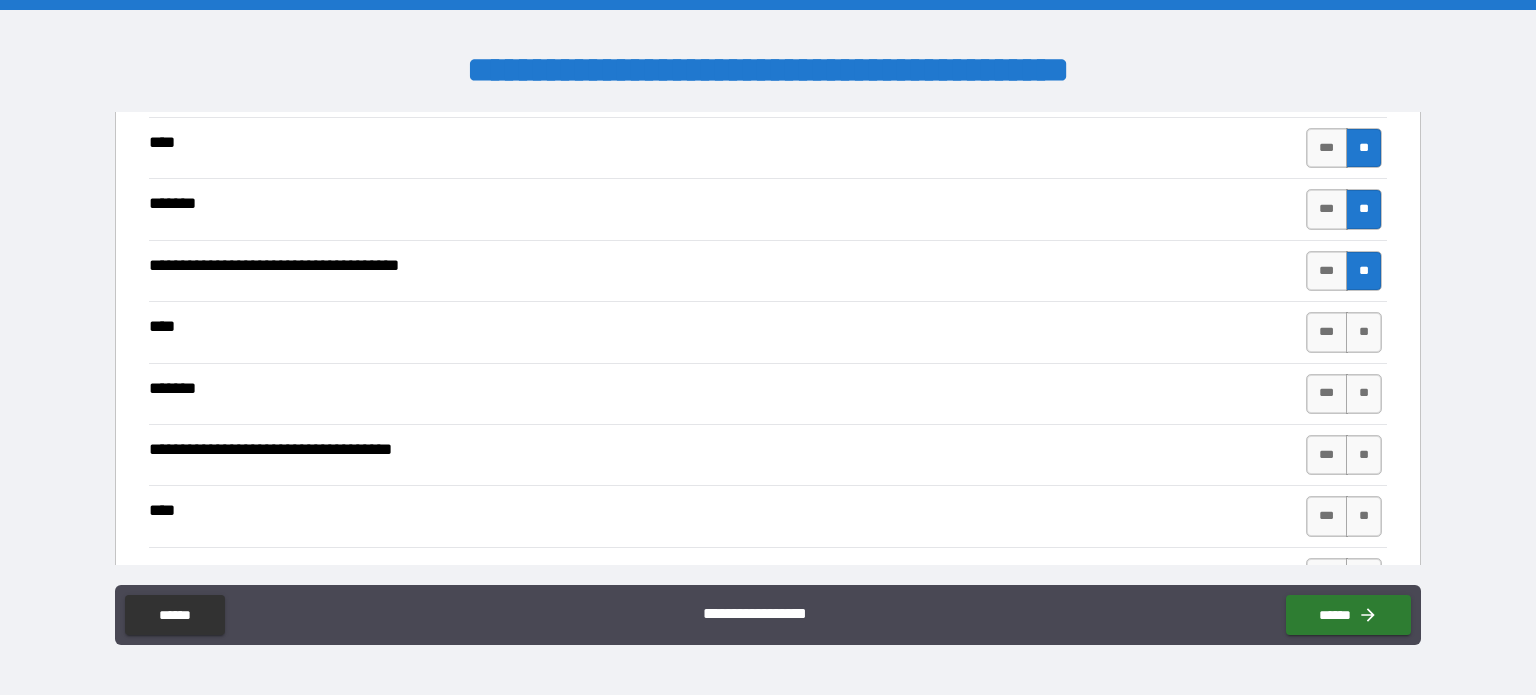 scroll, scrollTop: 3500, scrollLeft: 0, axis: vertical 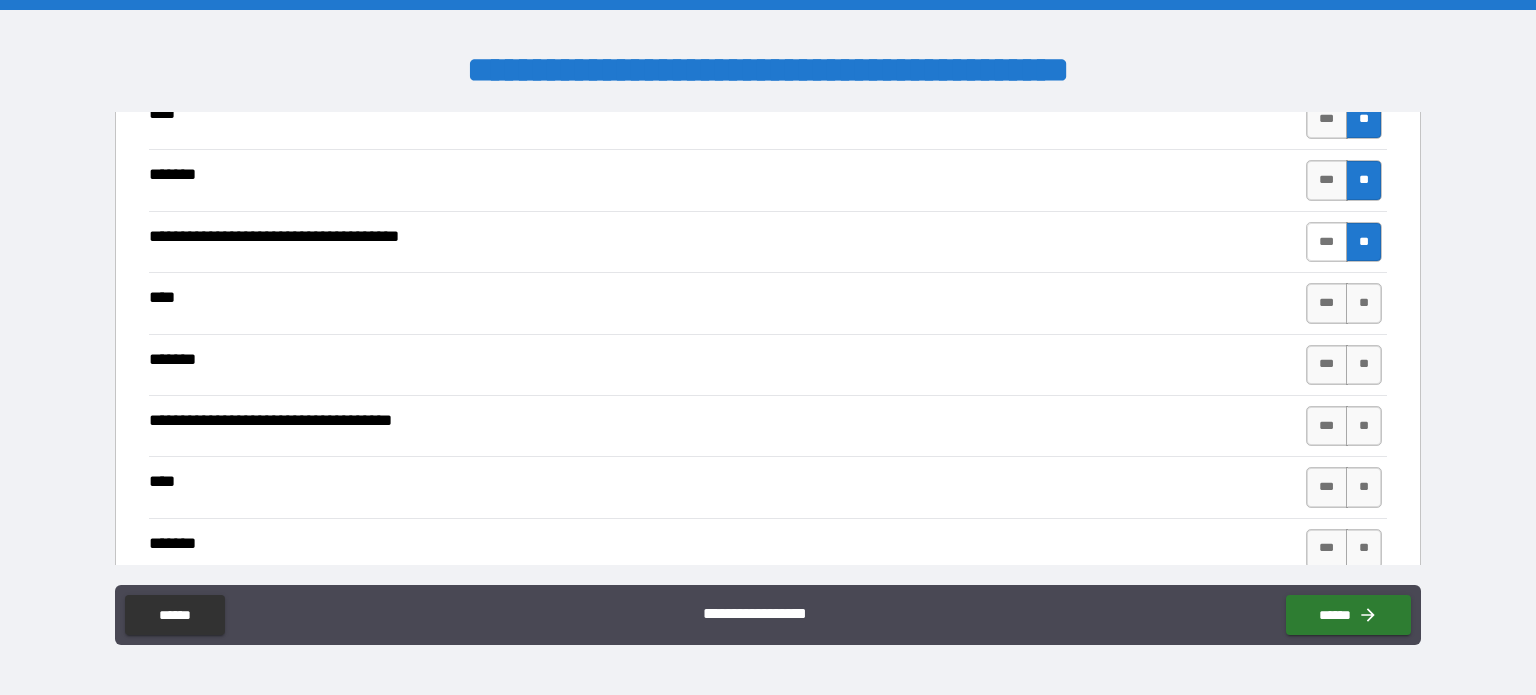 click on "***" at bounding box center (1327, 242) 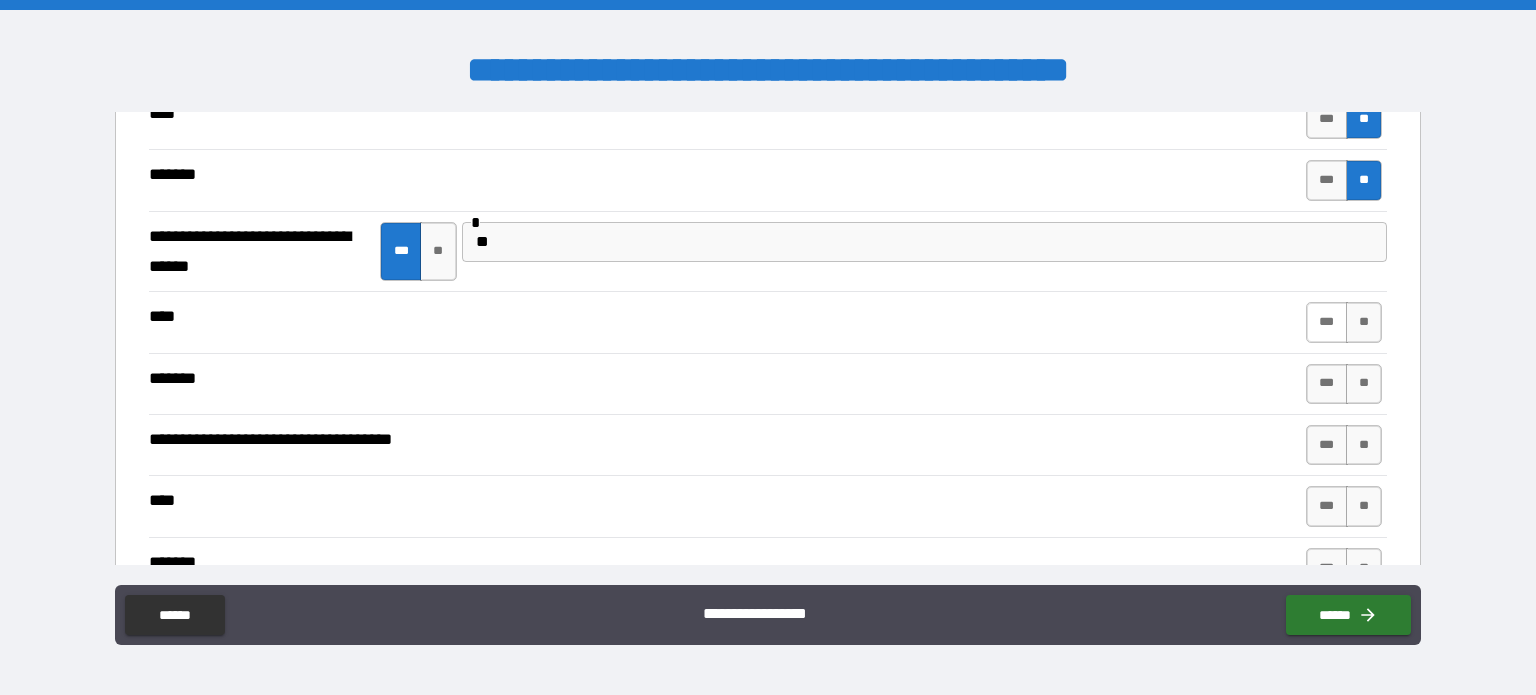 click on "***" at bounding box center [1327, 322] 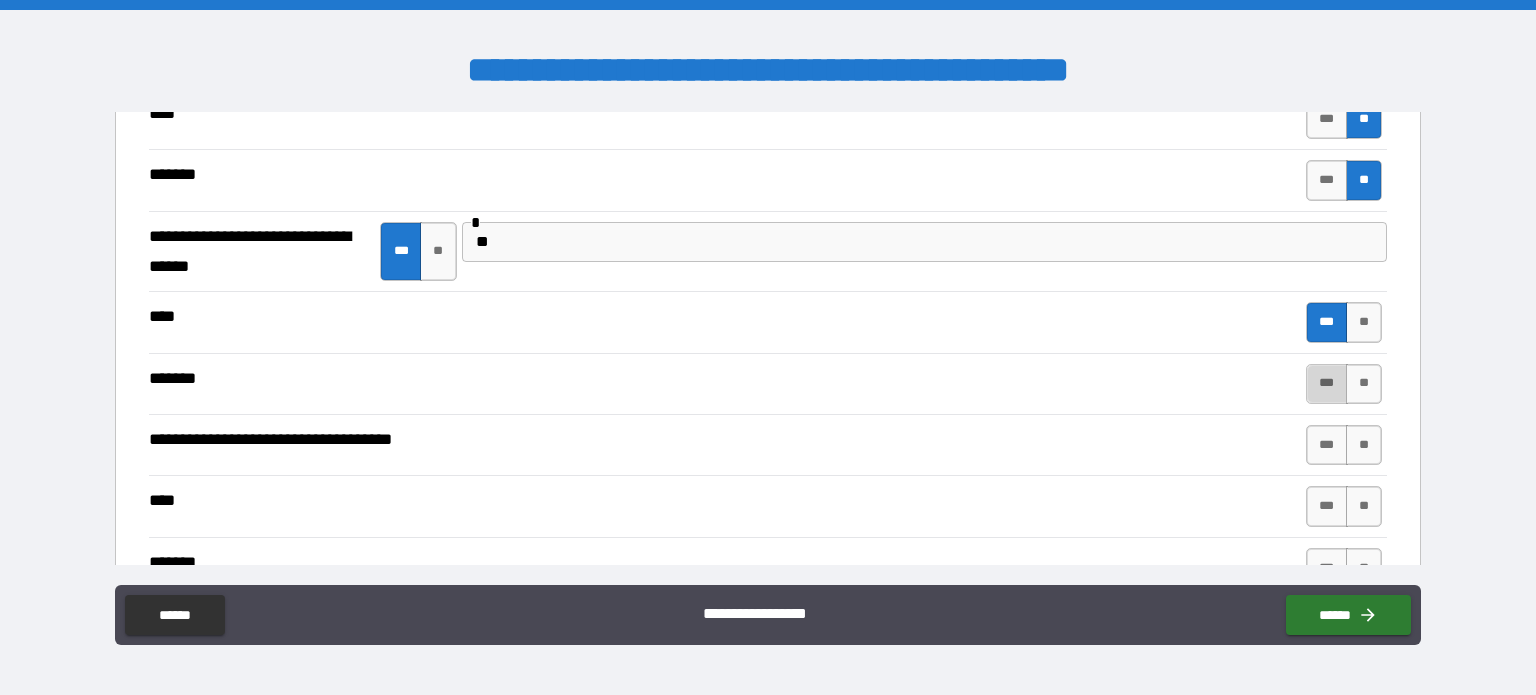 click on "***" at bounding box center [1327, 384] 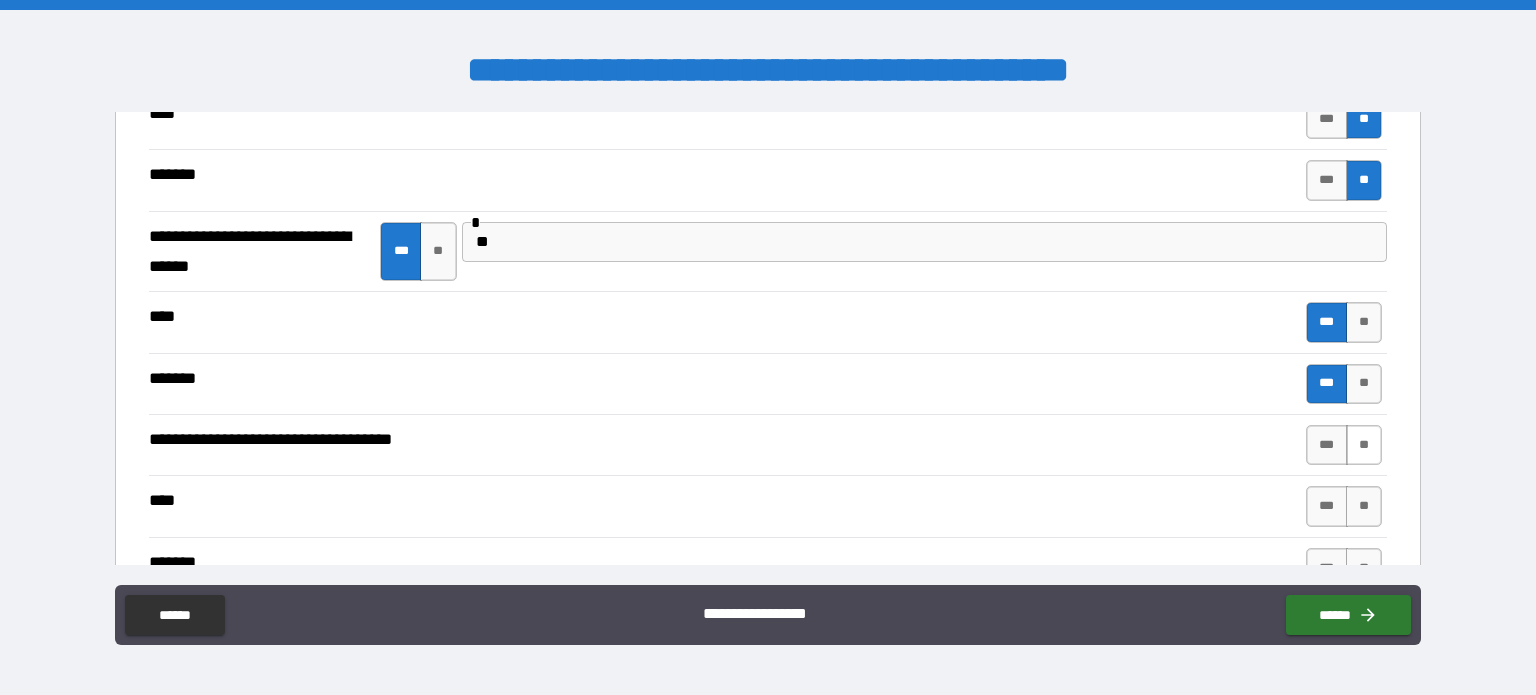 click on "**" at bounding box center (1364, 445) 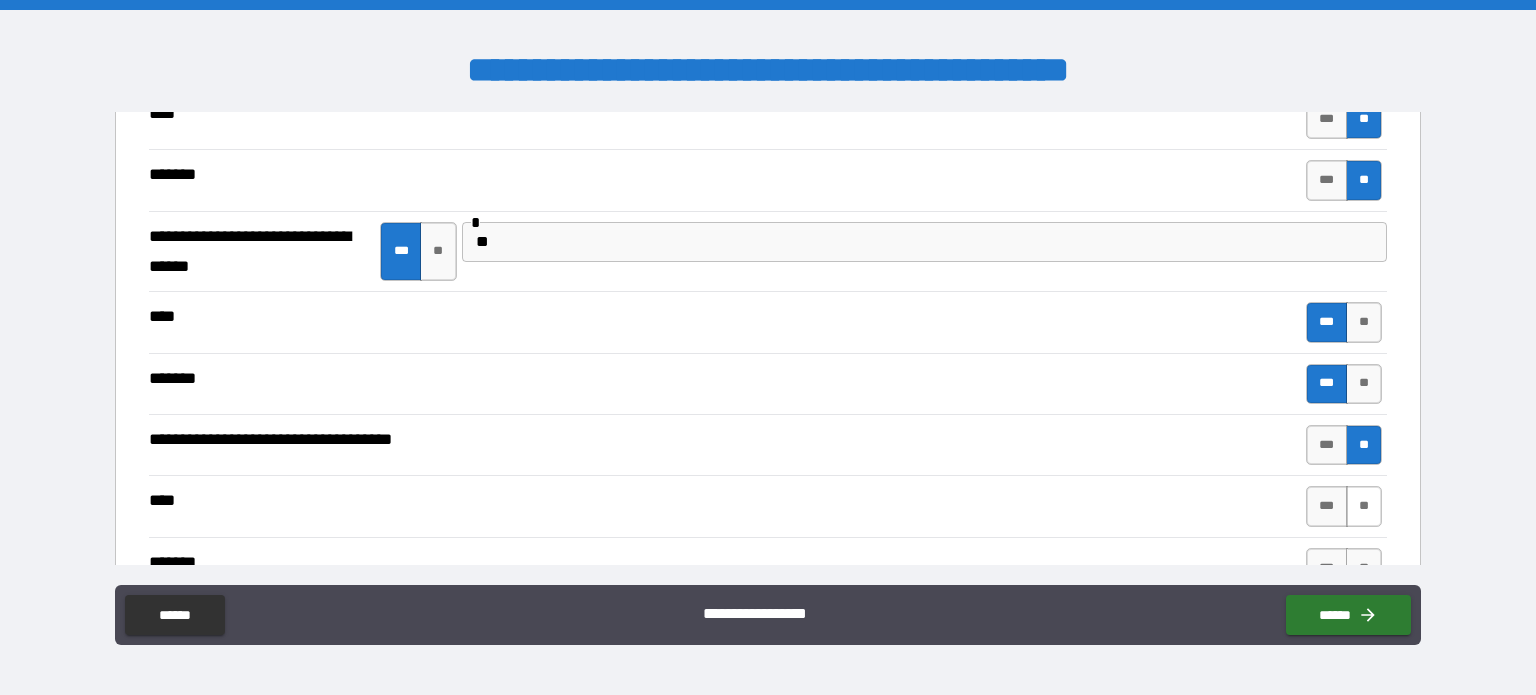 click on "**" at bounding box center (1364, 506) 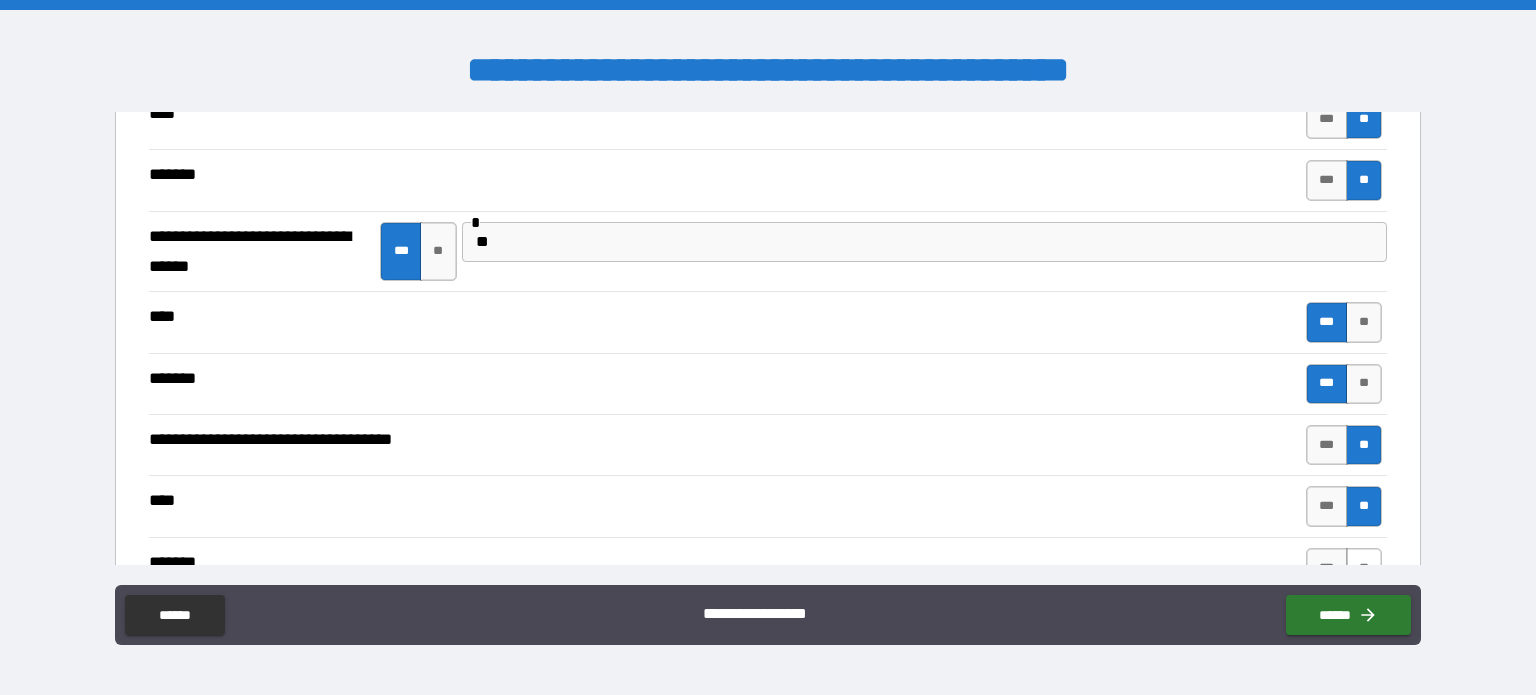 click on "**" at bounding box center [1364, 568] 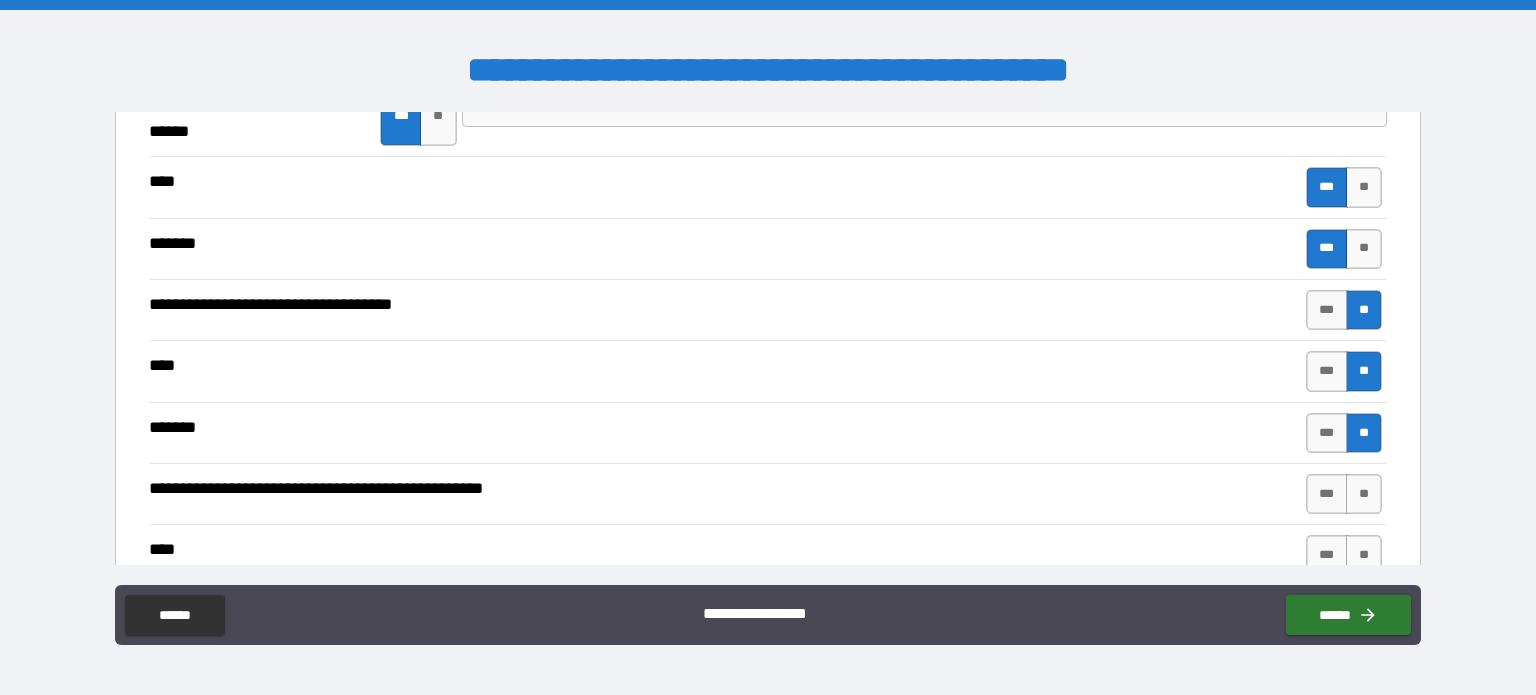 scroll, scrollTop: 3800, scrollLeft: 0, axis: vertical 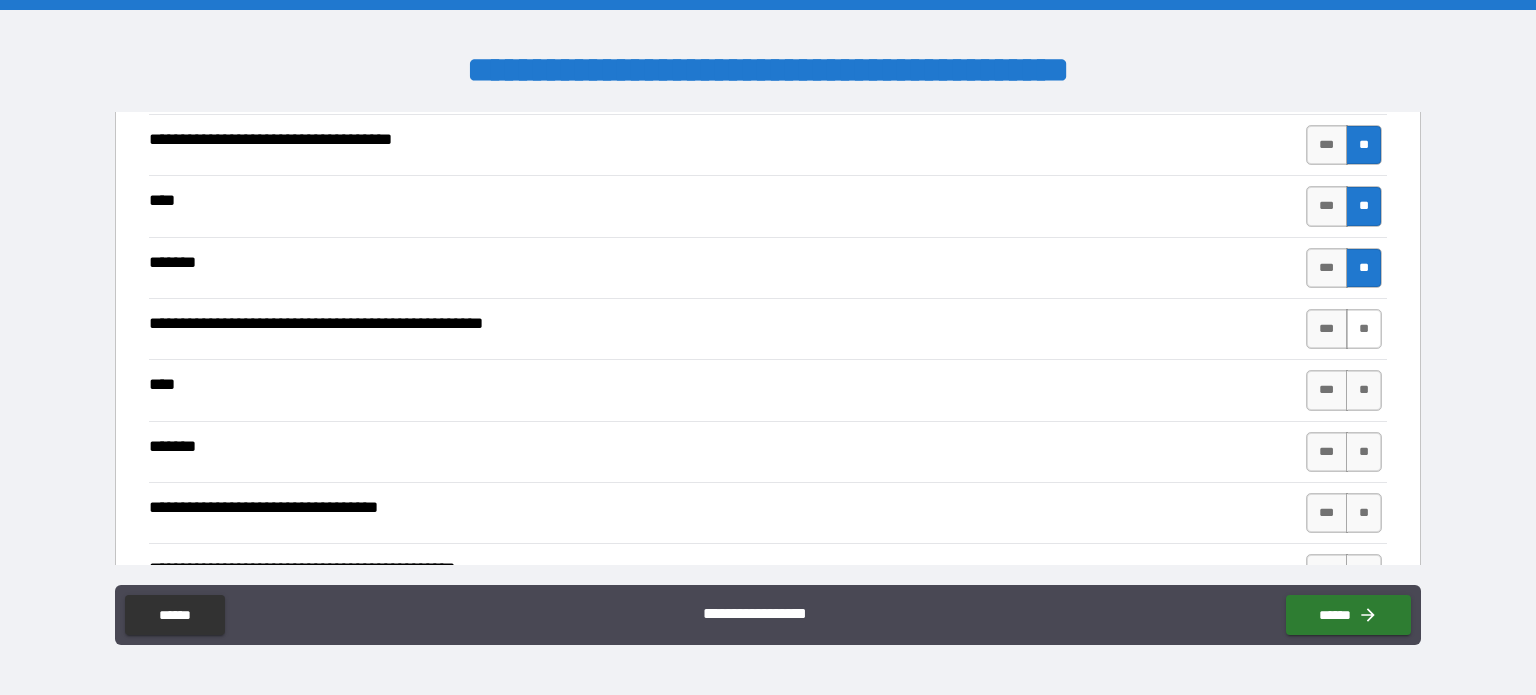 click on "**" at bounding box center [1364, 329] 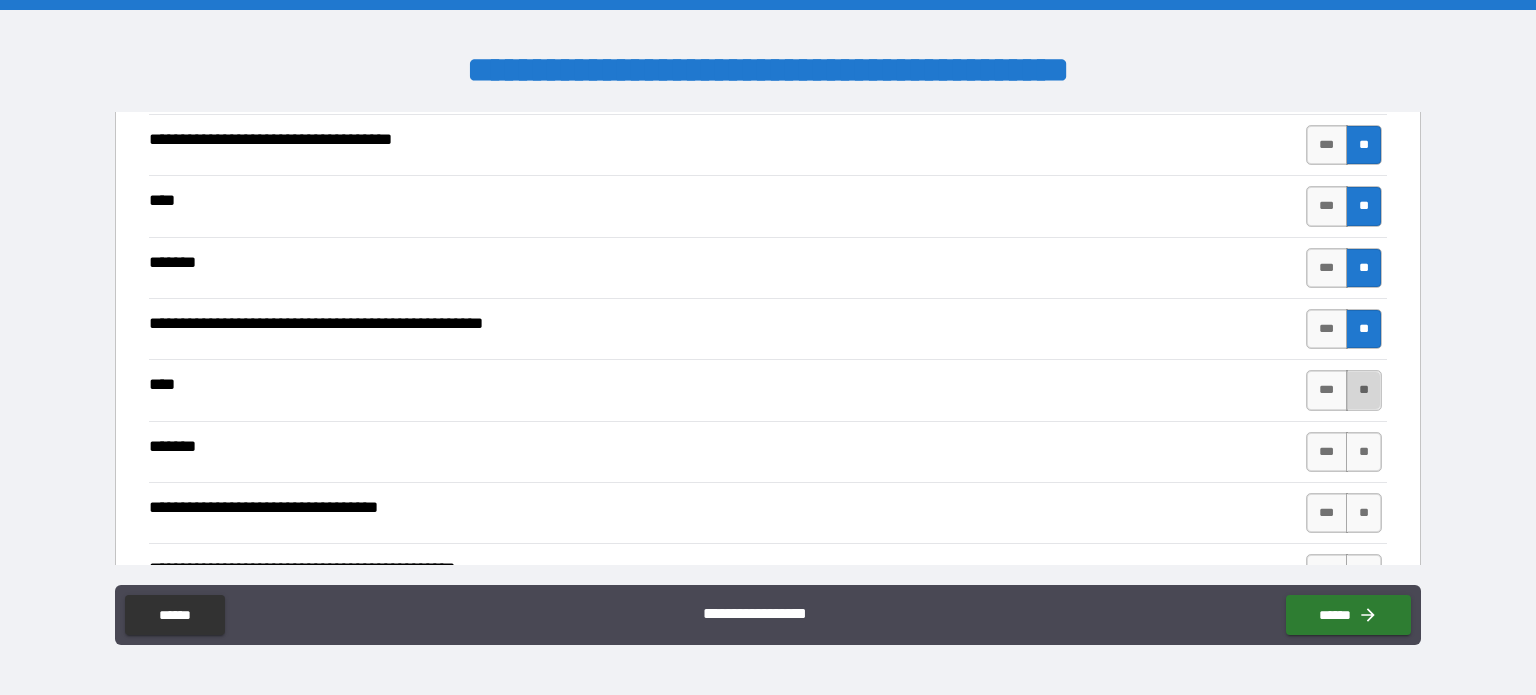 drag, startPoint x: 1362, startPoint y: 387, endPoint x: 1351, endPoint y: 447, distance: 61 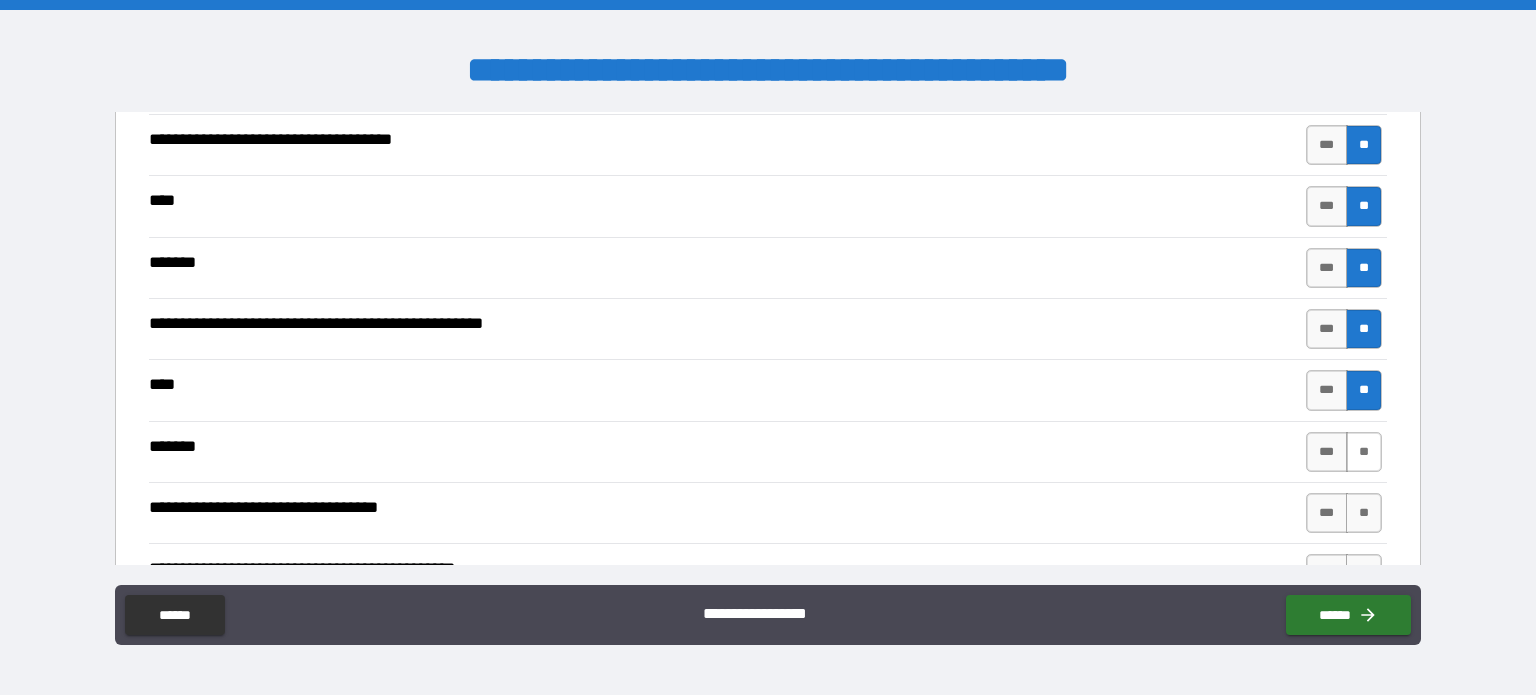 click on "**" at bounding box center (1364, 452) 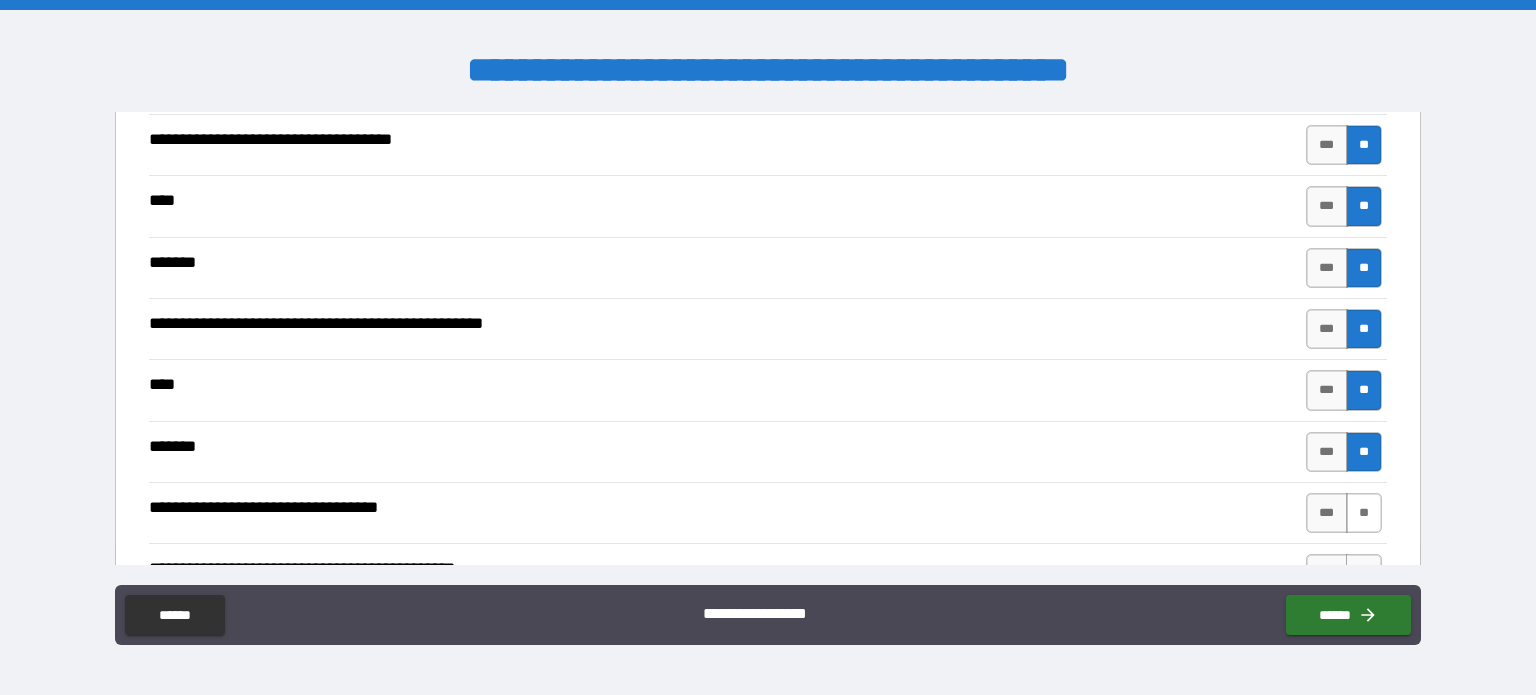 scroll, scrollTop: 4000, scrollLeft: 0, axis: vertical 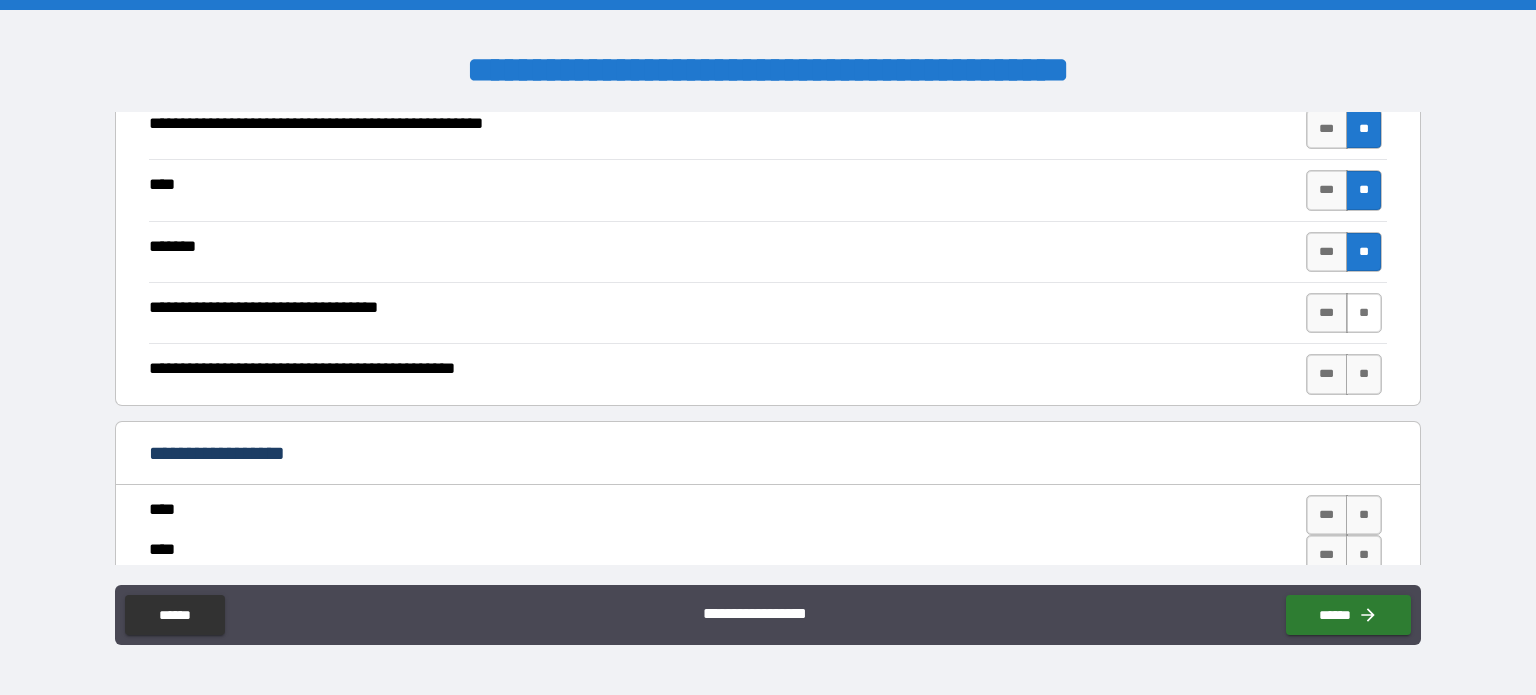 click on "**" at bounding box center (1364, 313) 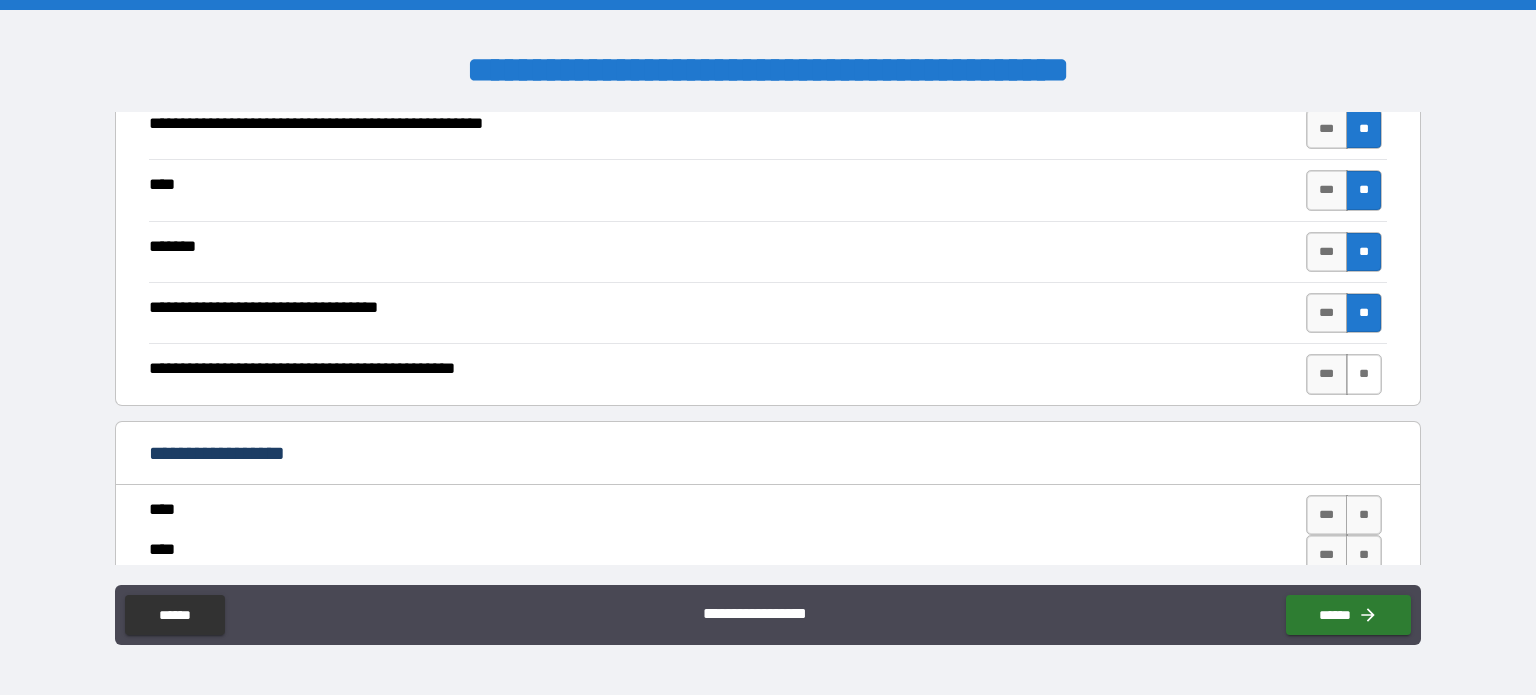 click on "**" at bounding box center [1364, 374] 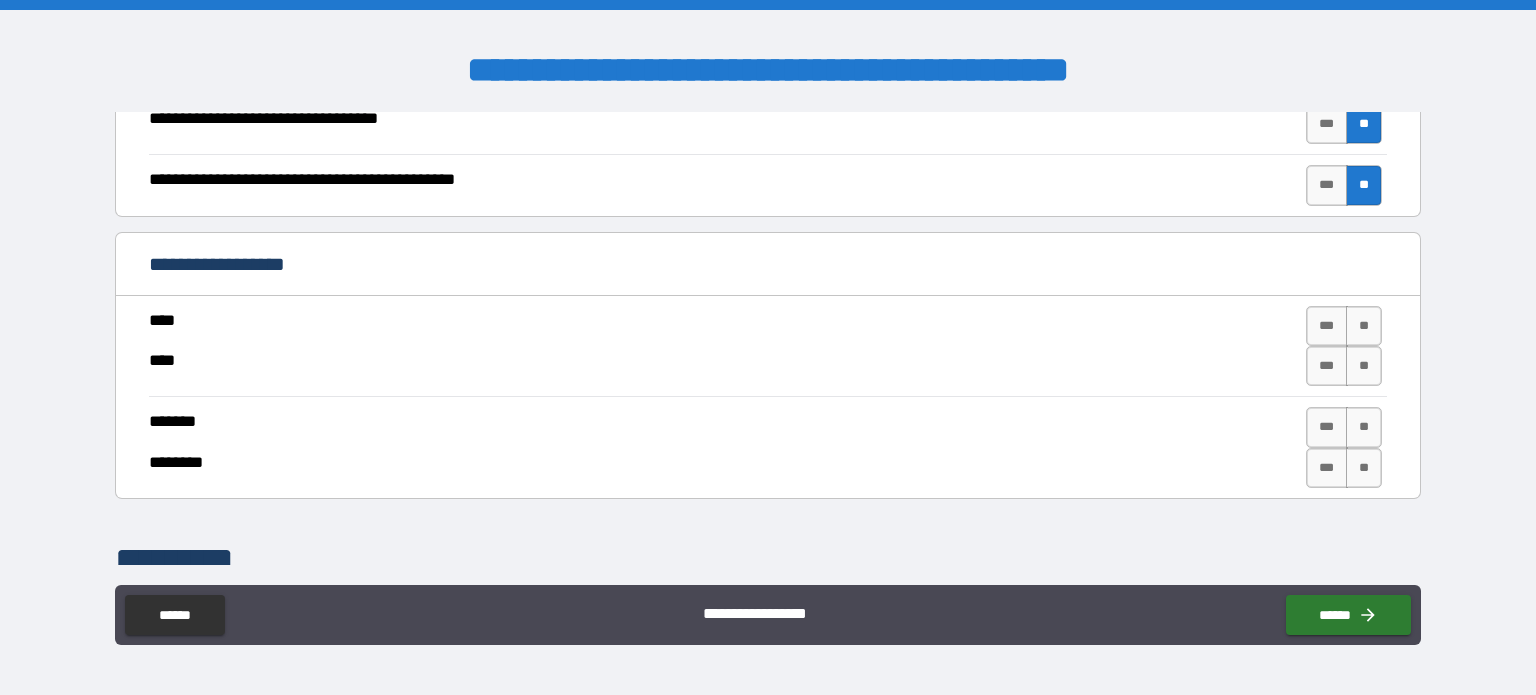 scroll, scrollTop: 4200, scrollLeft: 0, axis: vertical 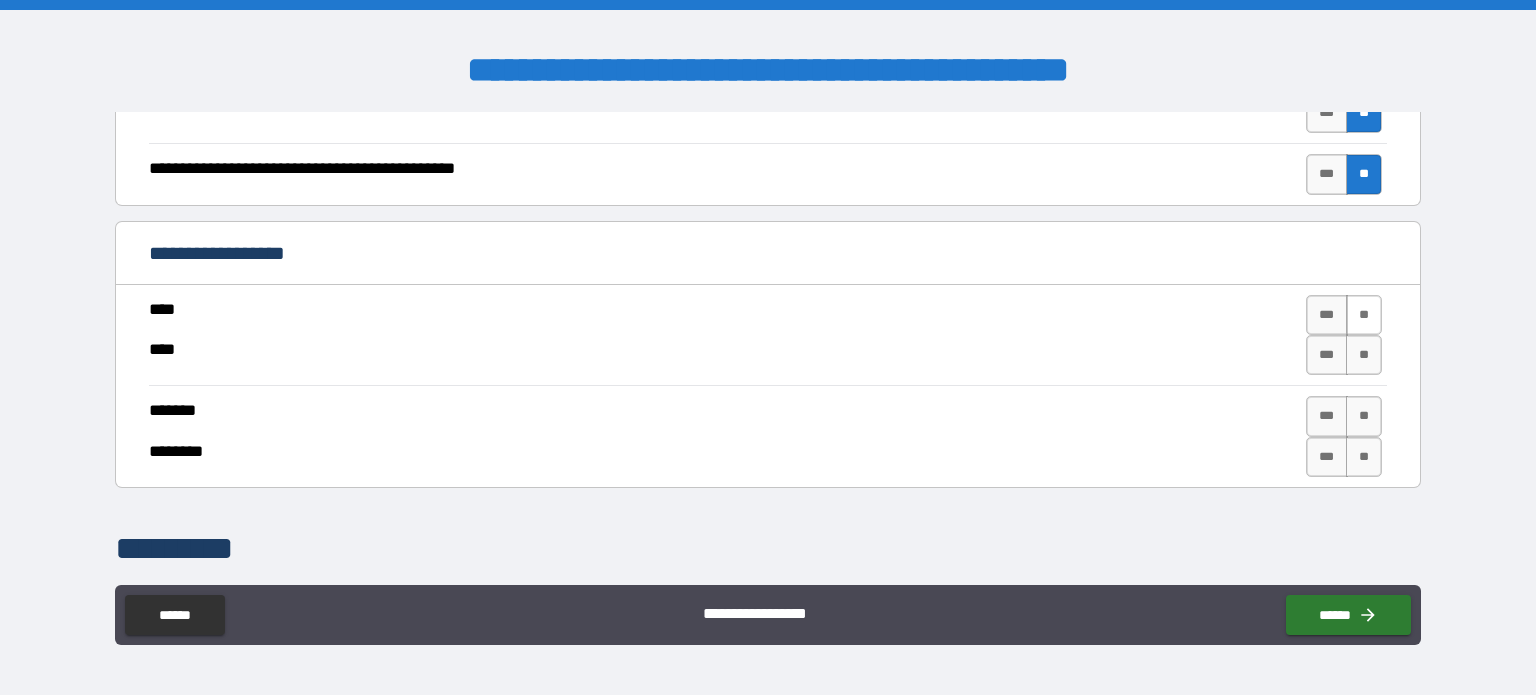 click on "**" at bounding box center [1364, 315] 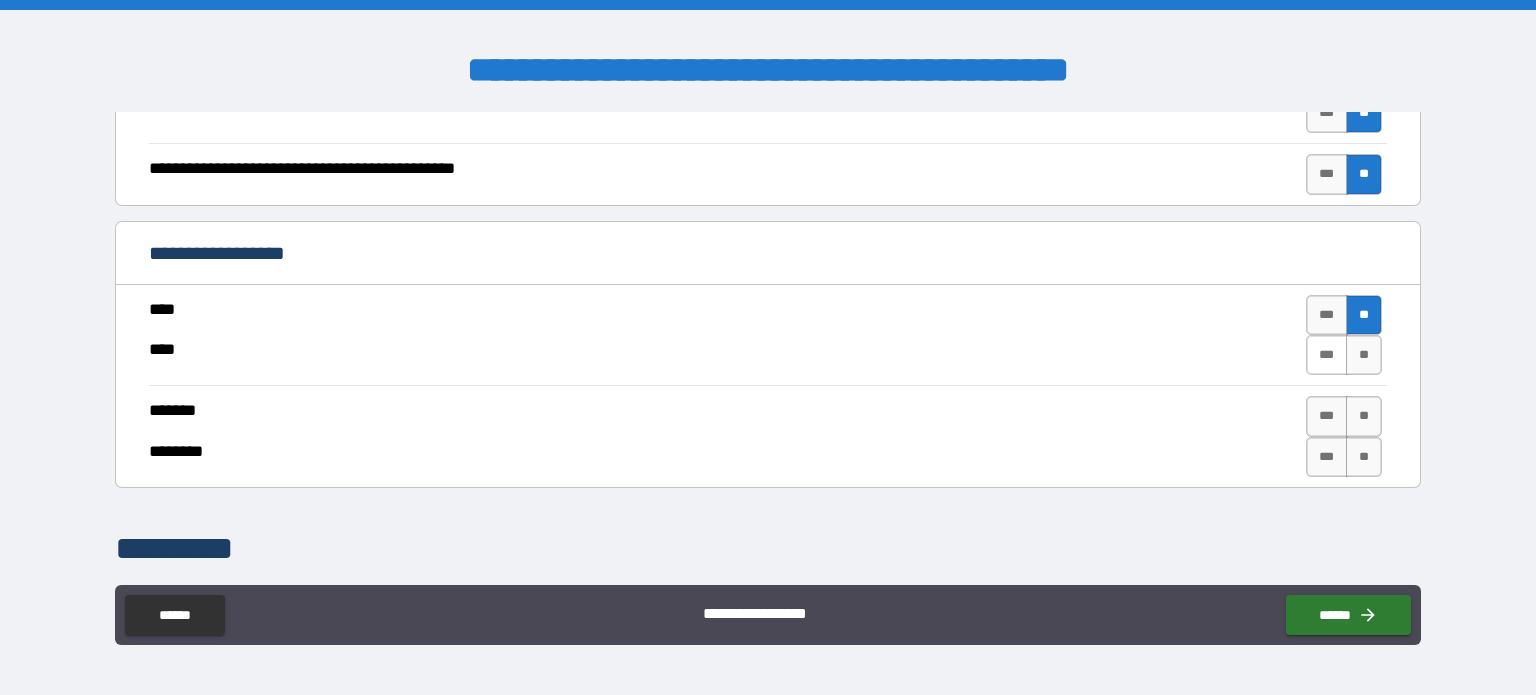 click on "***" at bounding box center (1327, 355) 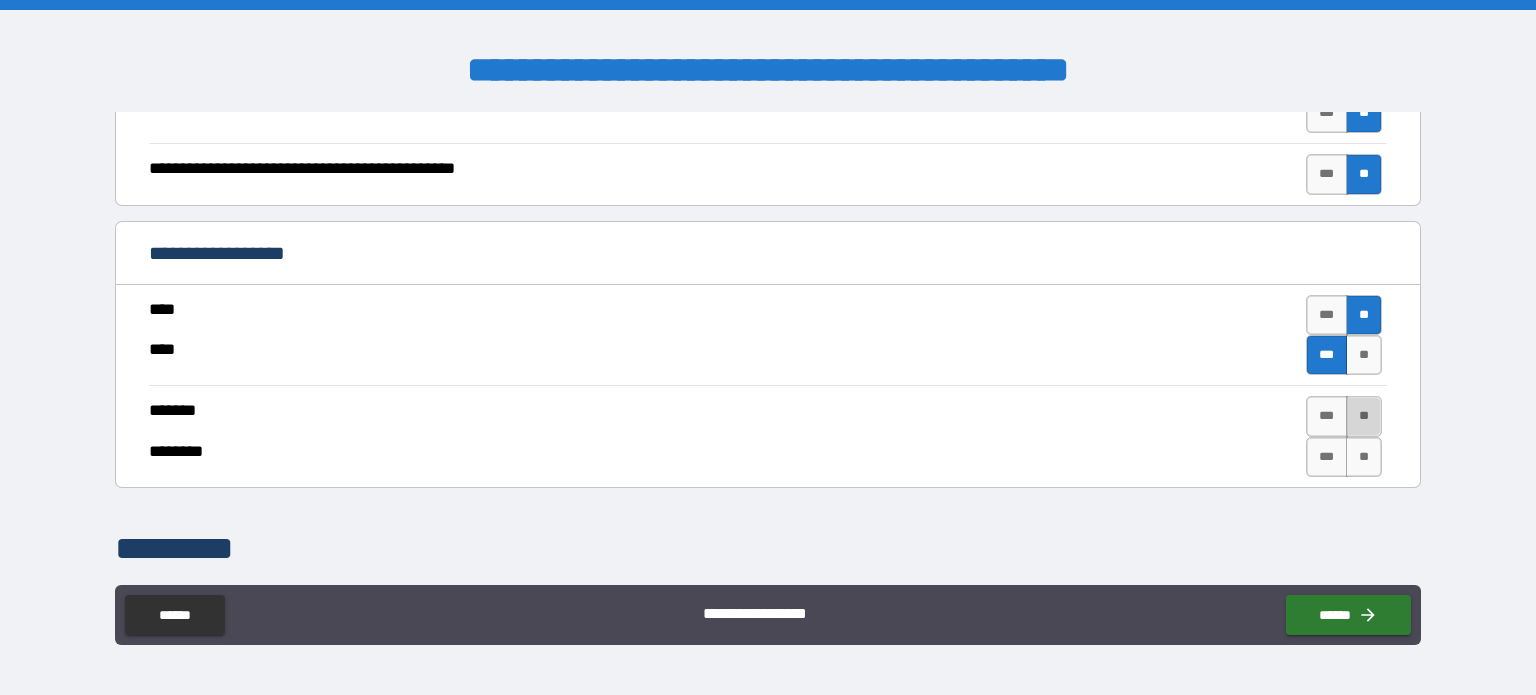 click on "**" at bounding box center [1364, 416] 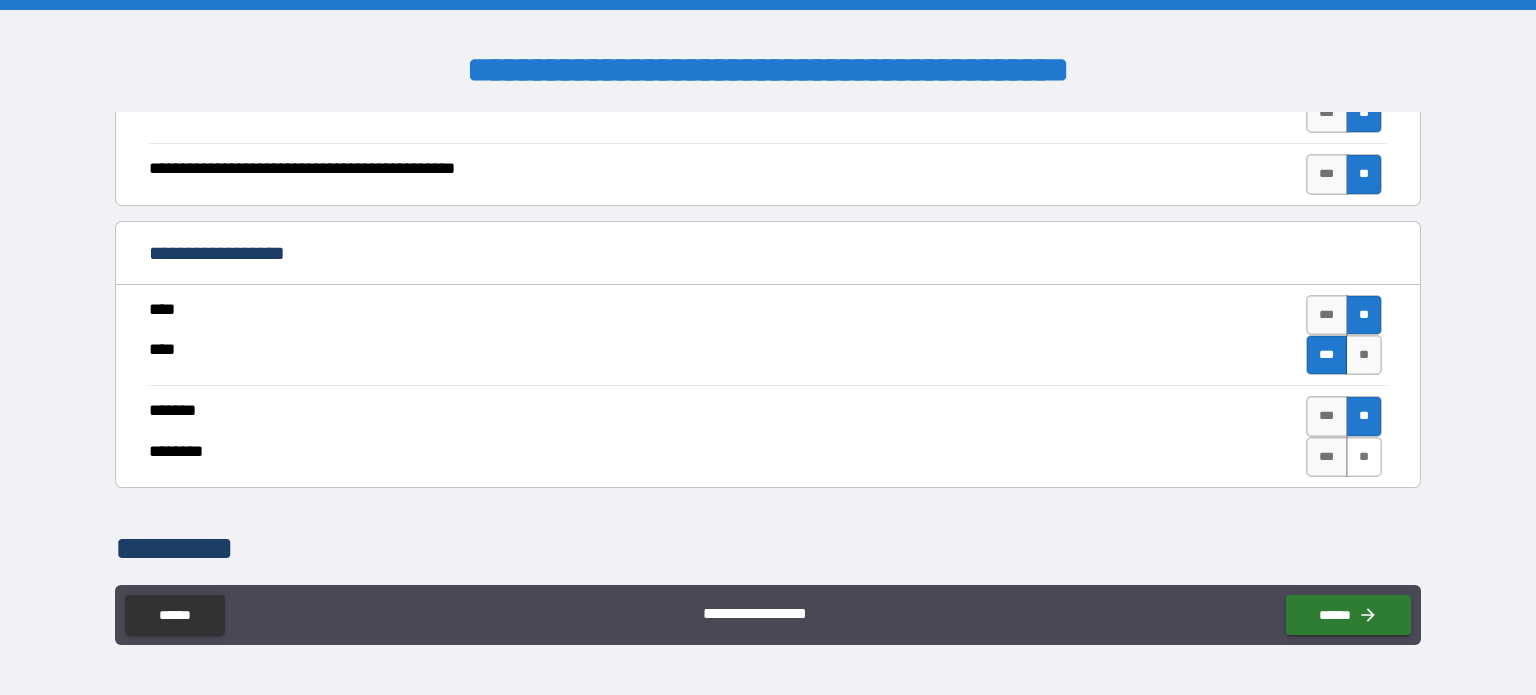 click on "**" at bounding box center [1364, 457] 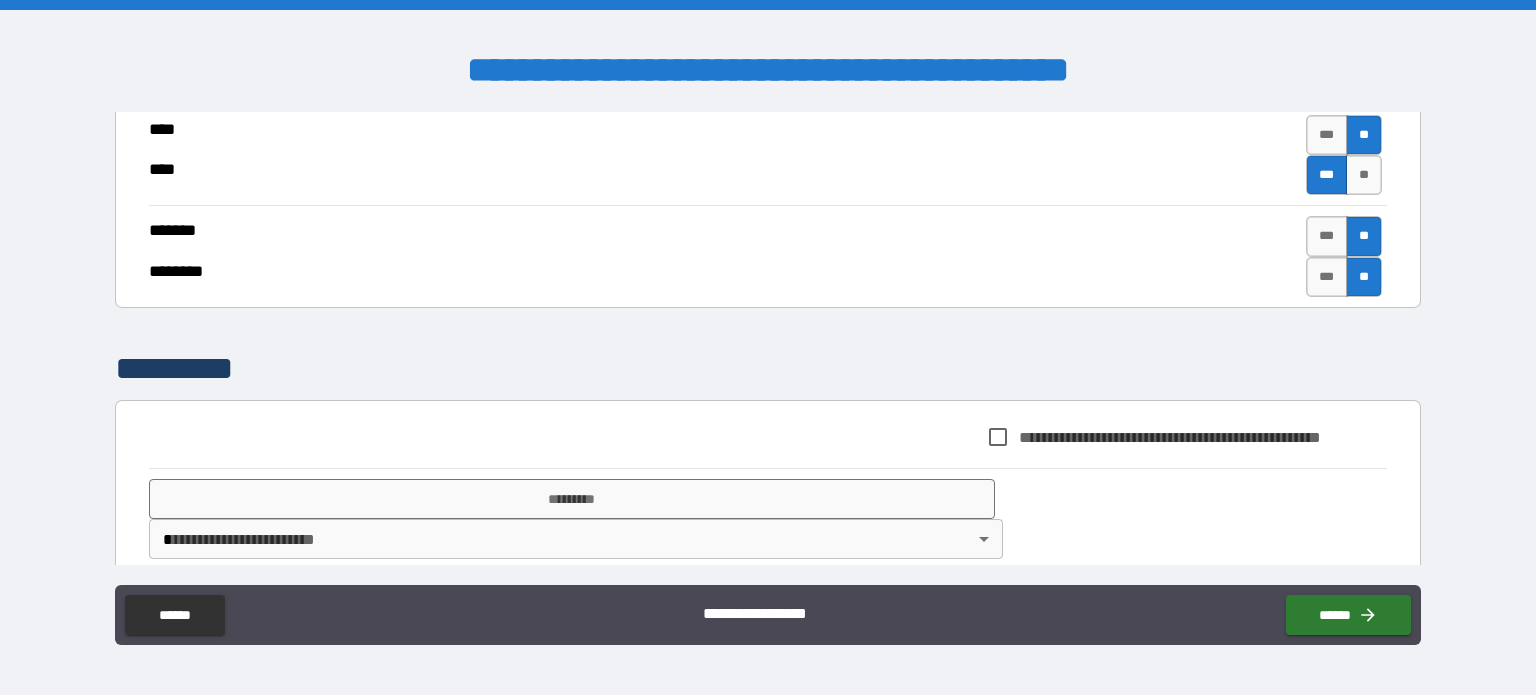 scroll, scrollTop: 4391, scrollLeft: 0, axis: vertical 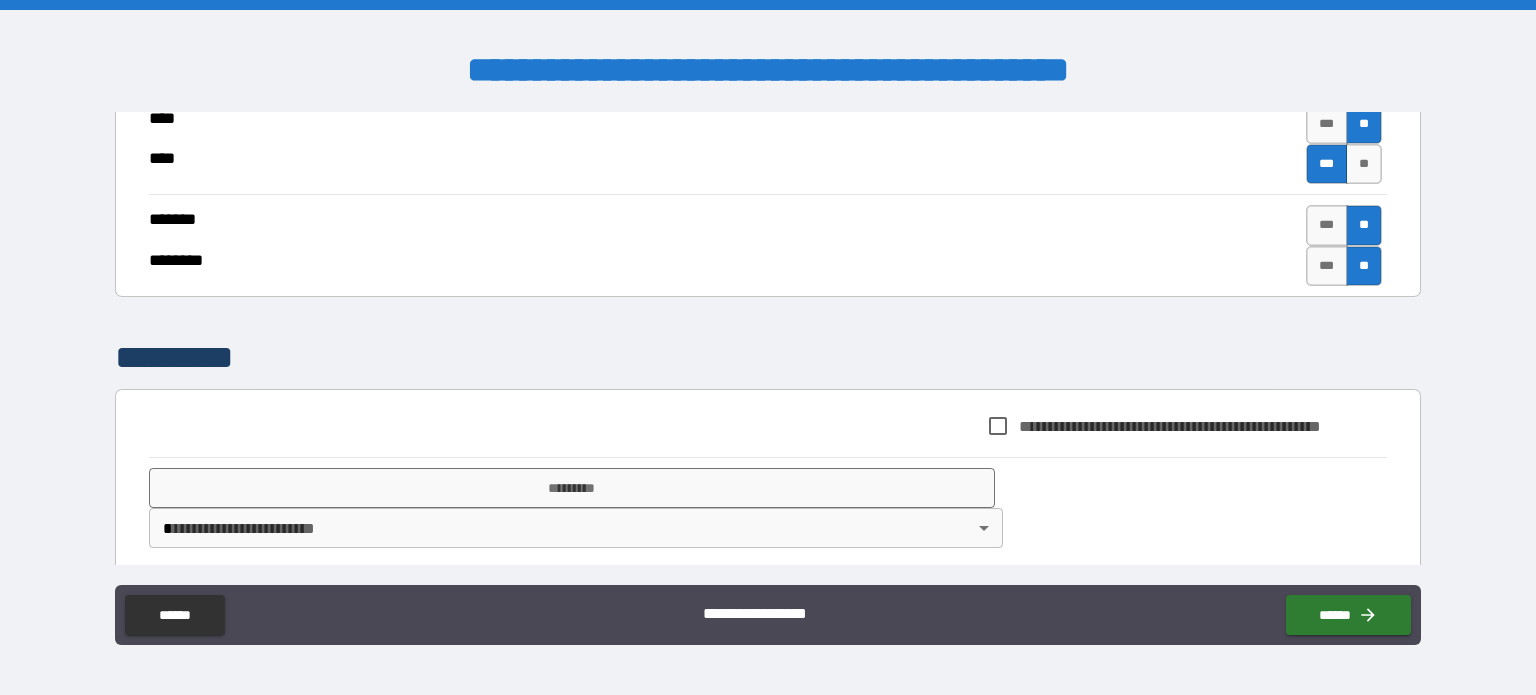 click on "**********" at bounding box center (1203, 426) 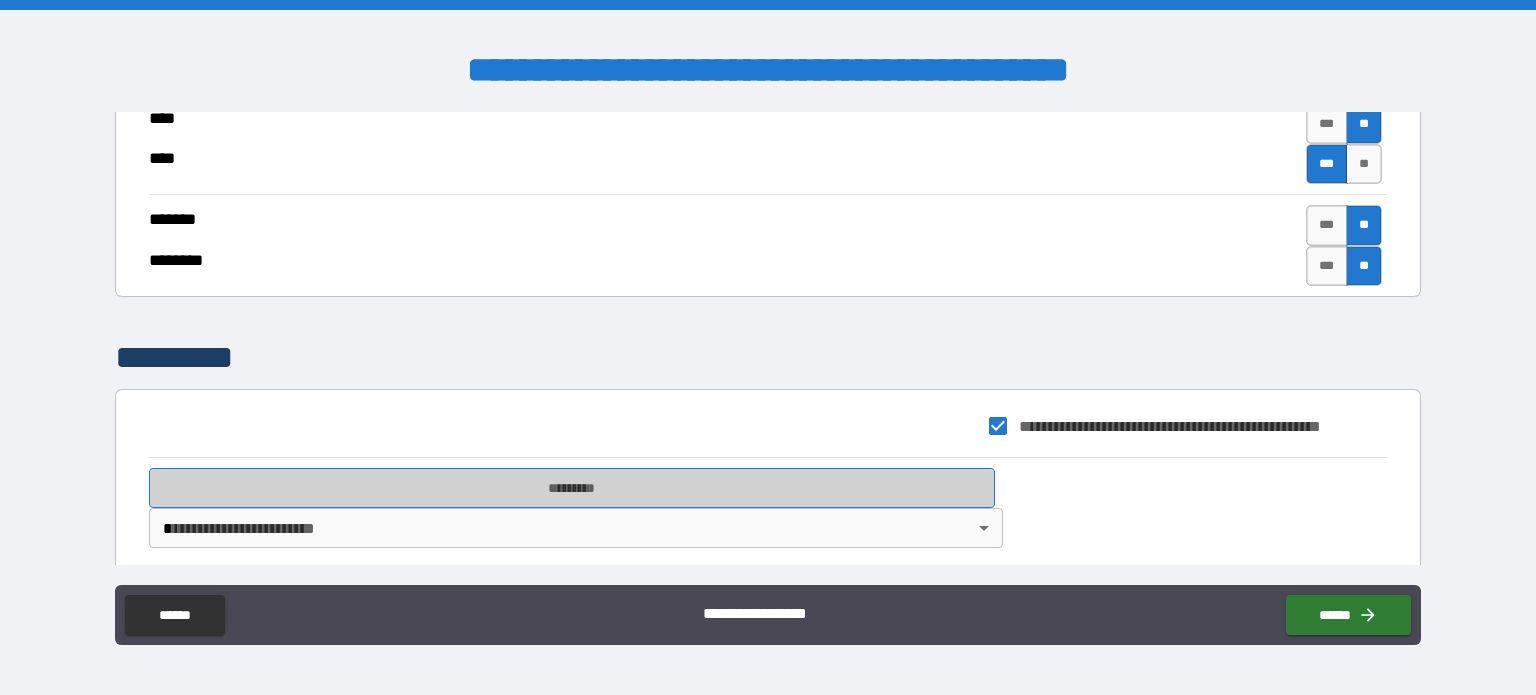 click on "*********" at bounding box center (572, 488) 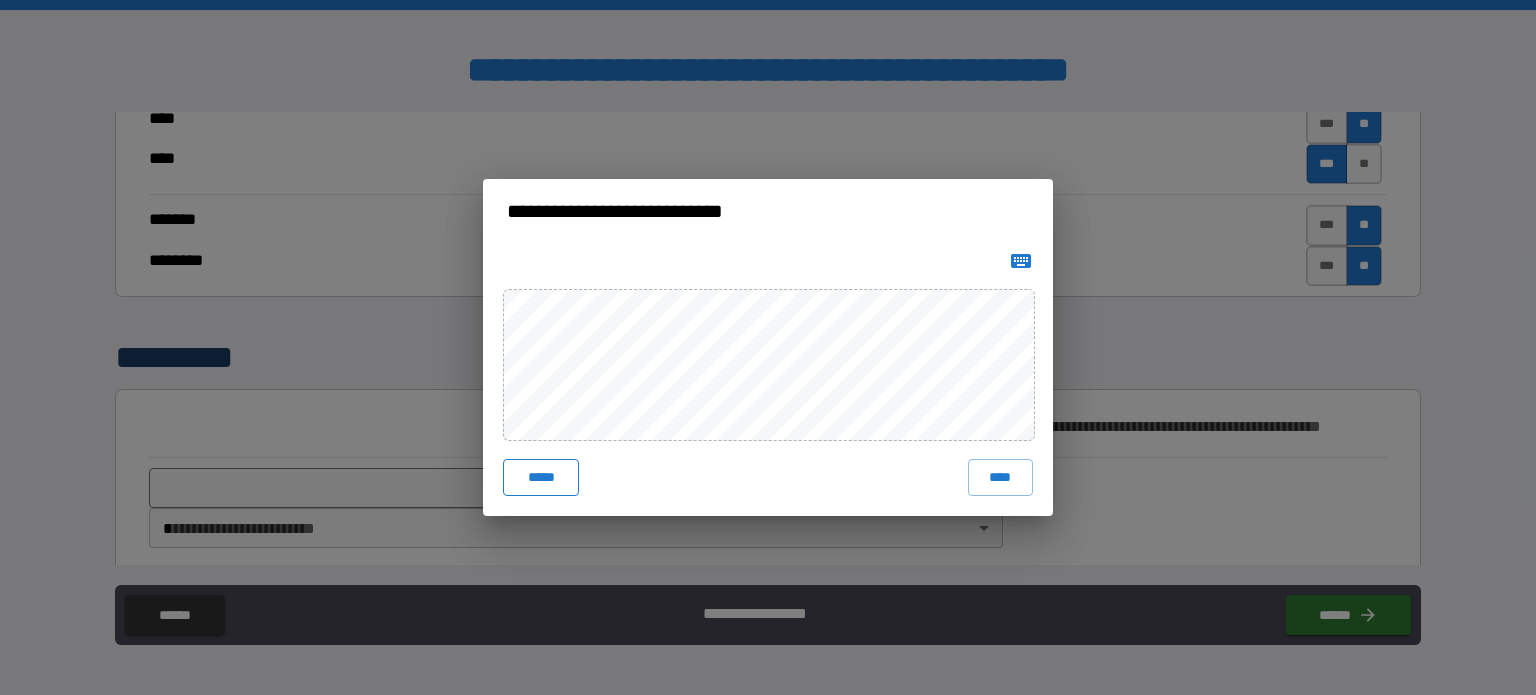 click on "*****" at bounding box center [541, 477] 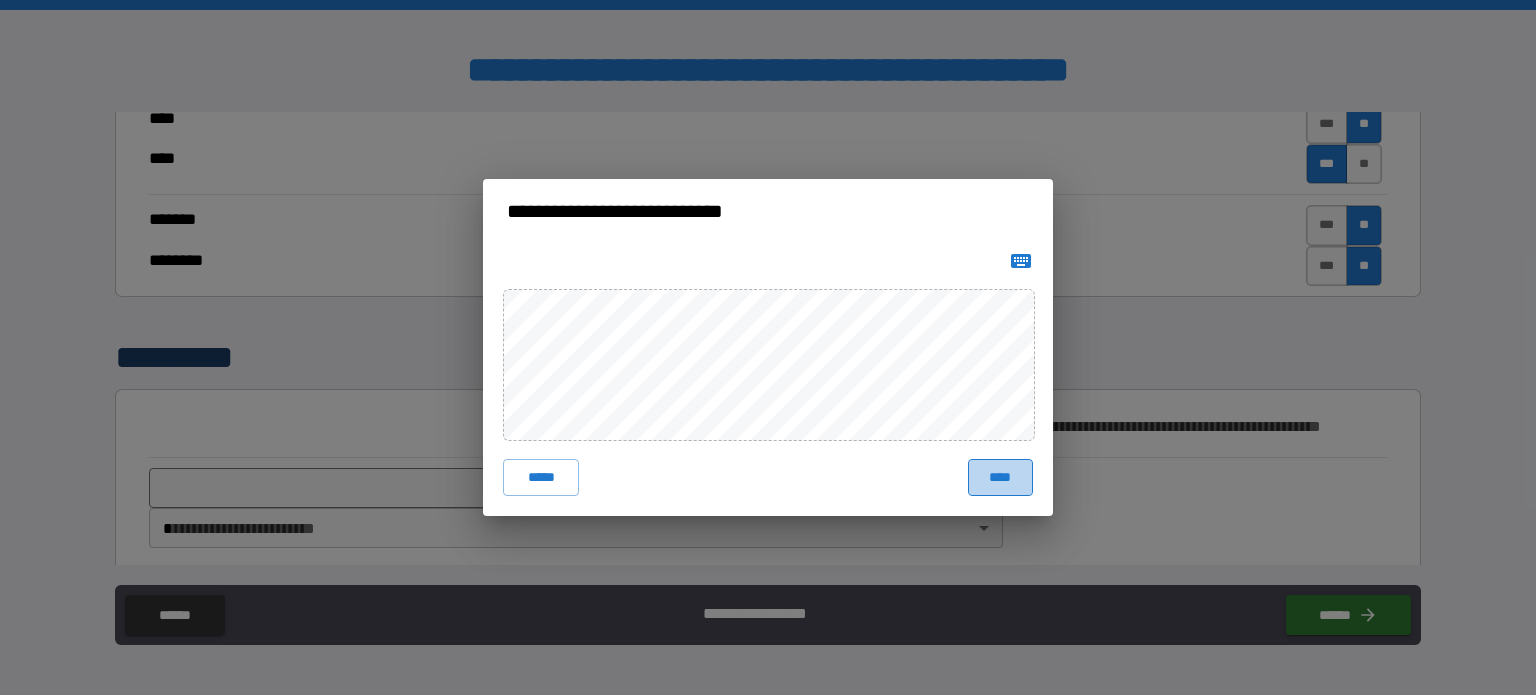 click on "****" at bounding box center [1000, 477] 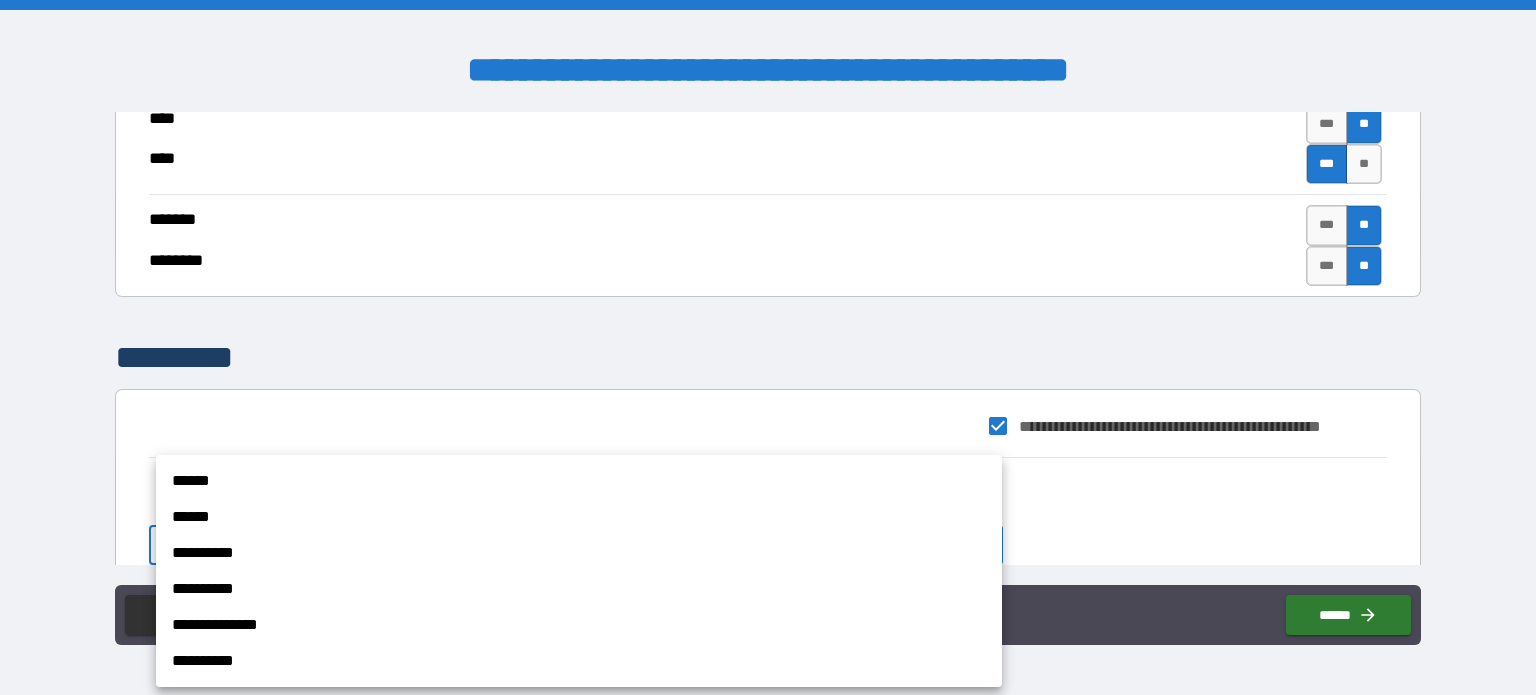 click on "**********" at bounding box center [768, 347] 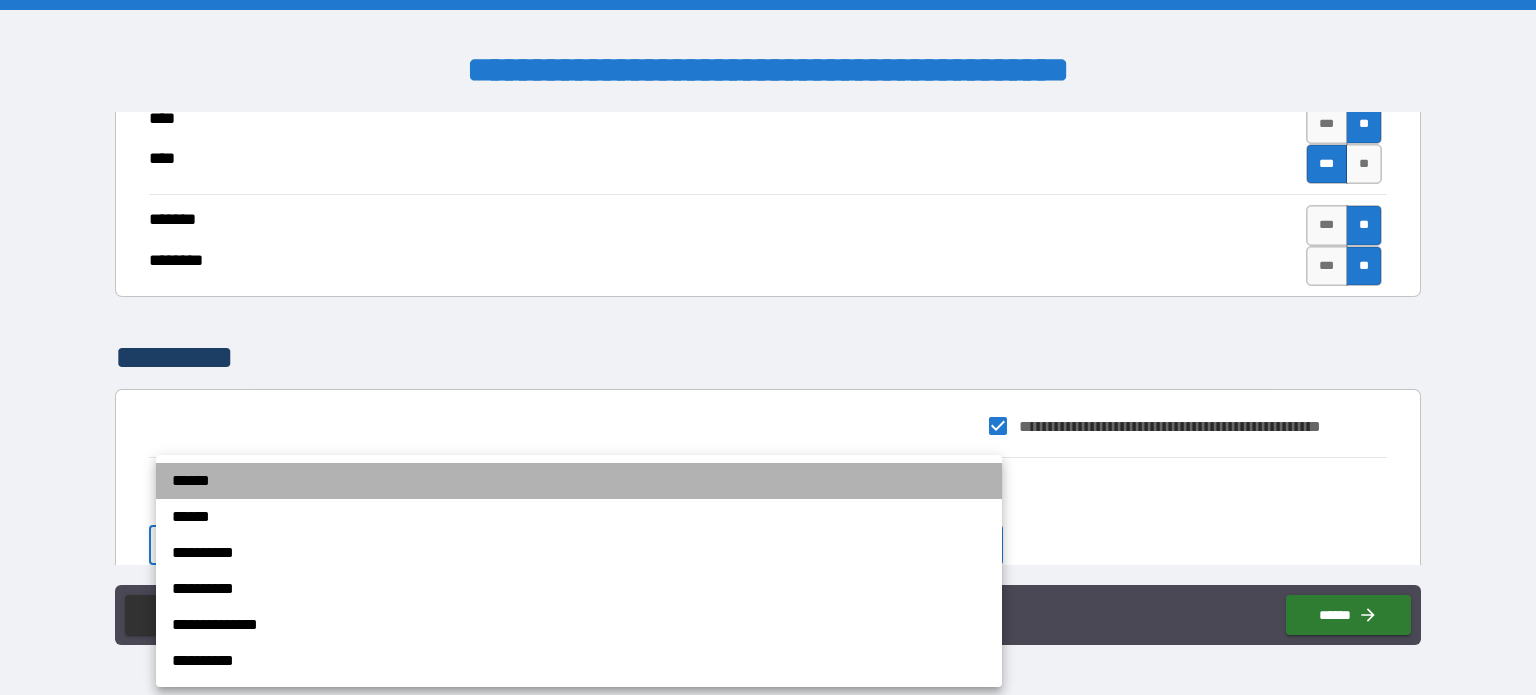 click on "******" at bounding box center (579, 481) 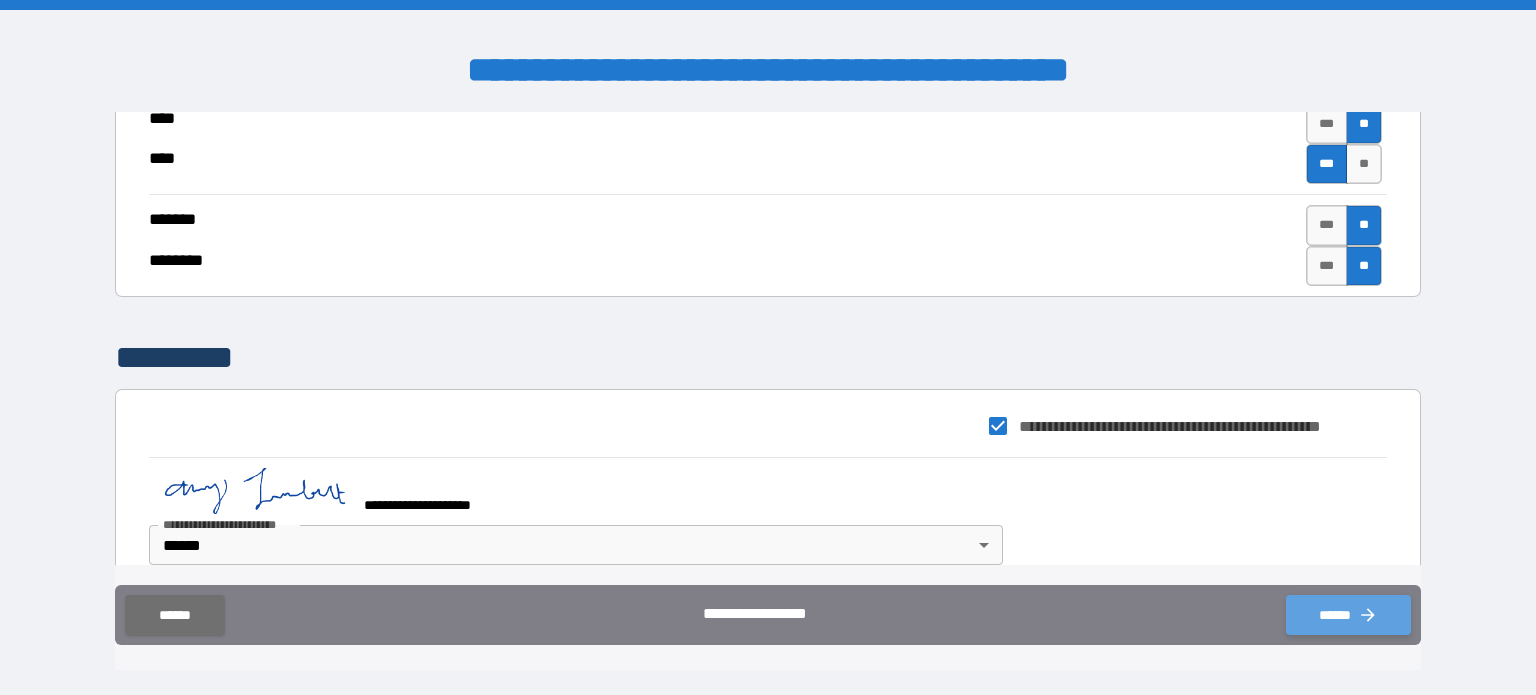 click on "******" at bounding box center (1348, 615) 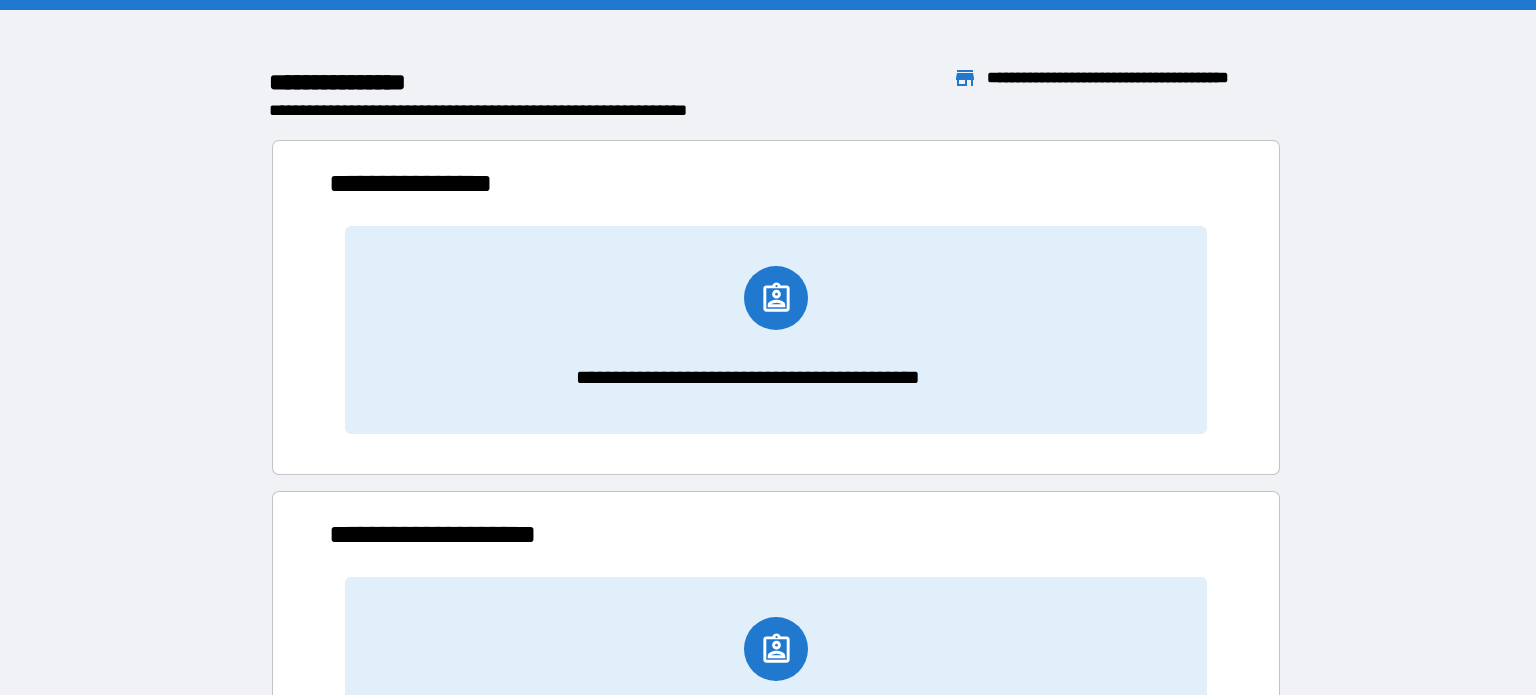 scroll, scrollTop: 16, scrollLeft: 16, axis: both 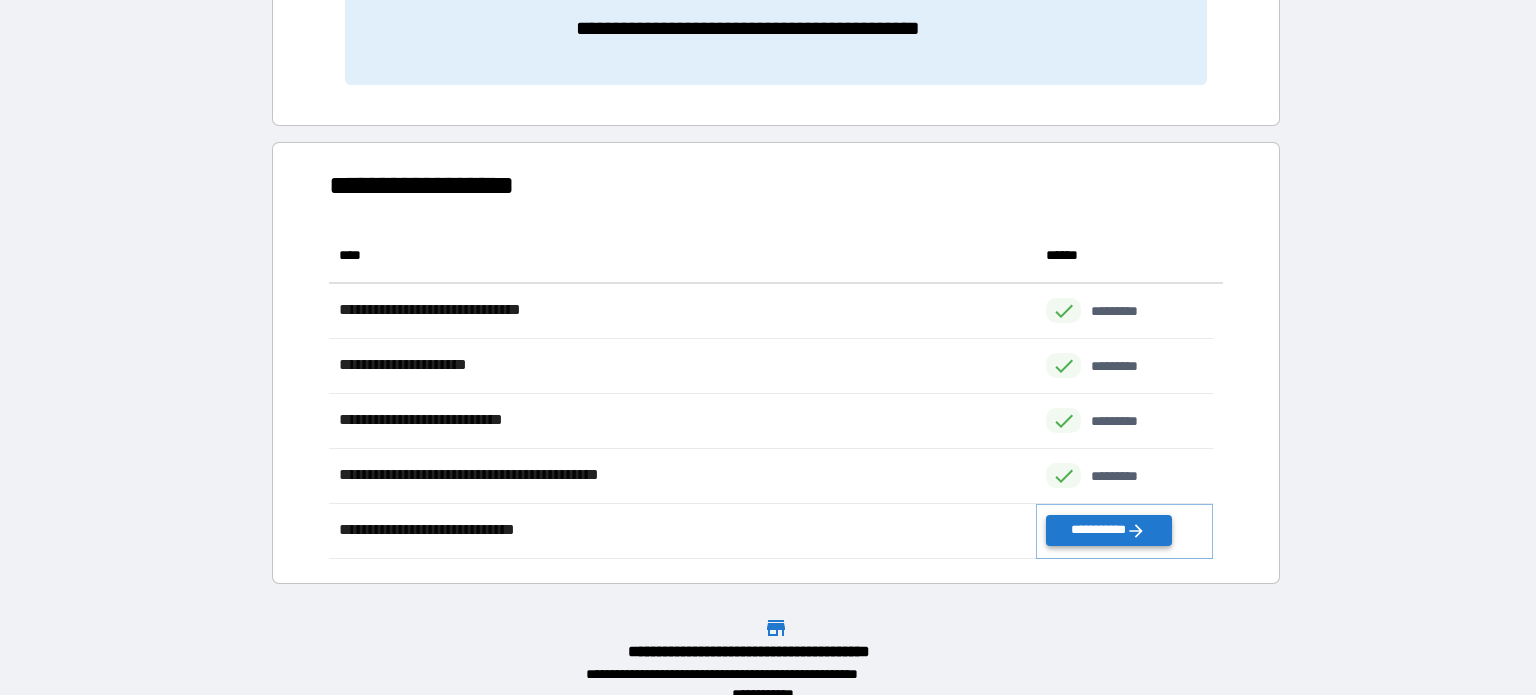 click on "**********" at bounding box center (1108, 530) 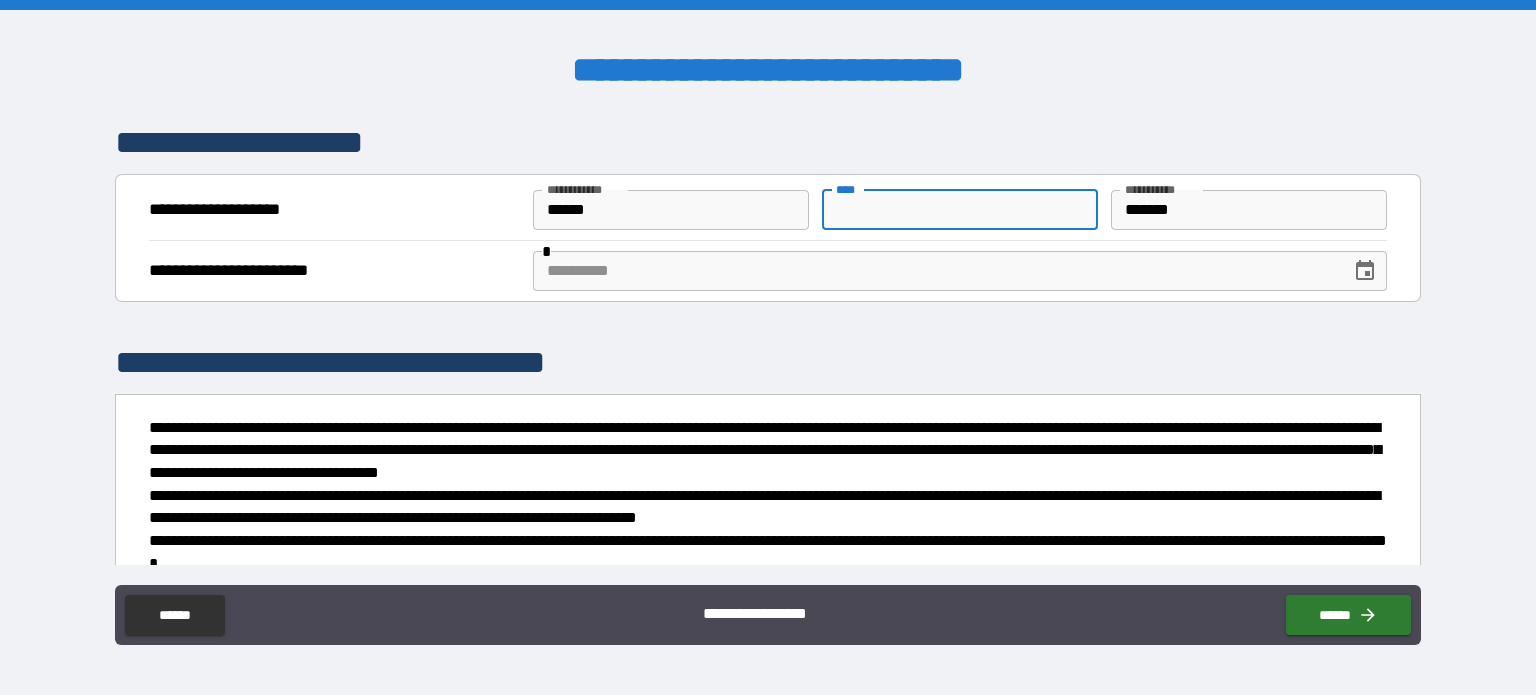 click on "**   *" at bounding box center (960, 210) 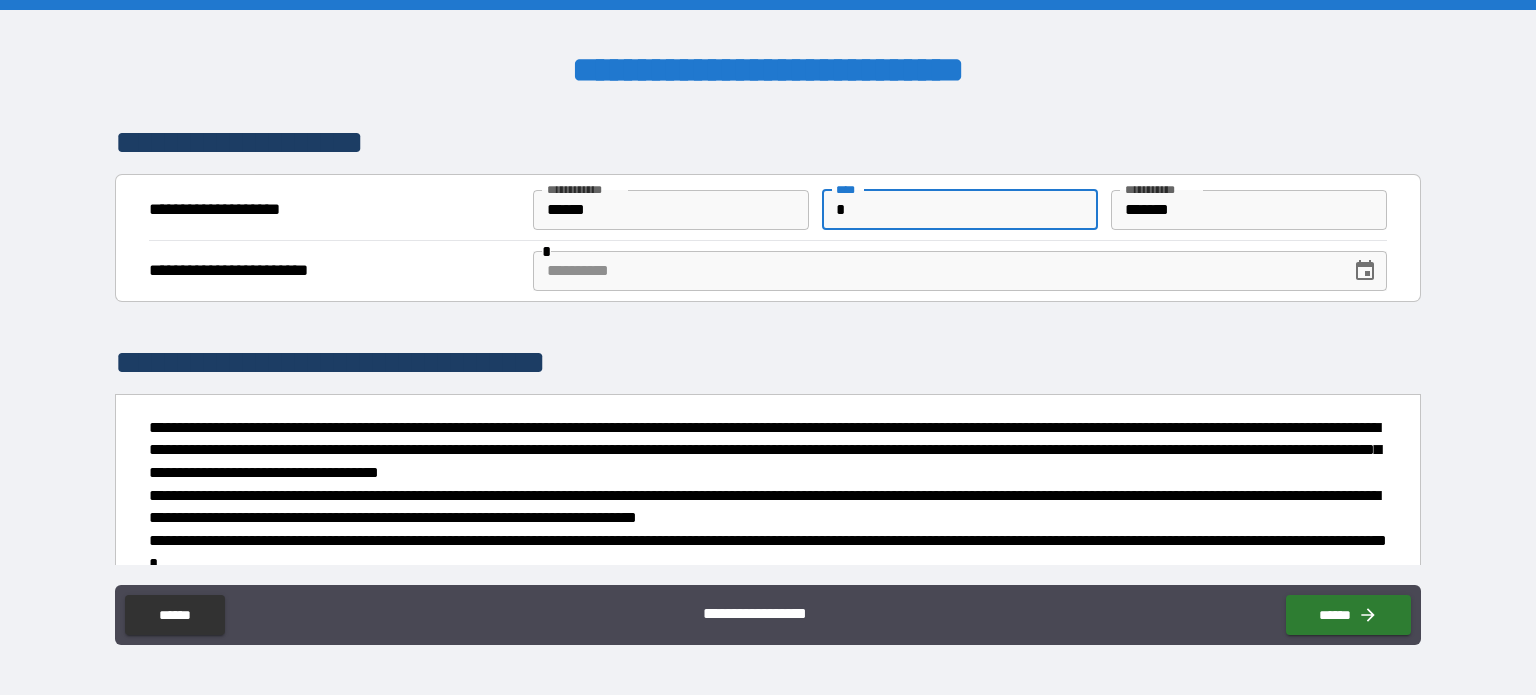type on "*" 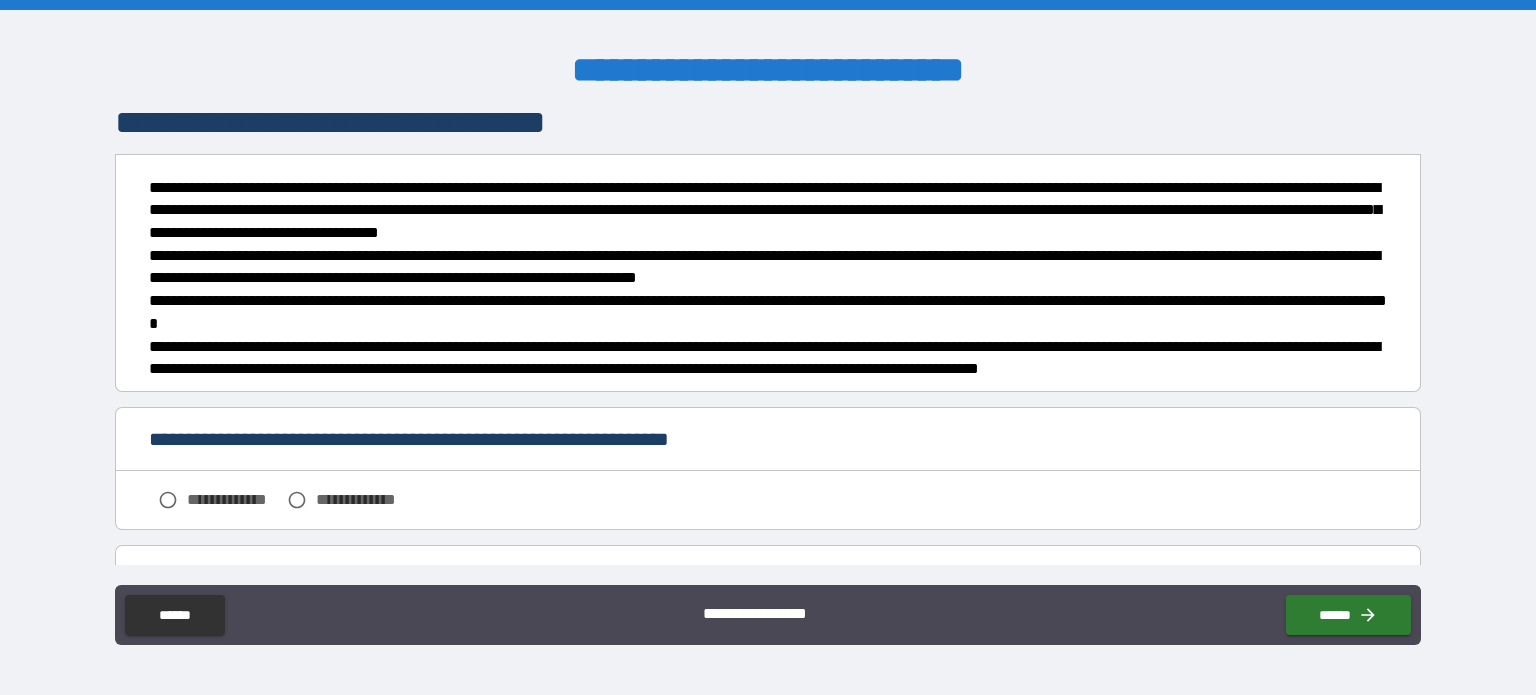 scroll, scrollTop: 300, scrollLeft: 0, axis: vertical 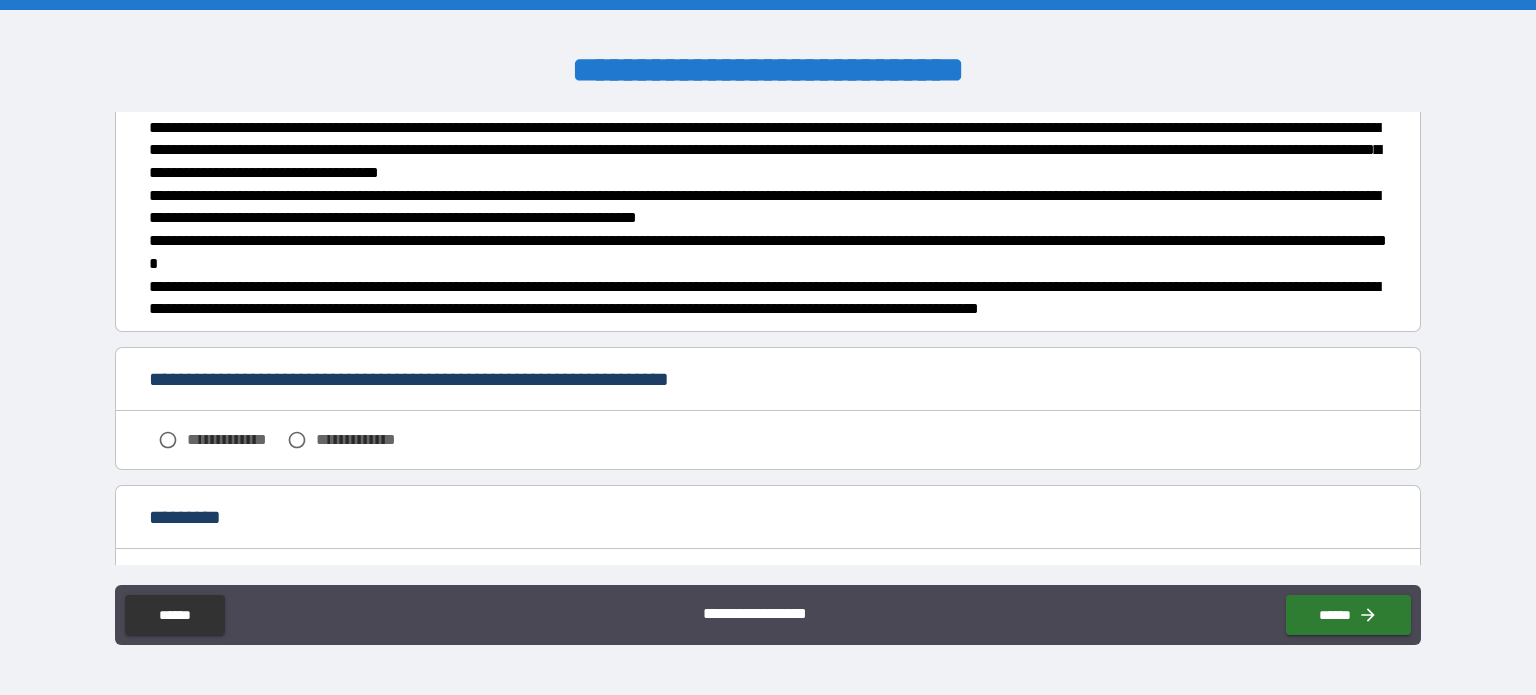 type on "**********" 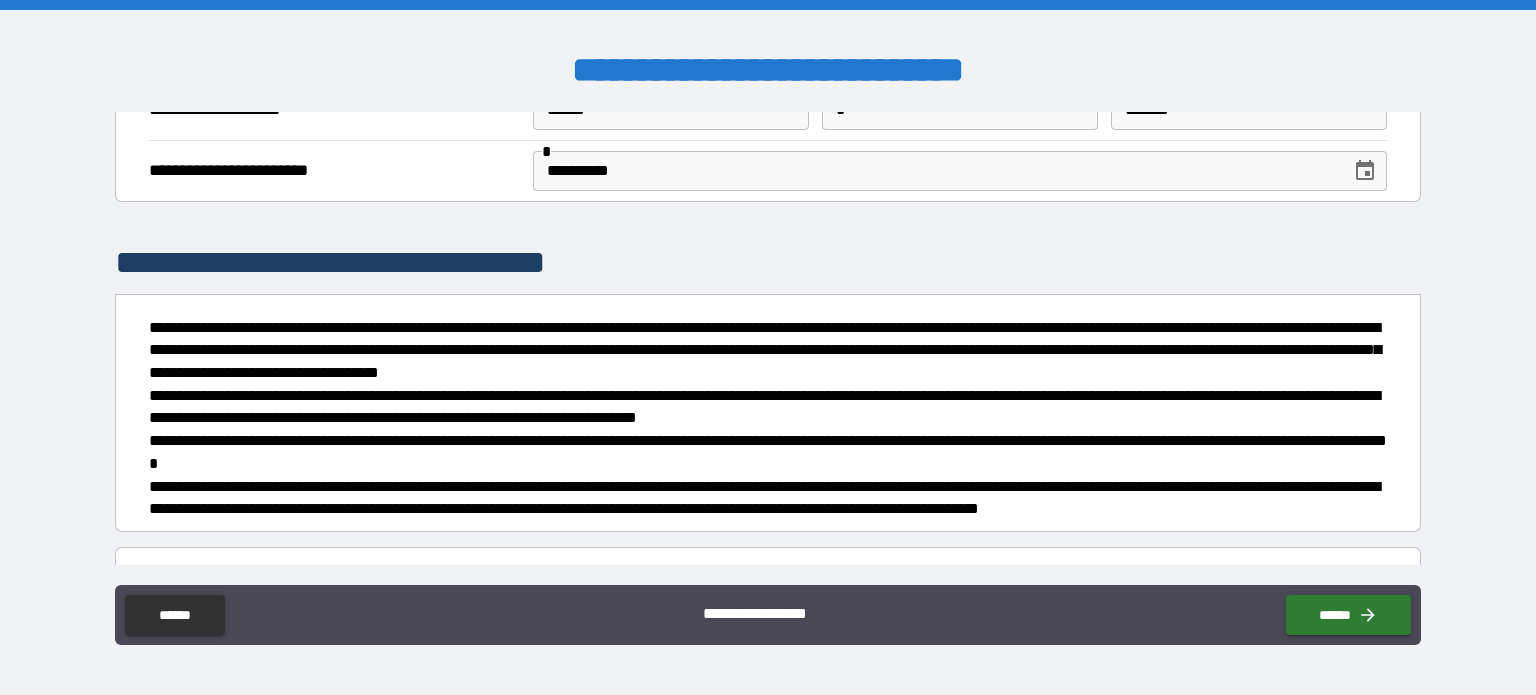 scroll, scrollTop: 465, scrollLeft: 0, axis: vertical 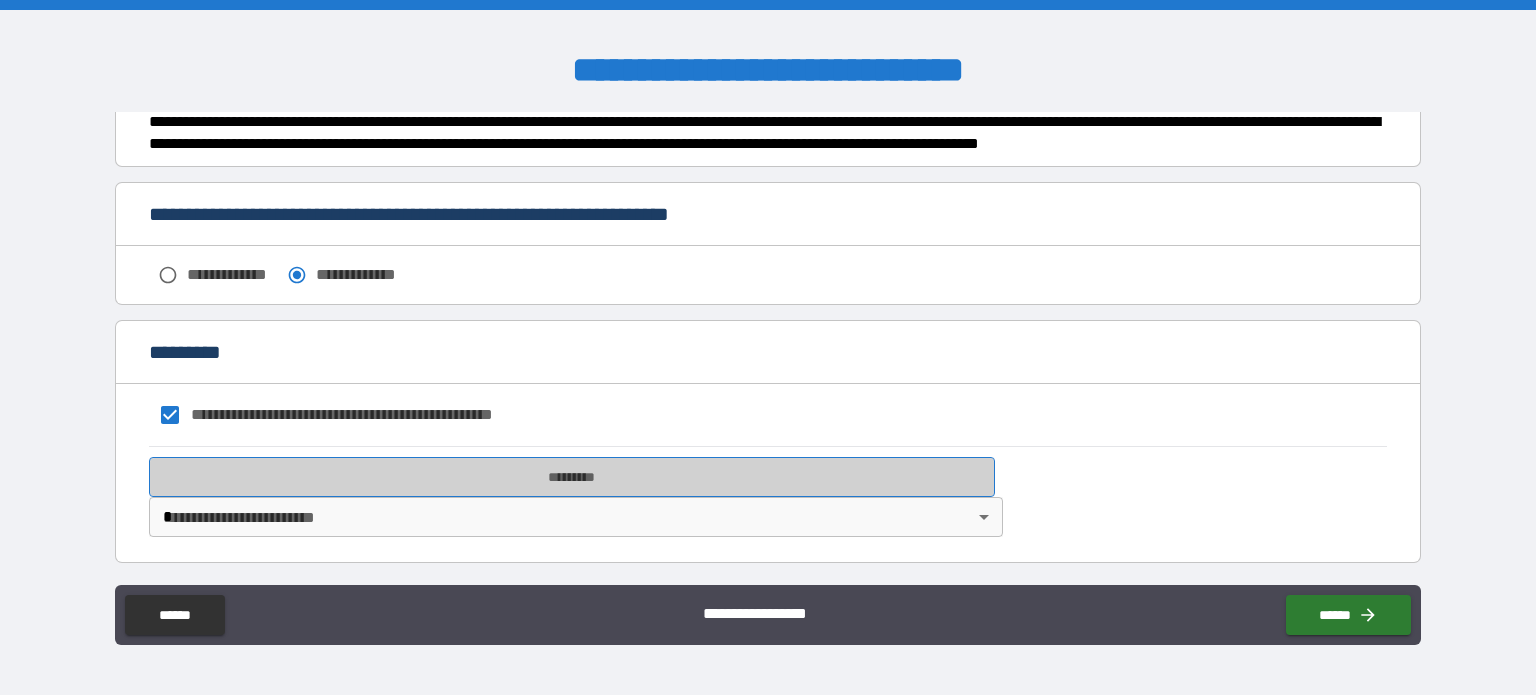 click on "*********" at bounding box center [572, 477] 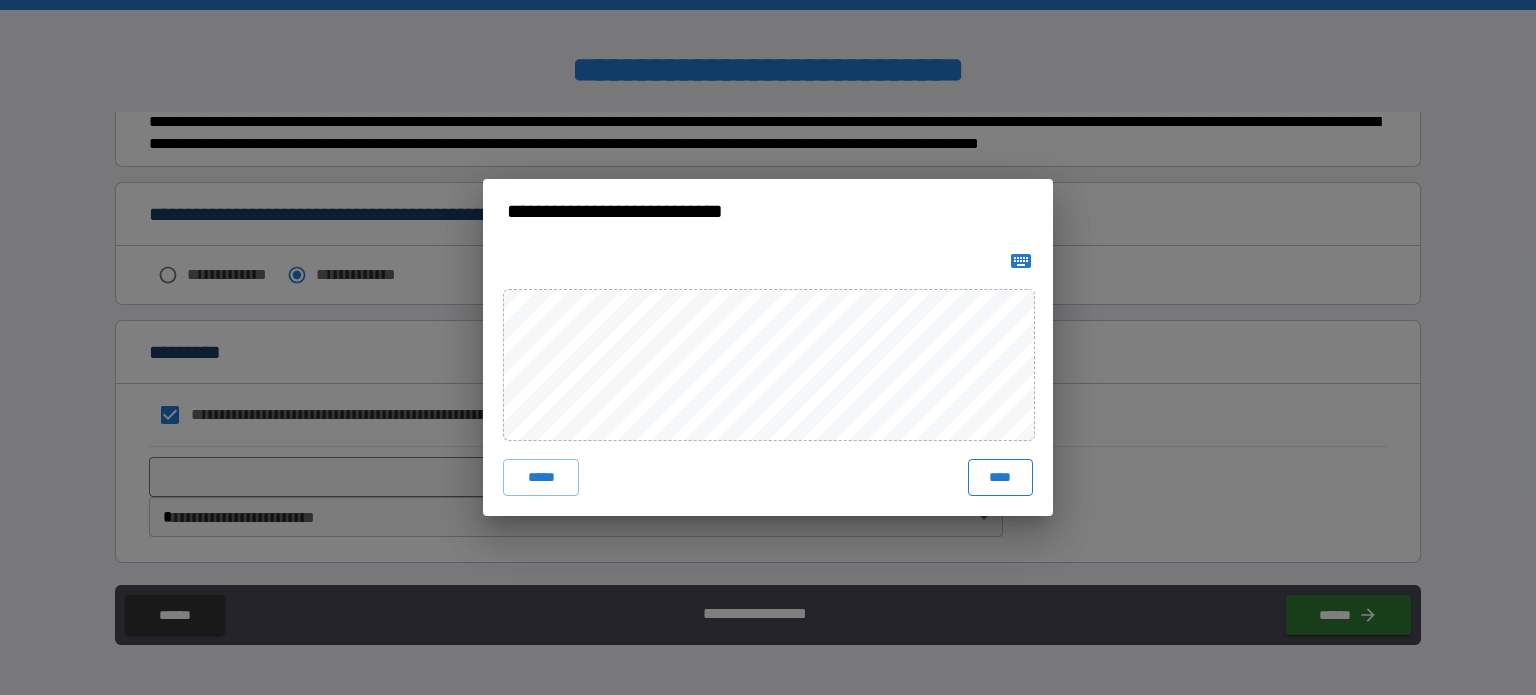 click on "****" at bounding box center [1000, 477] 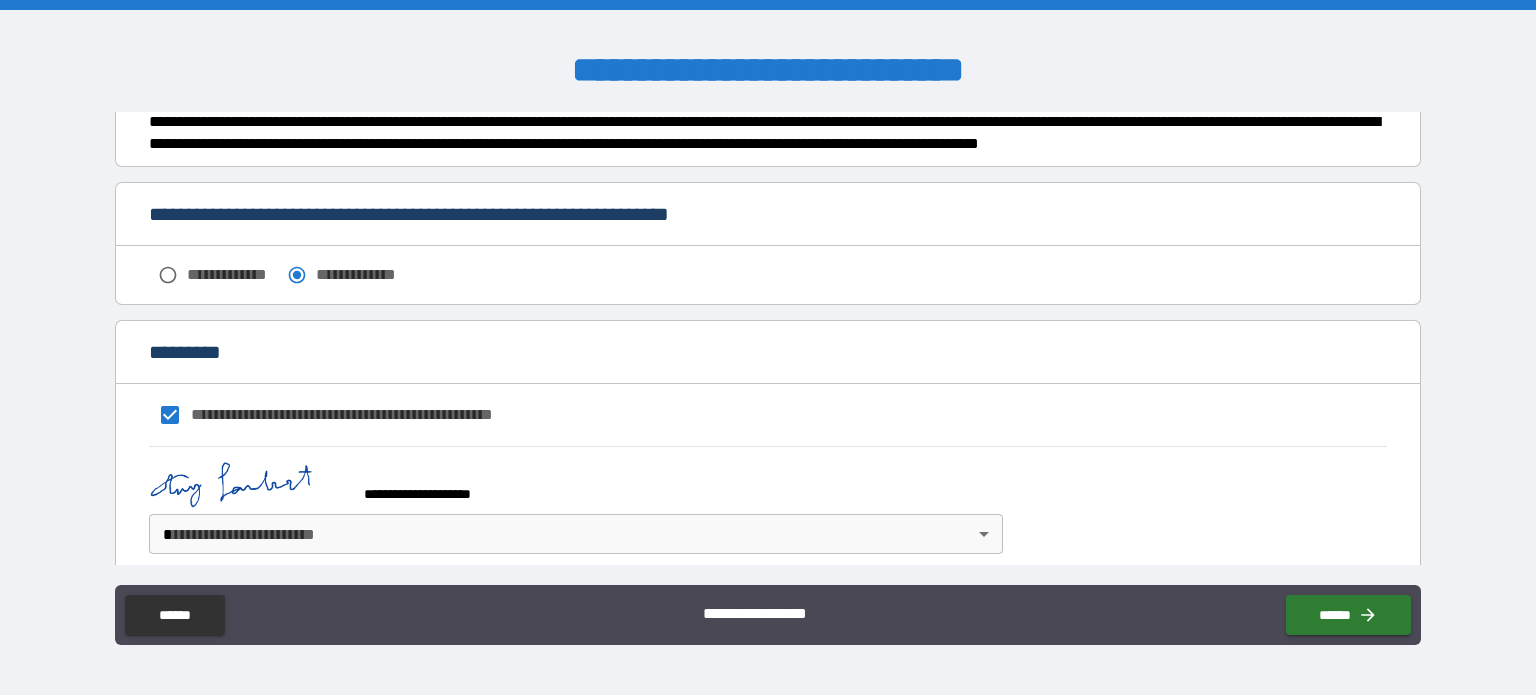 click on "**********" at bounding box center [768, 347] 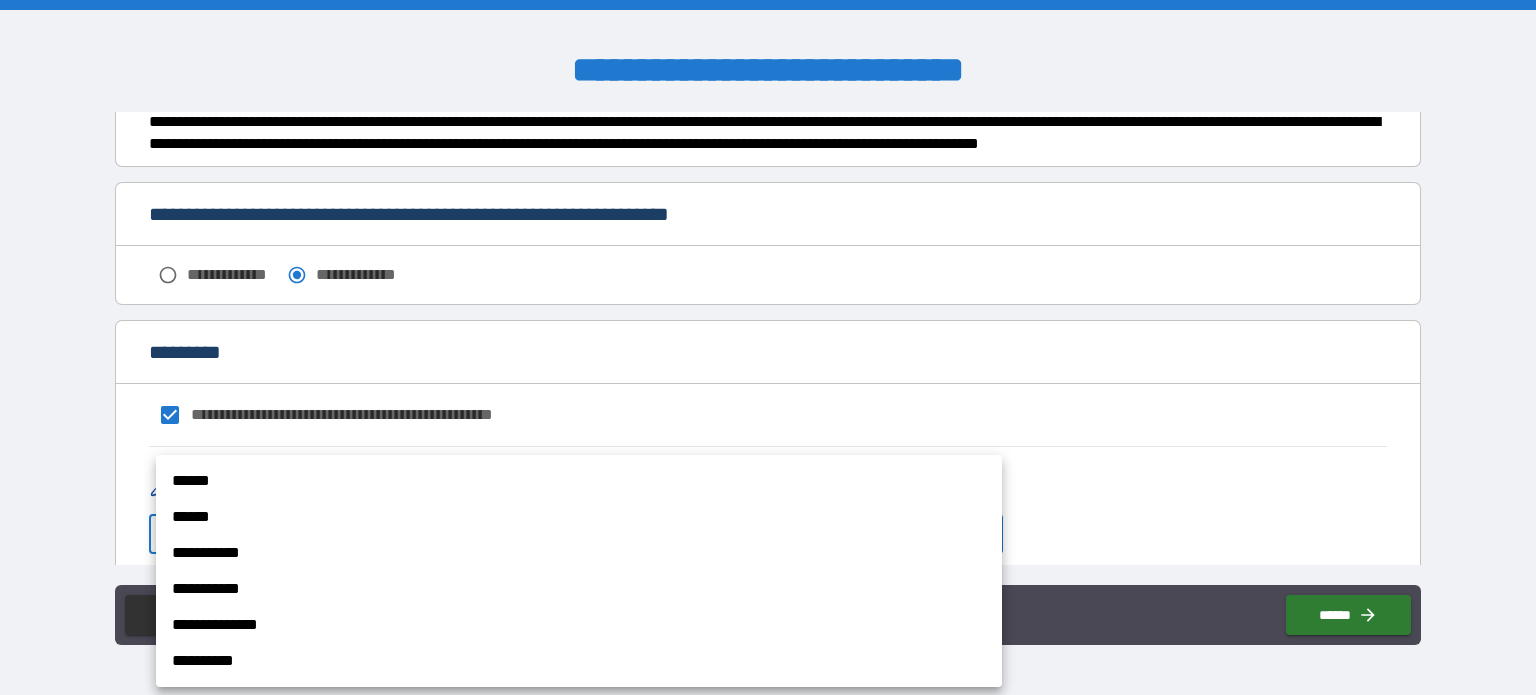 click on "******" at bounding box center (579, 481) 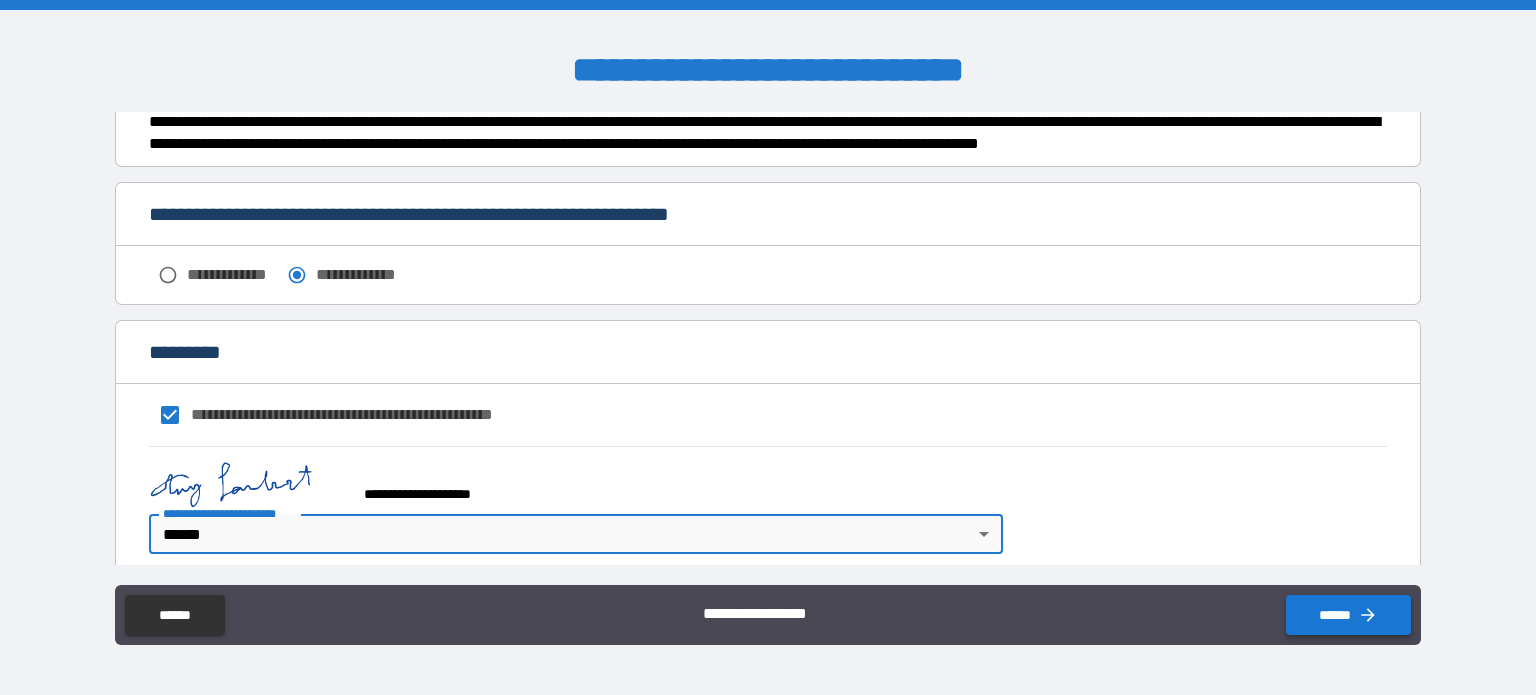 click on "******" at bounding box center (1348, 615) 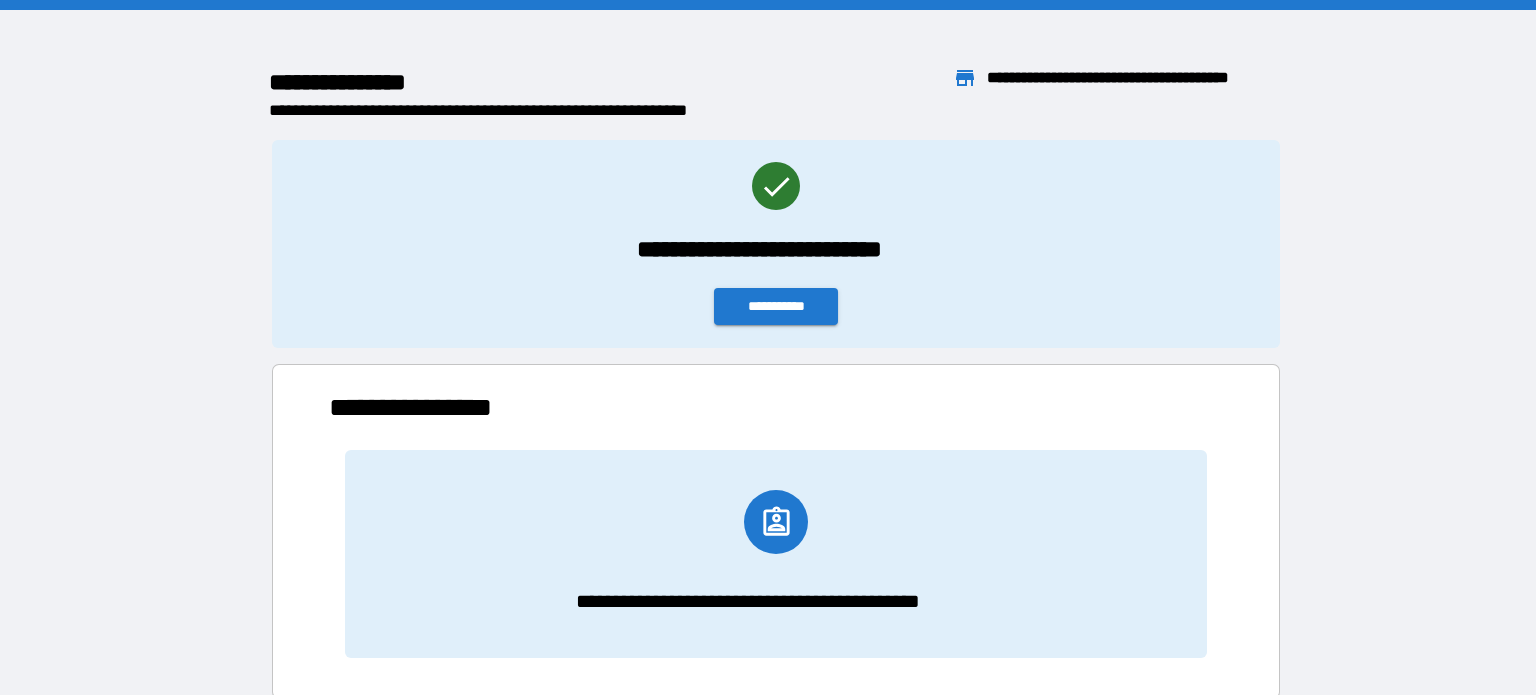 scroll, scrollTop: 16, scrollLeft: 16, axis: both 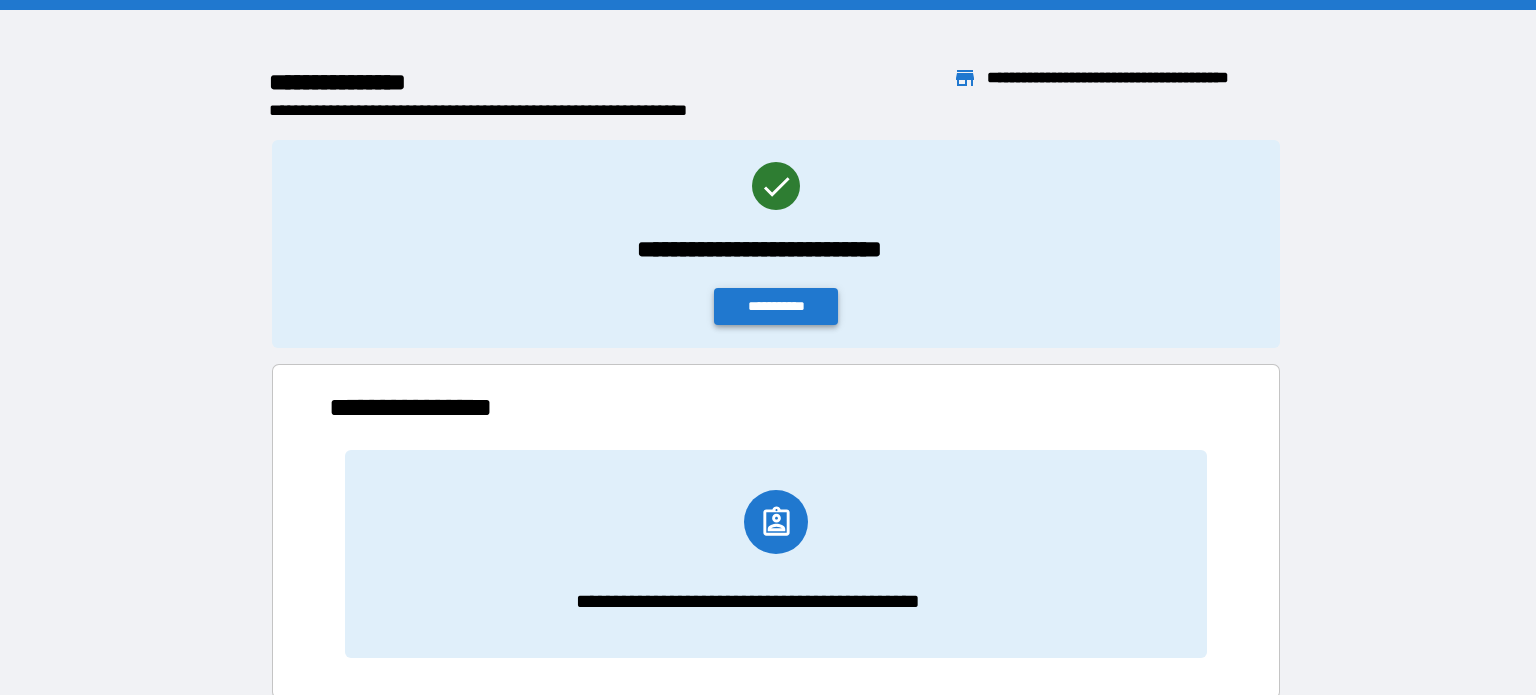 click on "**********" at bounding box center [776, 306] 